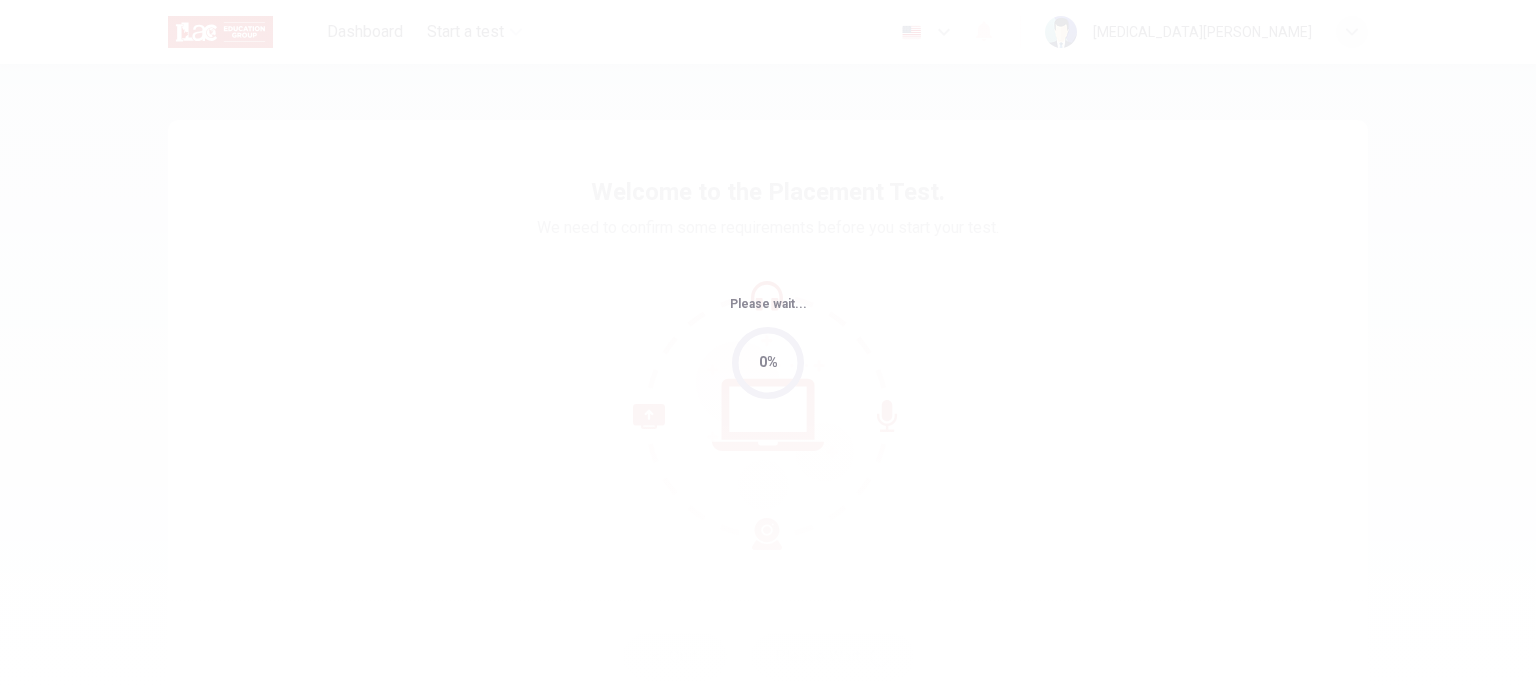 scroll, scrollTop: 0, scrollLeft: 0, axis: both 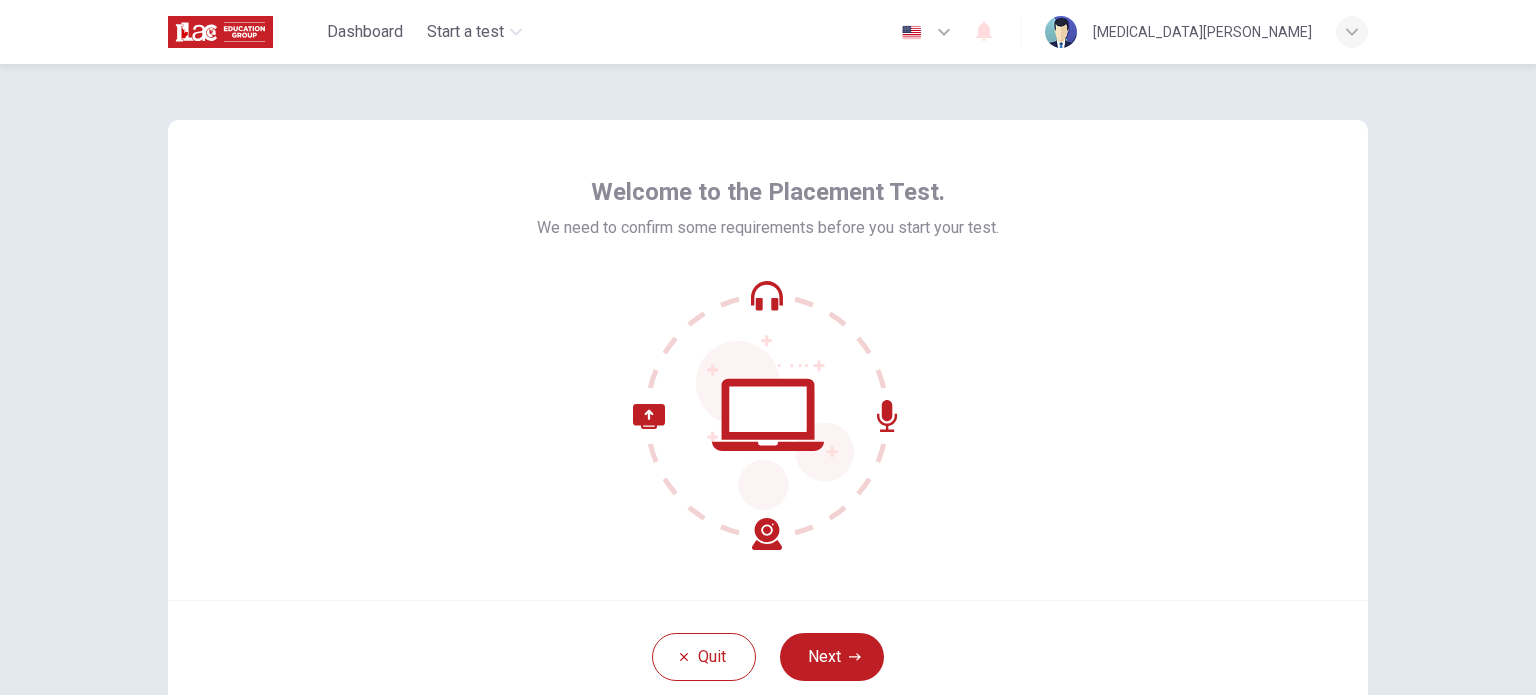 click on "Next" at bounding box center (832, 657) 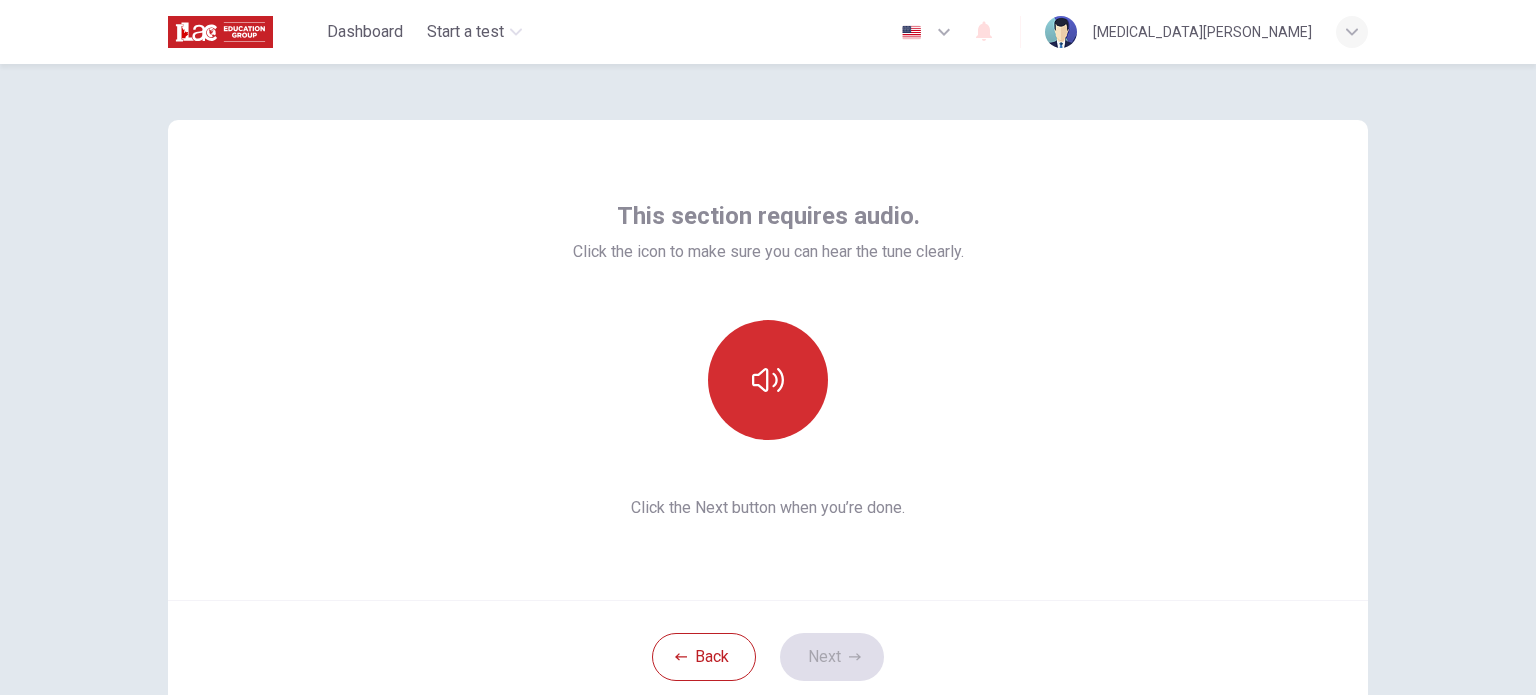 click 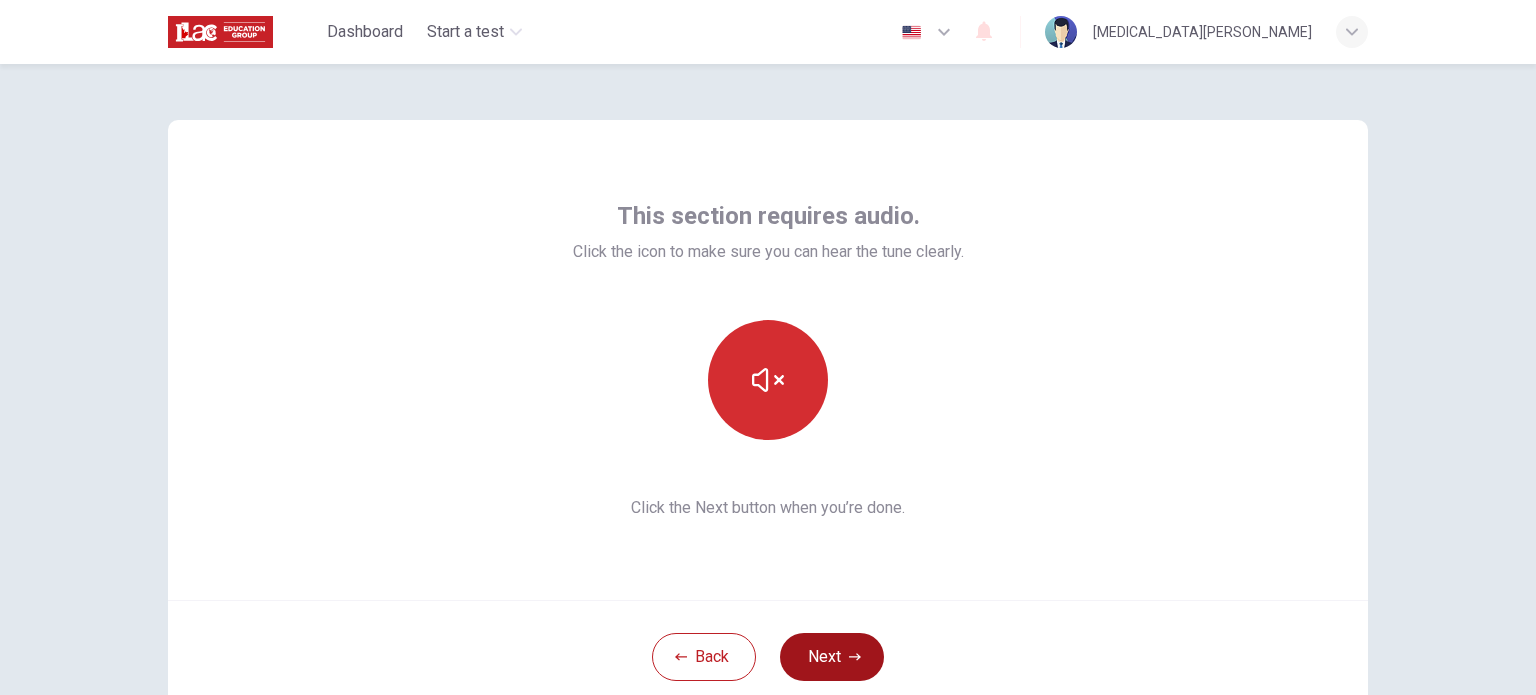 click on "Next" at bounding box center [832, 657] 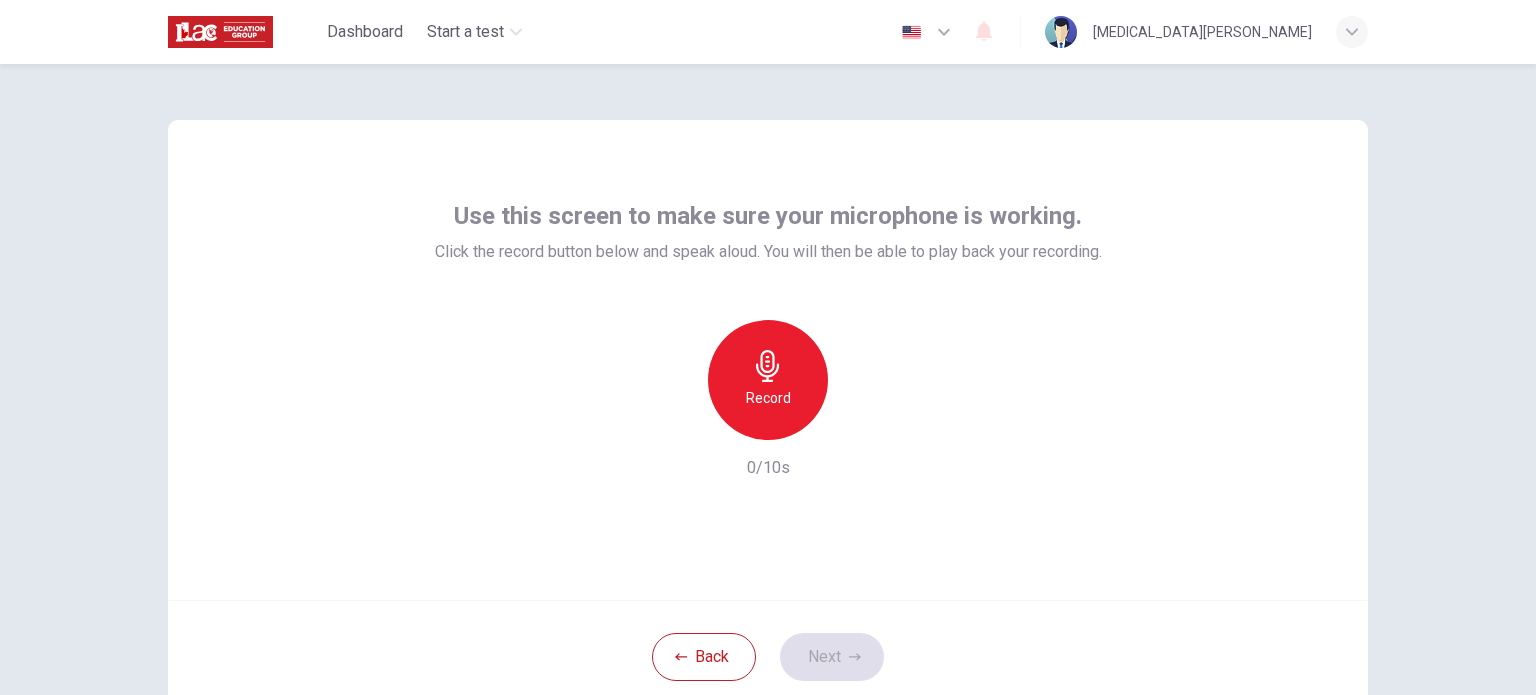 click on "Record" at bounding box center (768, 398) 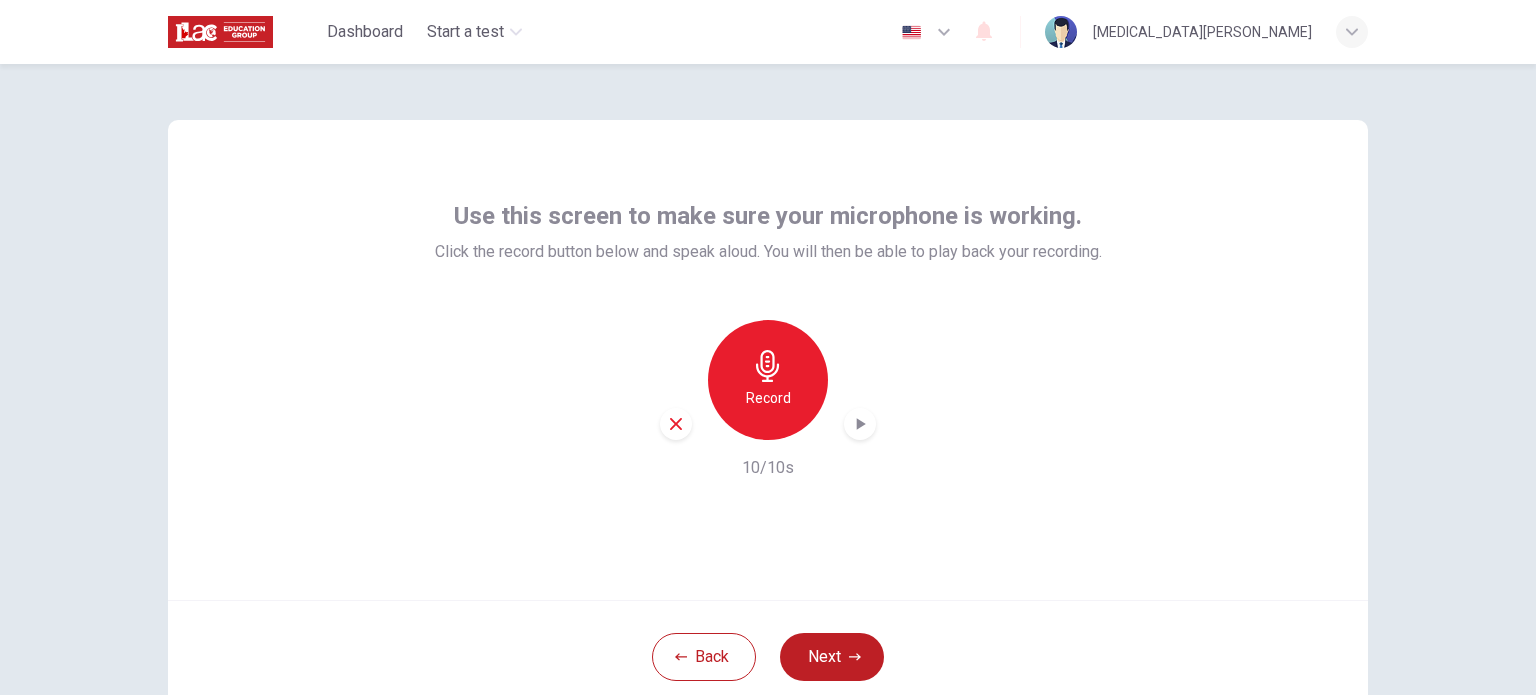 click at bounding box center [860, 424] 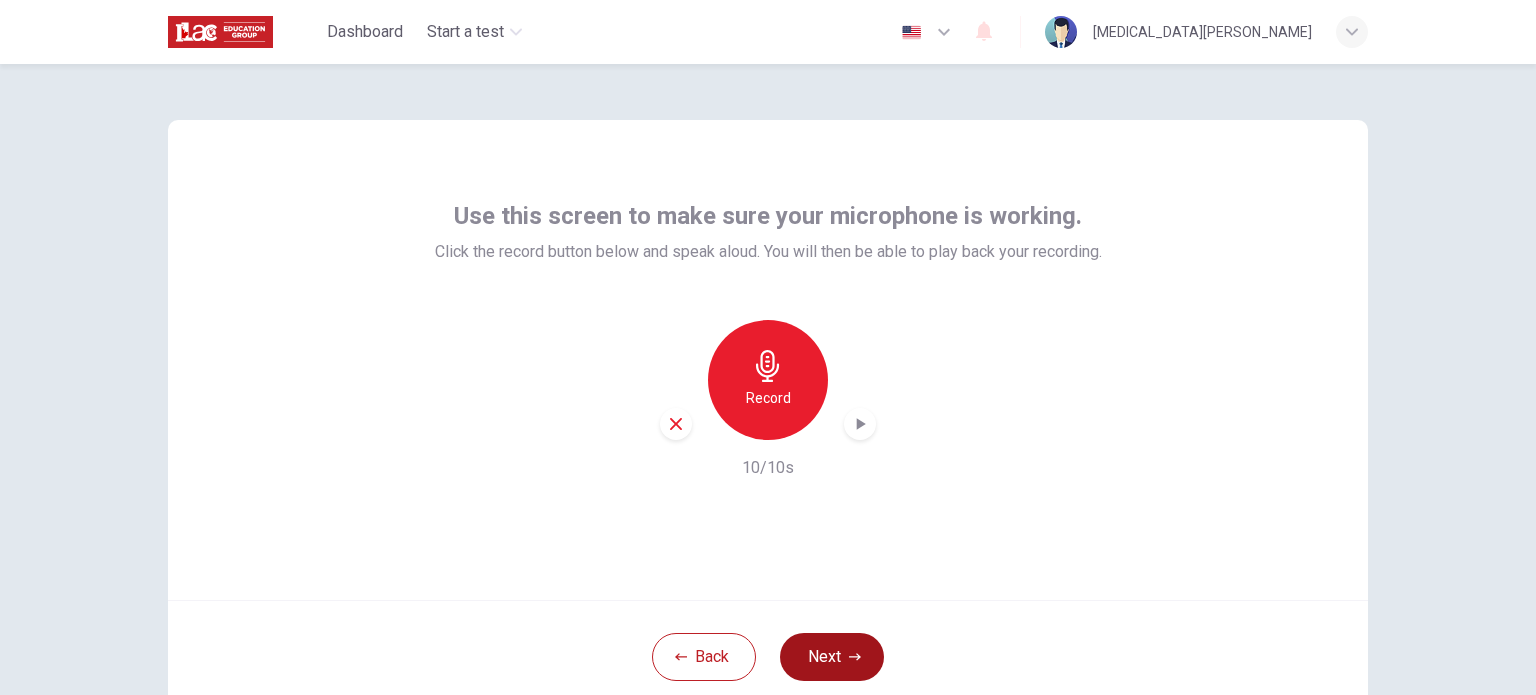 click on "Next" at bounding box center [832, 657] 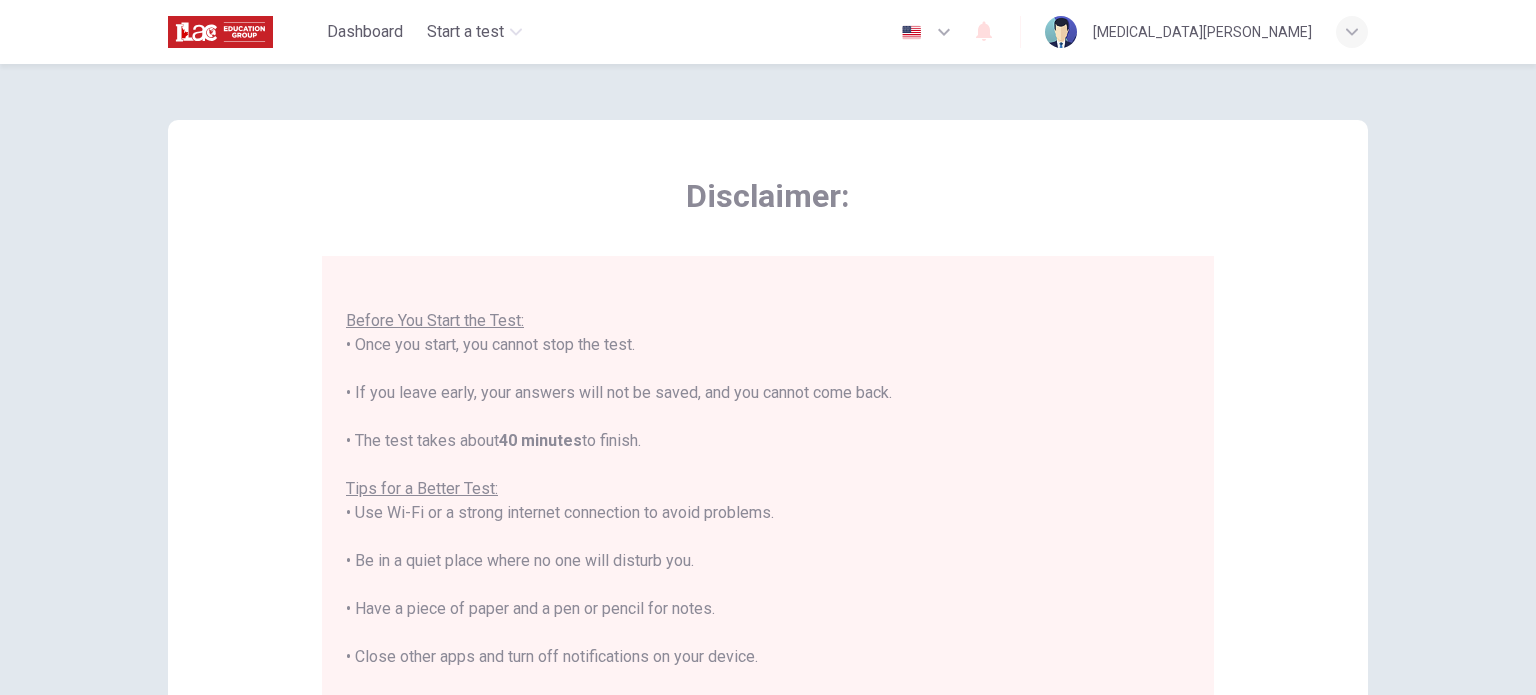 scroll, scrollTop: 23, scrollLeft: 0, axis: vertical 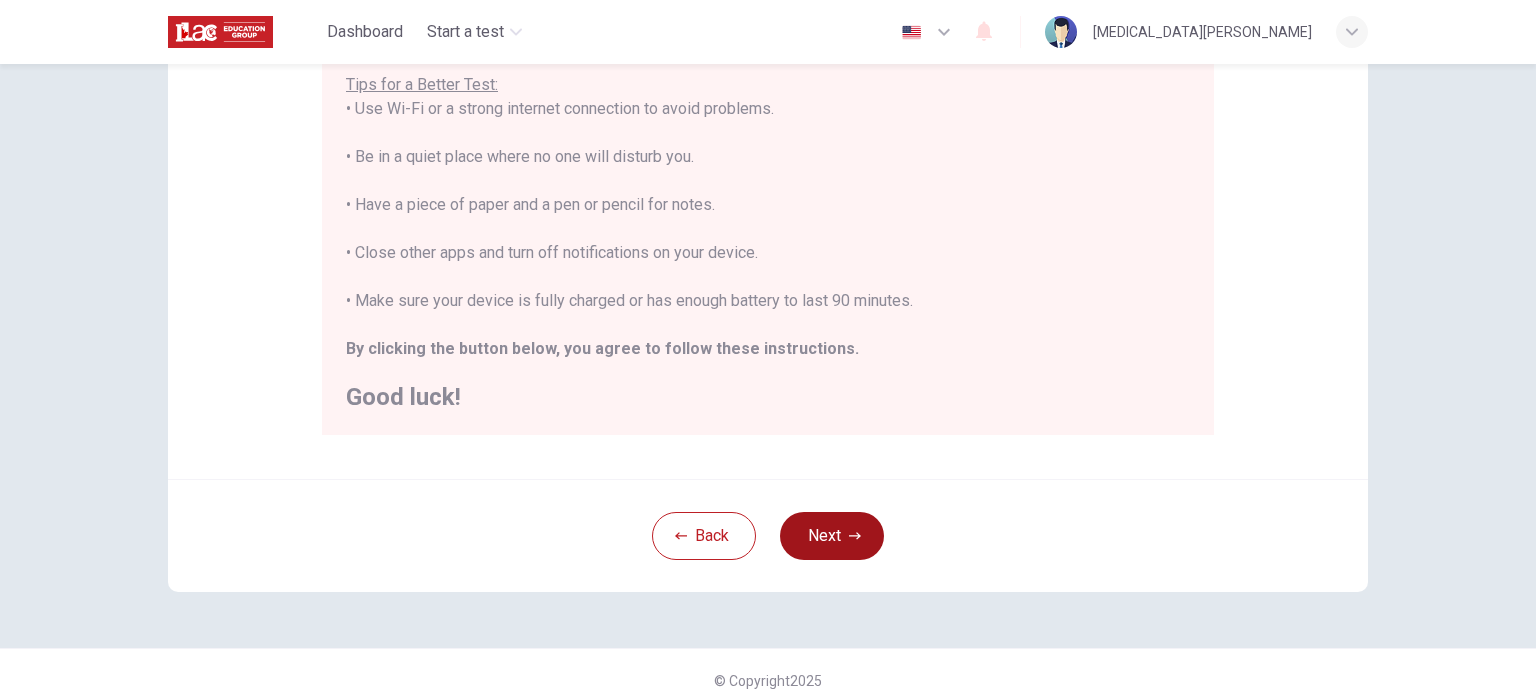click on "Next" at bounding box center (832, 536) 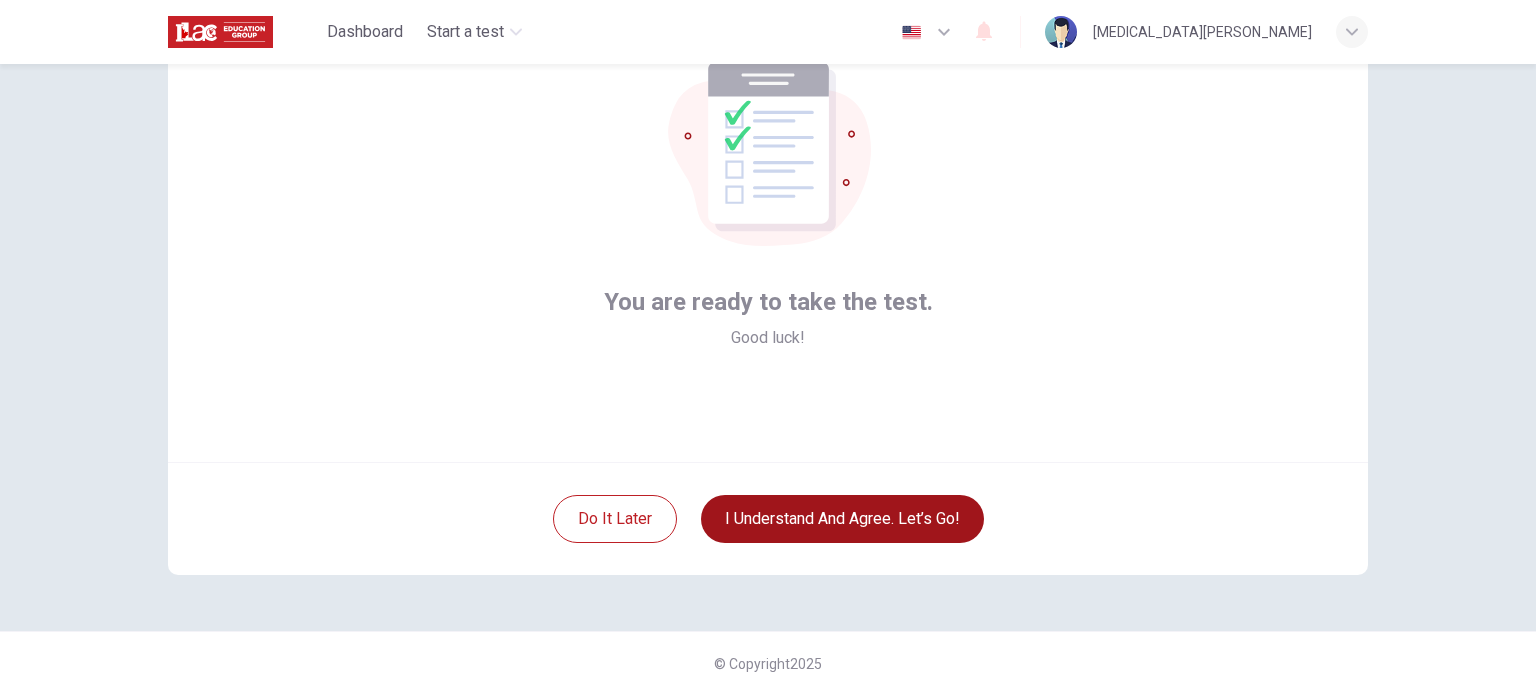 scroll, scrollTop: 137, scrollLeft: 0, axis: vertical 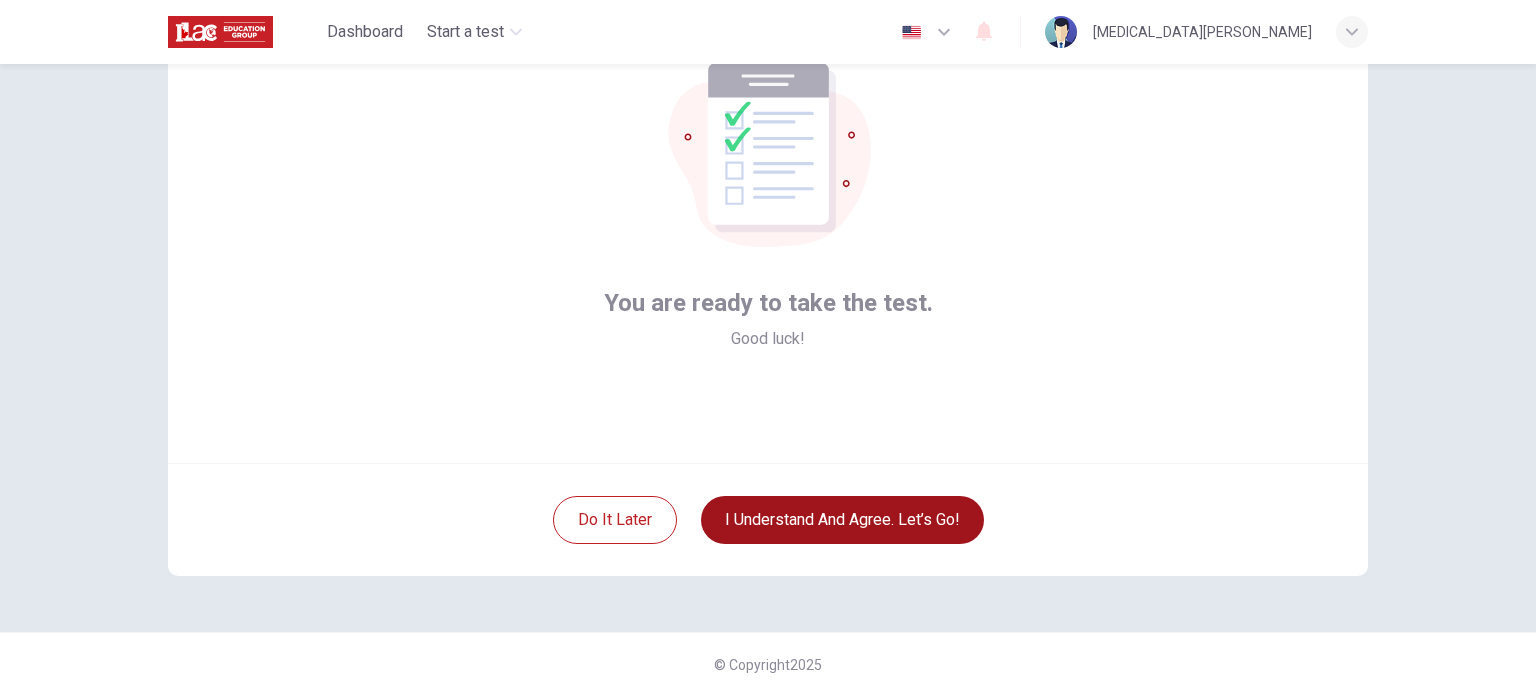 click on "I understand and agree. Let’s go!" at bounding box center [842, 520] 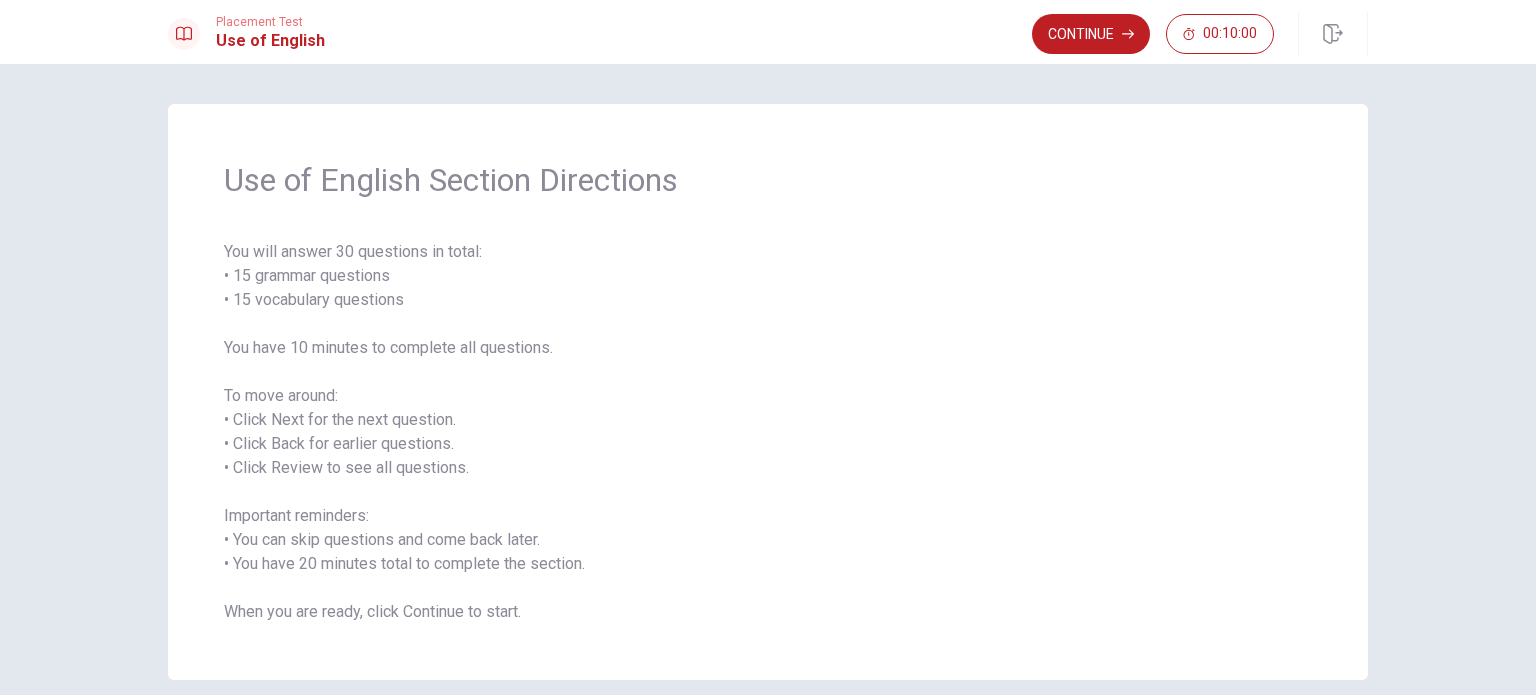 click on "You will answer 30 questions in total:
• 15 grammar questions
• 15 vocabulary questions
You have 10 minutes to complete all questions.
To move around:
• Click Next for the next question.
• Click Back for earlier questions.
• Click Review to see all questions.
Important reminders:
• You can skip questions and come back later.
• You have 20 minutes total to complete the section.
When you are ready, click Continue to start." at bounding box center (768, 432) 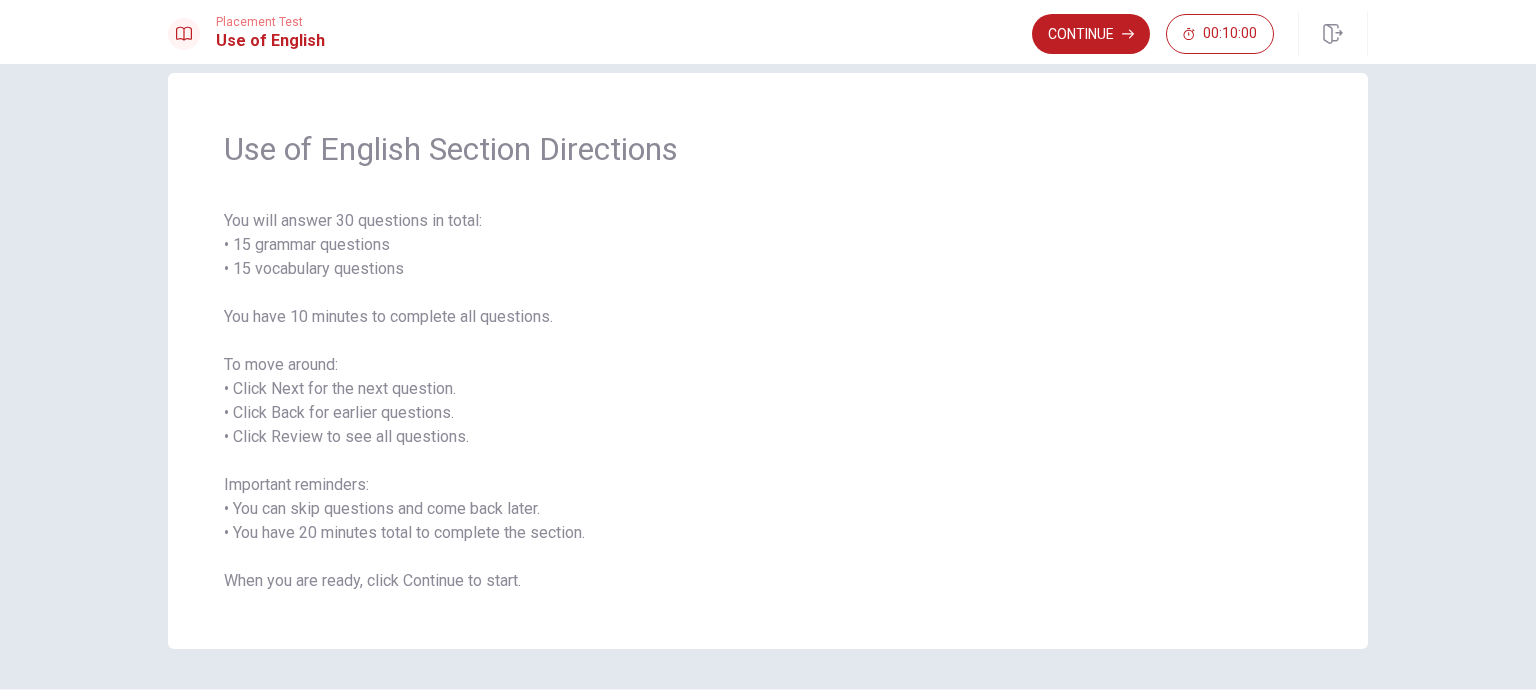 scroll, scrollTop: 0, scrollLeft: 0, axis: both 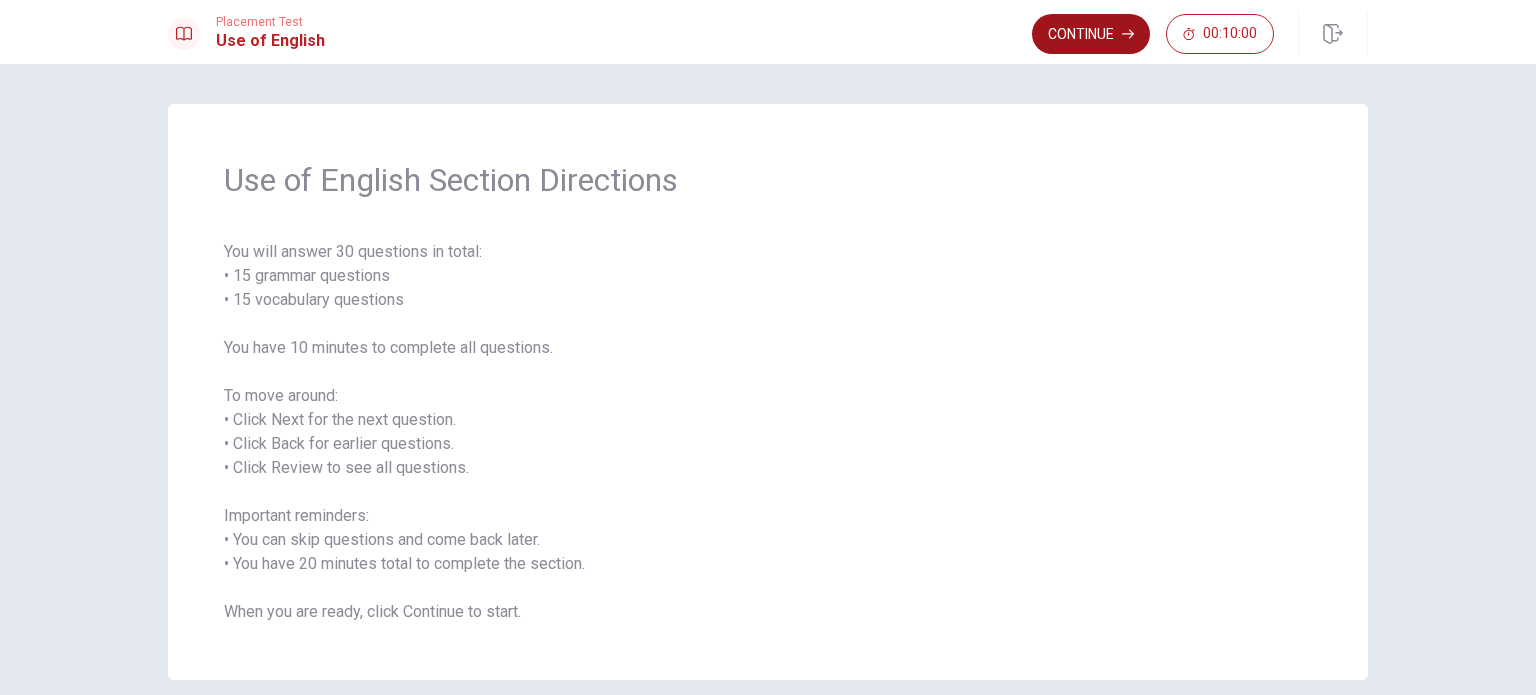 click on "Continue" at bounding box center [1091, 34] 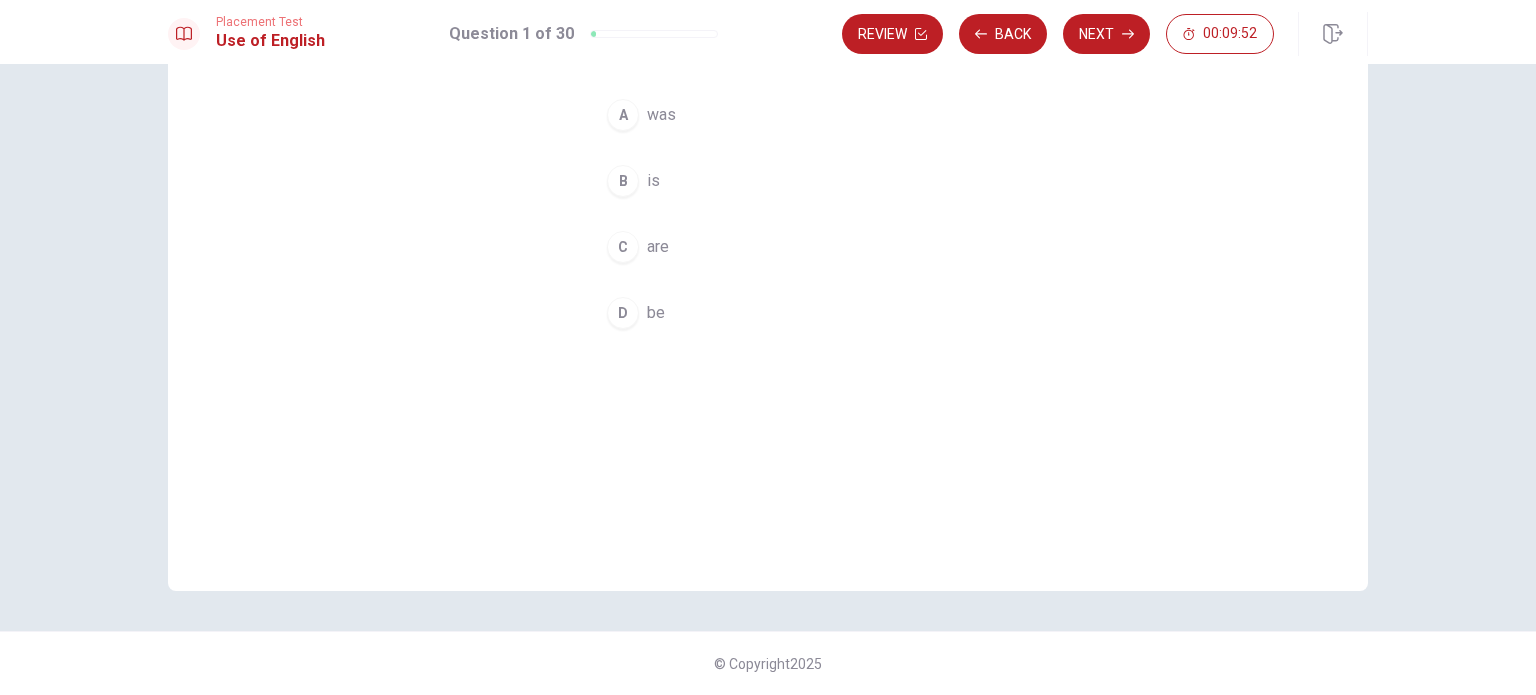 scroll, scrollTop: 0, scrollLeft: 0, axis: both 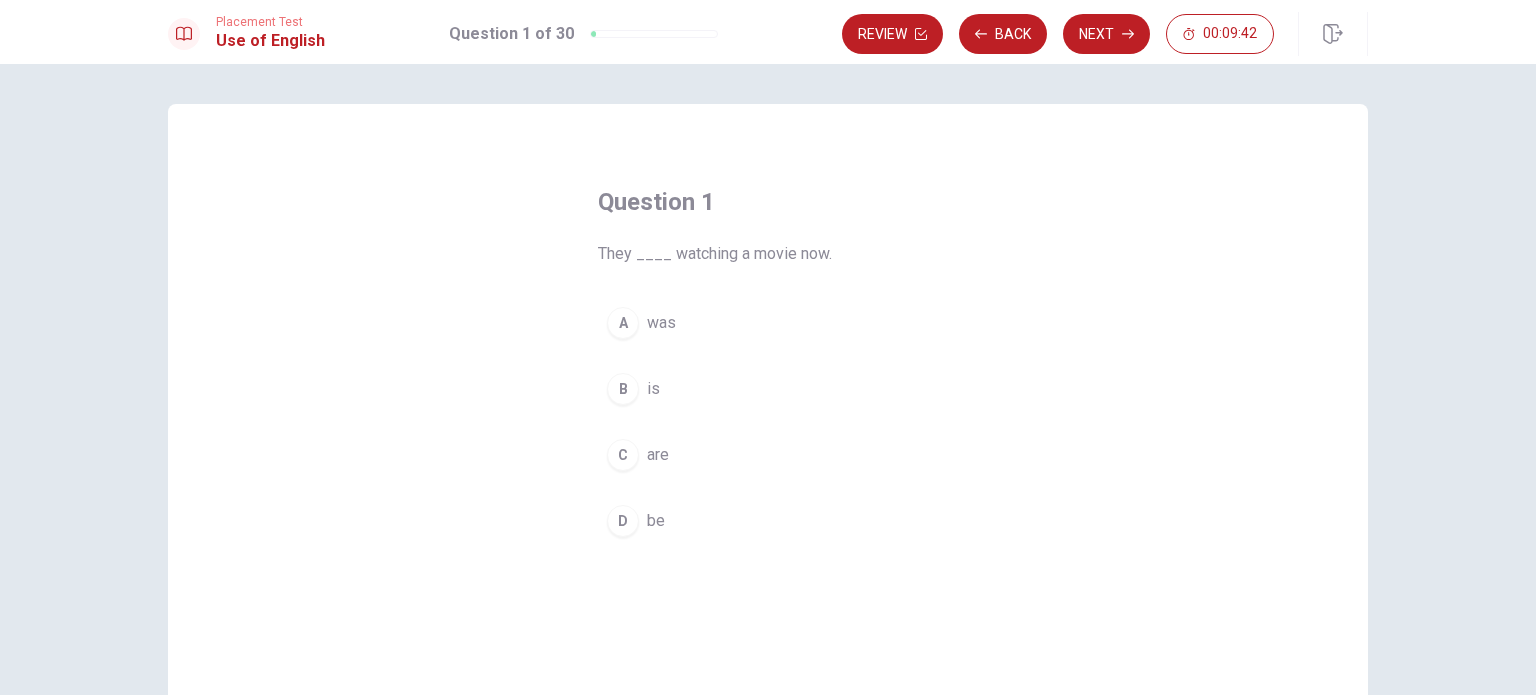 click on "are" at bounding box center [658, 455] 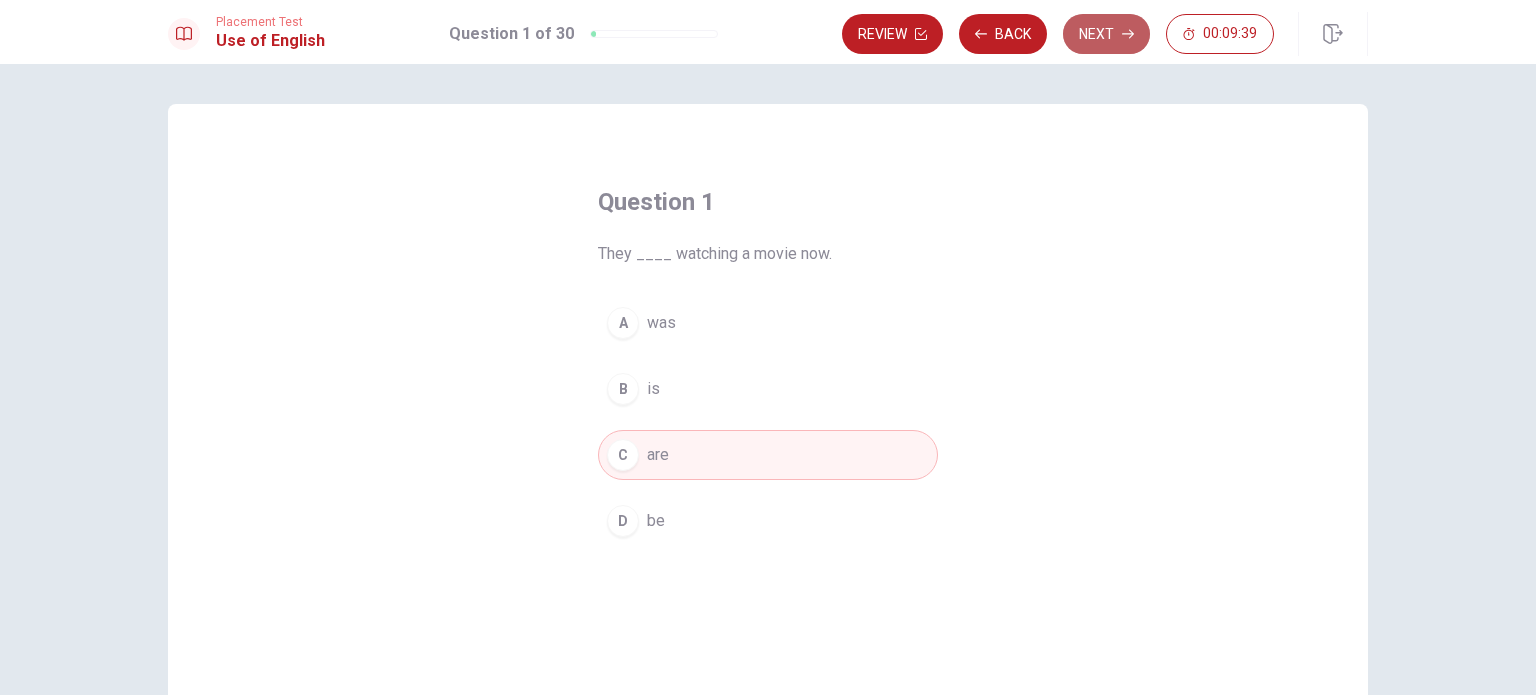 click on "Next" at bounding box center (1106, 34) 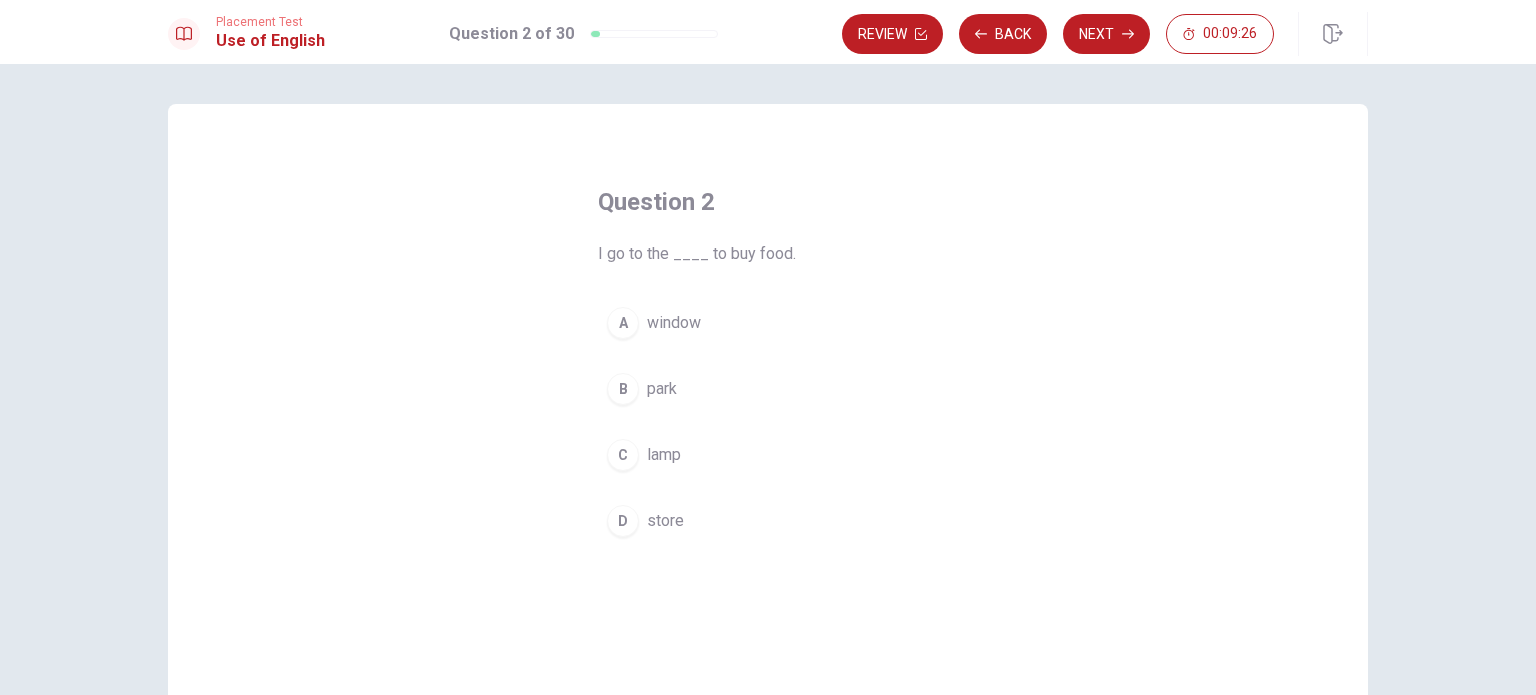 click on "D store" at bounding box center (768, 521) 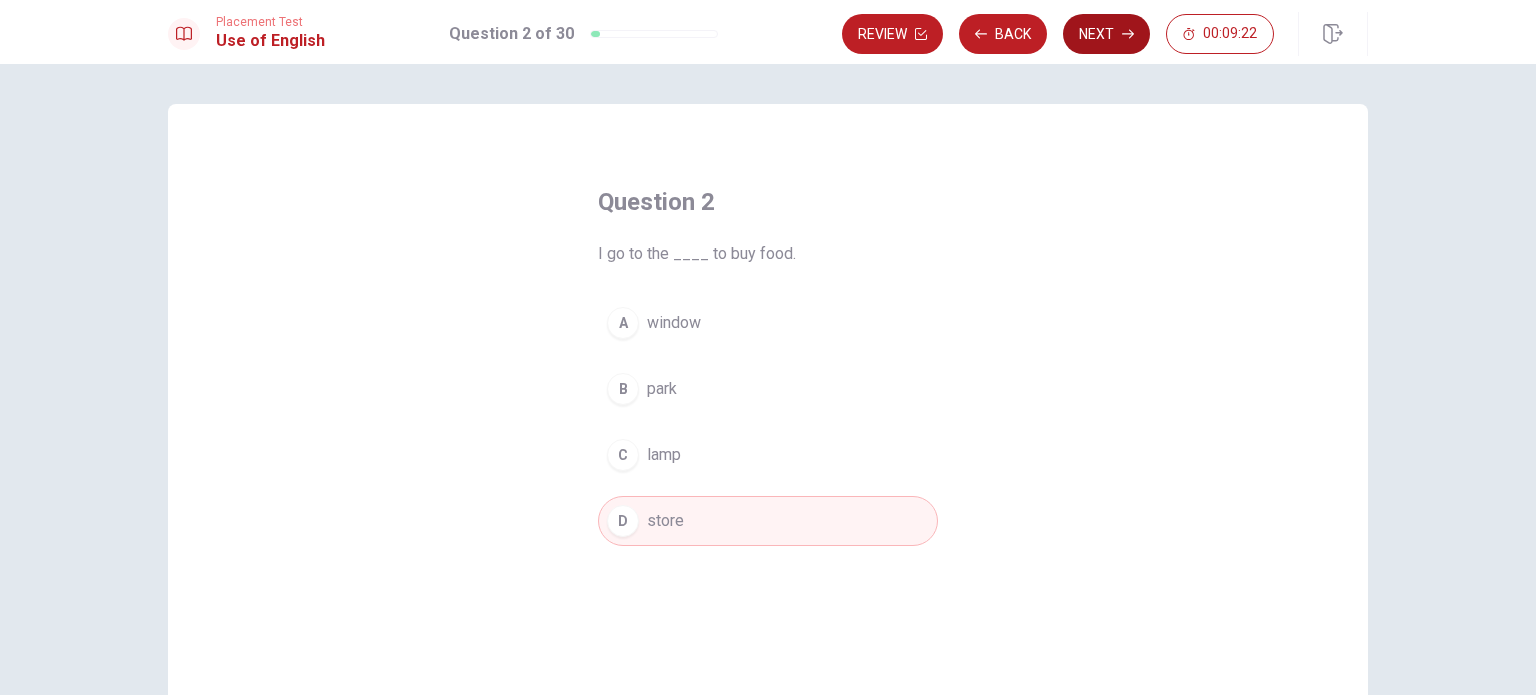 click on "Next" at bounding box center [1106, 34] 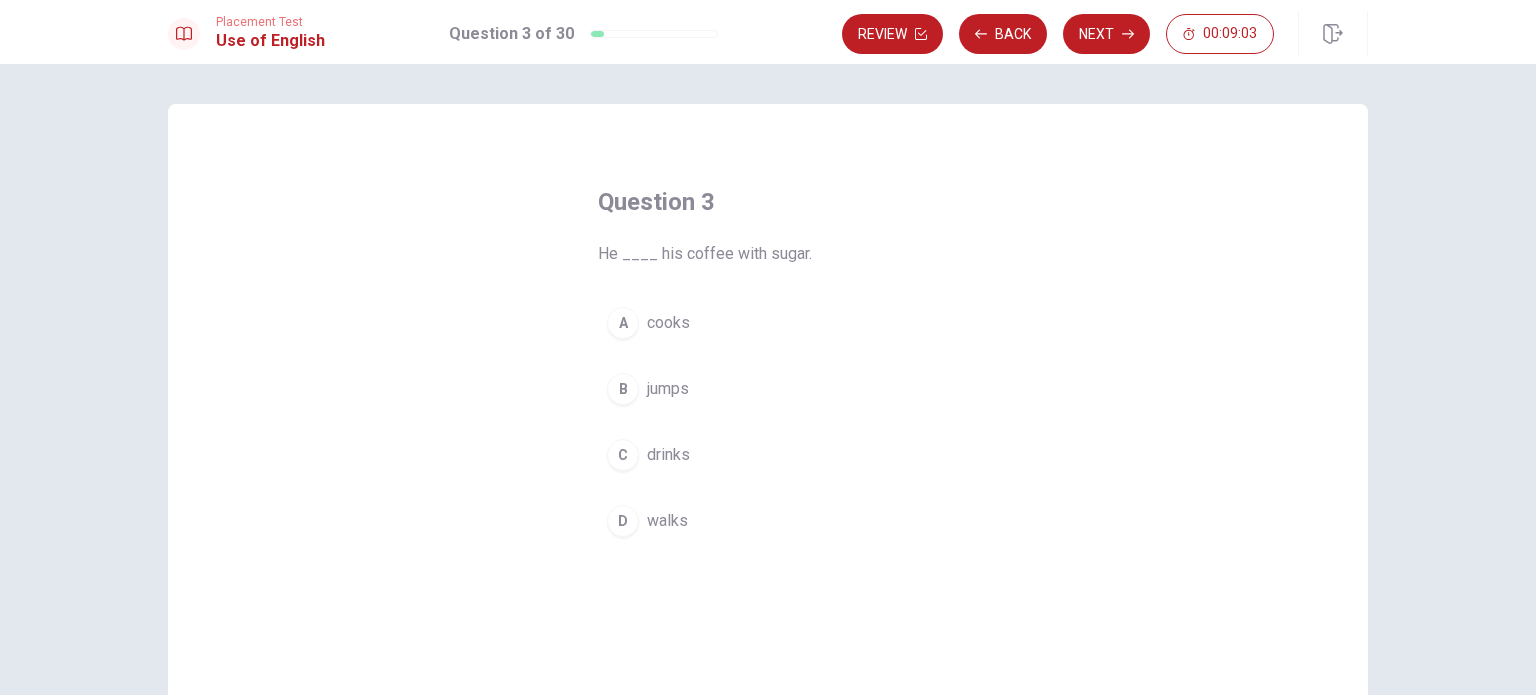 click on "C" at bounding box center [623, 455] 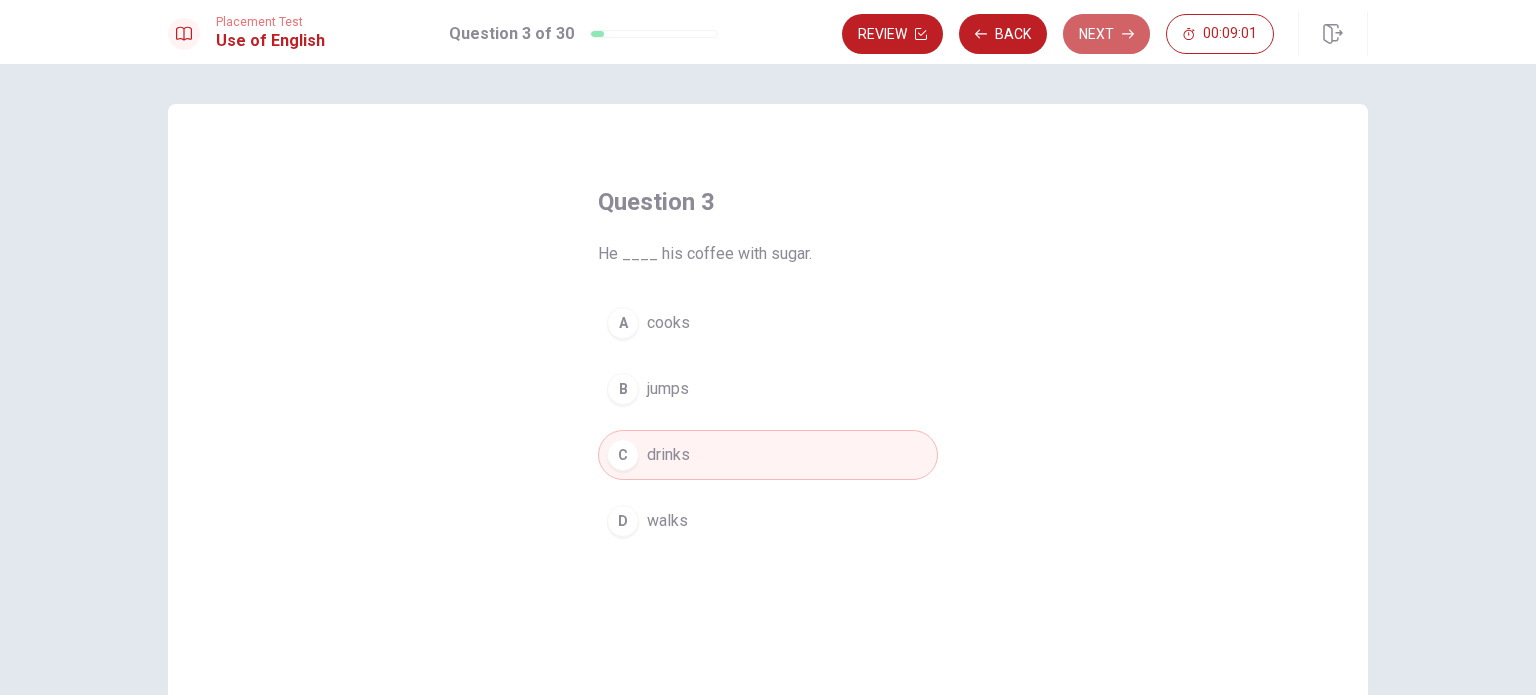 drag, startPoint x: 1087, startPoint y: 48, endPoint x: 1093, endPoint y: -121, distance: 169.10648 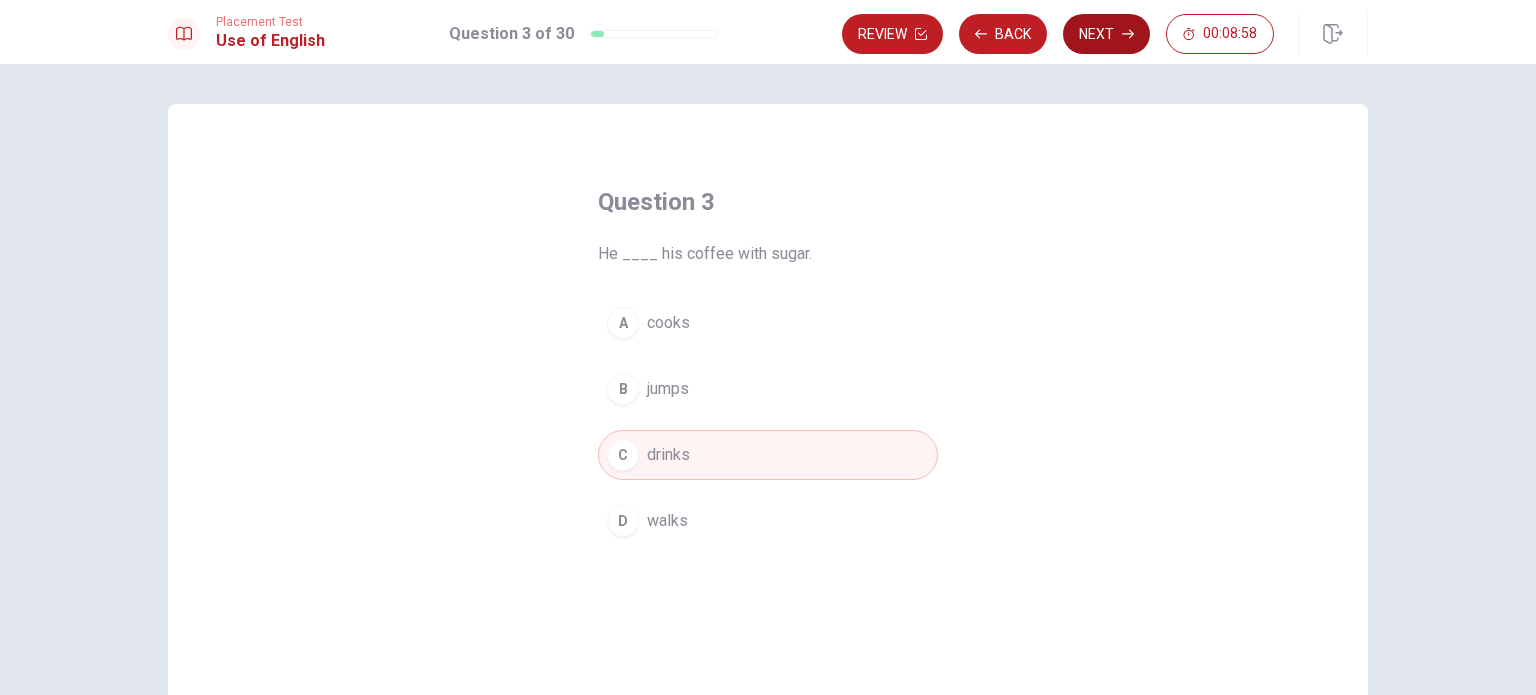 click on "Next" at bounding box center [1106, 34] 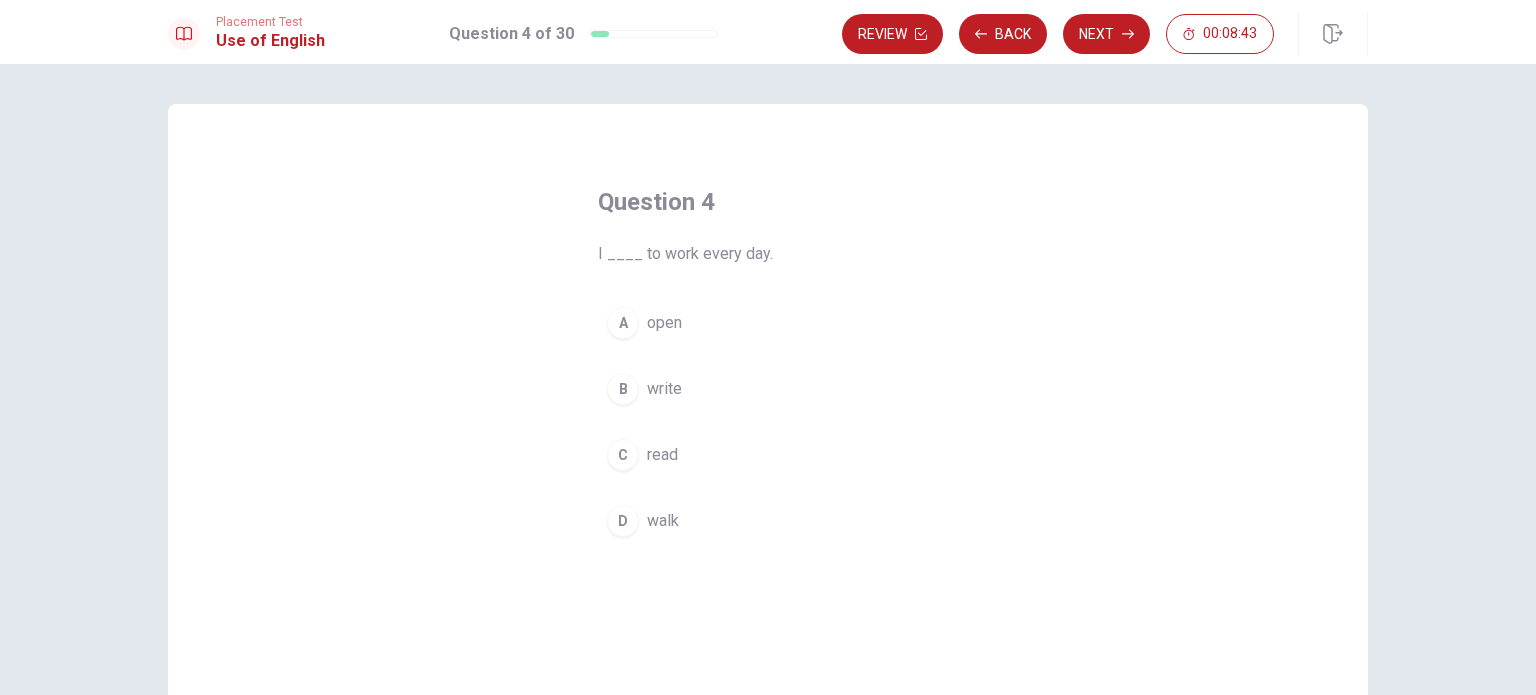 click on "Question 4 I ____ to work every day. A open B write C read D walk" at bounding box center [768, 476] 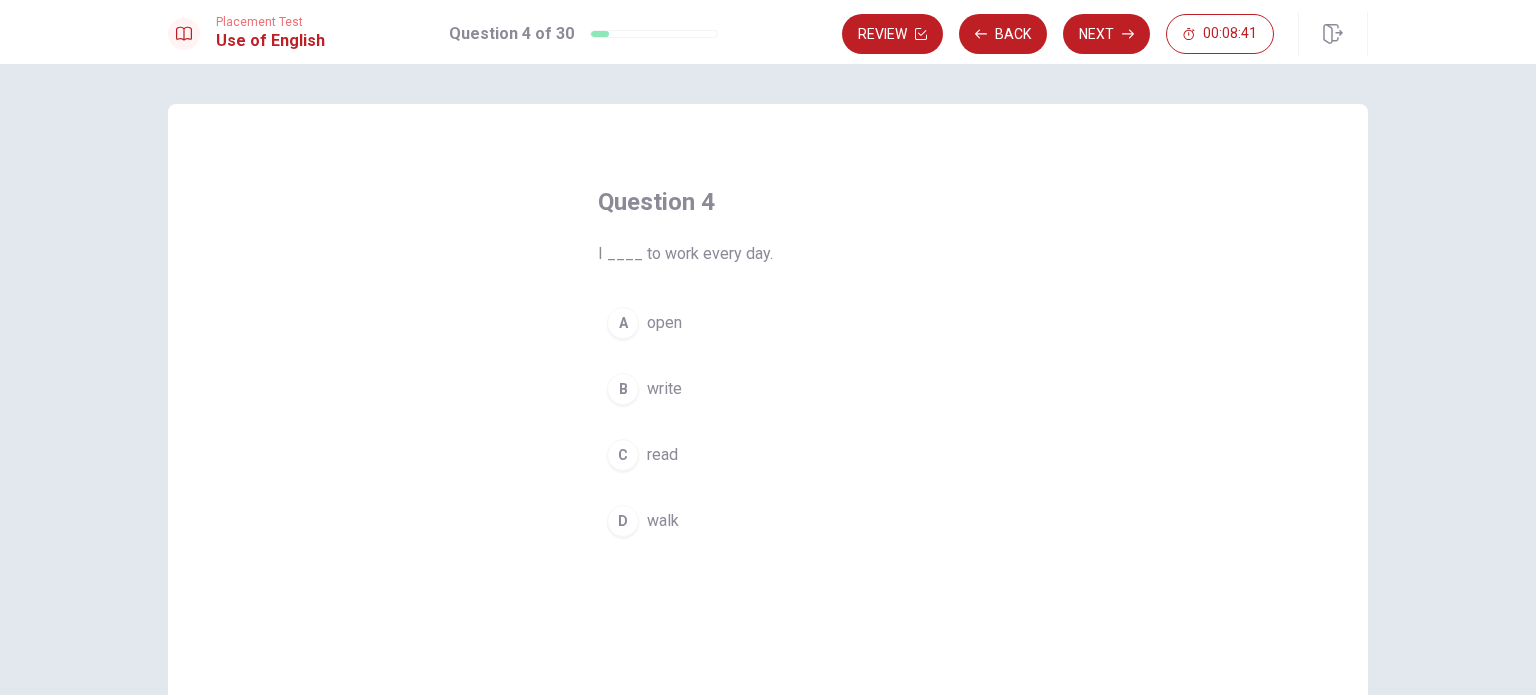 click on "Question 4 I ____ to work every day. A open B write C read D walk" at bounding box center [768, 366] 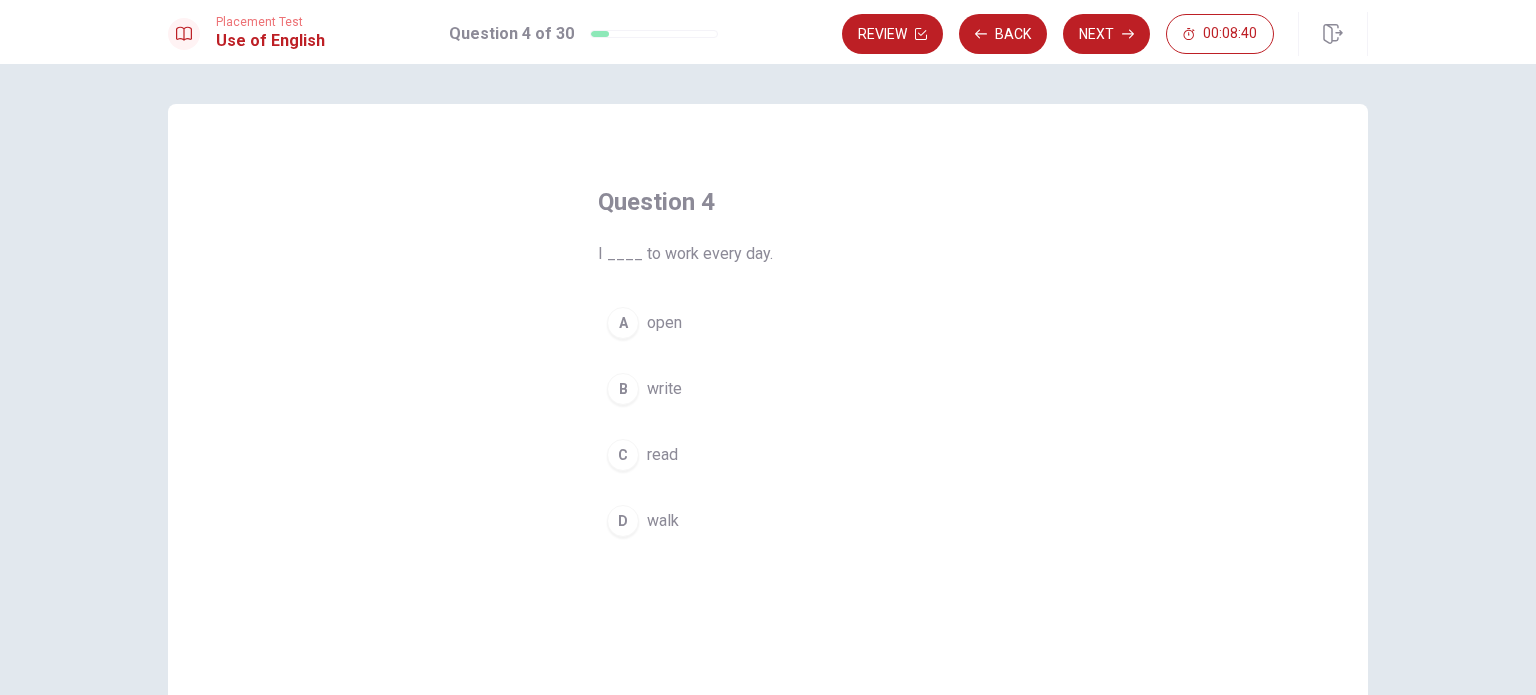 click on "D" at bounding box center [623, 521] 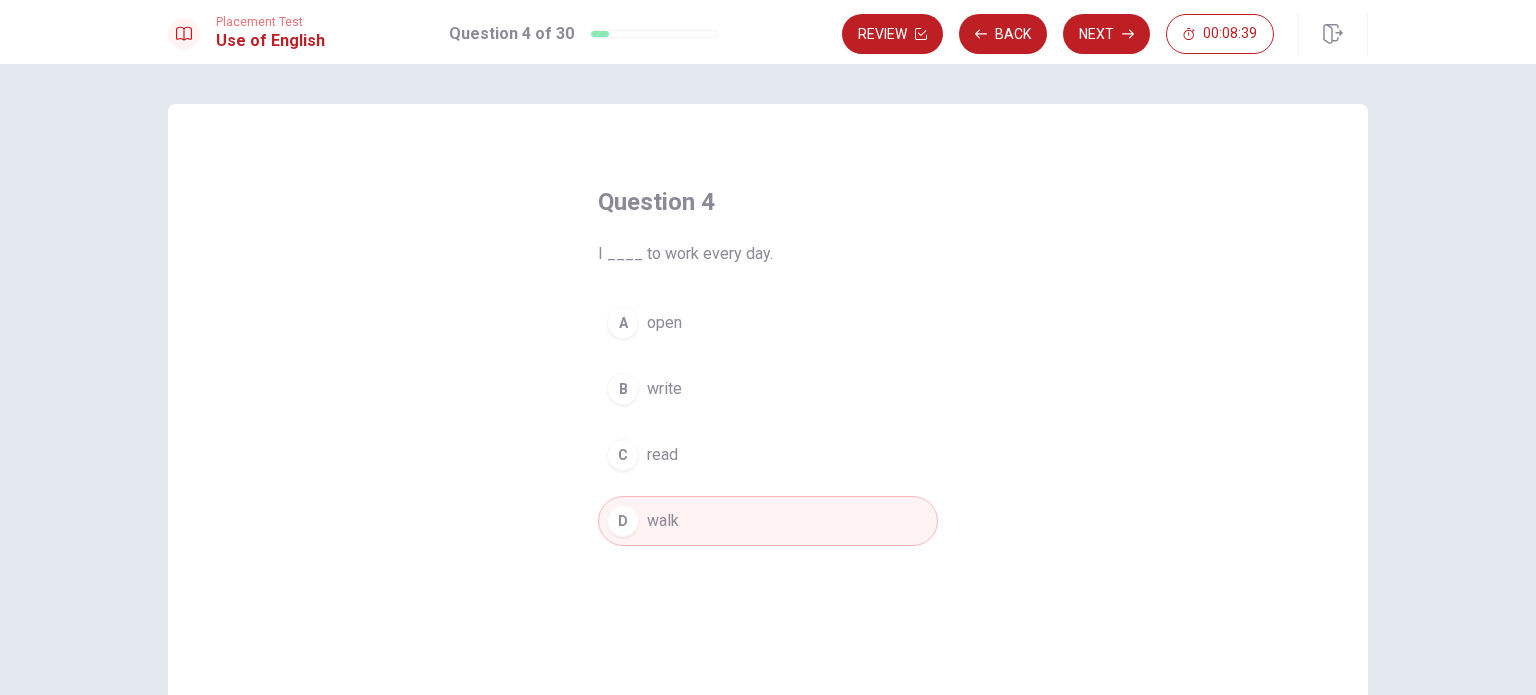click on "D" at bounding box center [623, 521] 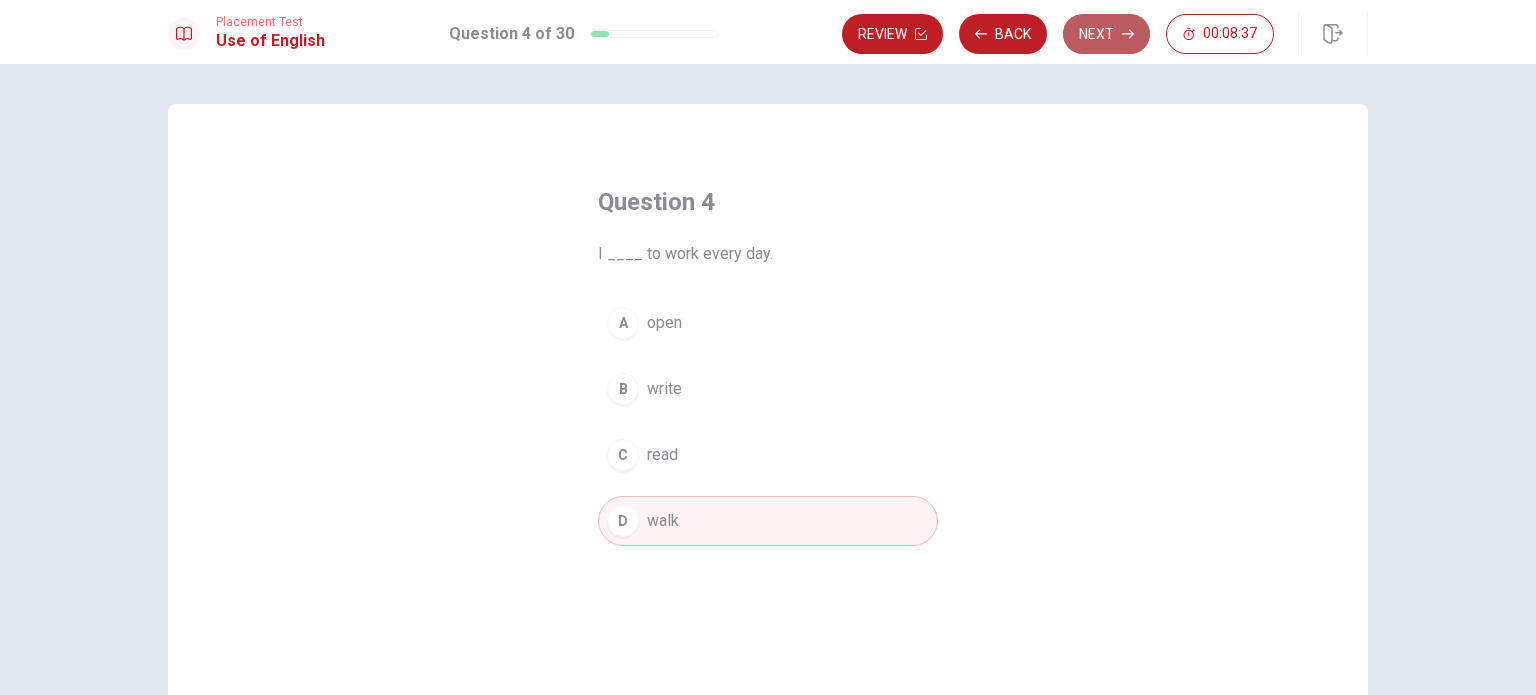 click on "Next" at bounding box center [1106, 34] 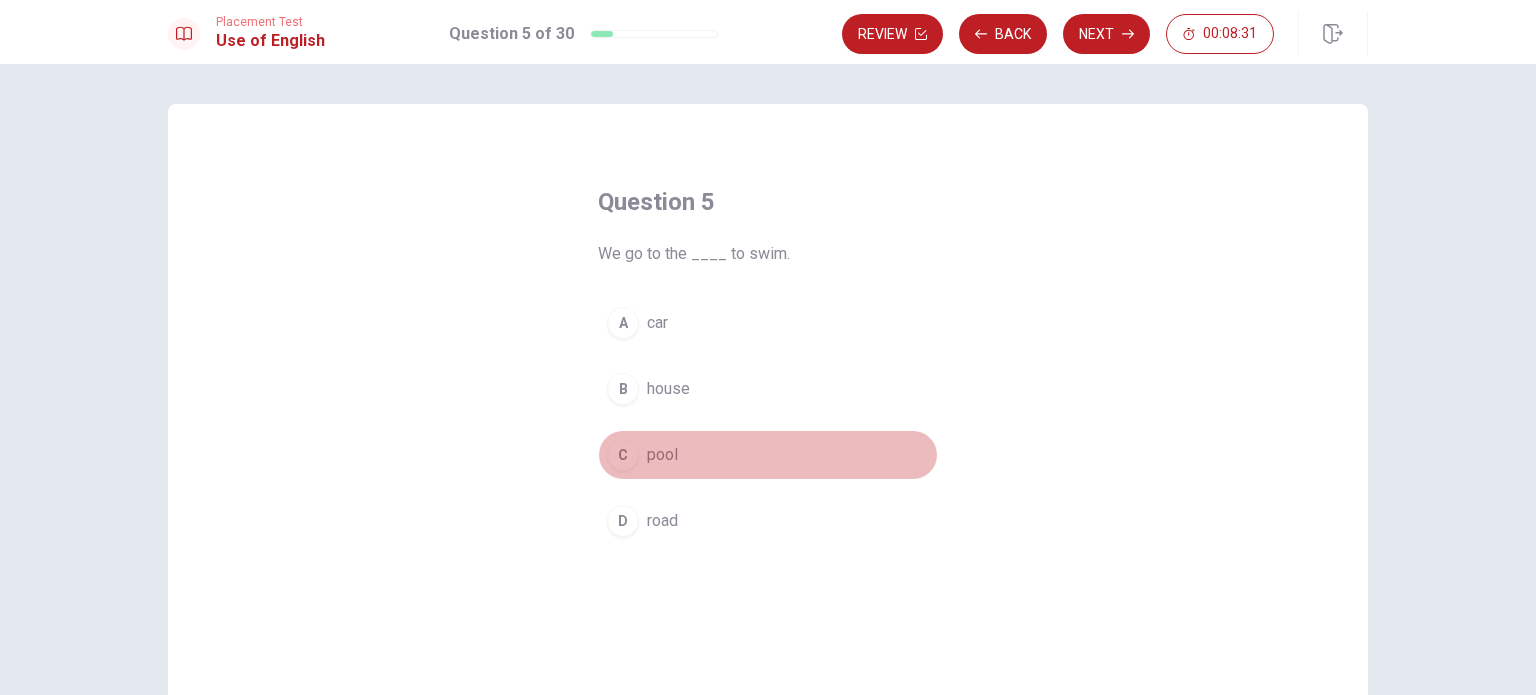 click on "C" at bounding box center [623, 455] 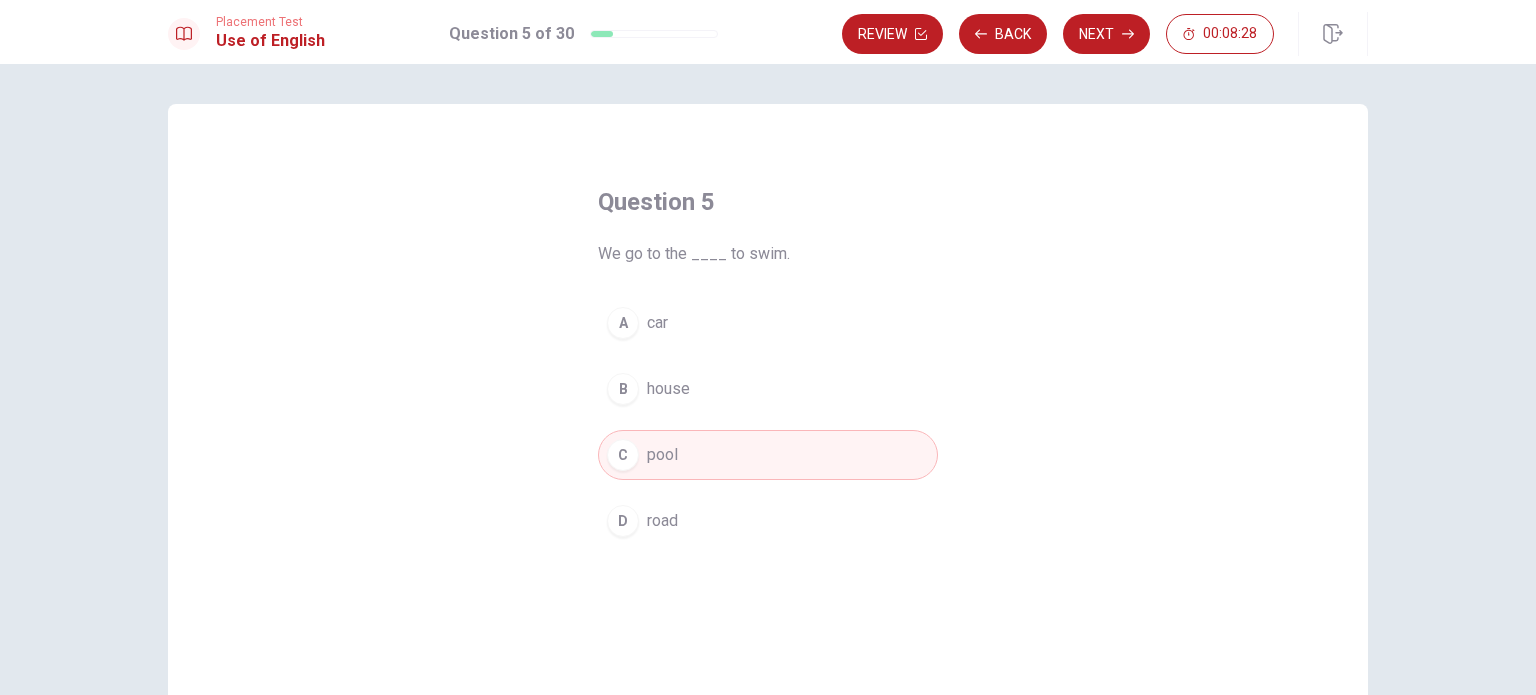 drag, startPoint x: 1116, startPoint y: 30, endPoint x: 1102, endPoint y: 47, distance: 22.022715 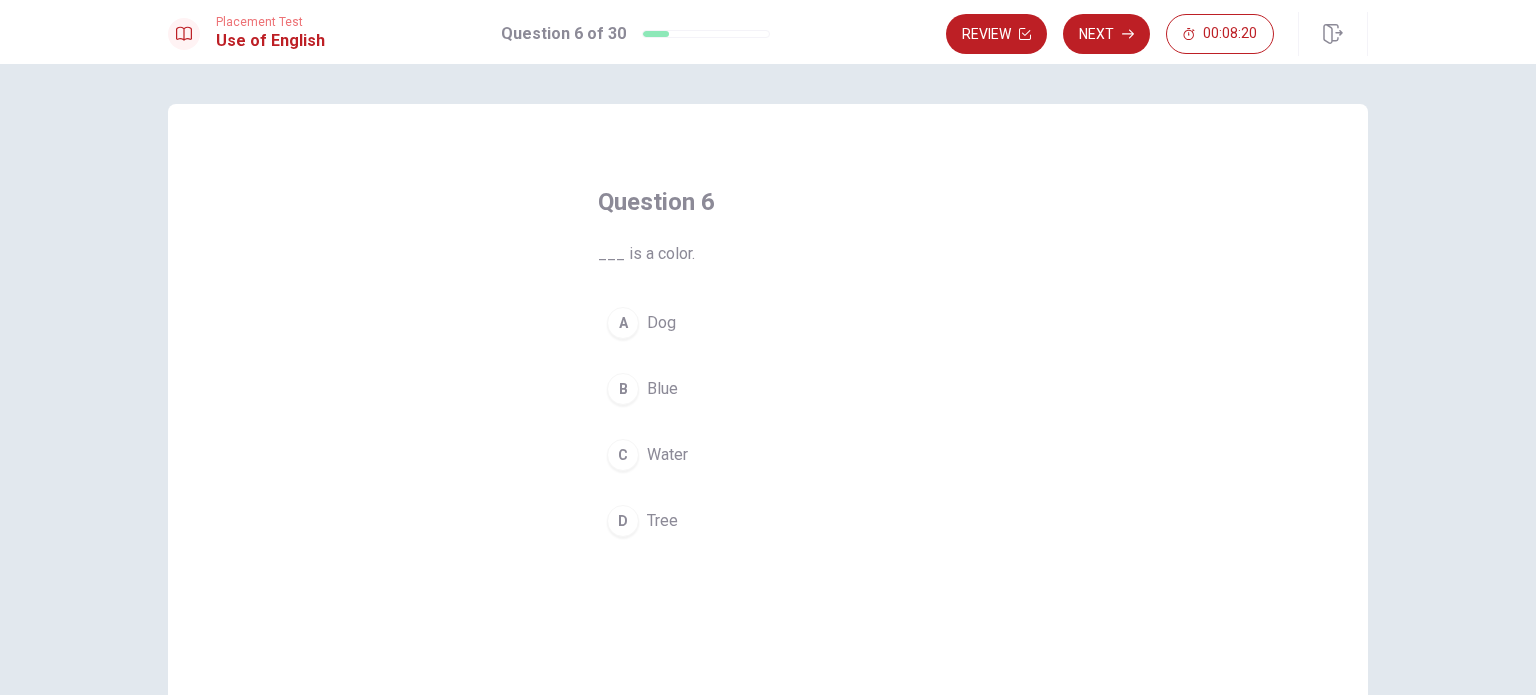 click on "B" at bounding box center [623, 389] 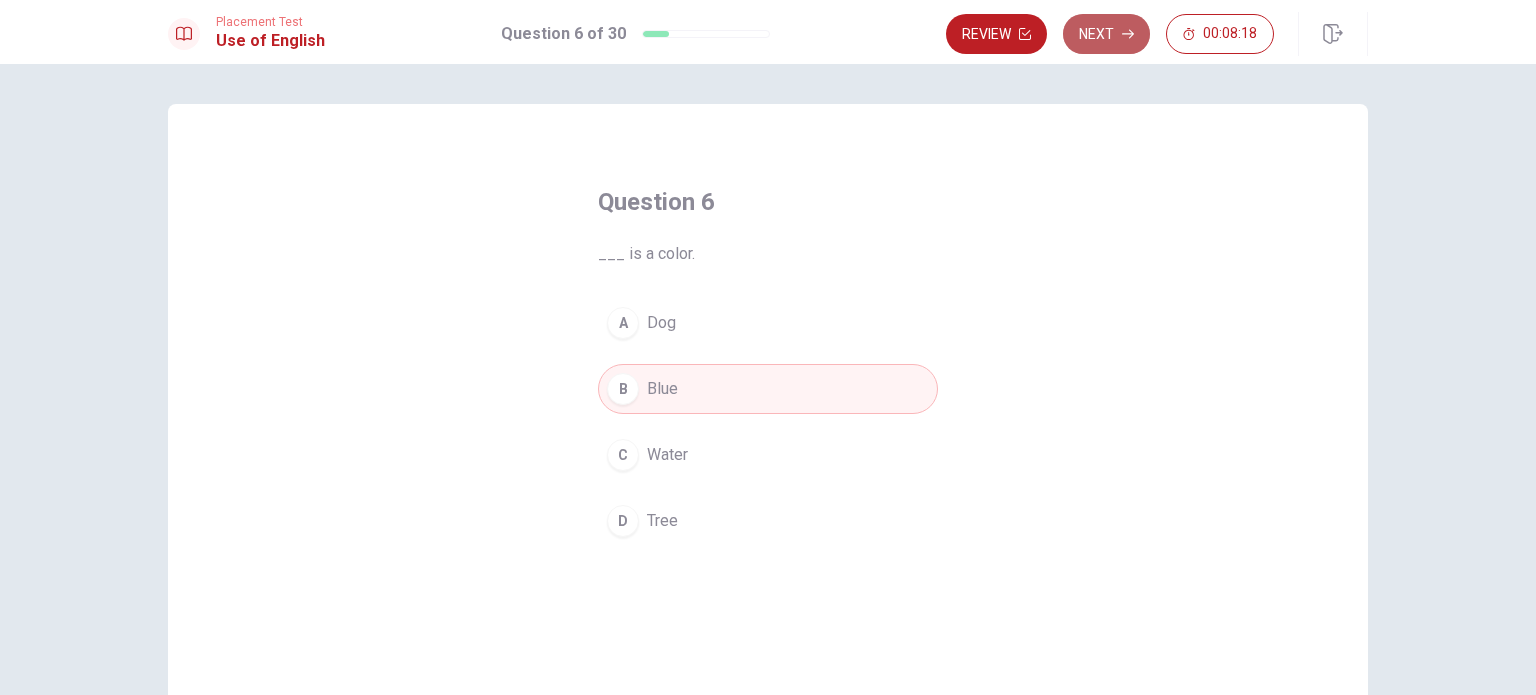 click on "Next" at bounding box center [1106, 34] 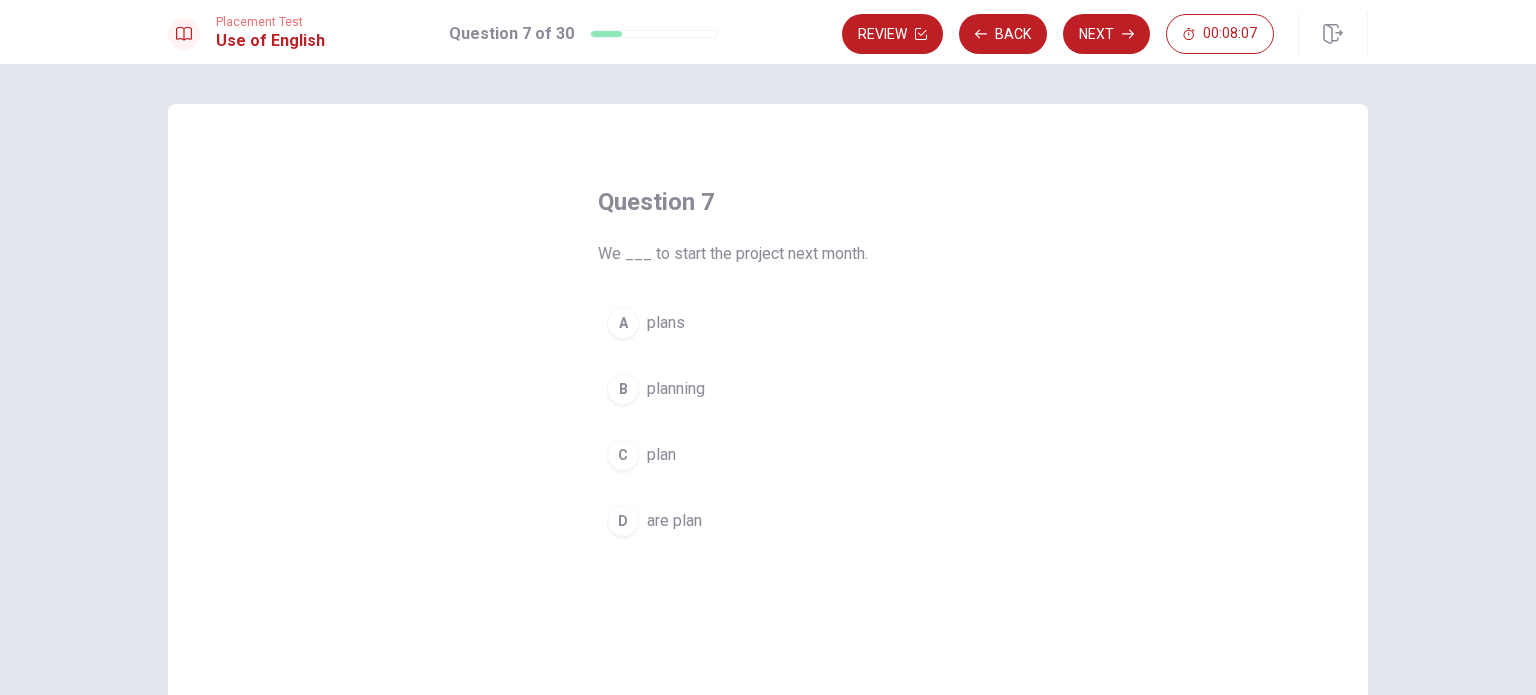 click on "C" at bounding box center (623, 455) 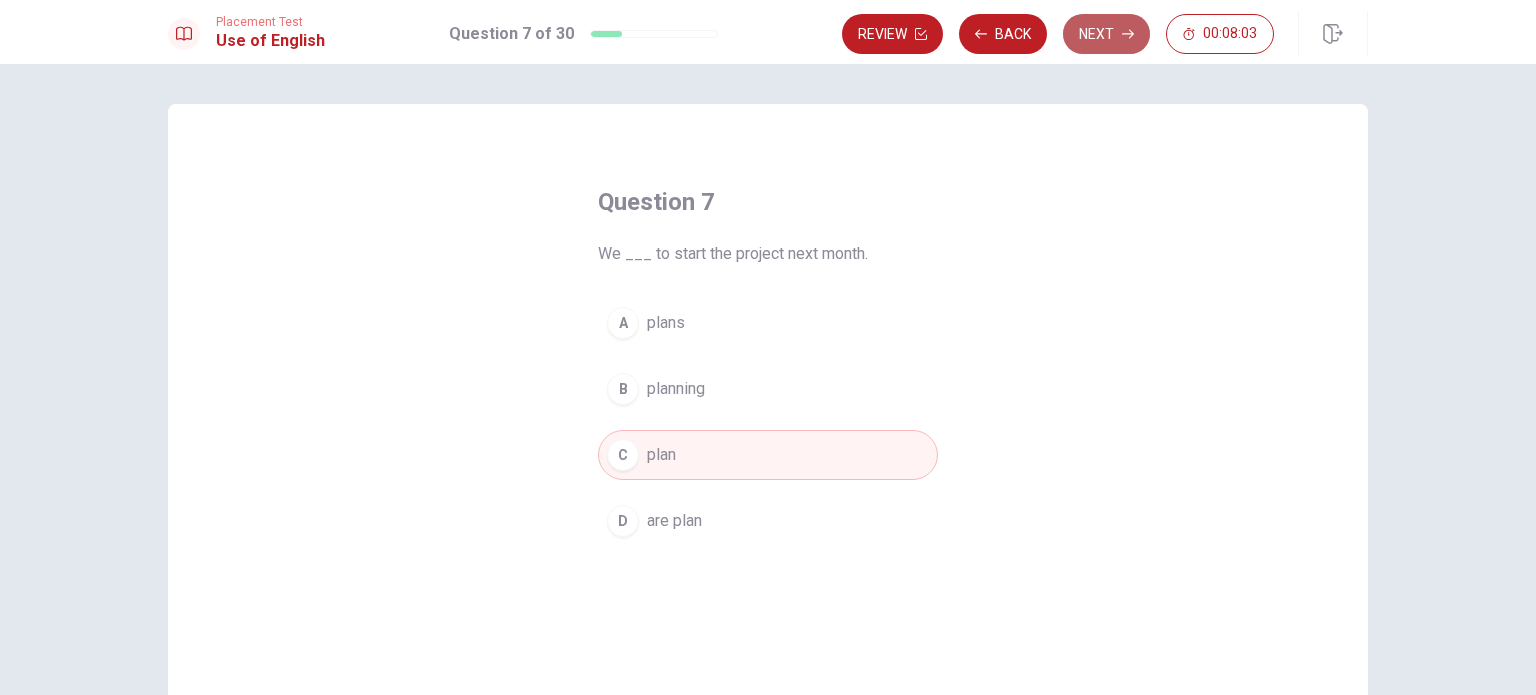 click 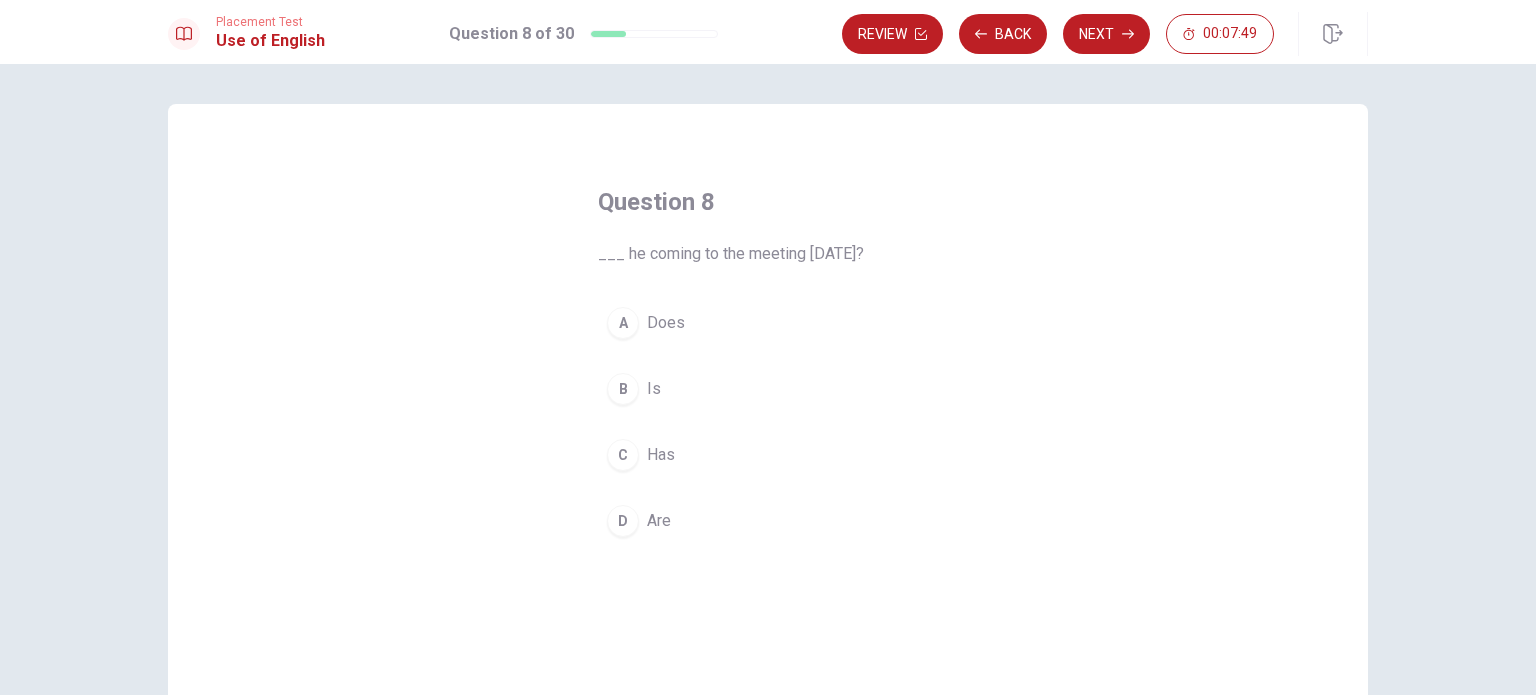 click on "B" at bounding box center (623, 389) 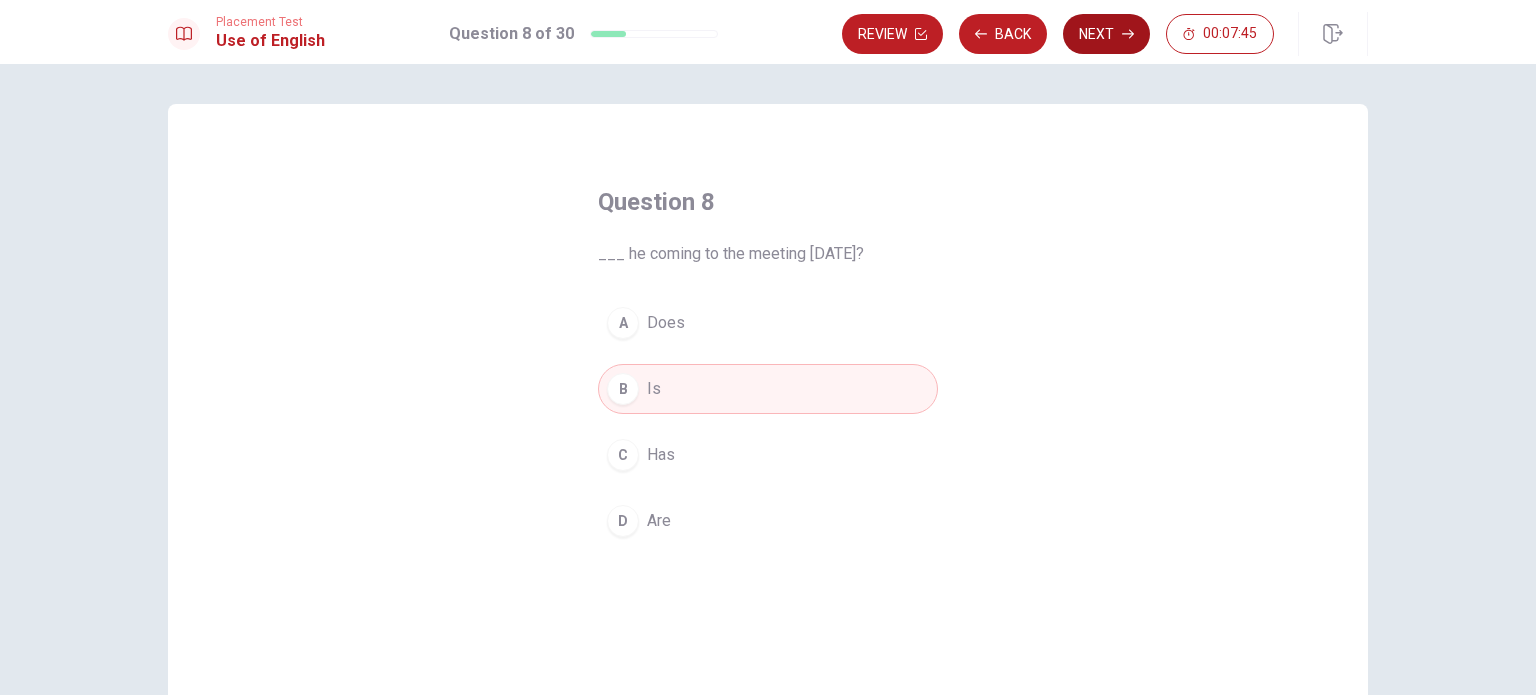 click on "Next" at bounding box center (1106, 34) 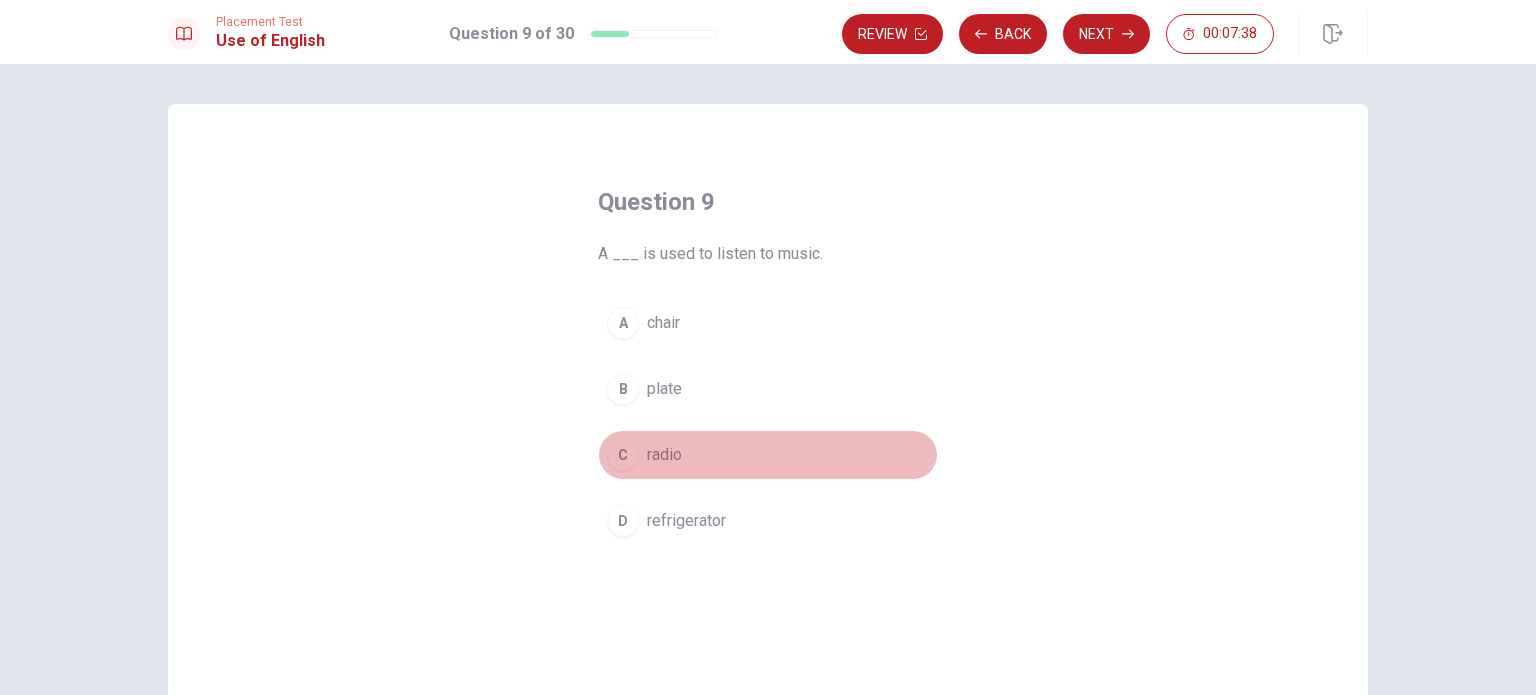 click on "C radio" at bounding box center [768, 455] 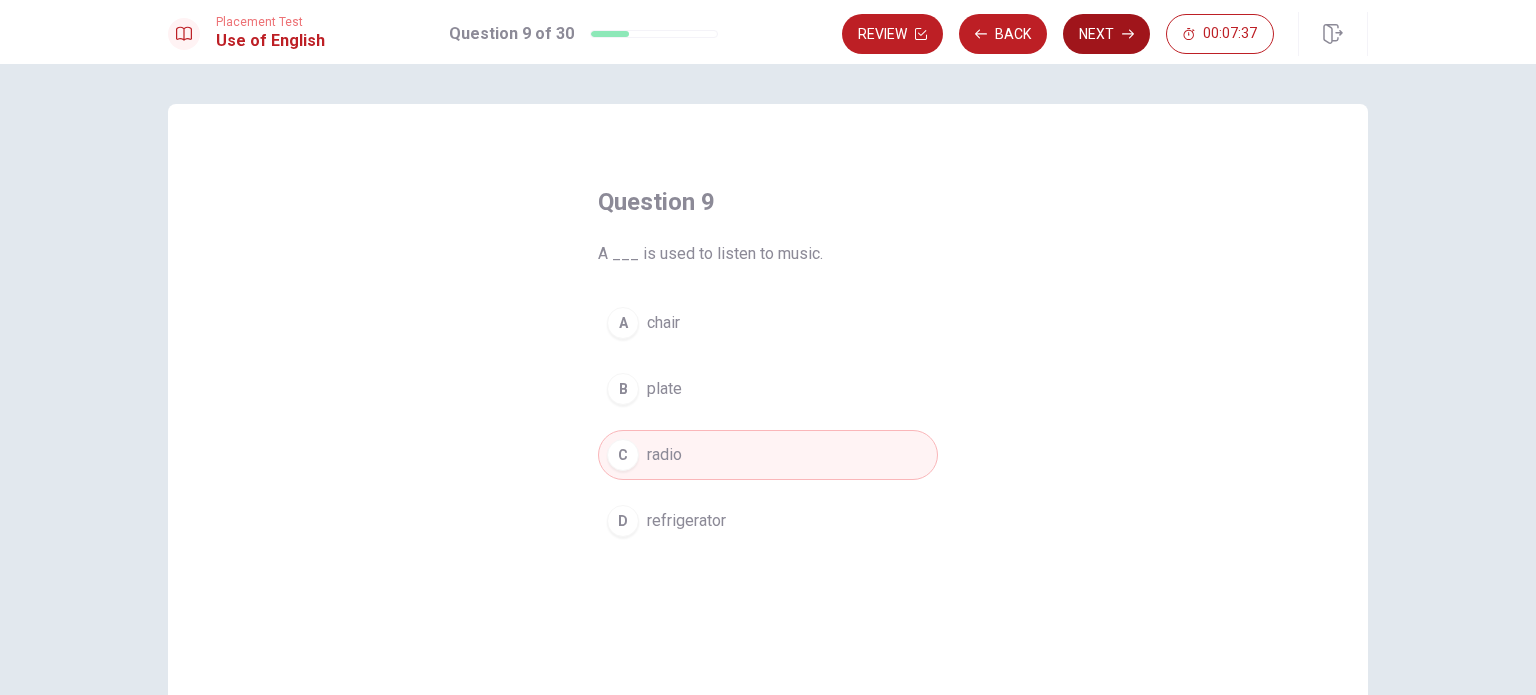 click on "Next" at bounding box center (1106, 34) 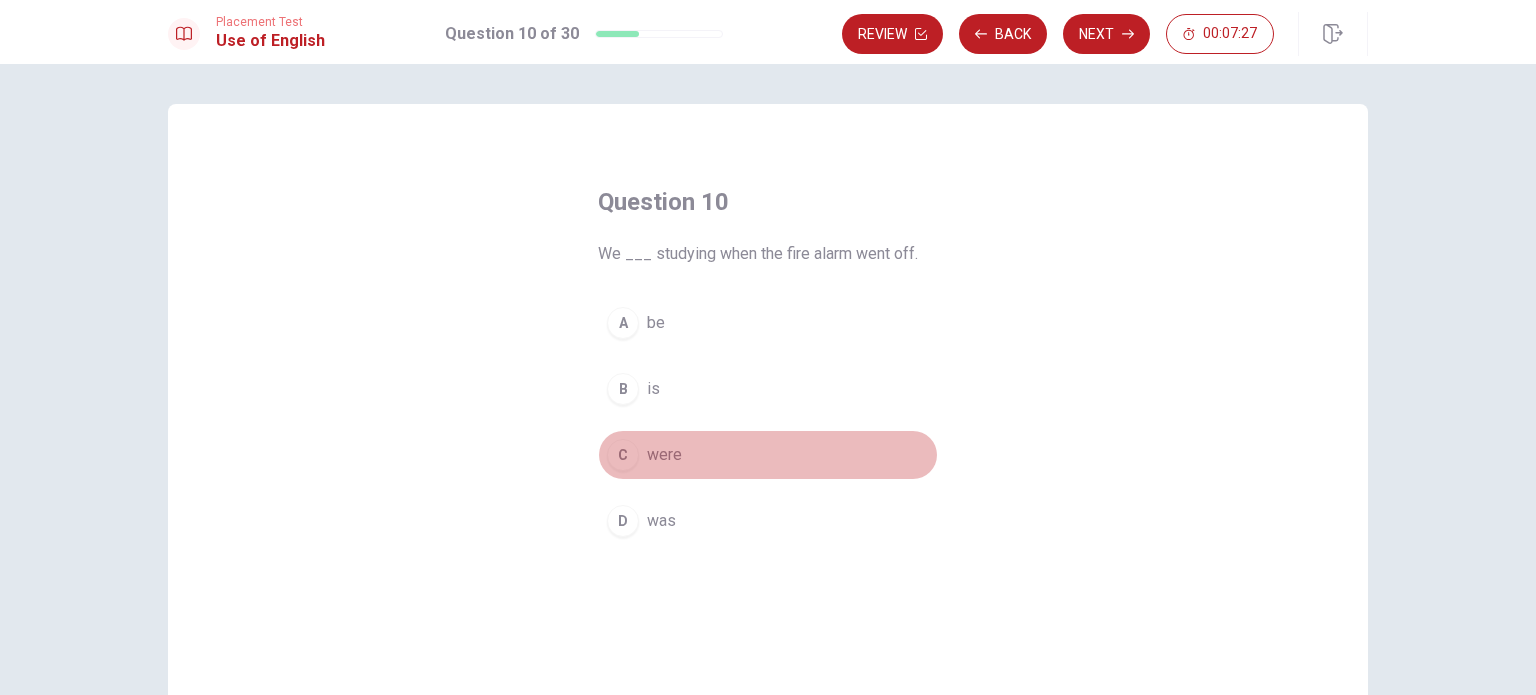 click on "were" at bounding box center [664, 455] 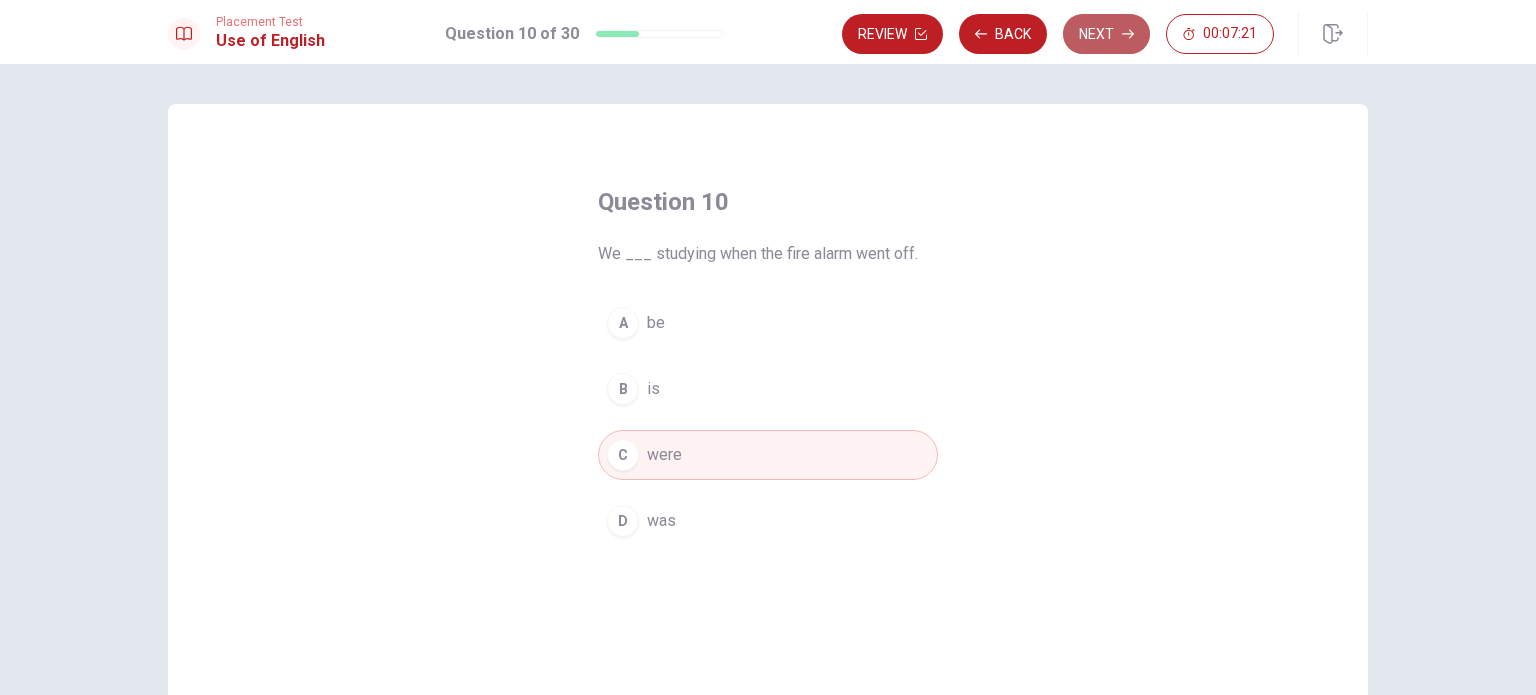 click on "Next" at bounding box center [1106, 34] 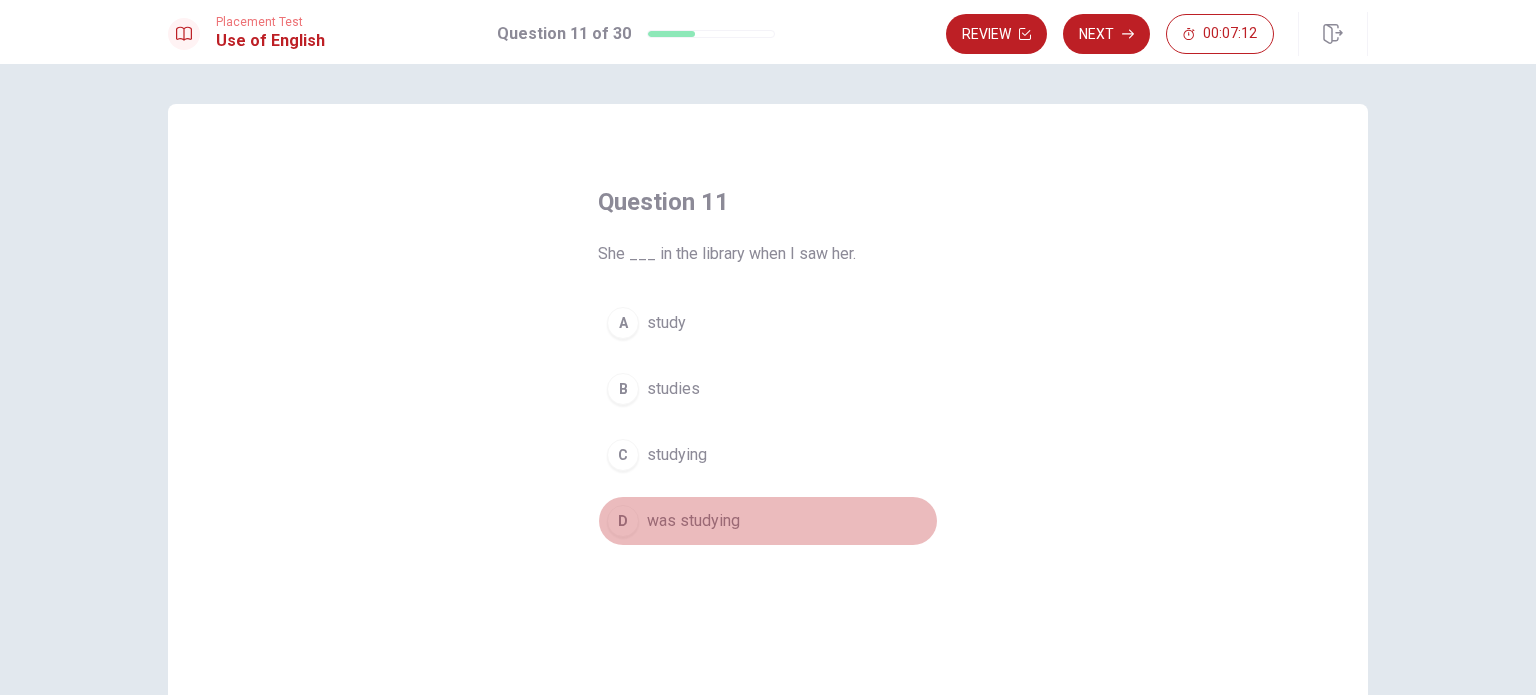 click on "was studying" at bounding box center [693, 521] 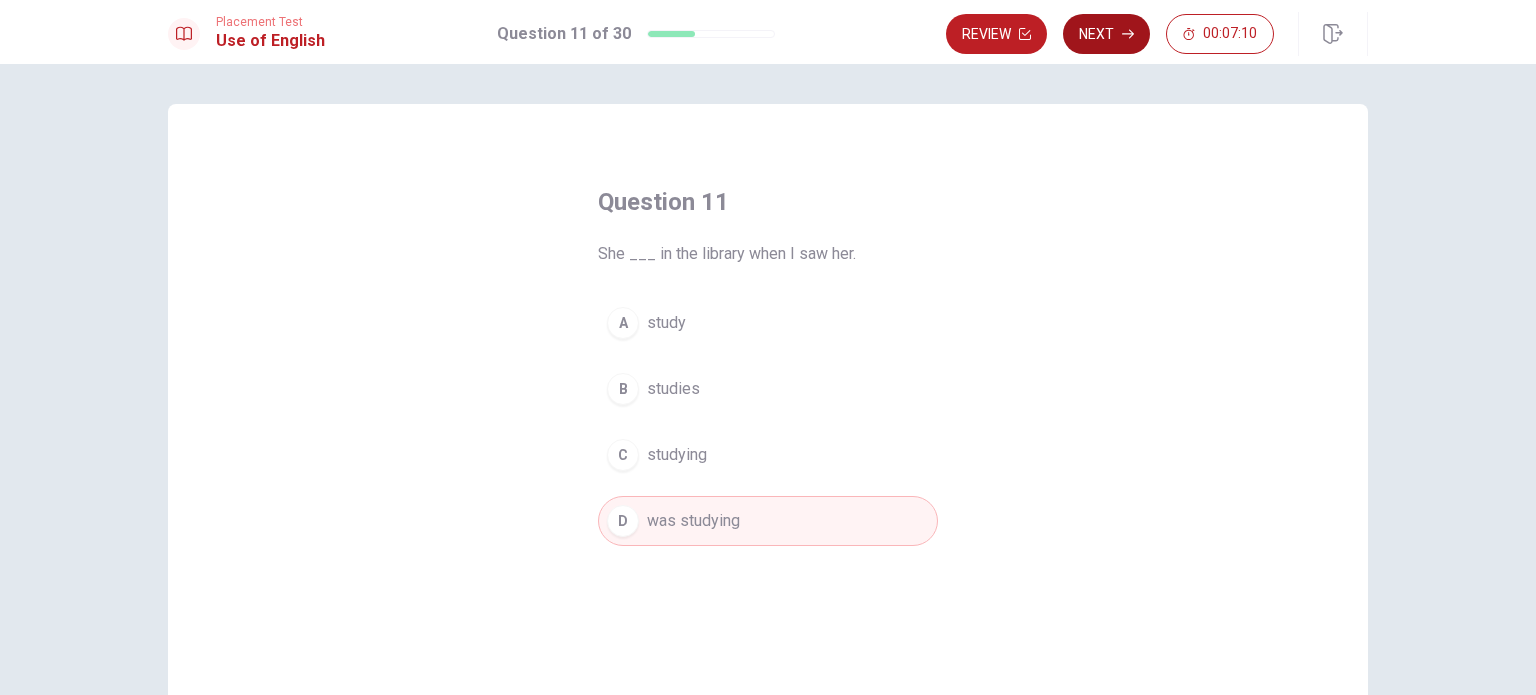 click on "Next" at bounding box center [1106, 34] 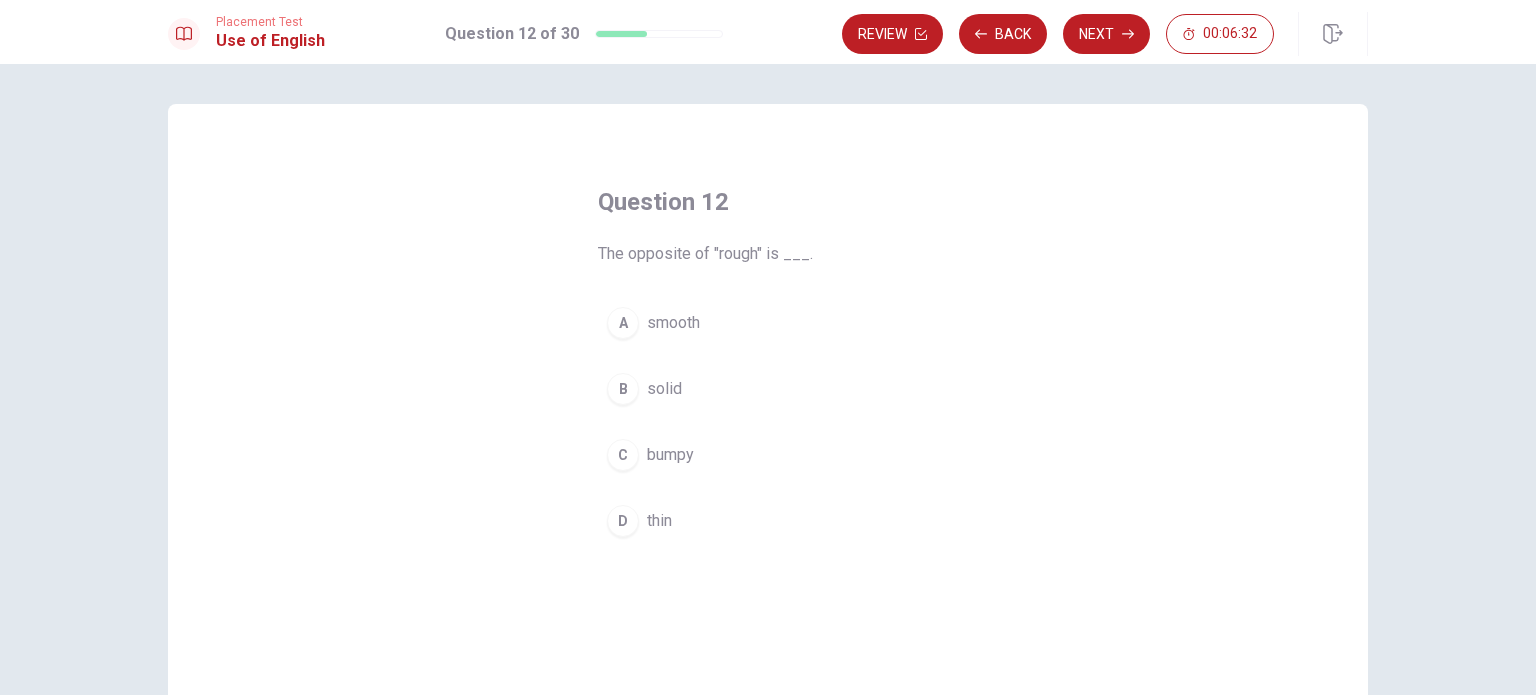 click on "smooth" at bounding box center (673, 323) 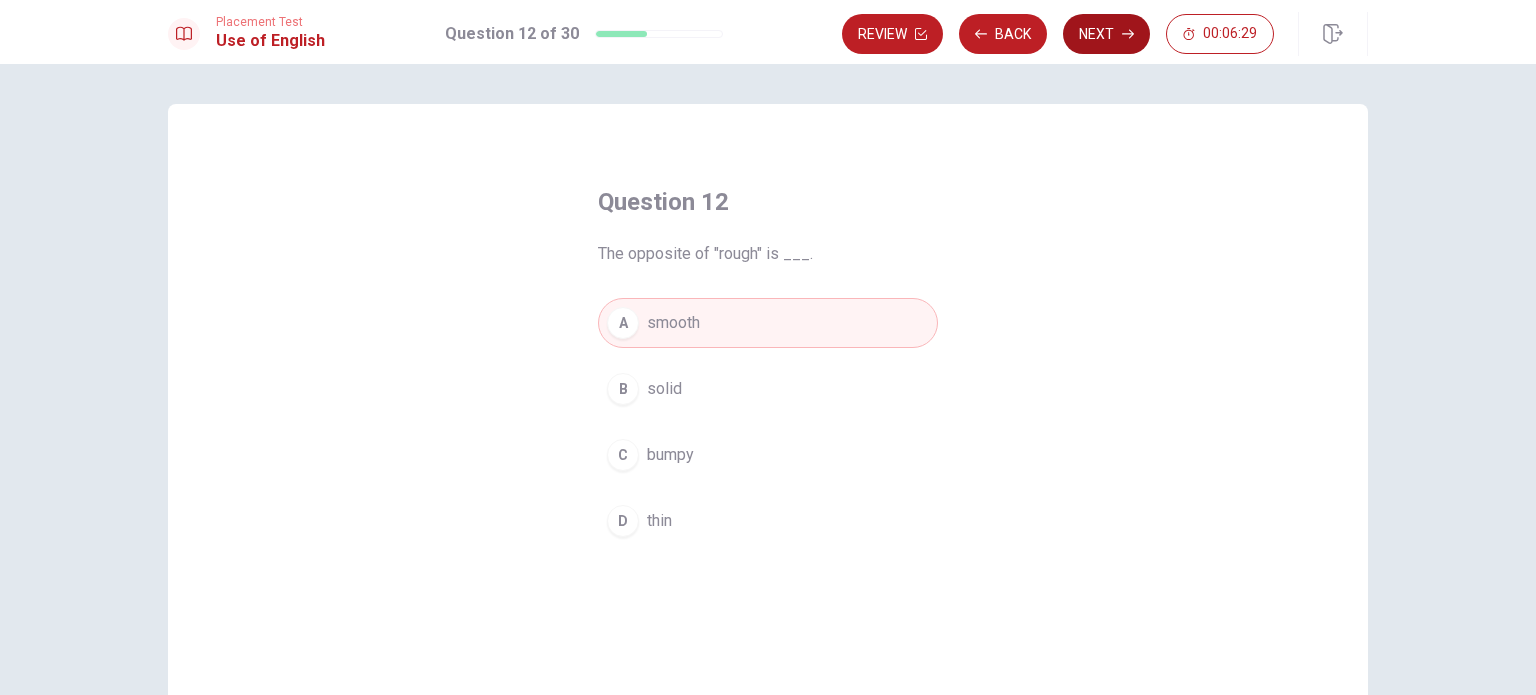 click on "Next" at bounding box center [1106, 34] 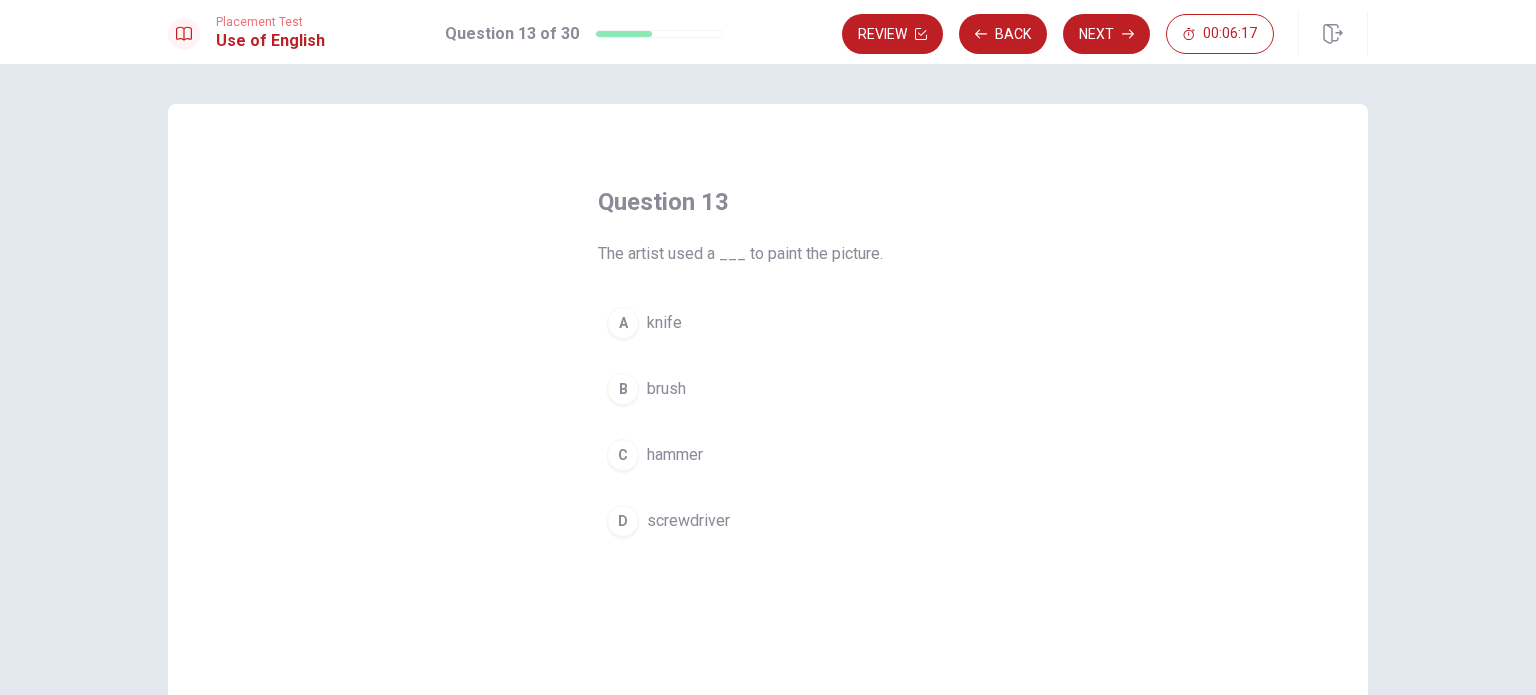click on "B" at bounding box center (623, 389) 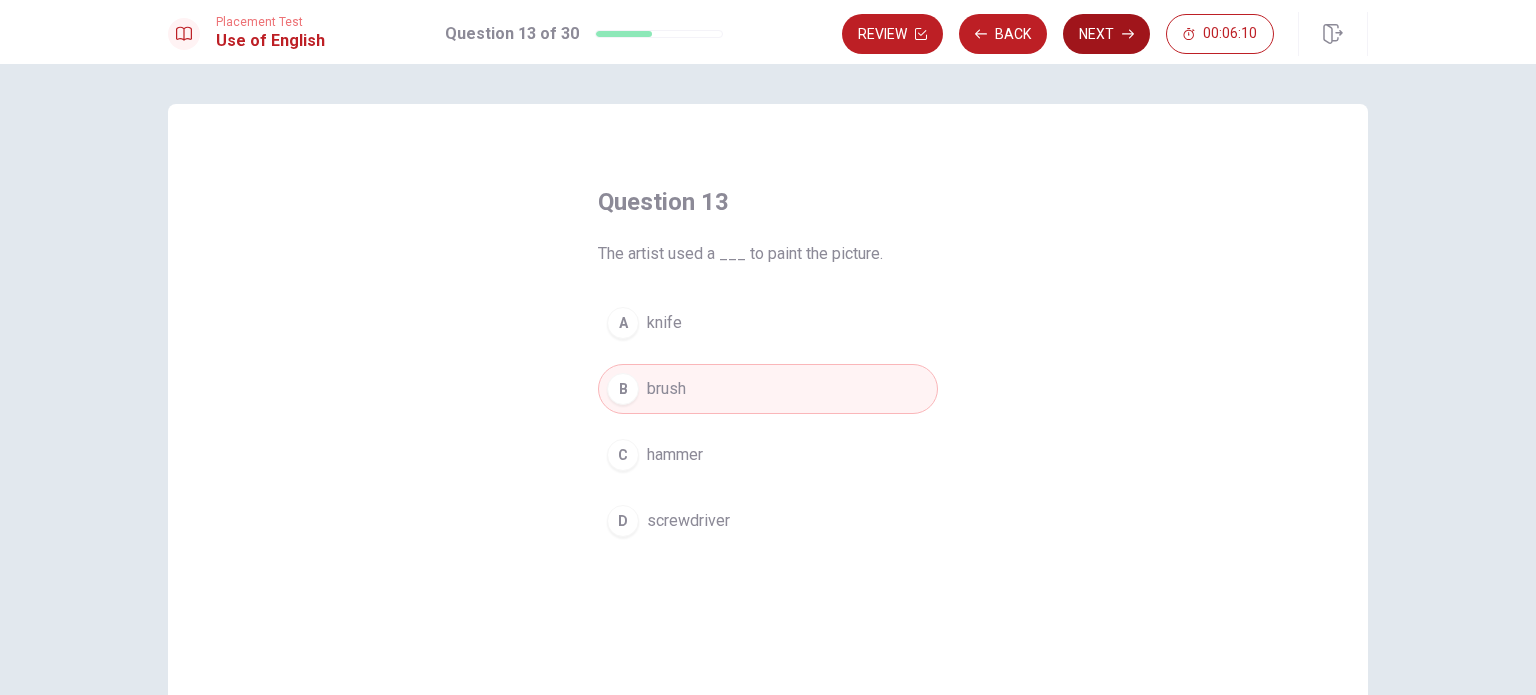 click on "Next" at bounding box center (1106, 34) 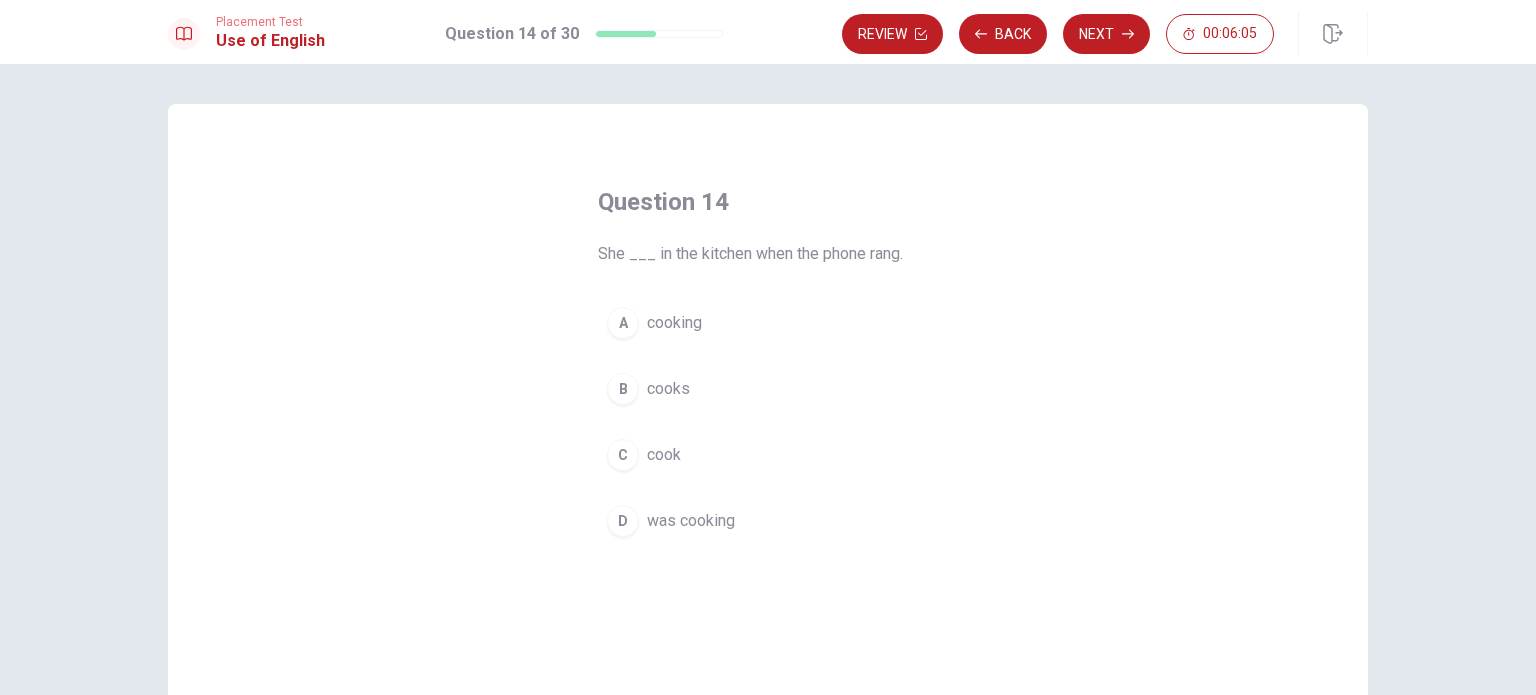 click on "D was cooking" at bounding box center [768, 521] 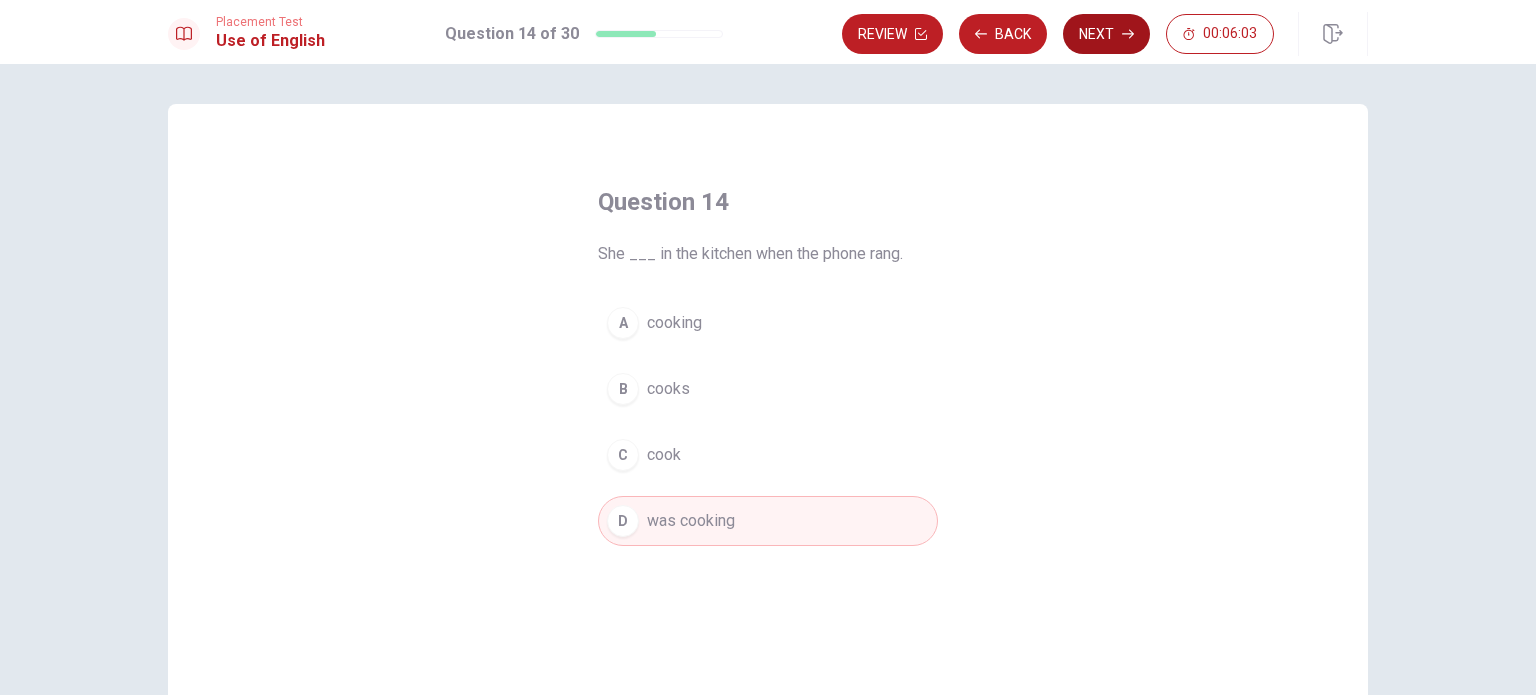 click on "Next" at bounding box center (1106, 34) 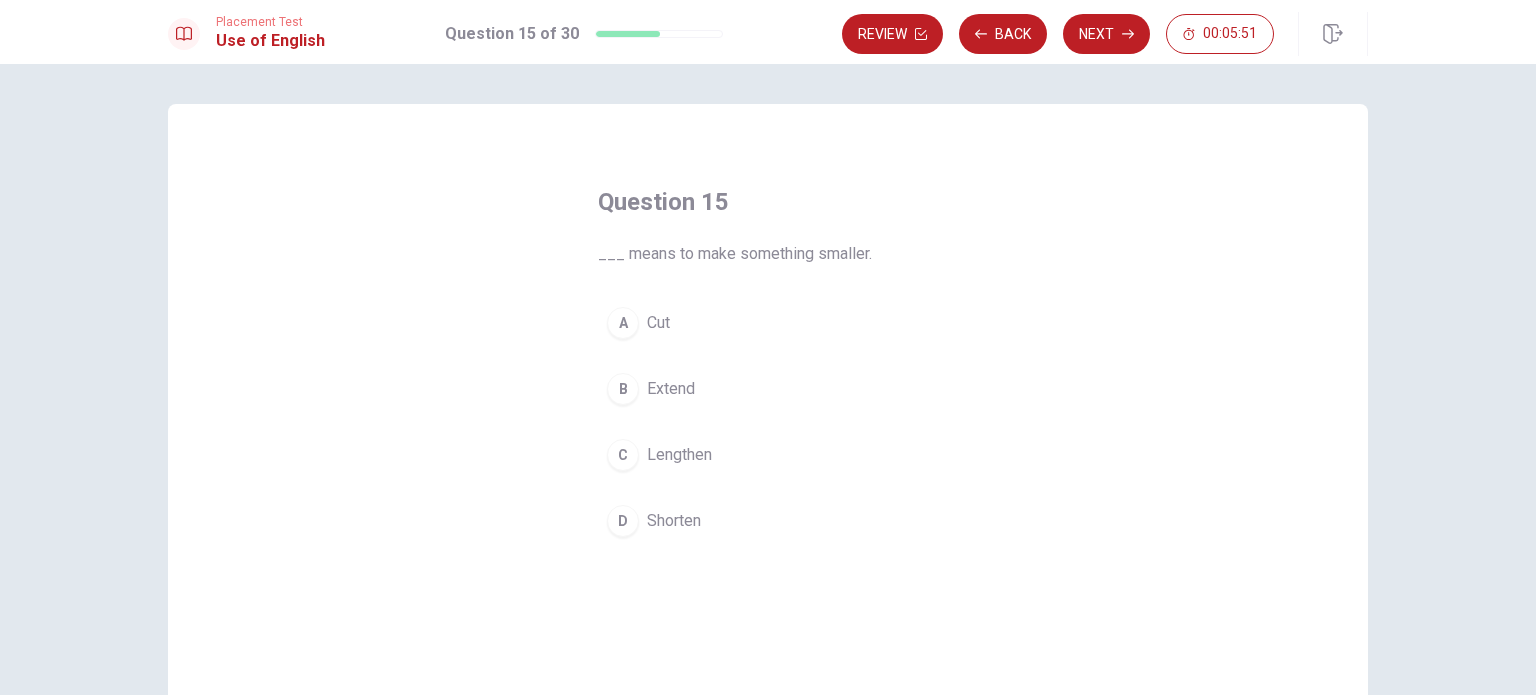 click on "Cut" at bounding box center [658, 323] 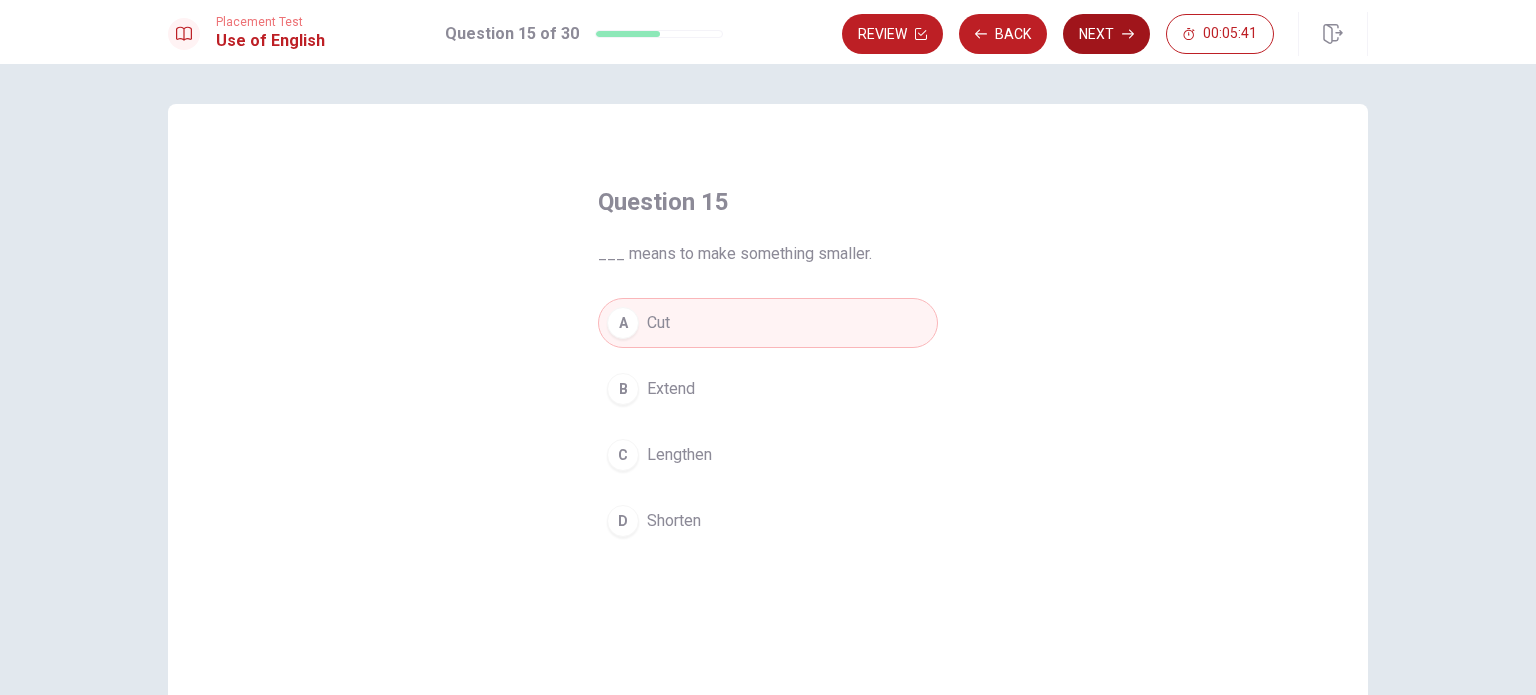 click 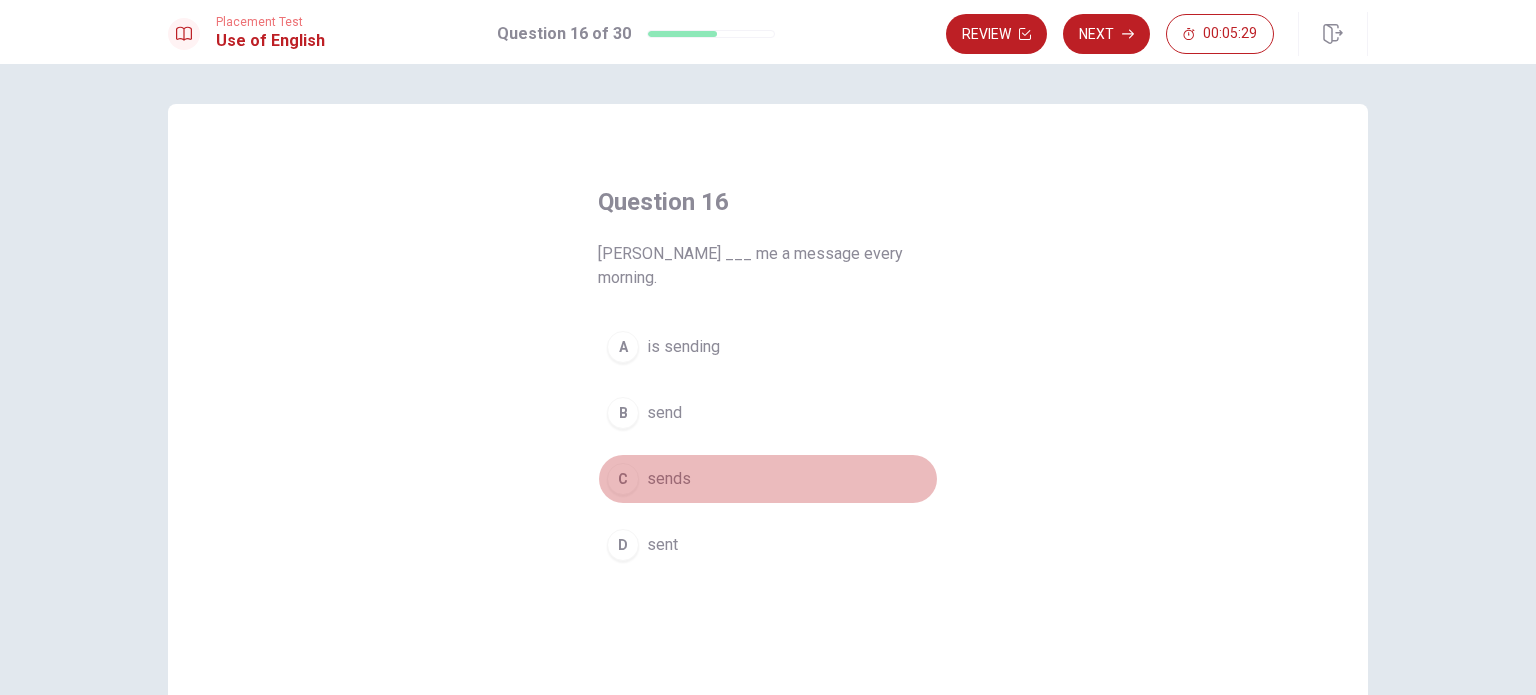 click on "C sends" at bounding box center (768, 479) 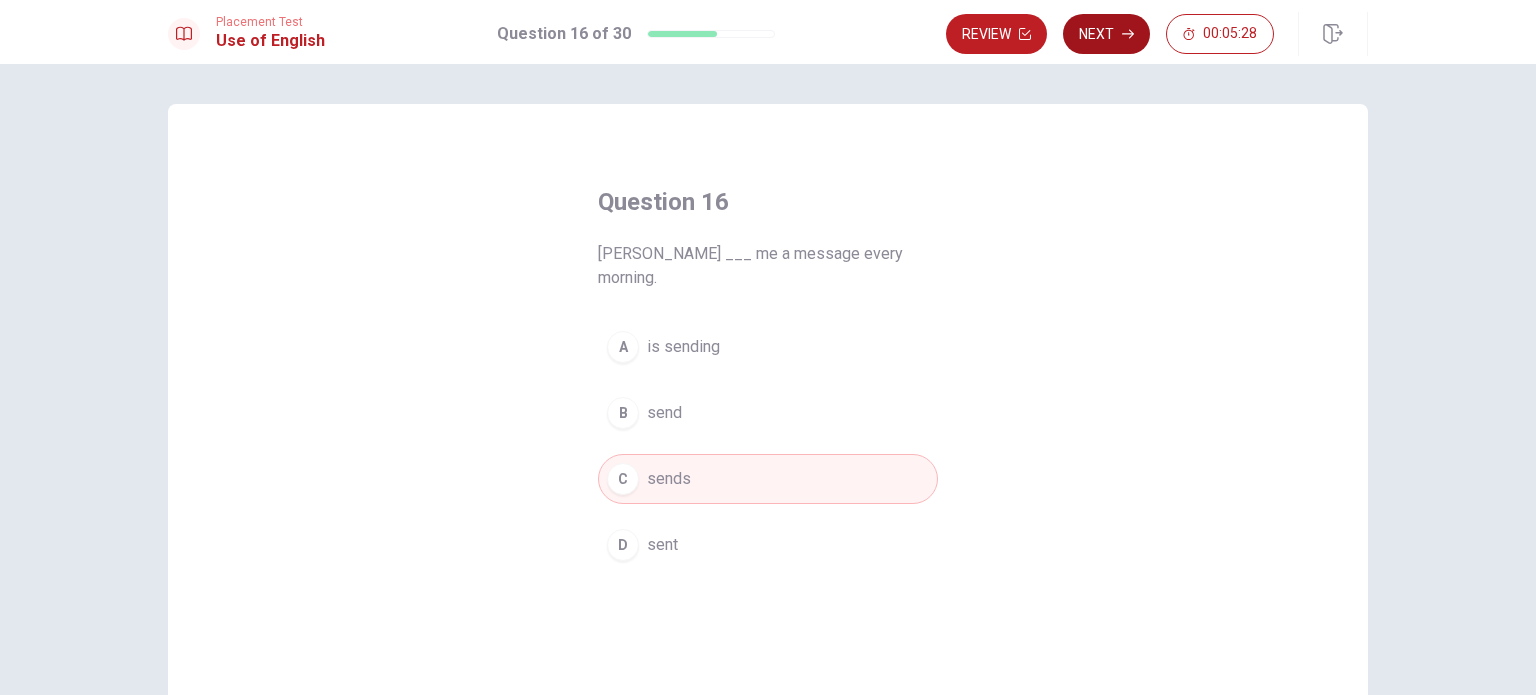 click on "Next" at bounding box center (1106, 34) 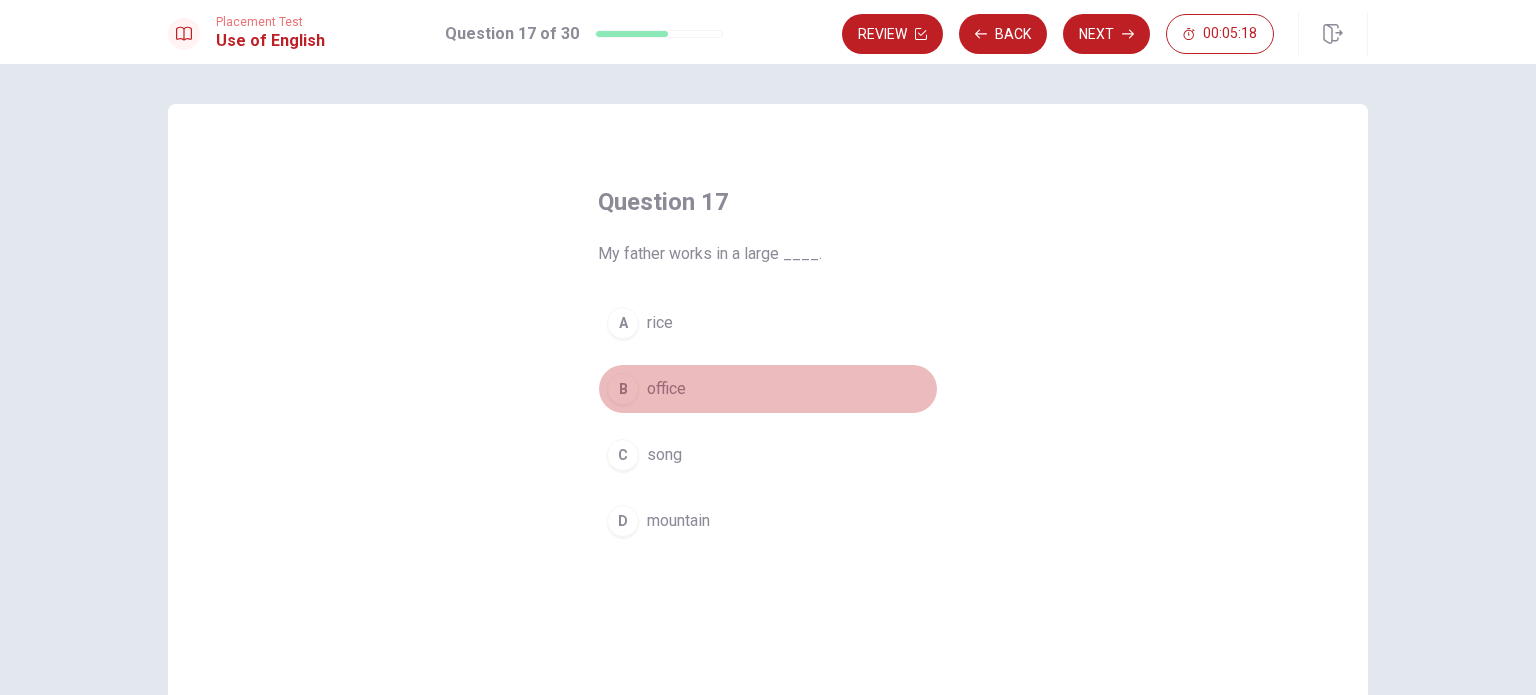 click on "B" at bounding box center (623, 389) 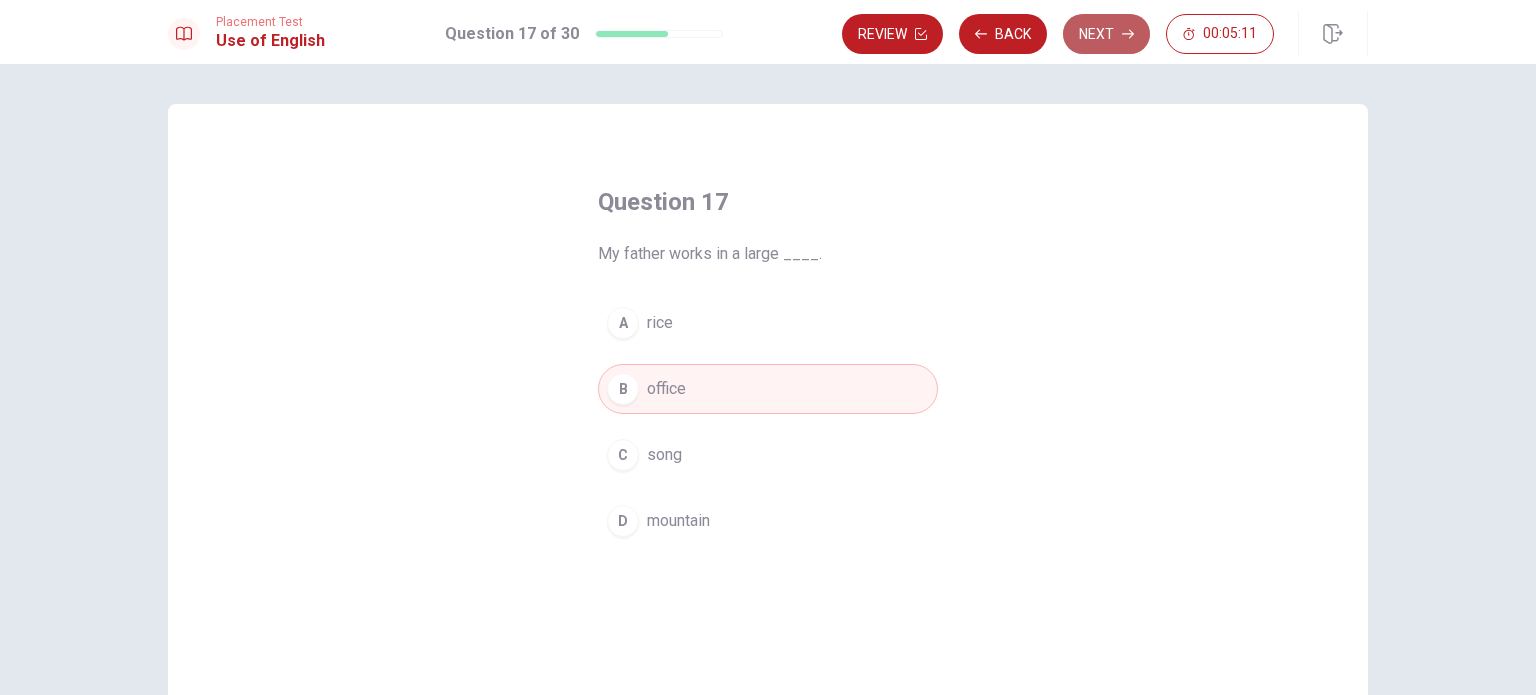 click on "Next" at bounding box center [1106, 34] 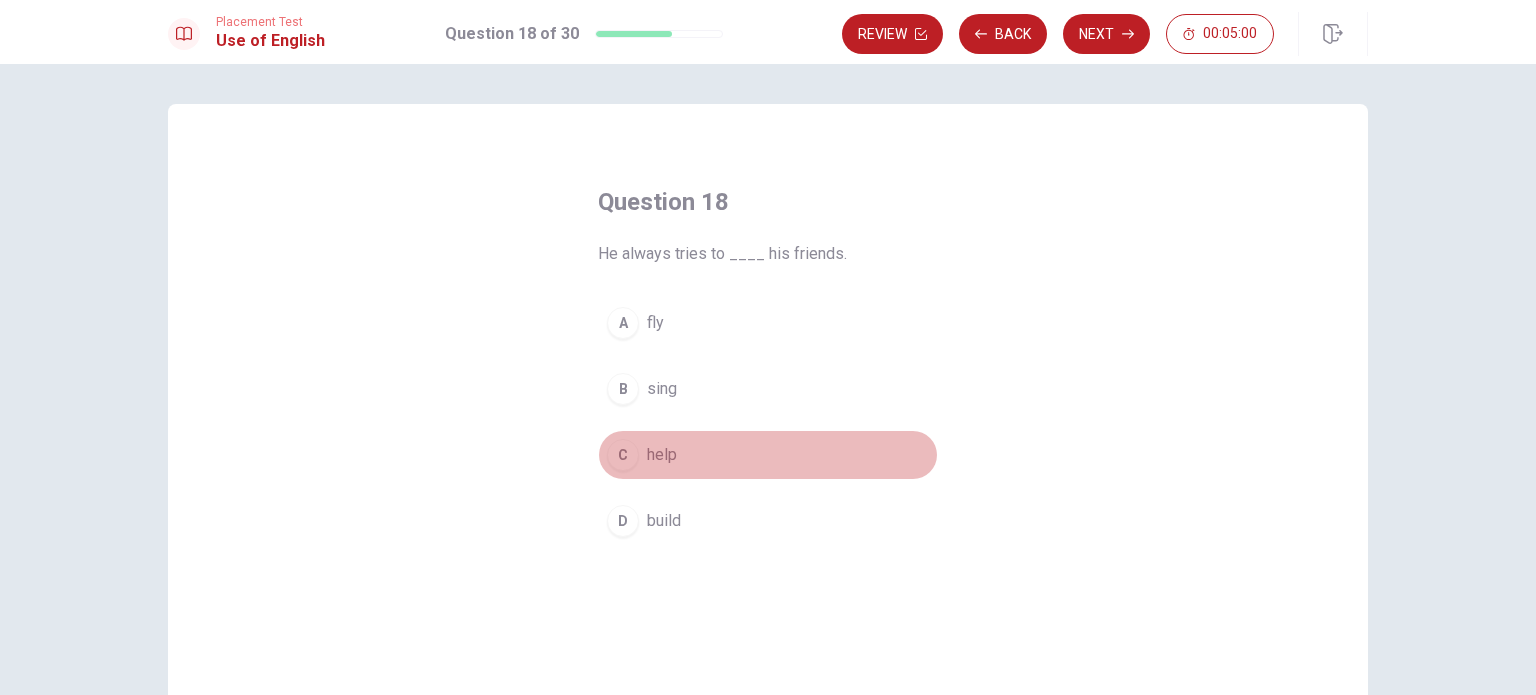 click on "C help" at bounding box center [768, 455] 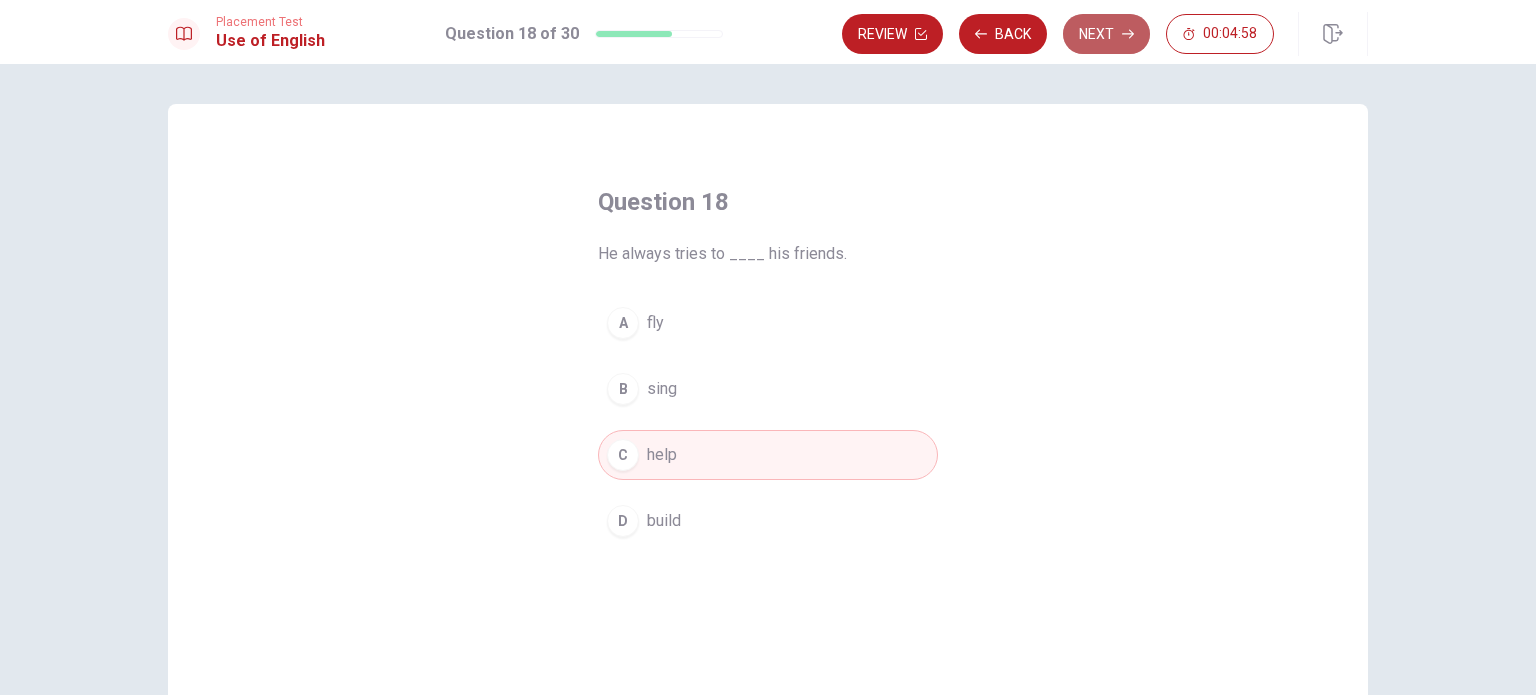 click 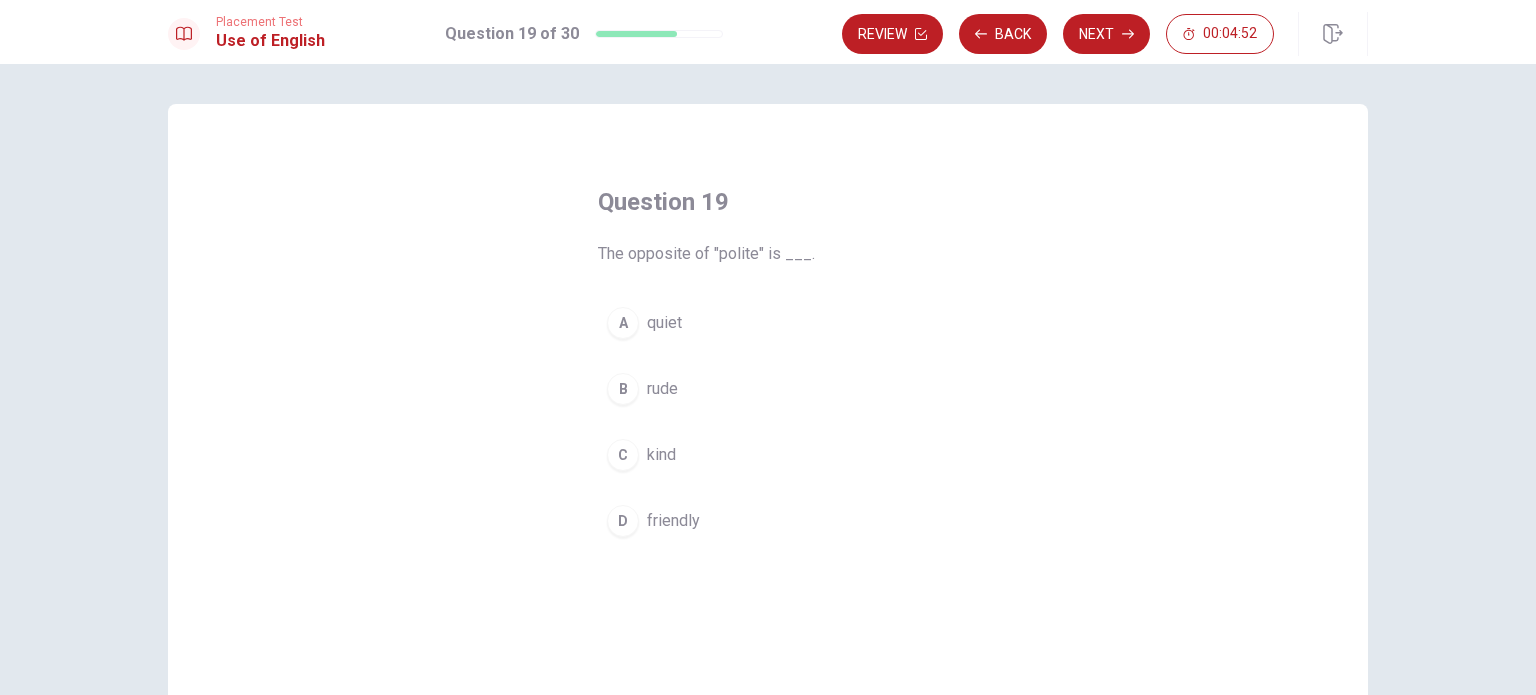 click on "B" at bounding box center (623, 389) 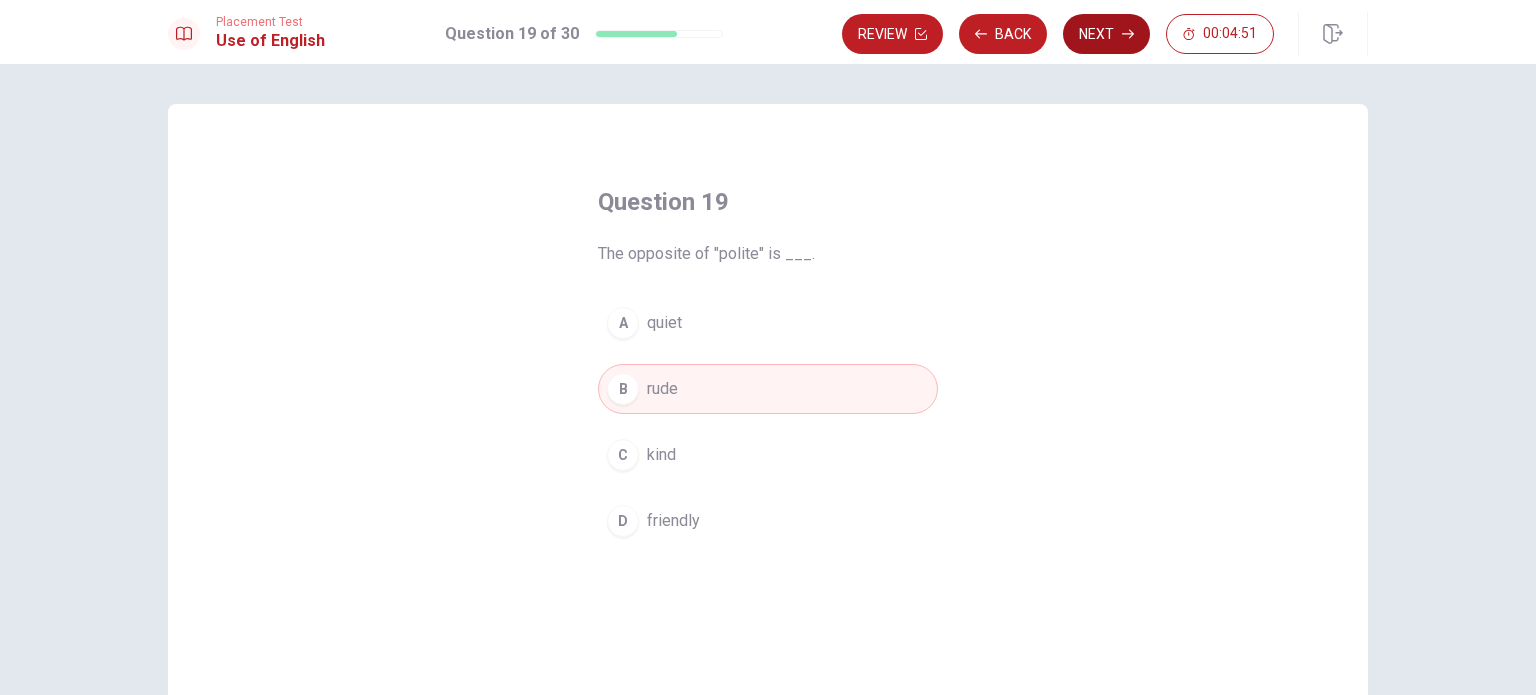 click 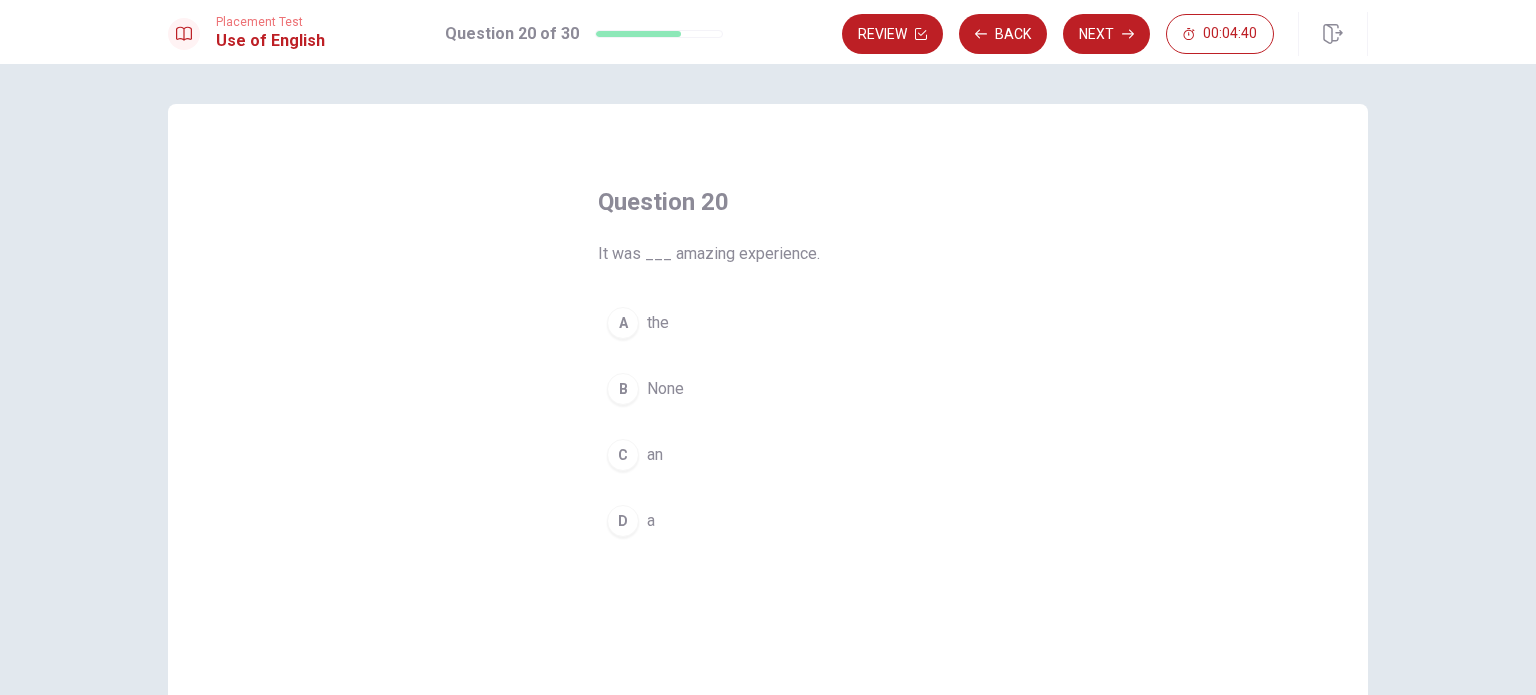 click on "C an" at bounding box center (768, 455) 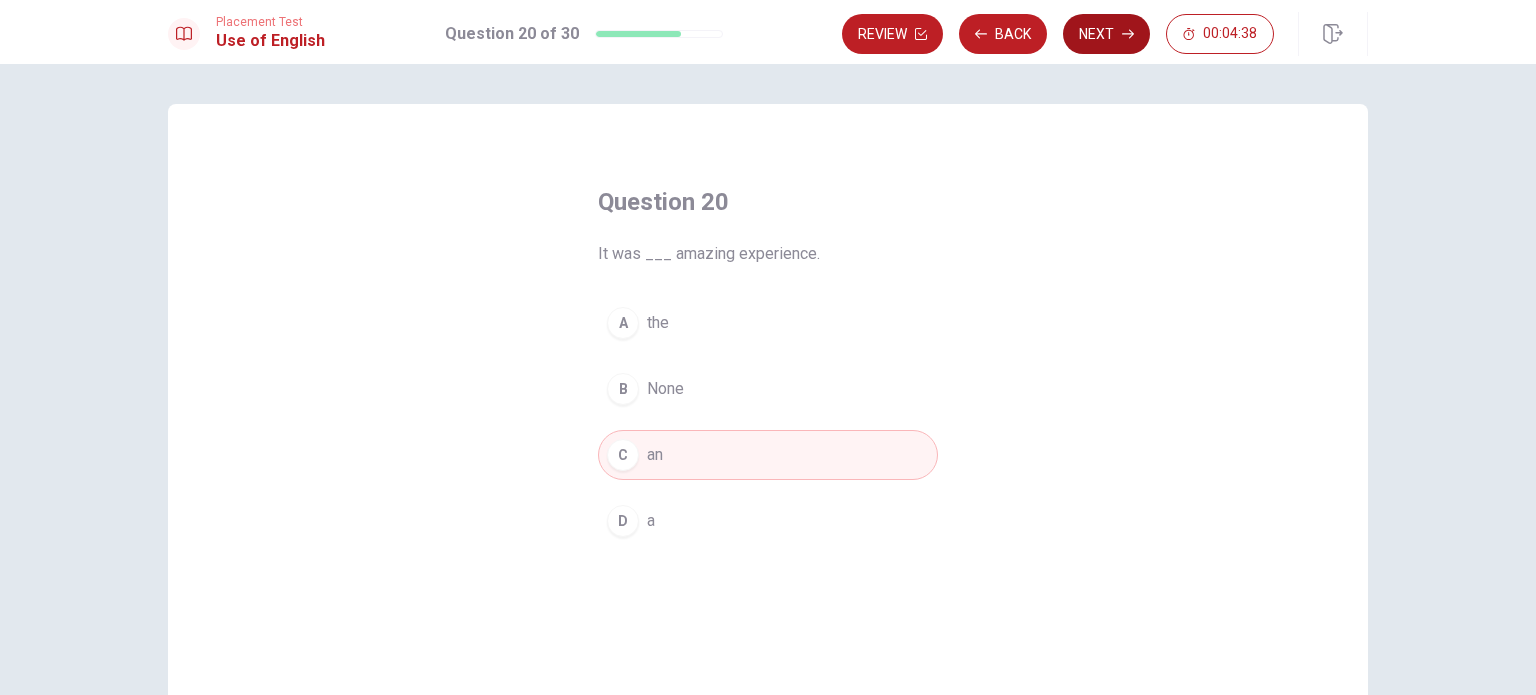 click on "Next" at bounding box center [1106, 34] 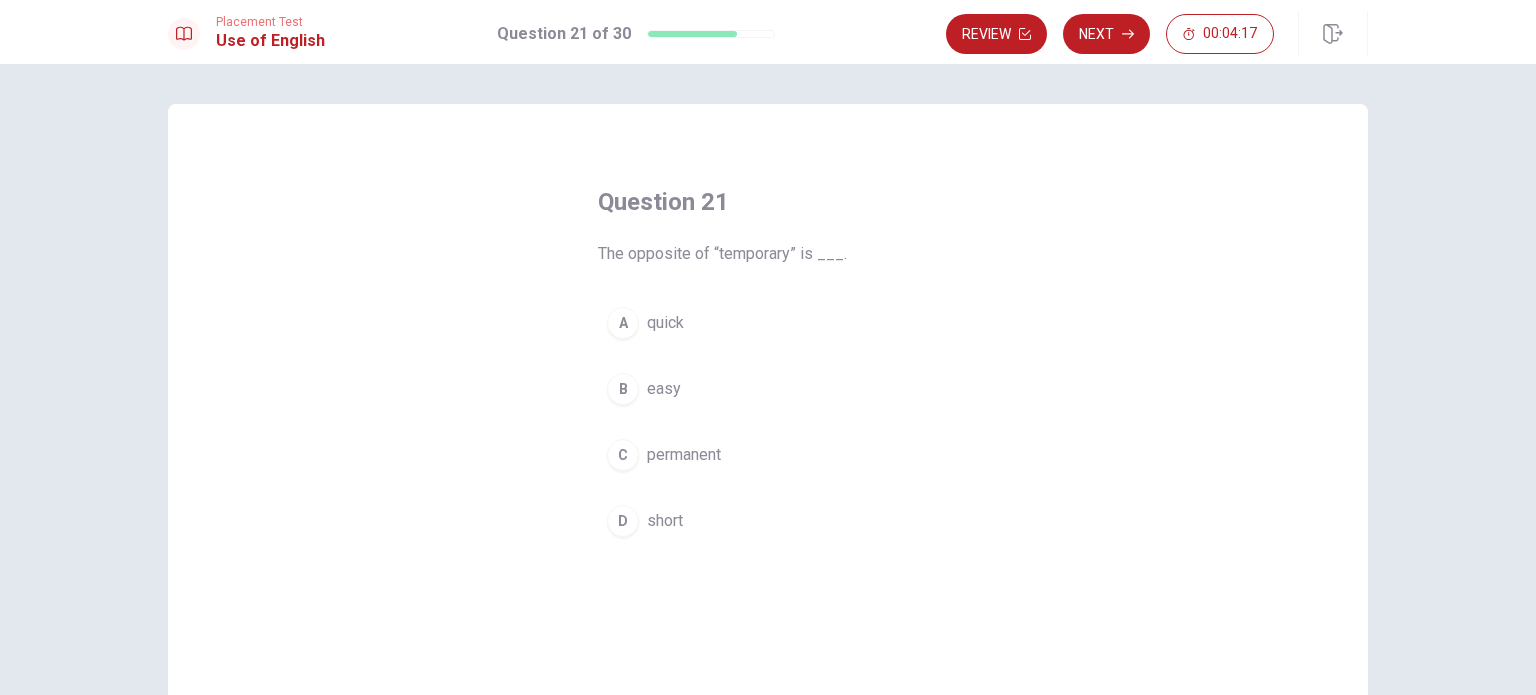 click on "permanent" at bounding box center [684, 455] 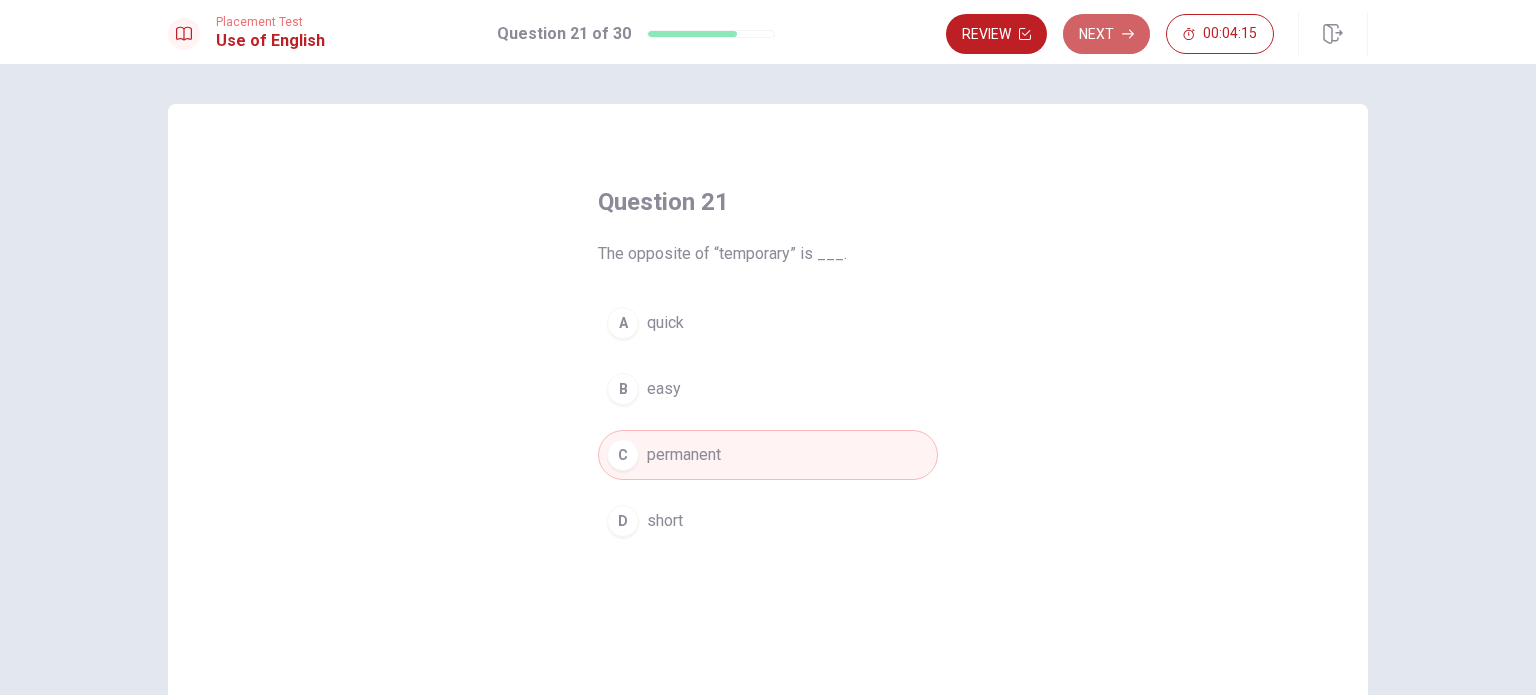 click on "Next" at bounding box center (1106, 34) 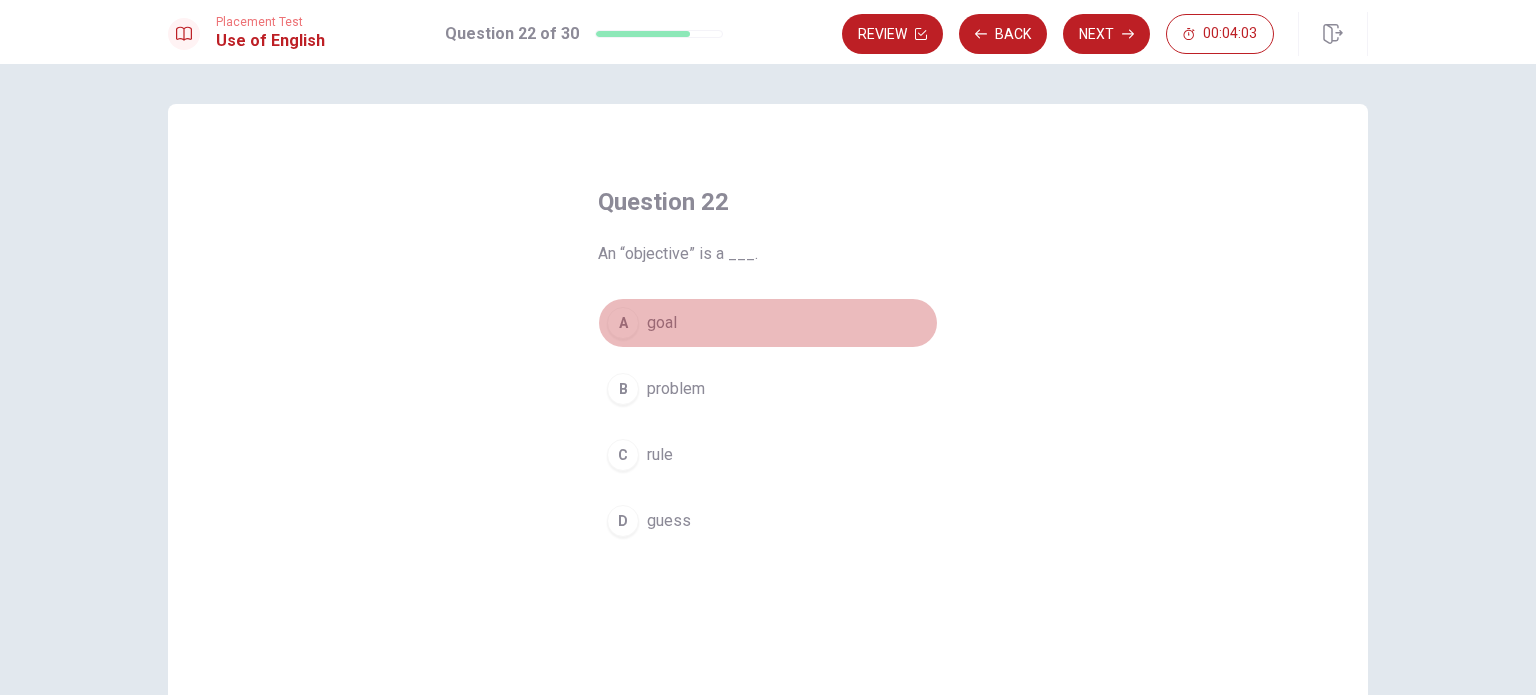 click on "goal" at bounding box center (662, 323) 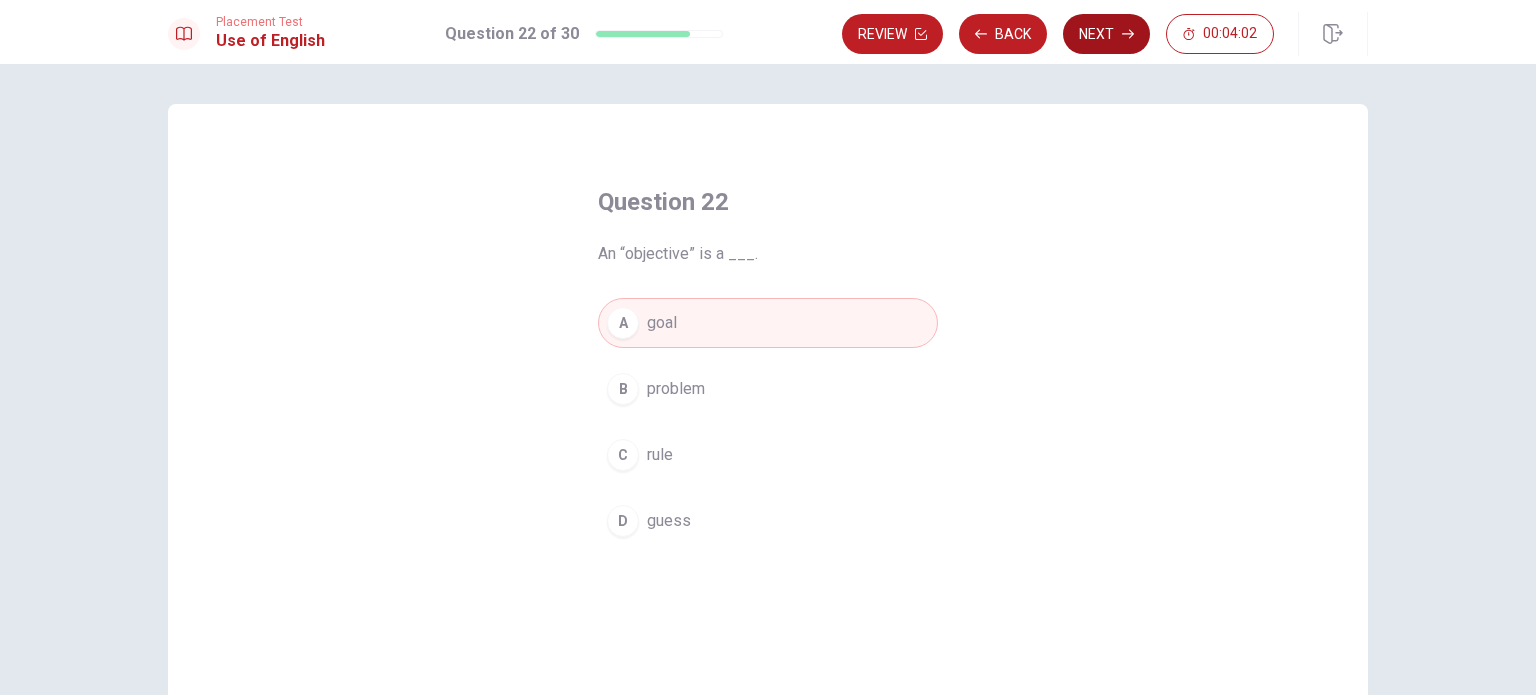 click 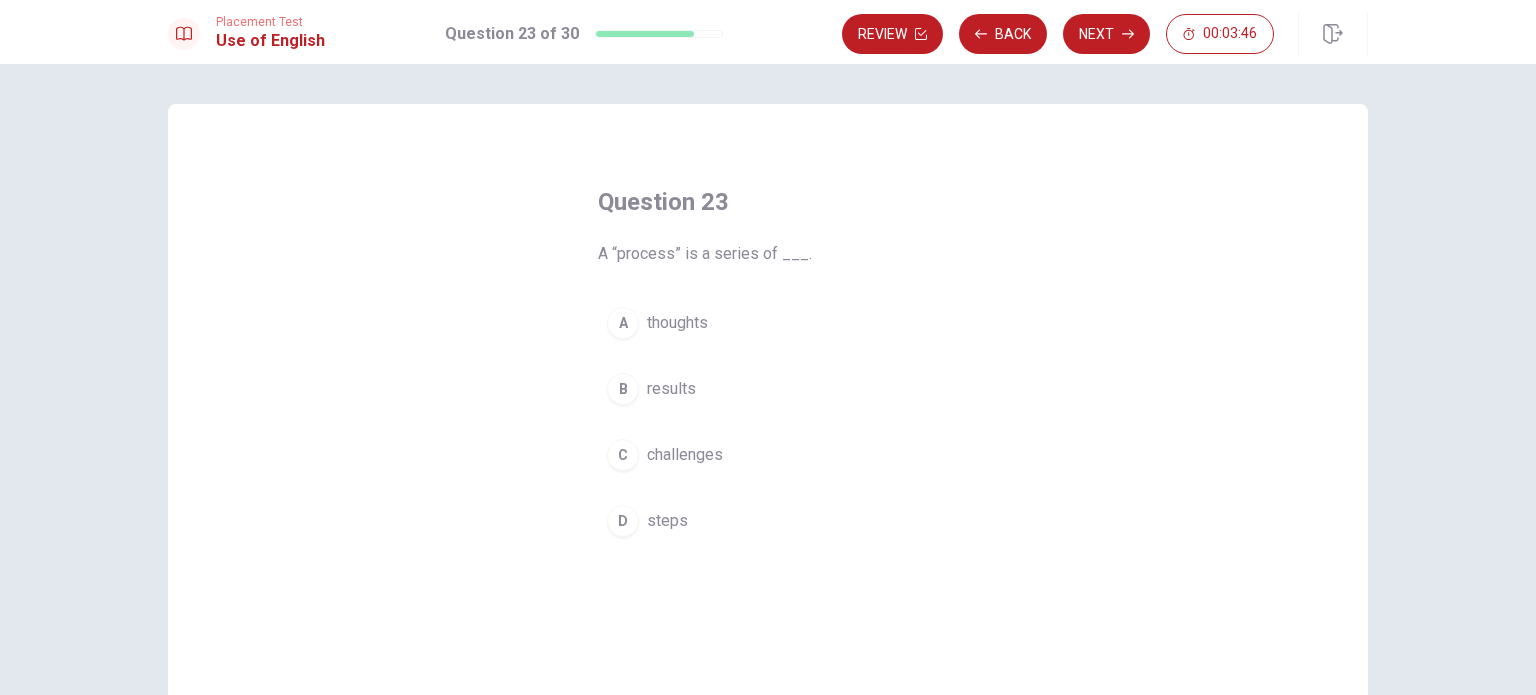drag, startPoint x: 638, startPoint y: 519, endPoint x: 644, endPoint y: 507, distance: 13.416408 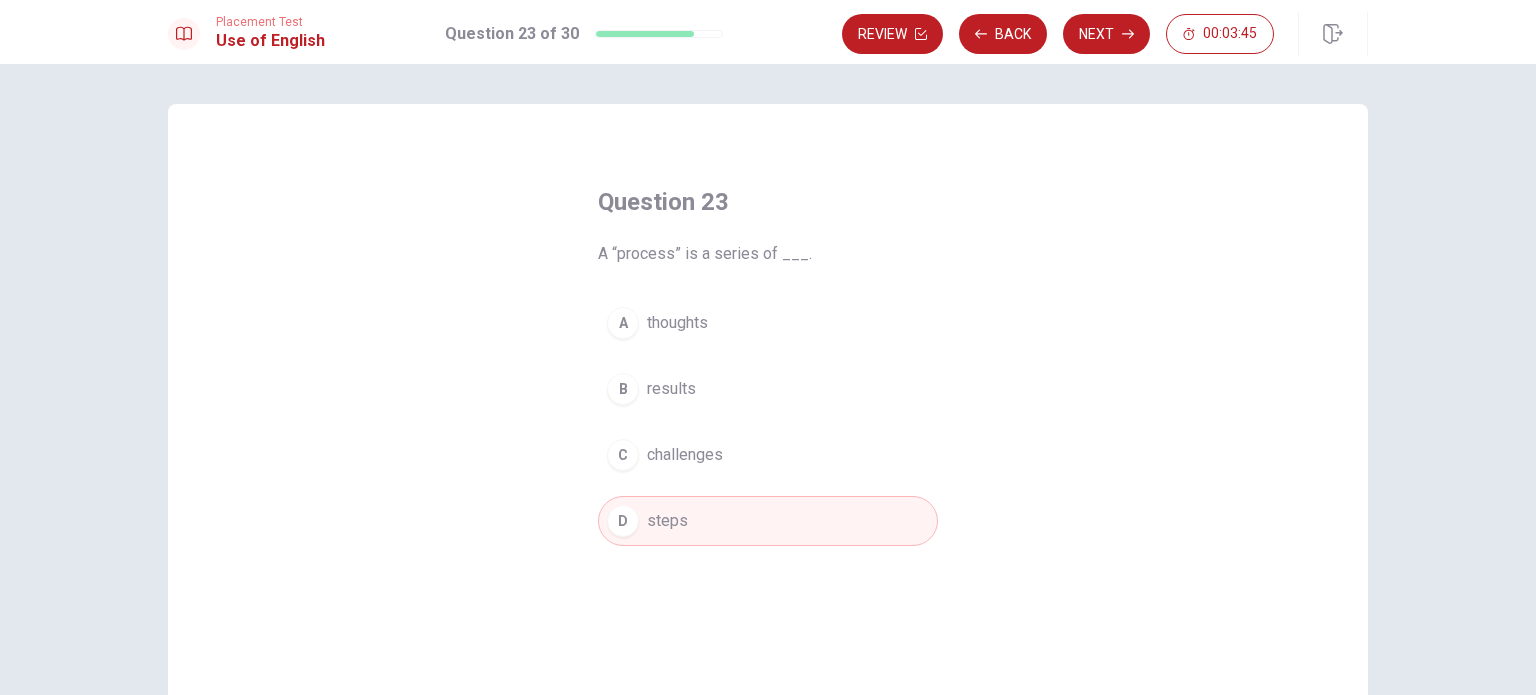 click on "Review Back Next 00:03:45" at bounding box center [1058, 34] 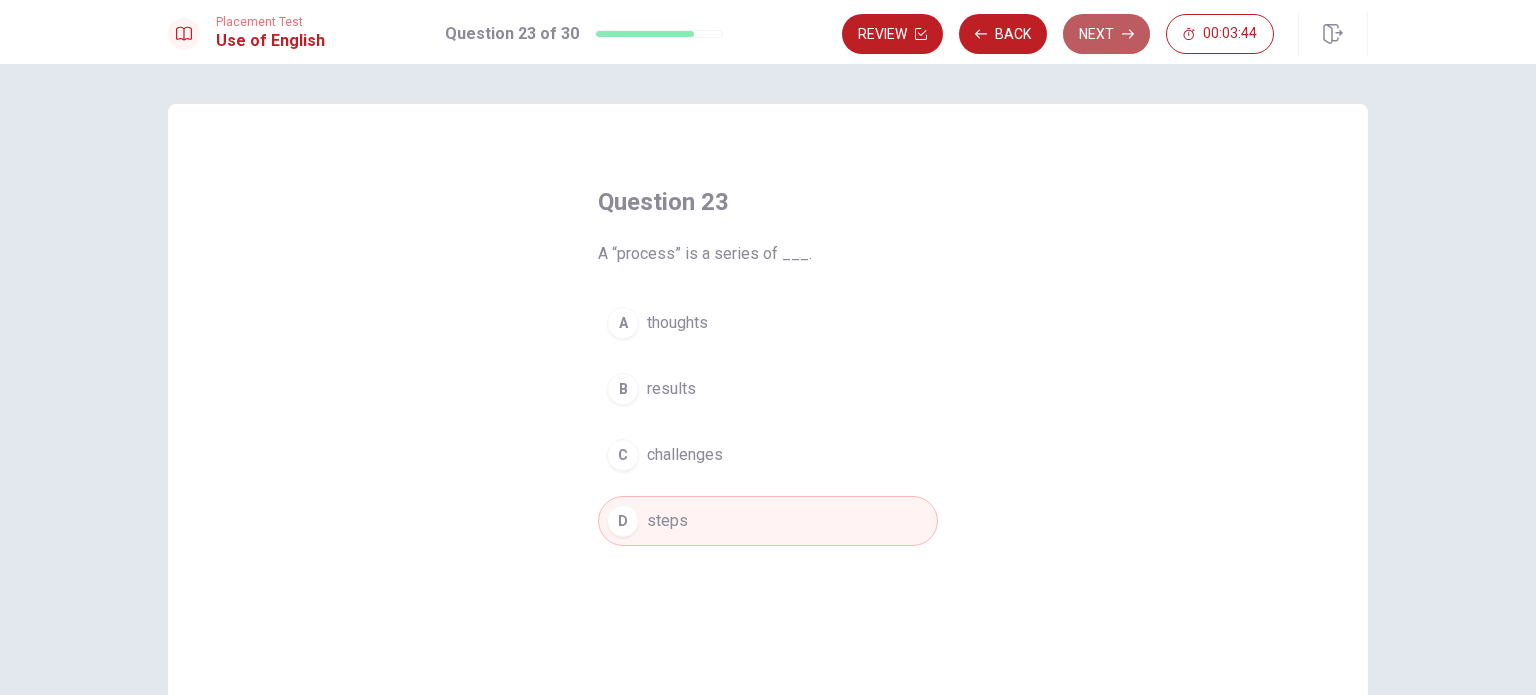 click on "Next" at bounding box center [1106, 34] 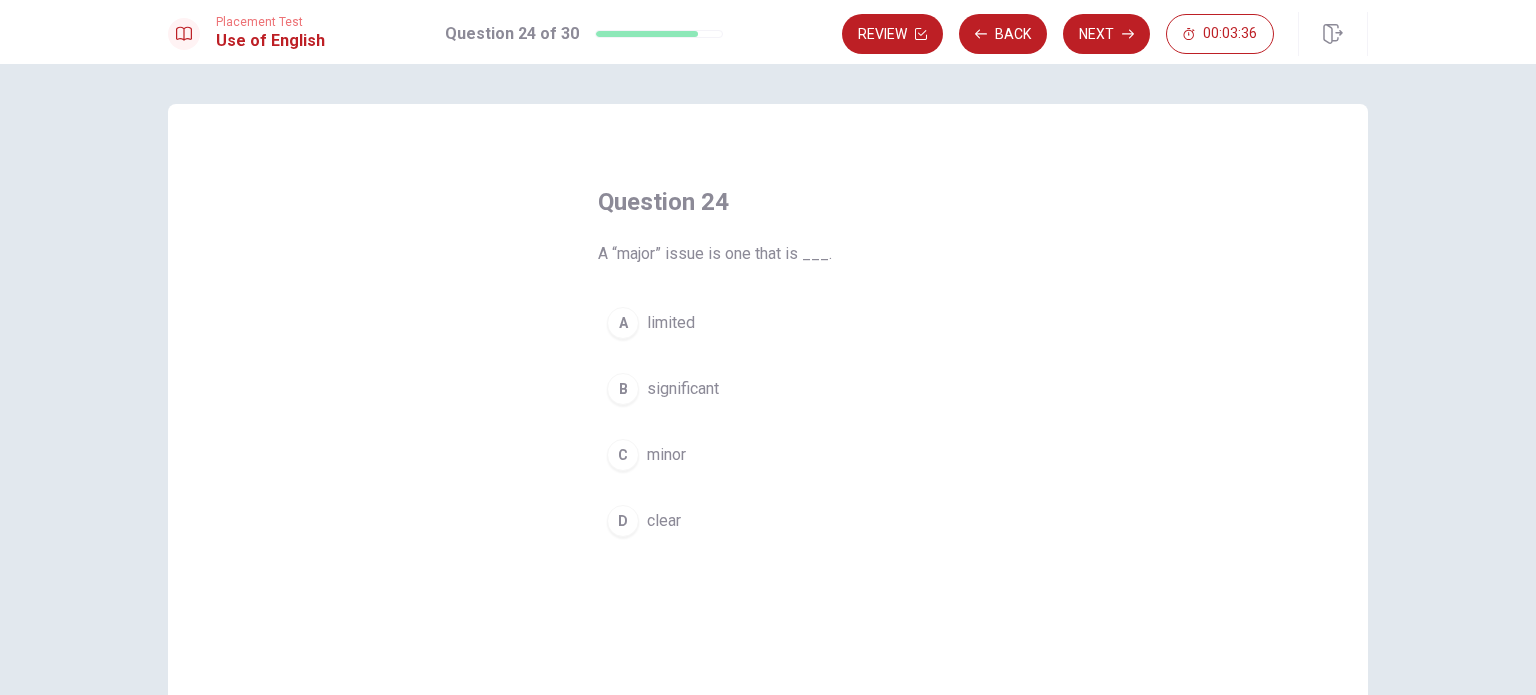 click on "significant" at bounding box center [683, 389] 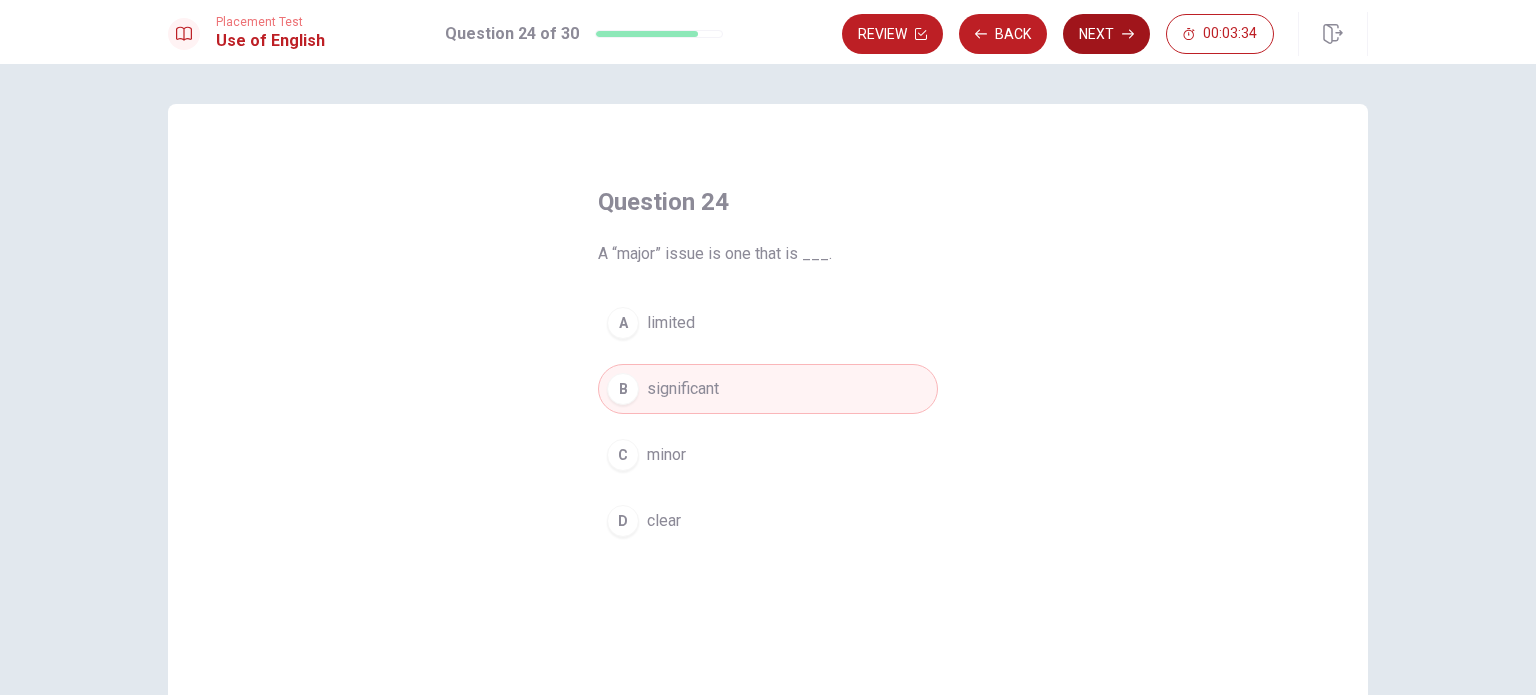 click on "Next" at bounding box center (1106, 34) 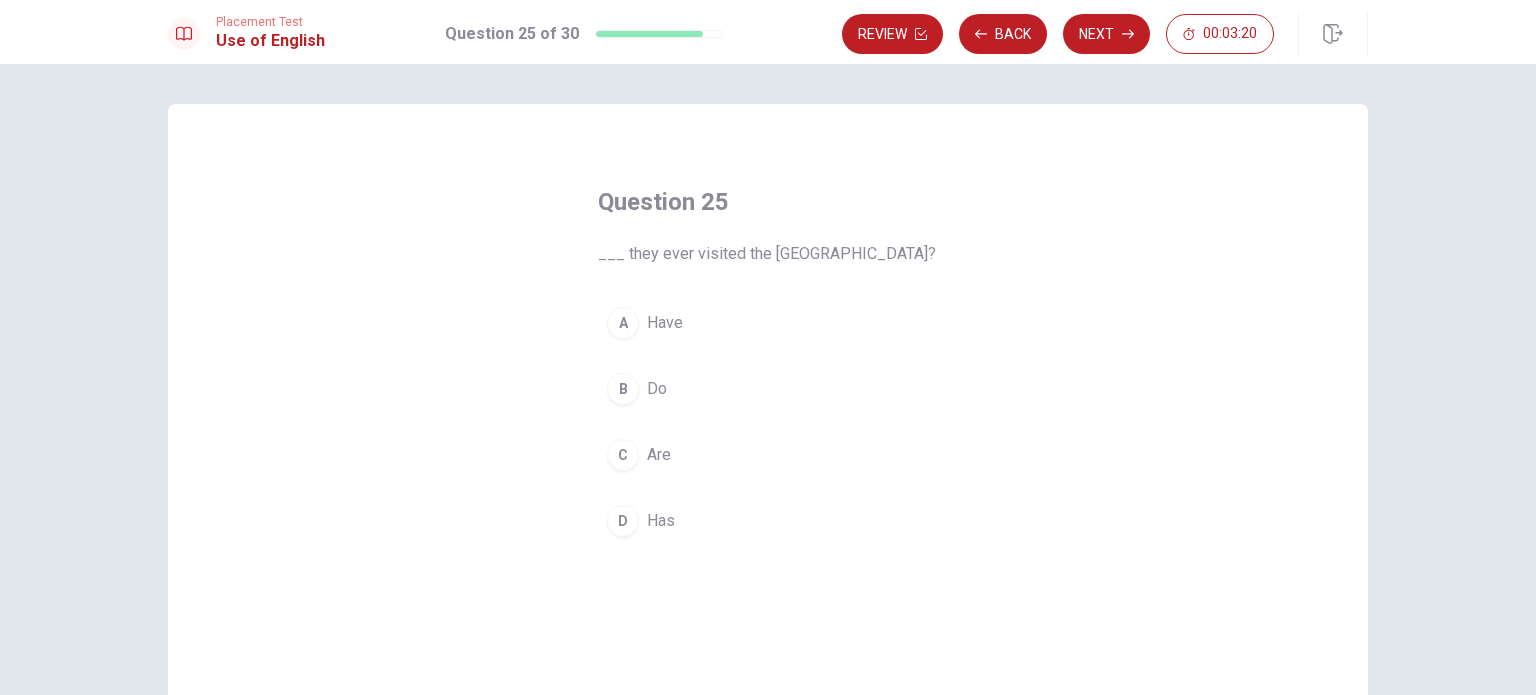 click on "Have" at bounding box center (665, 323) 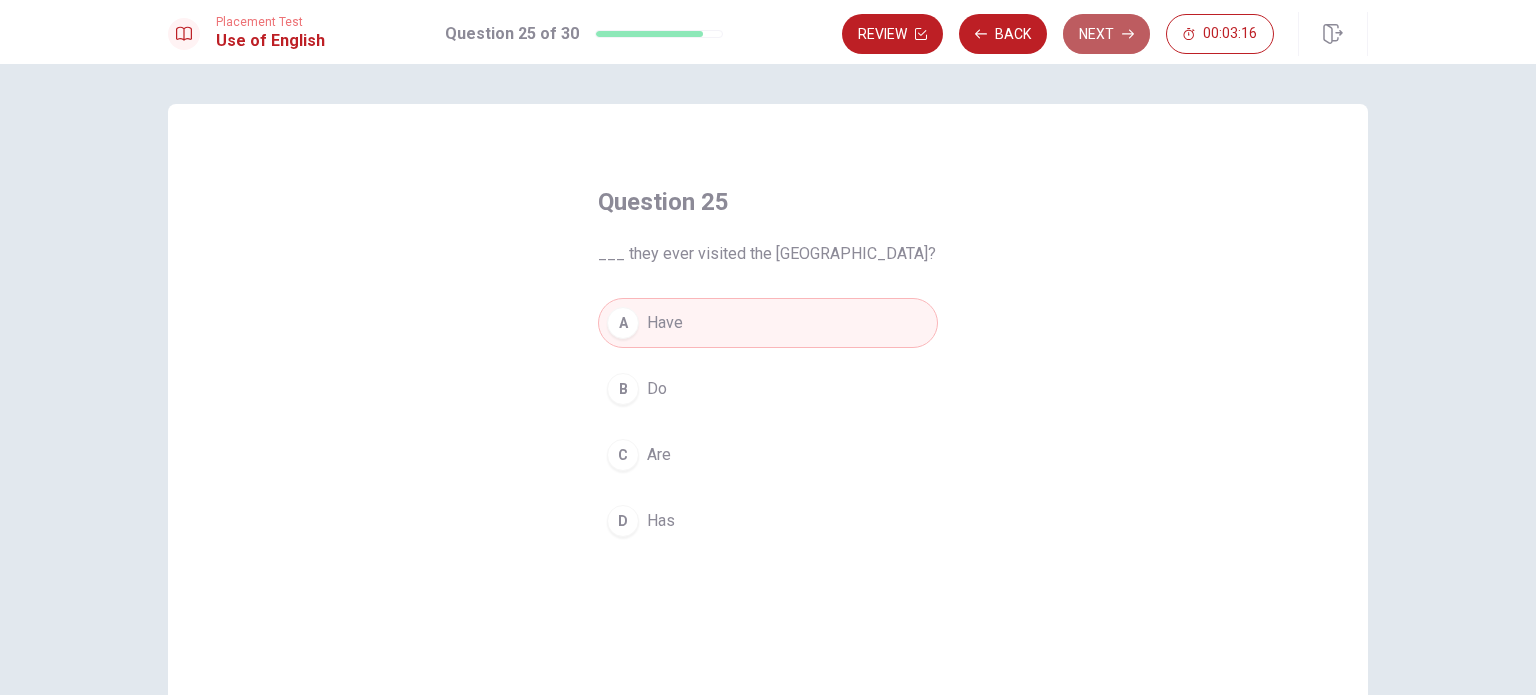 click on "Next" at bounding box center (1106, 34) 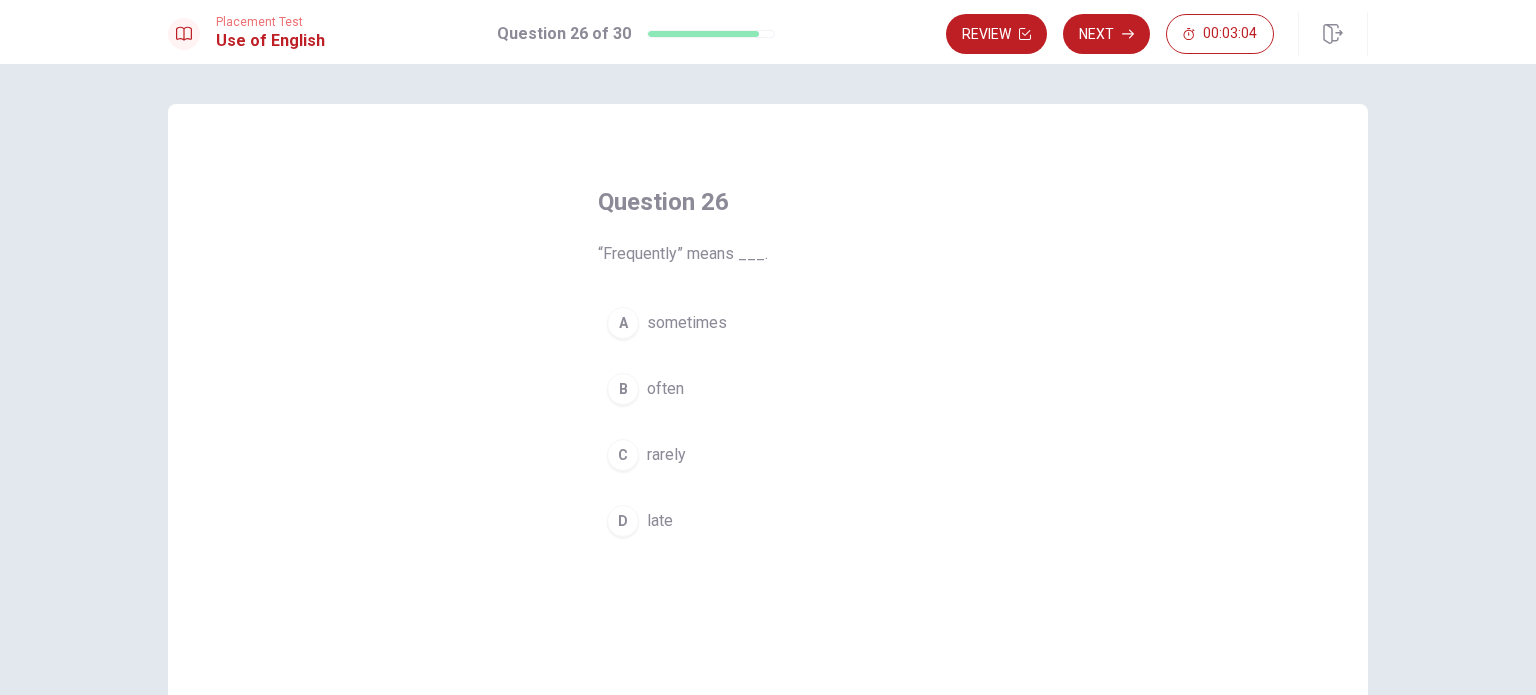 drag, startPoint x: 628, startPoint y: 387, endPoint x: 389, endPoint y: 655, distance: 359.0891 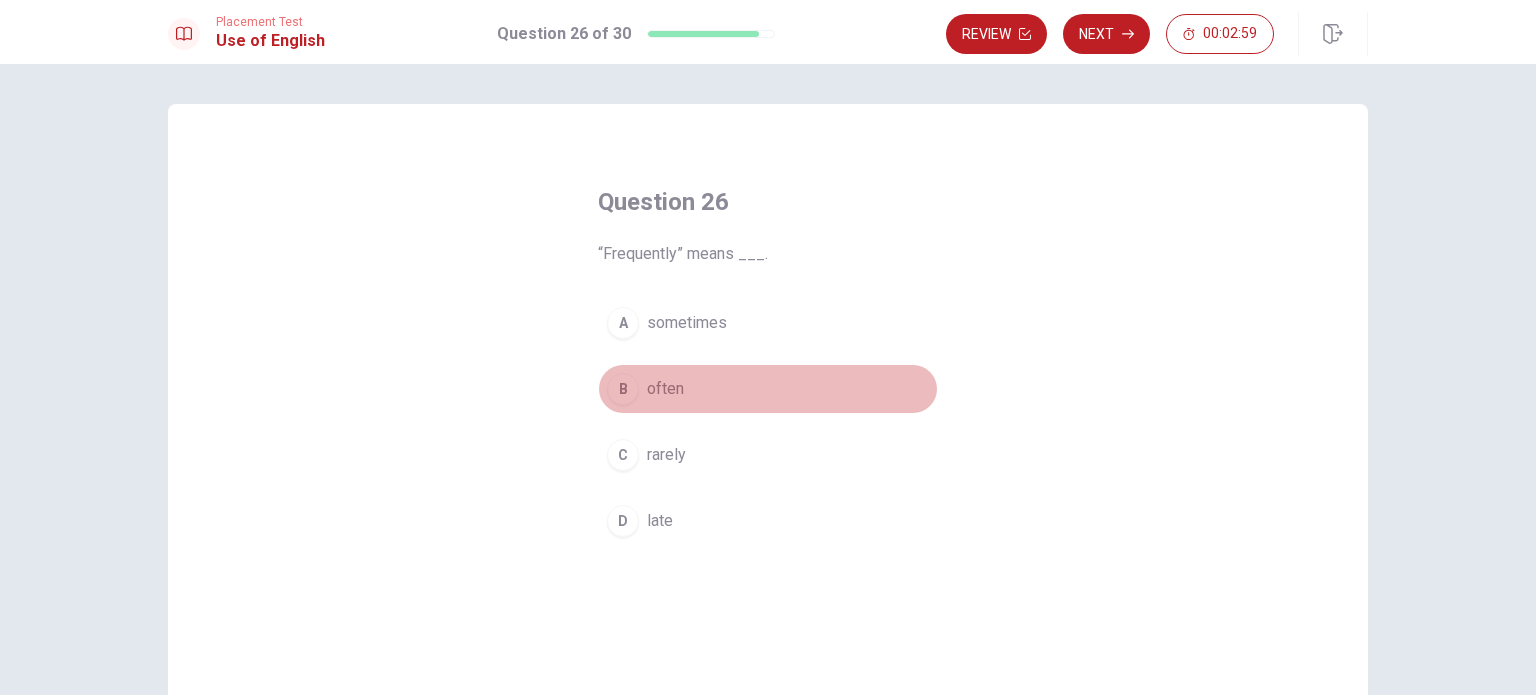 click on "often" at bounding box center (665, 389) 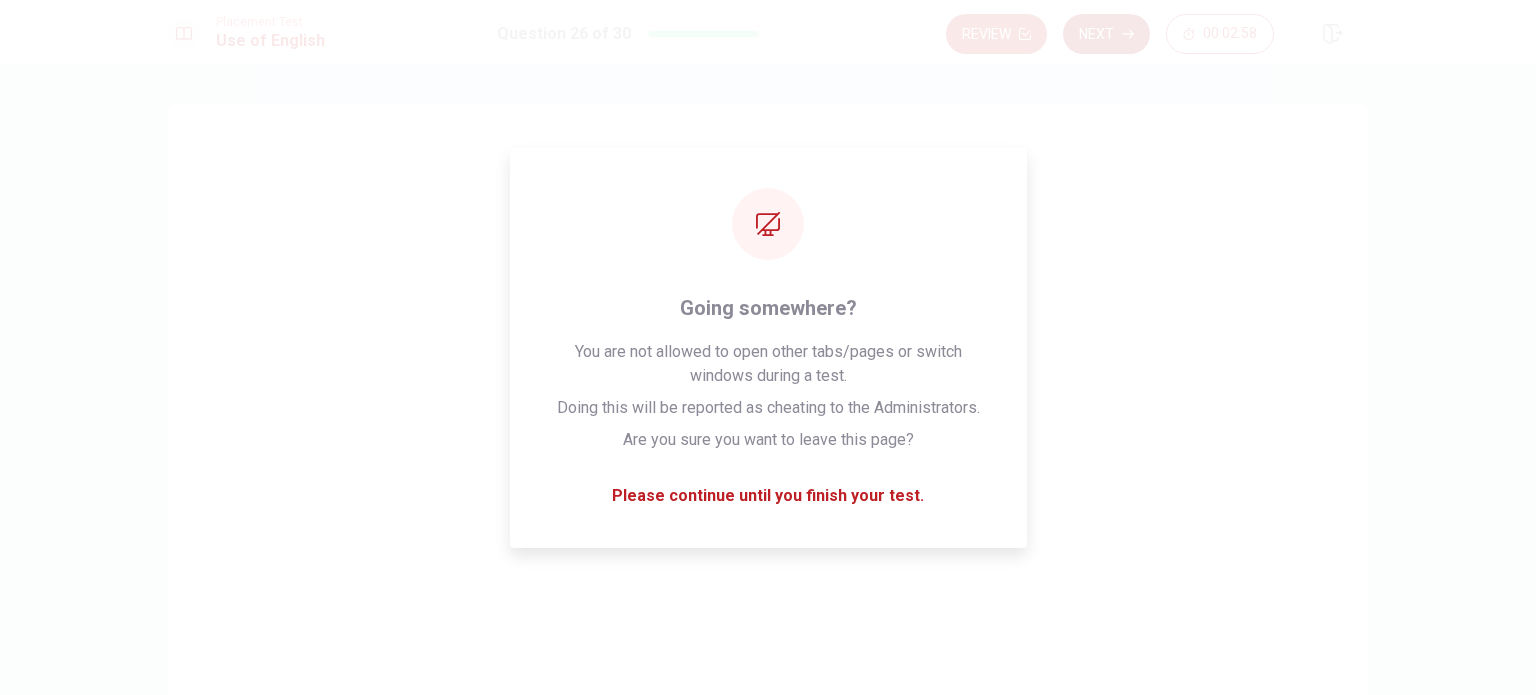 click on "Next" at bounding box center [1106, 34] 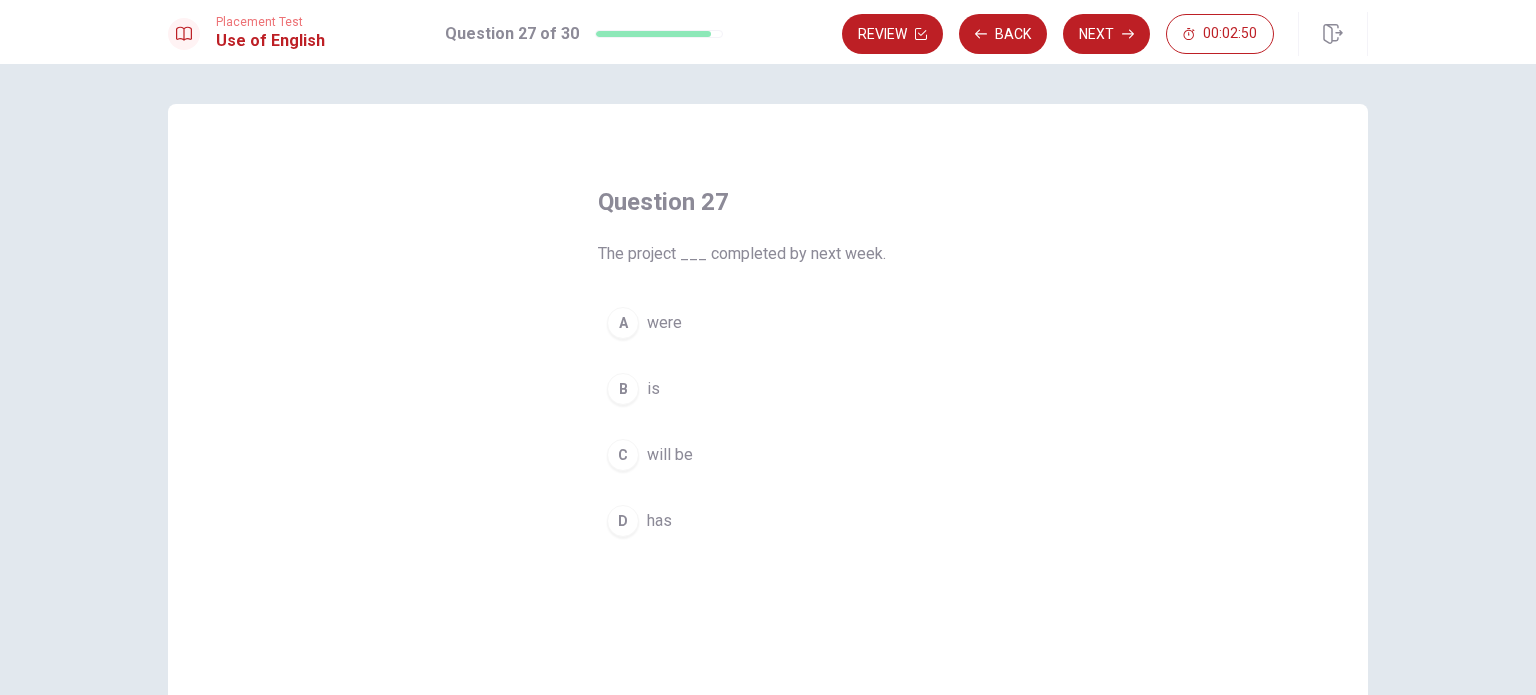 click on "will be" at bounding box center [670, 455] 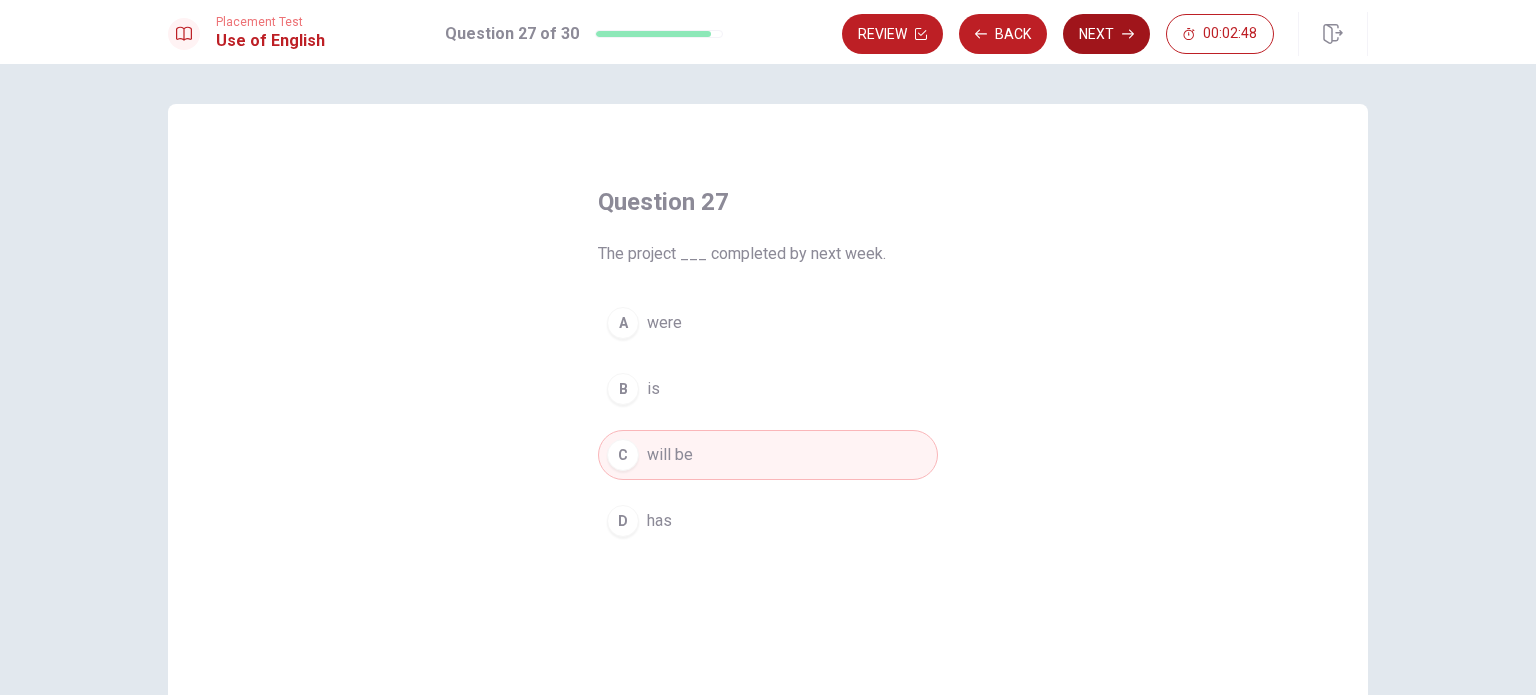 click on "Next" at bounding box center (1106, 34) 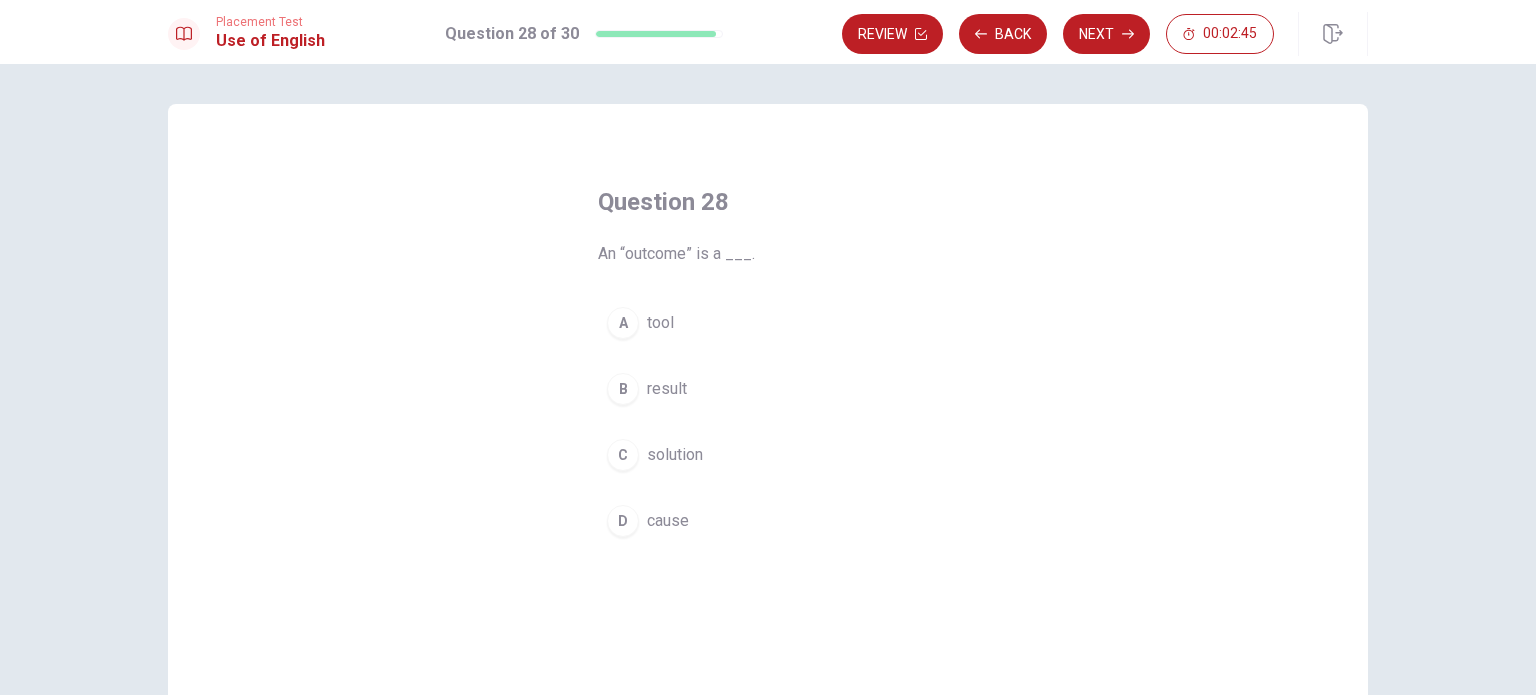 click on "B result" at bounding box center (768, 389) 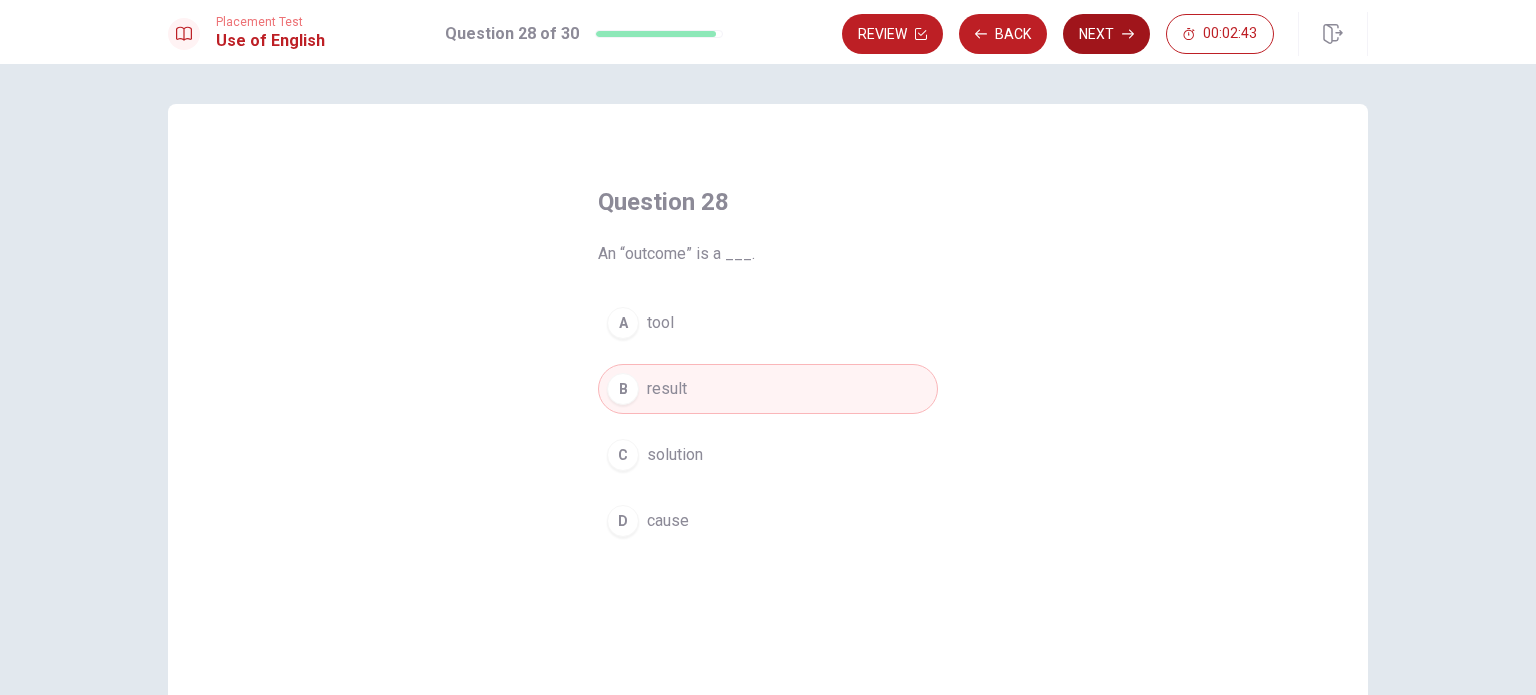 click on "Next" at bounding box center (1106, 34) 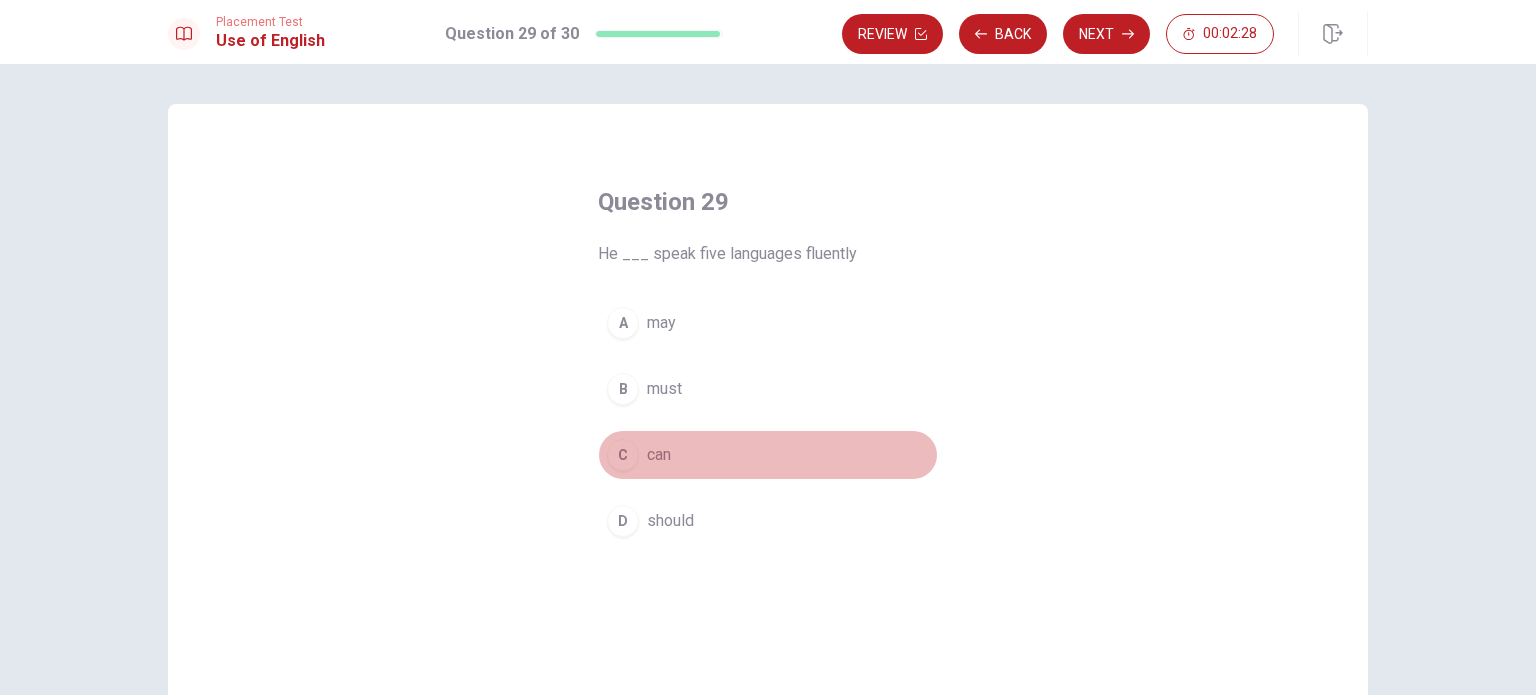 click on "can" at bounding box center (659, 455) 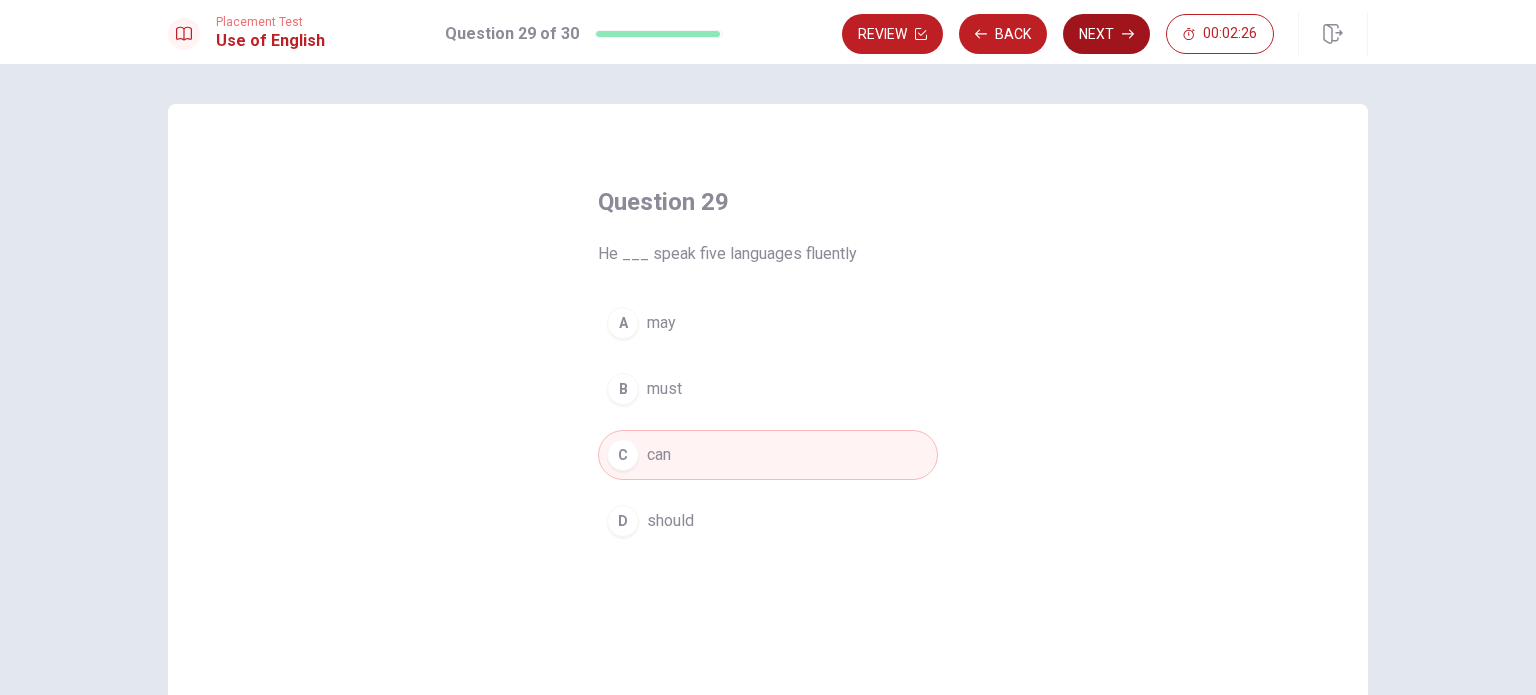 click on "Next" at bounding box center (1106, 34) 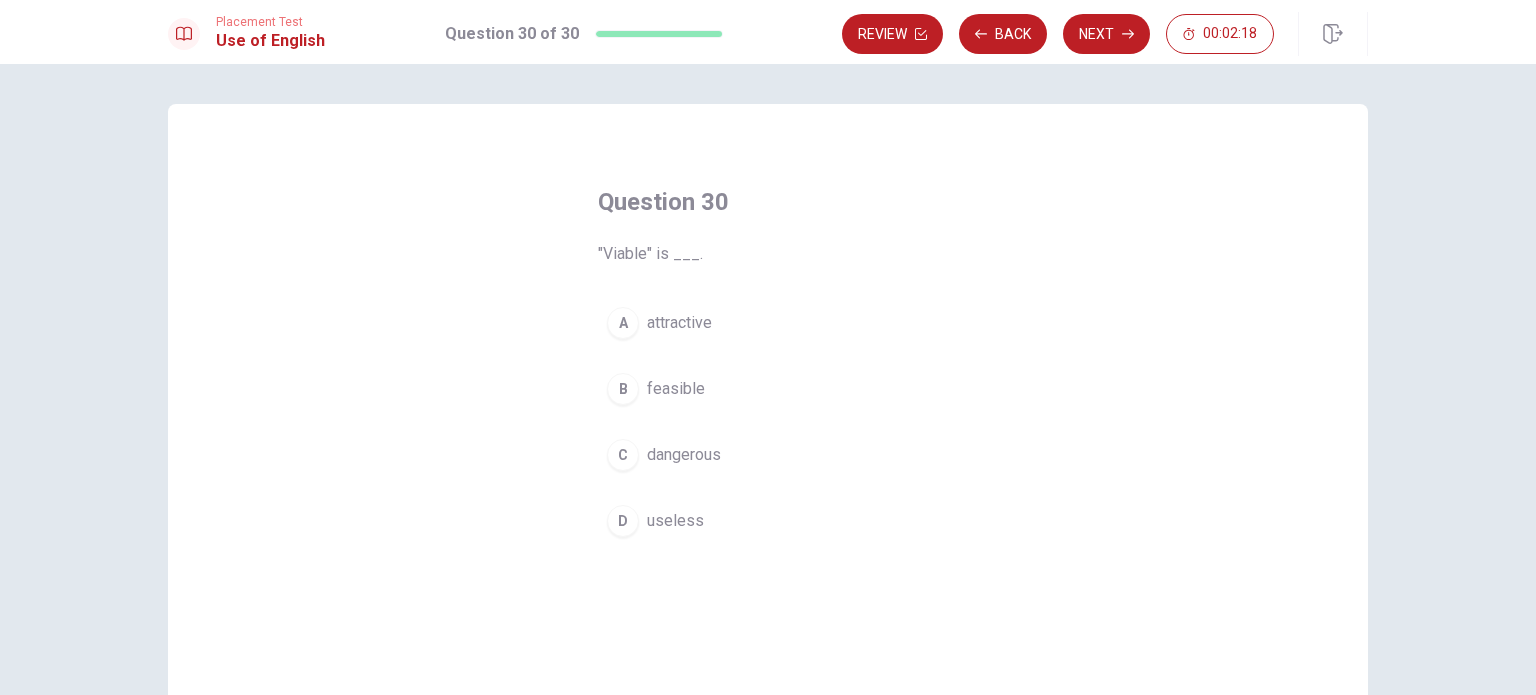click on "attractive" at bounding box center [679, 323] 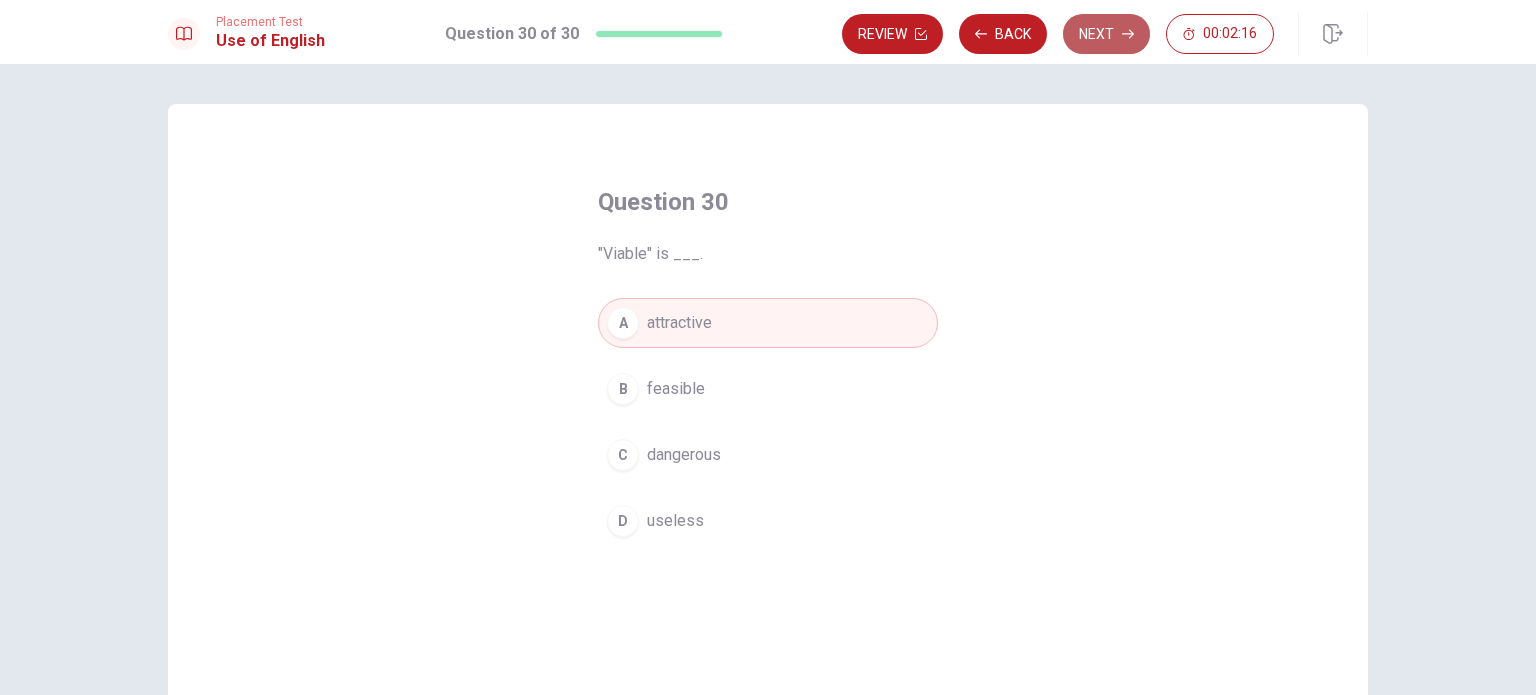 click on "Next" at bounding box center [1106, 34] 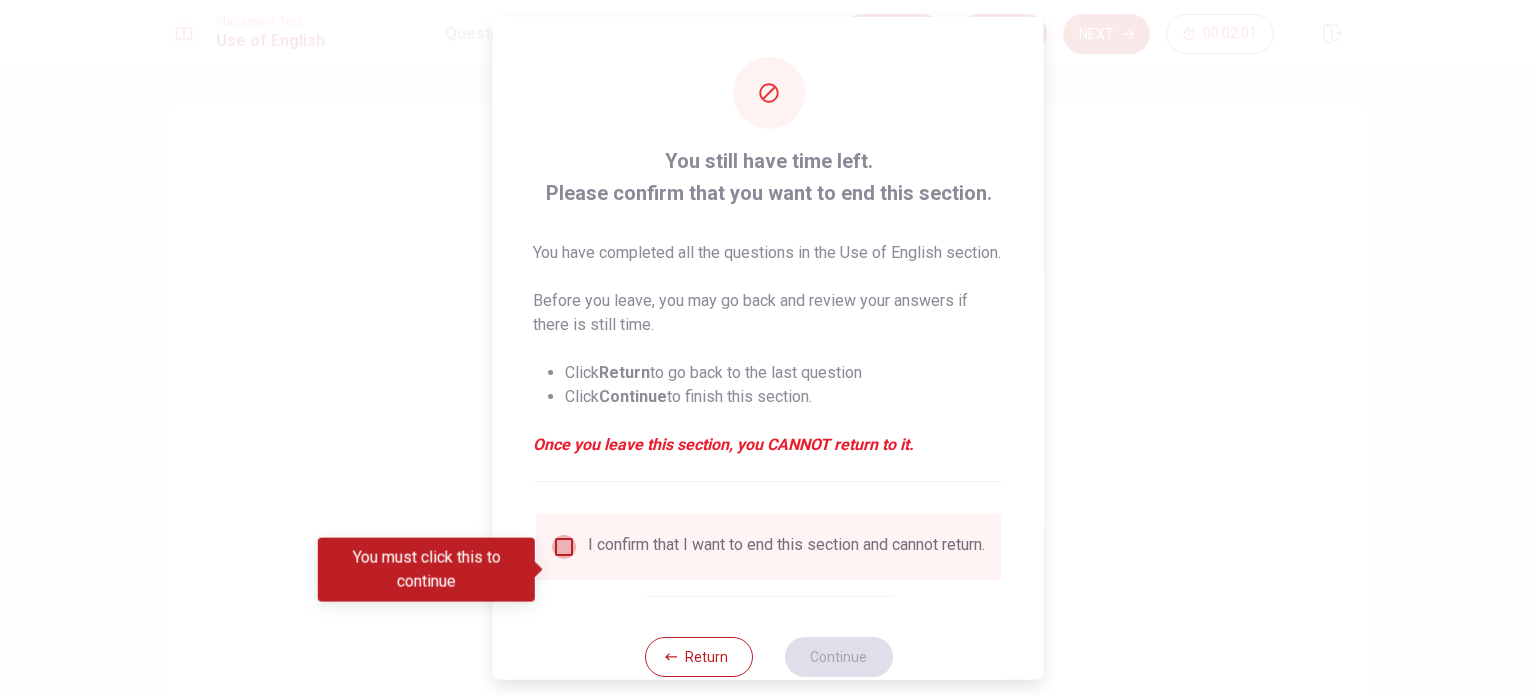 click at bounding box center [564, 546] 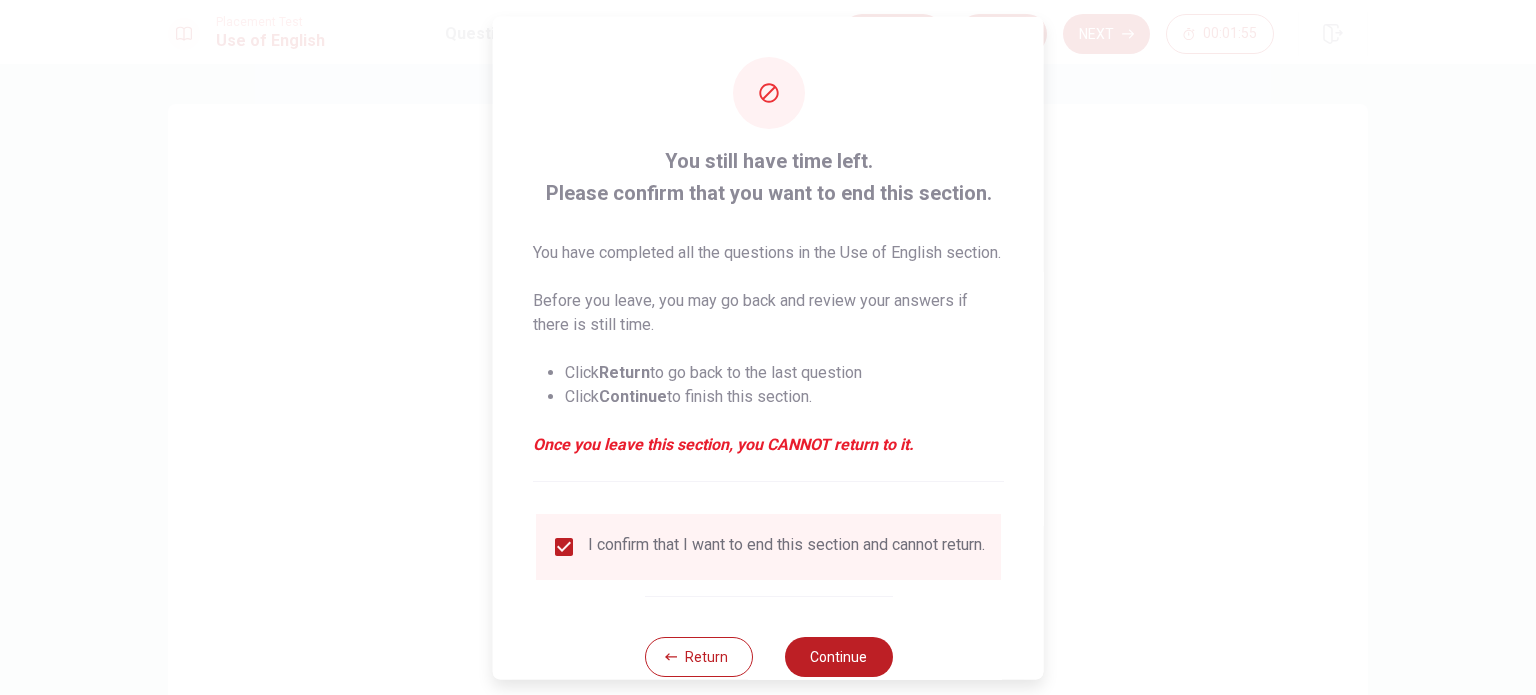 scroll, scrollTop: 74, scrollLeft: 0, axis: vertical 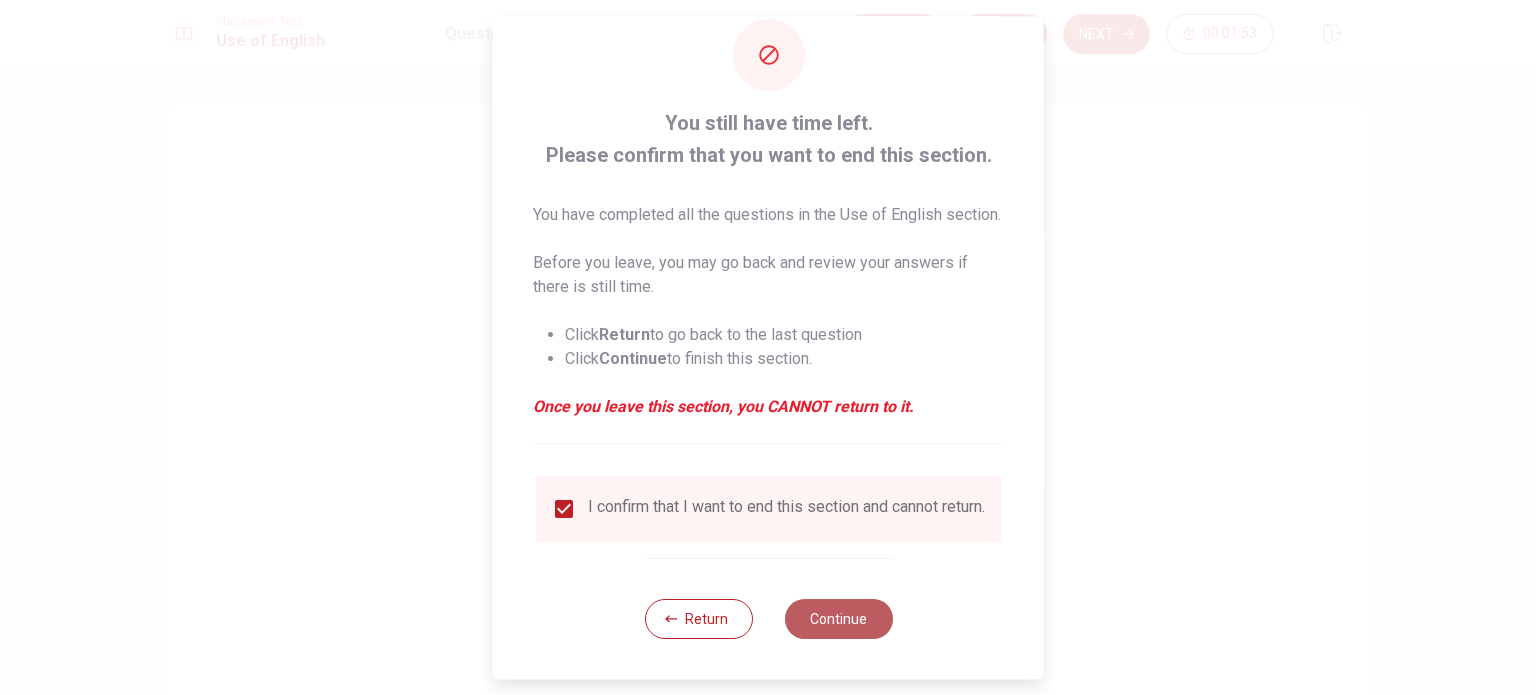 click on "Continue" at bounding box center (838, 619) 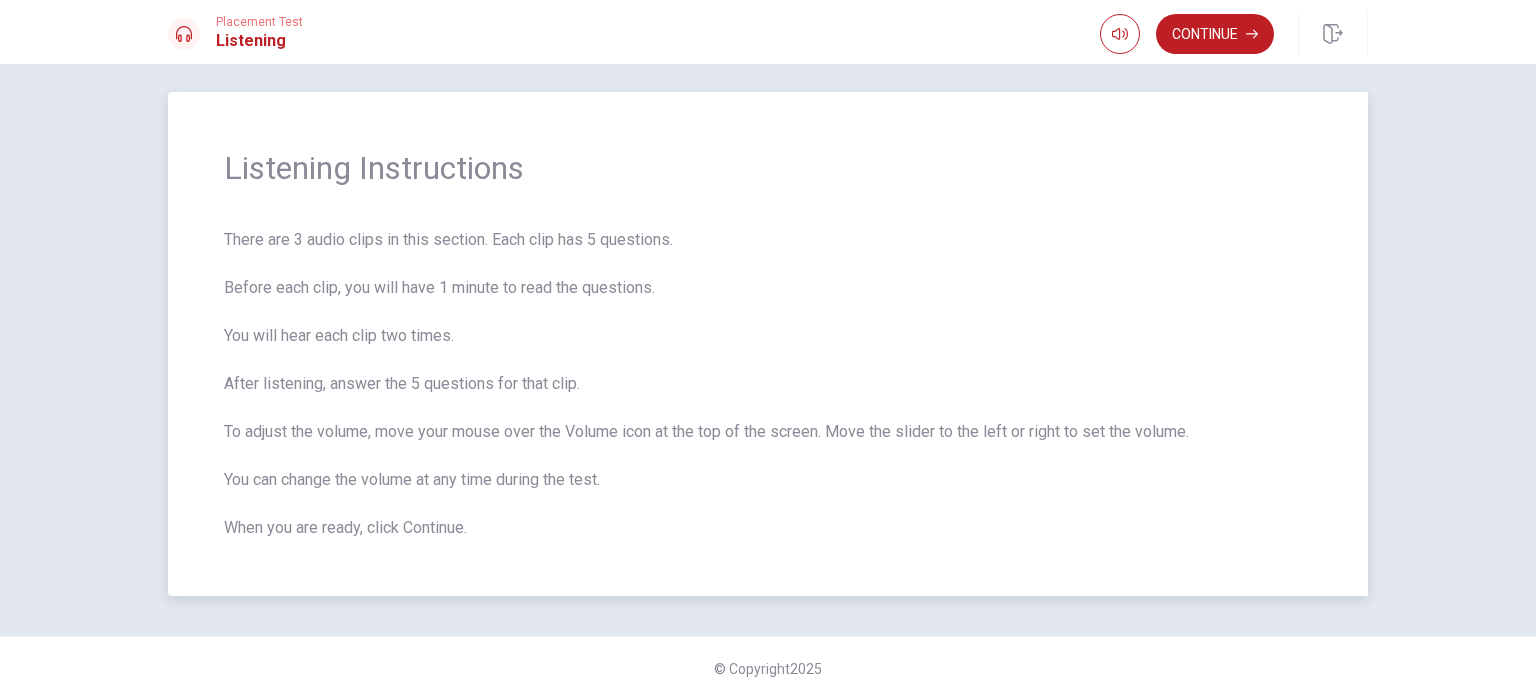 scroll, scrollTop: 16, scrollLeft: 0, axis: vertical 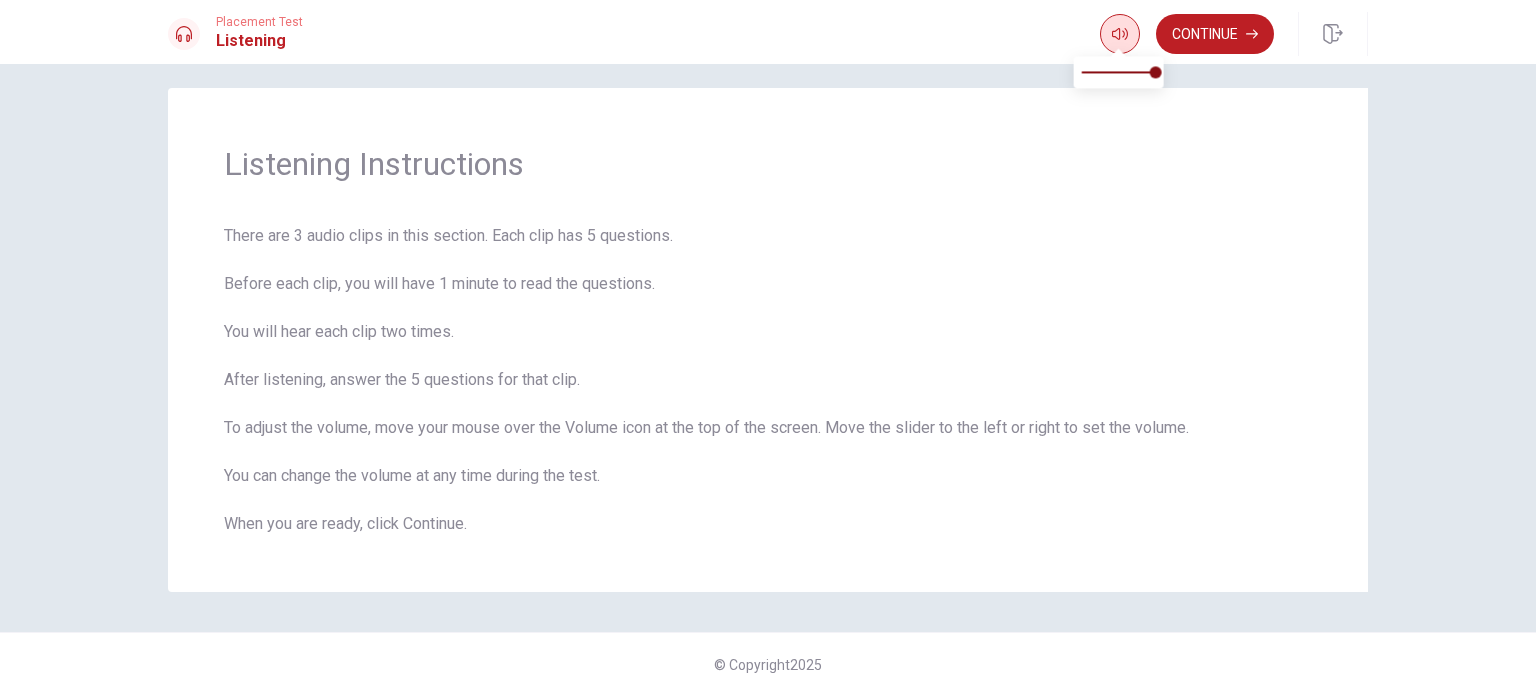 click 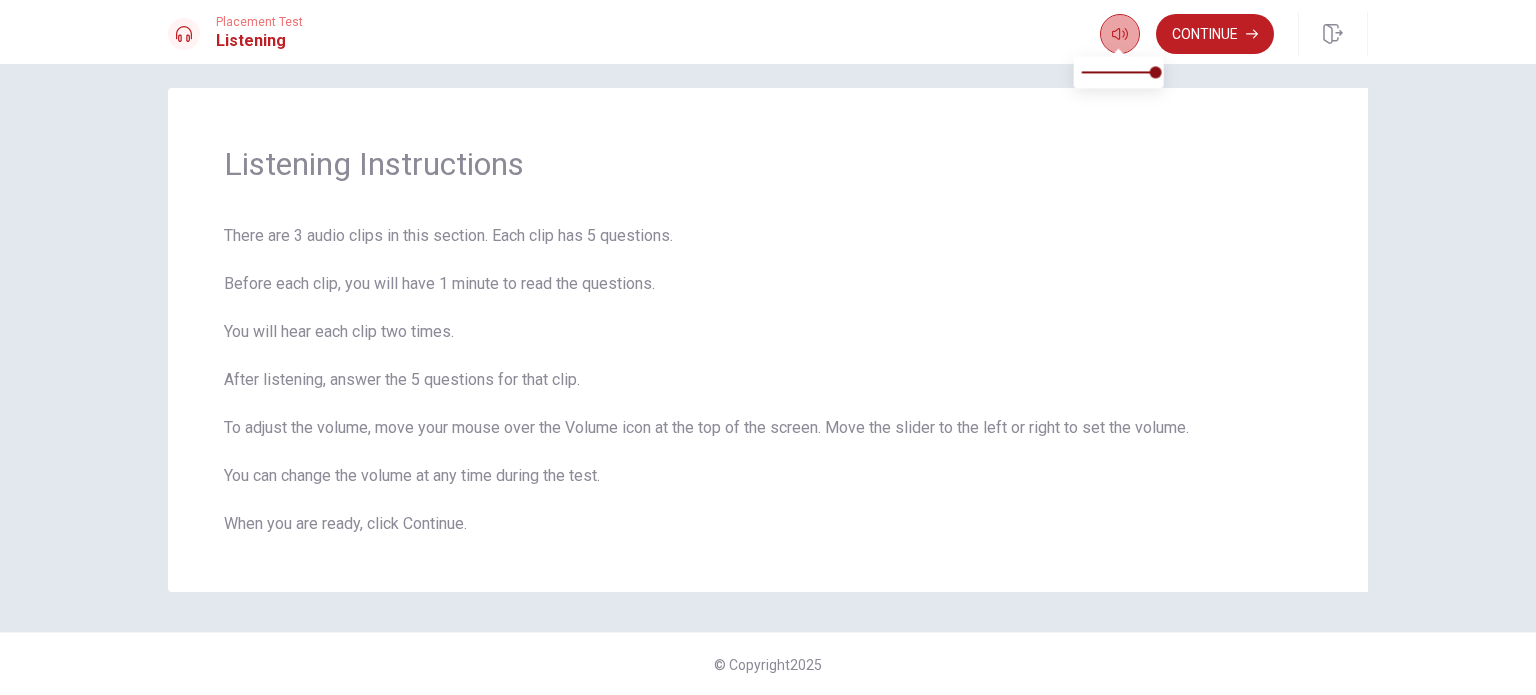click 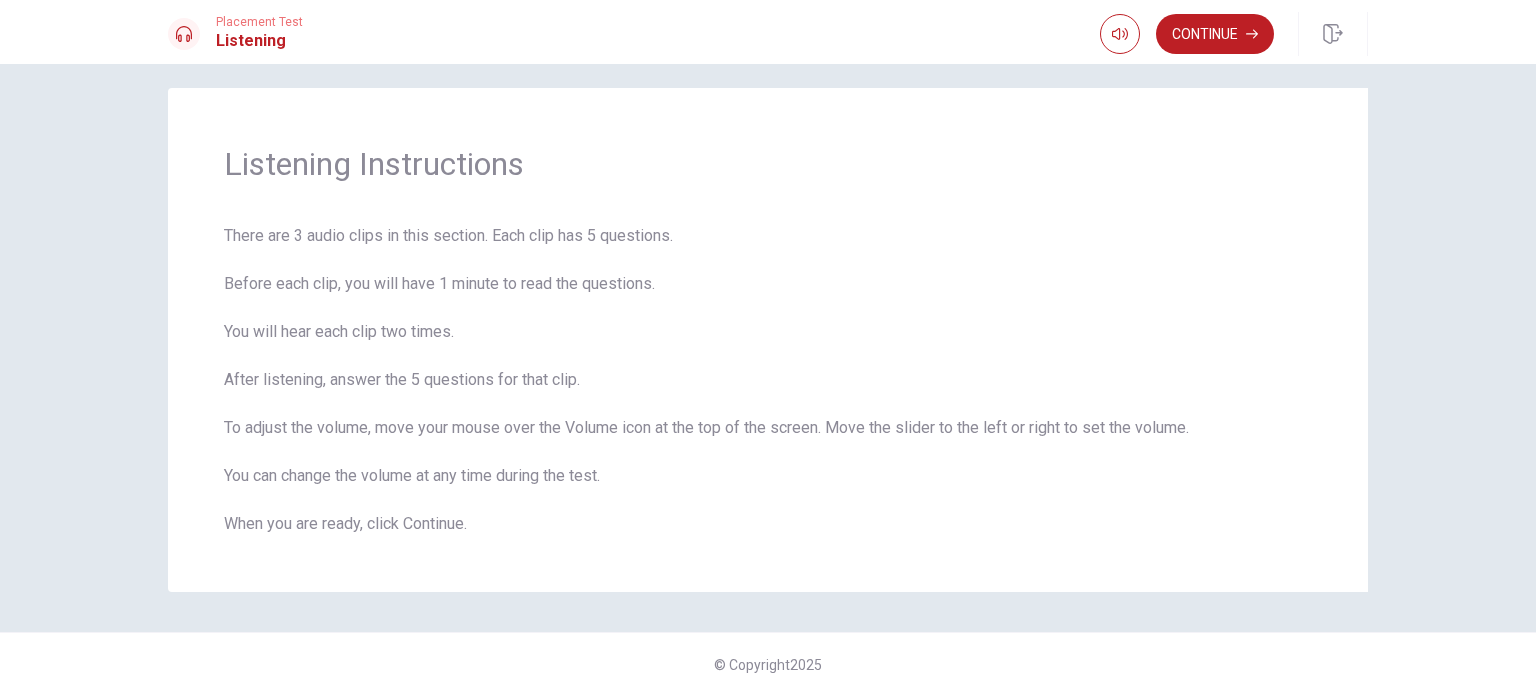click on "Placement Test   Listening Continue" at bounding box center [768, 32] 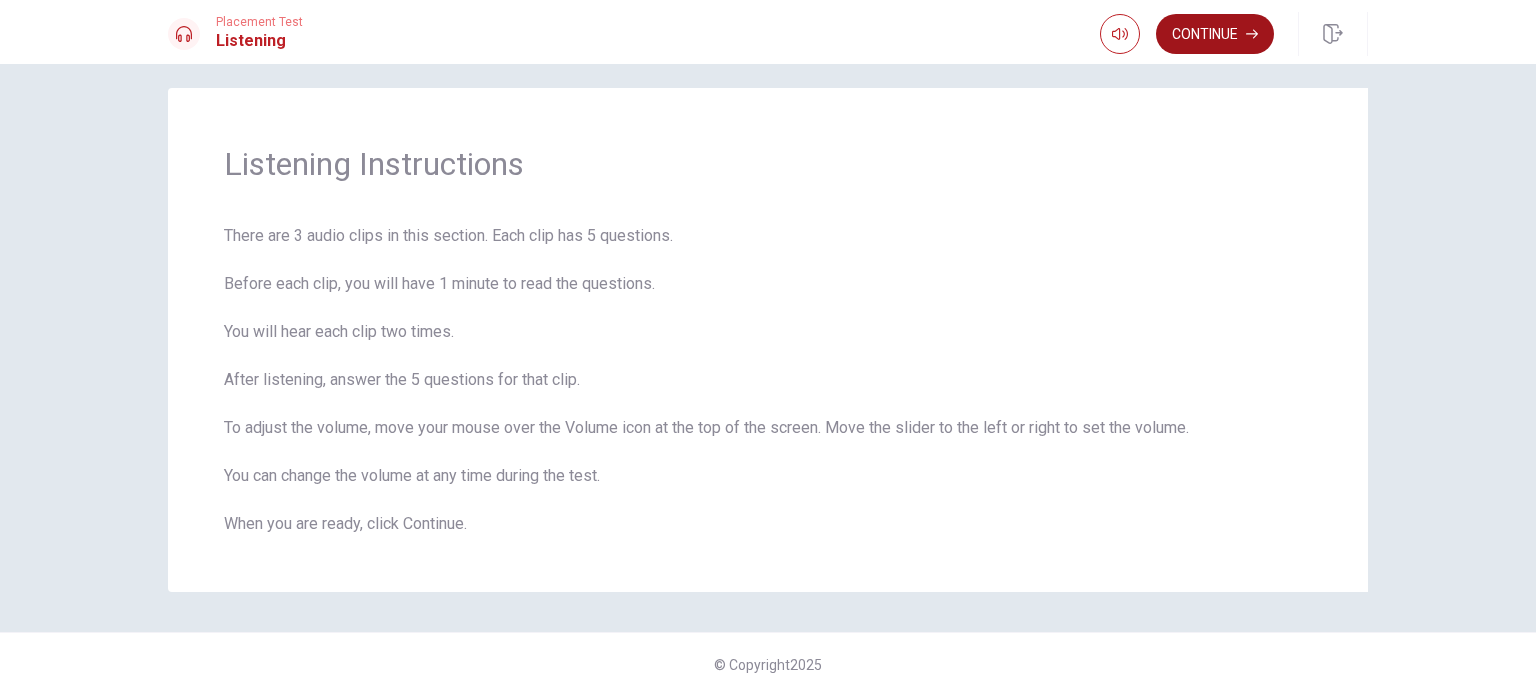 click on "Continue" at bounding box center [1215, 34] 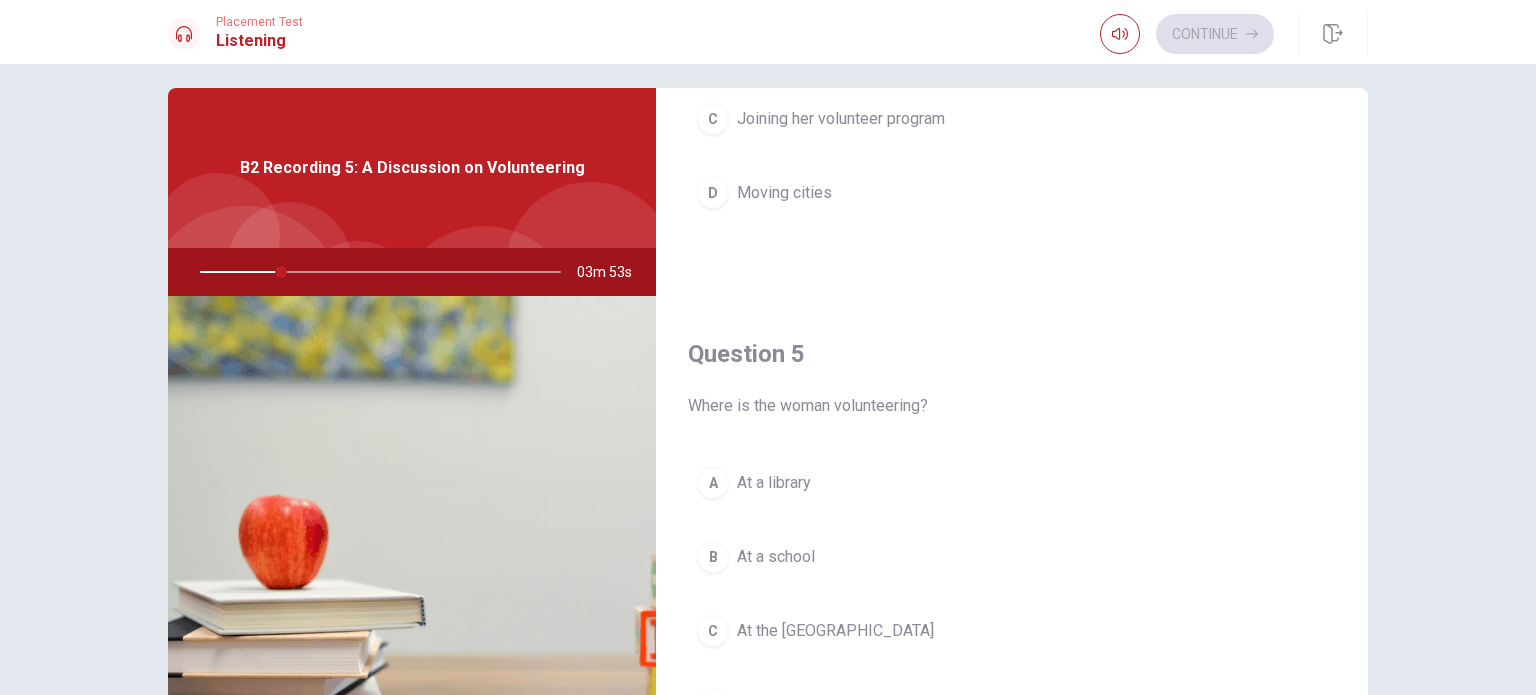 scroll, scrollTop: 1856, scrollLeft: 0, axis: vertical 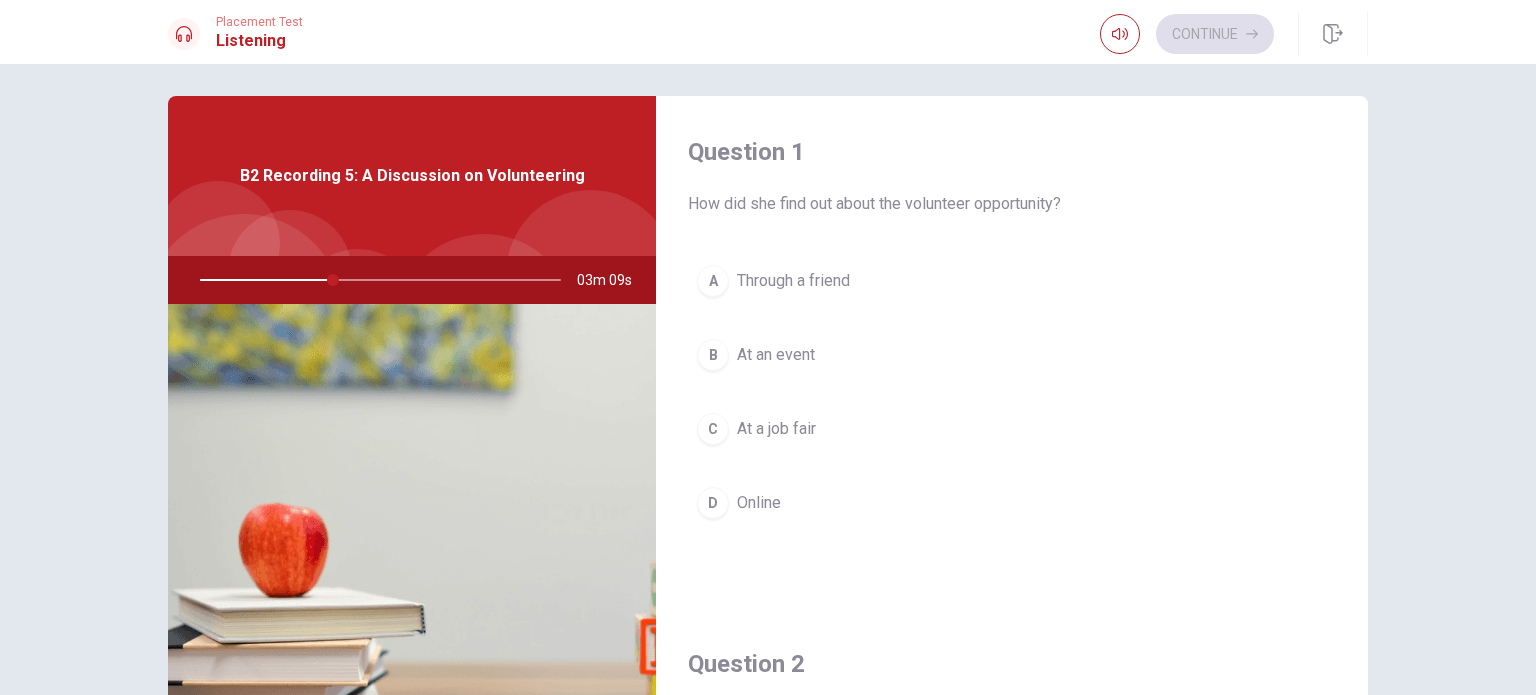click on "D" at bounding box center [713, 503] 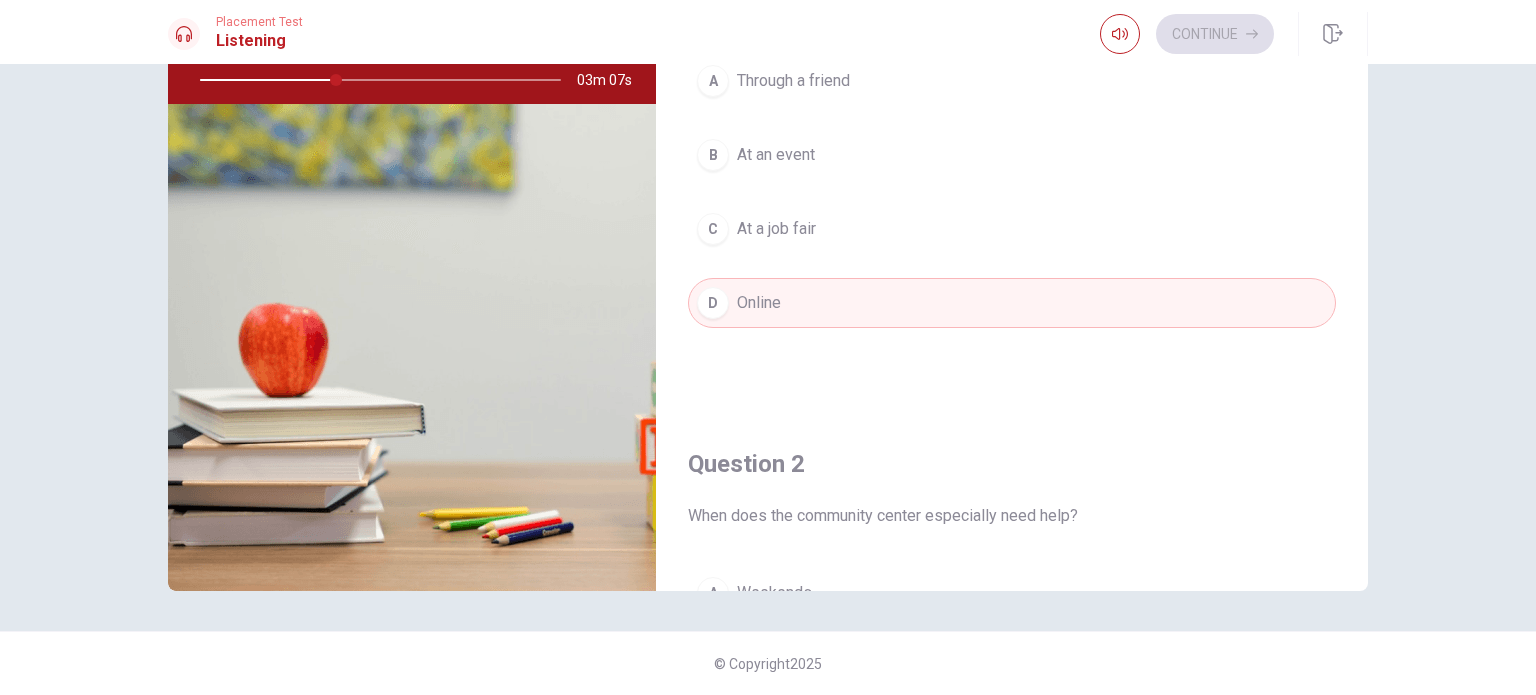 scroll, scrollTop: 208, scrollLeft: 0, axis: vertical 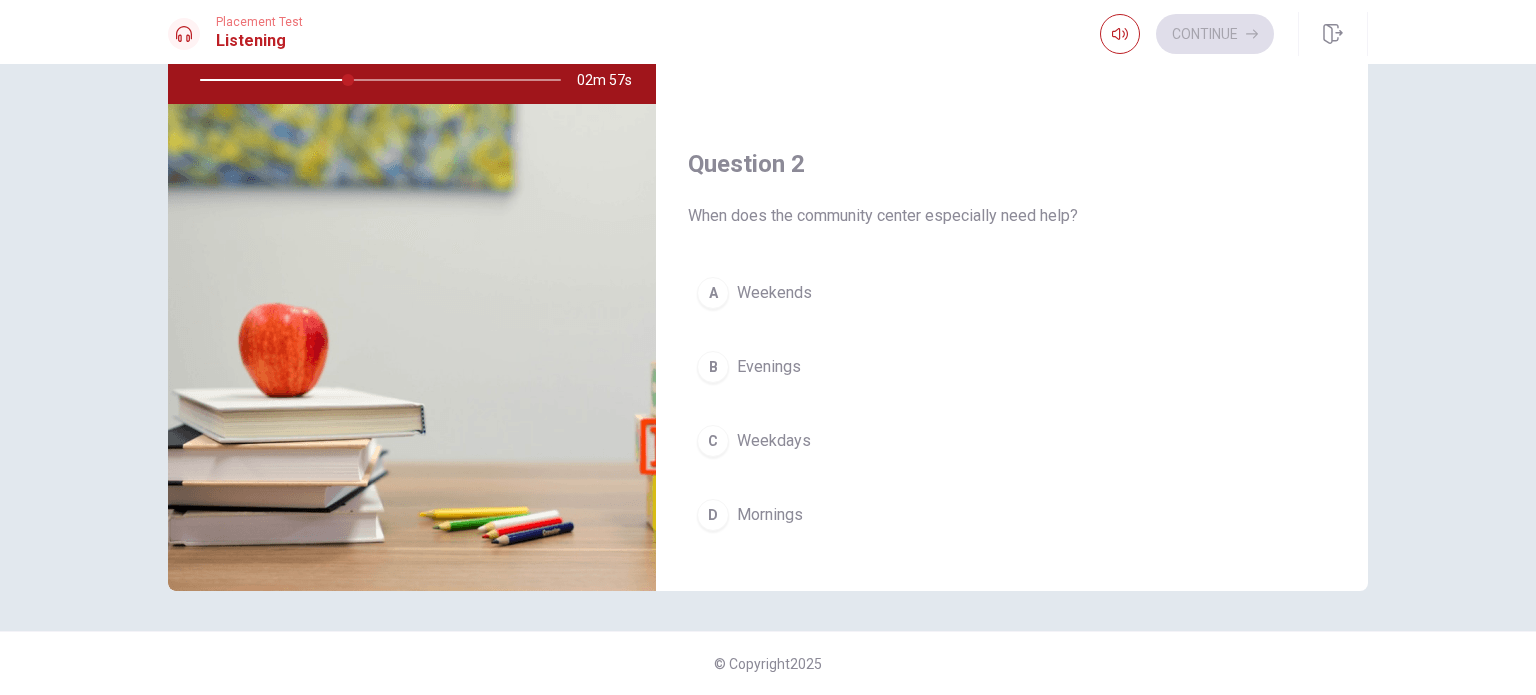 click on "A Weekends" at bounding box center [1012, 293] 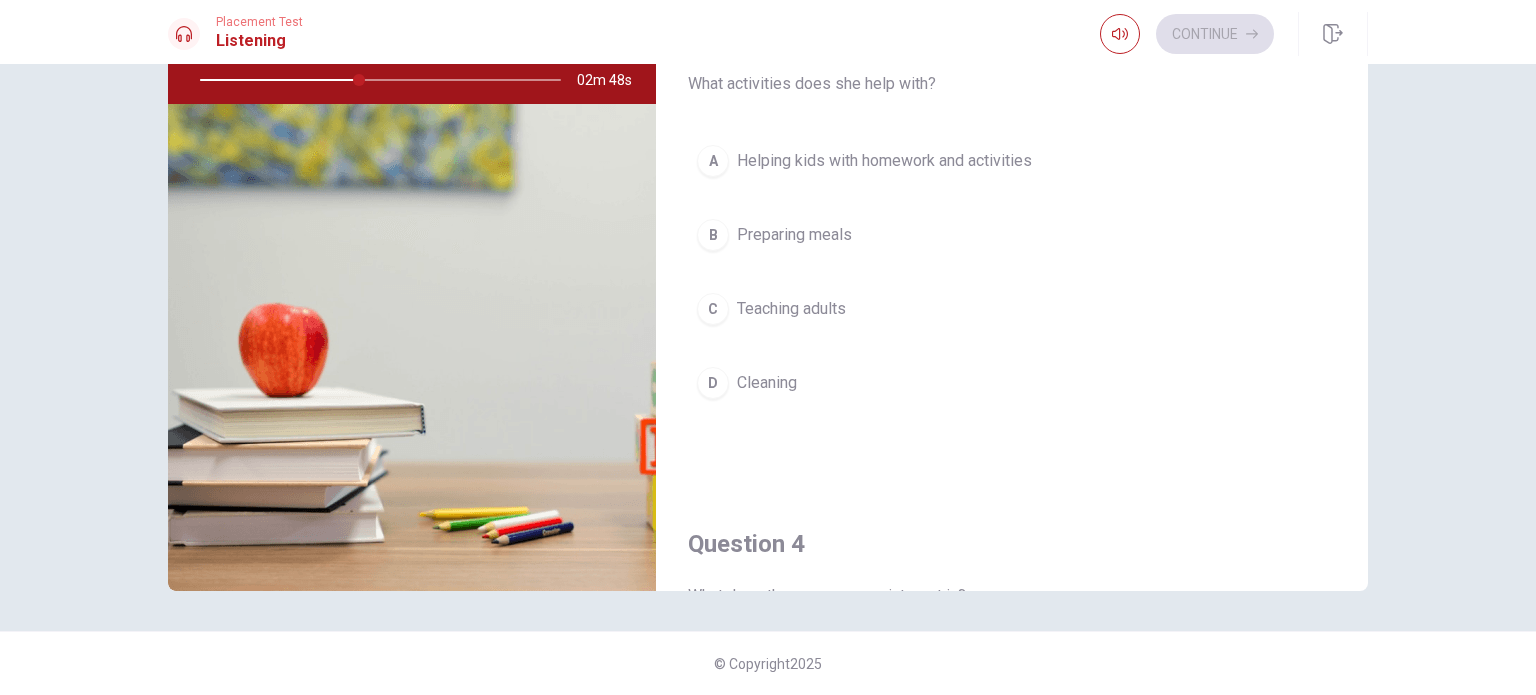 scroll, scrollTop: 900, scrollLeft: 0, axis: vertical 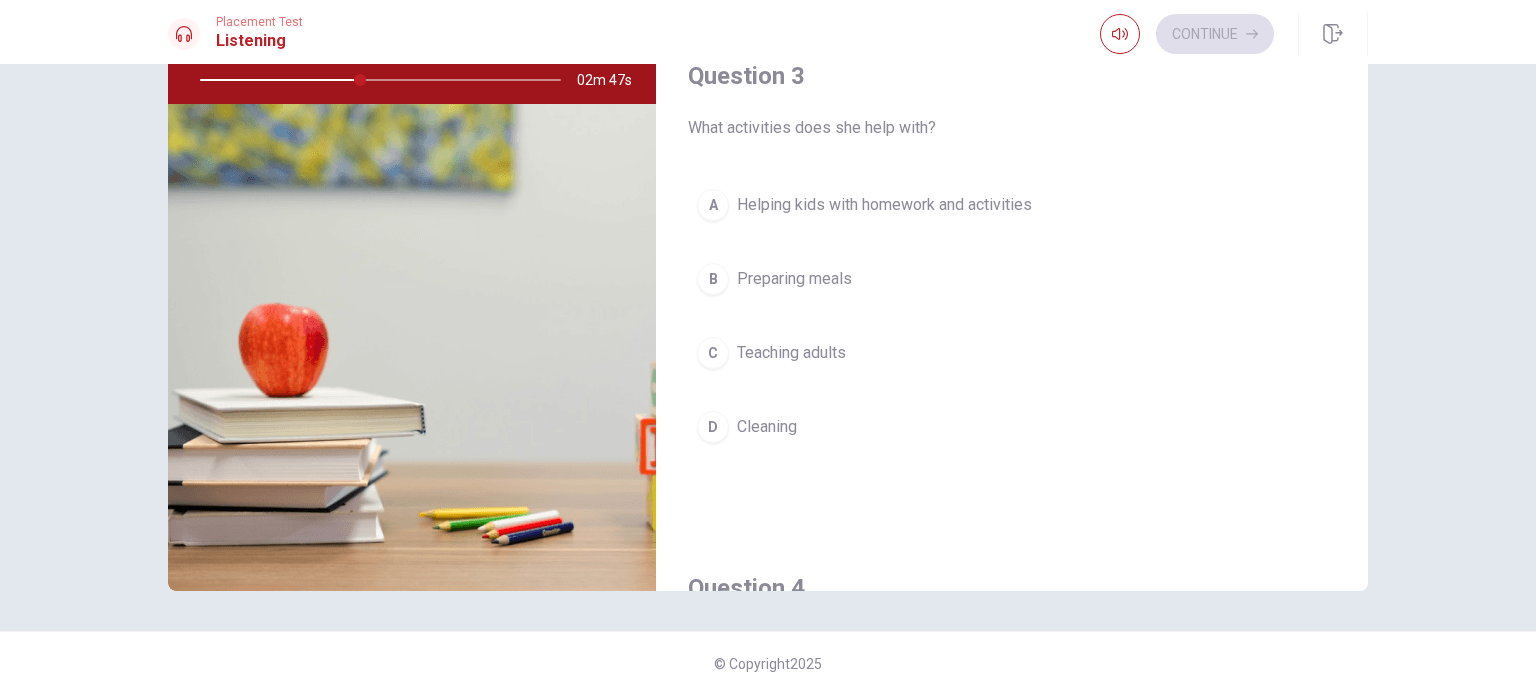 click on "Helping kids with homework and activities" at bounding box center (884, 205) 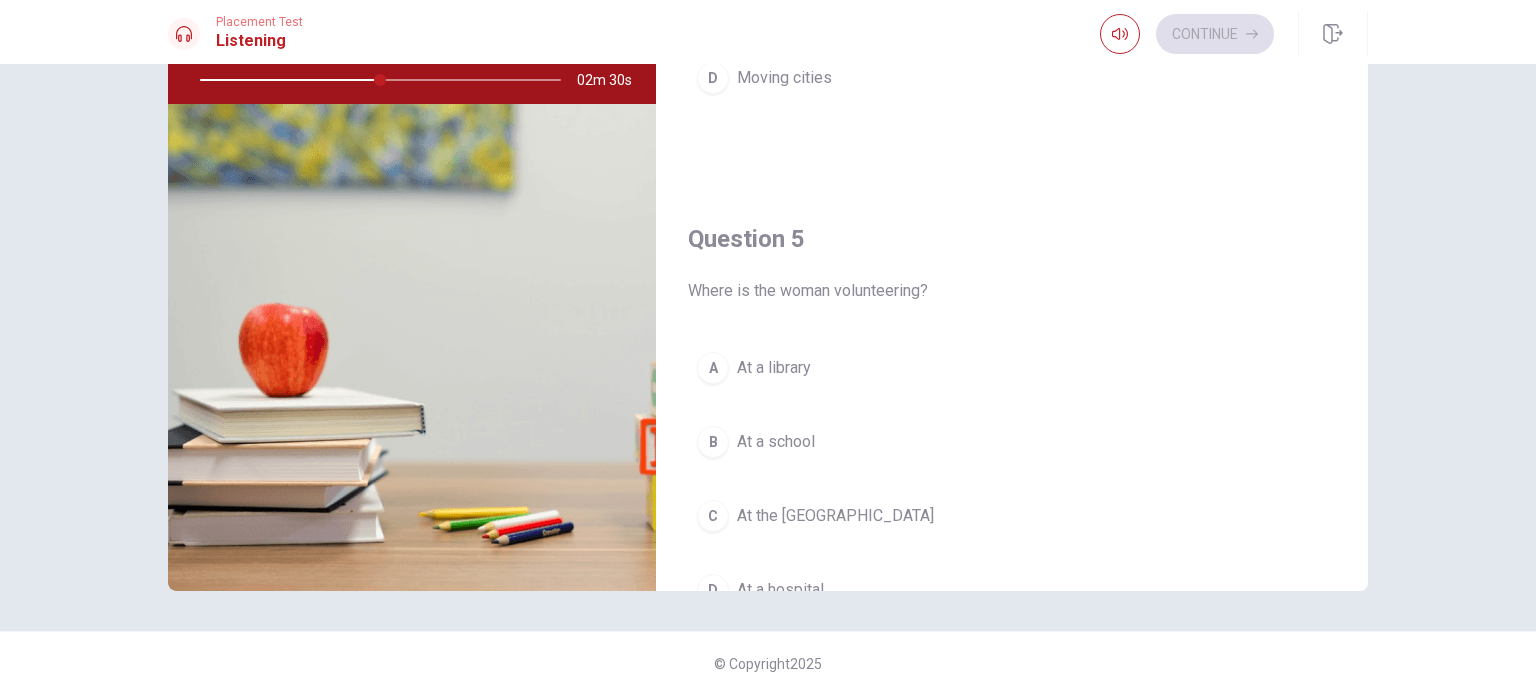 scroll, scrollTop: 1856, scrollLeft: 0, axis: vertical 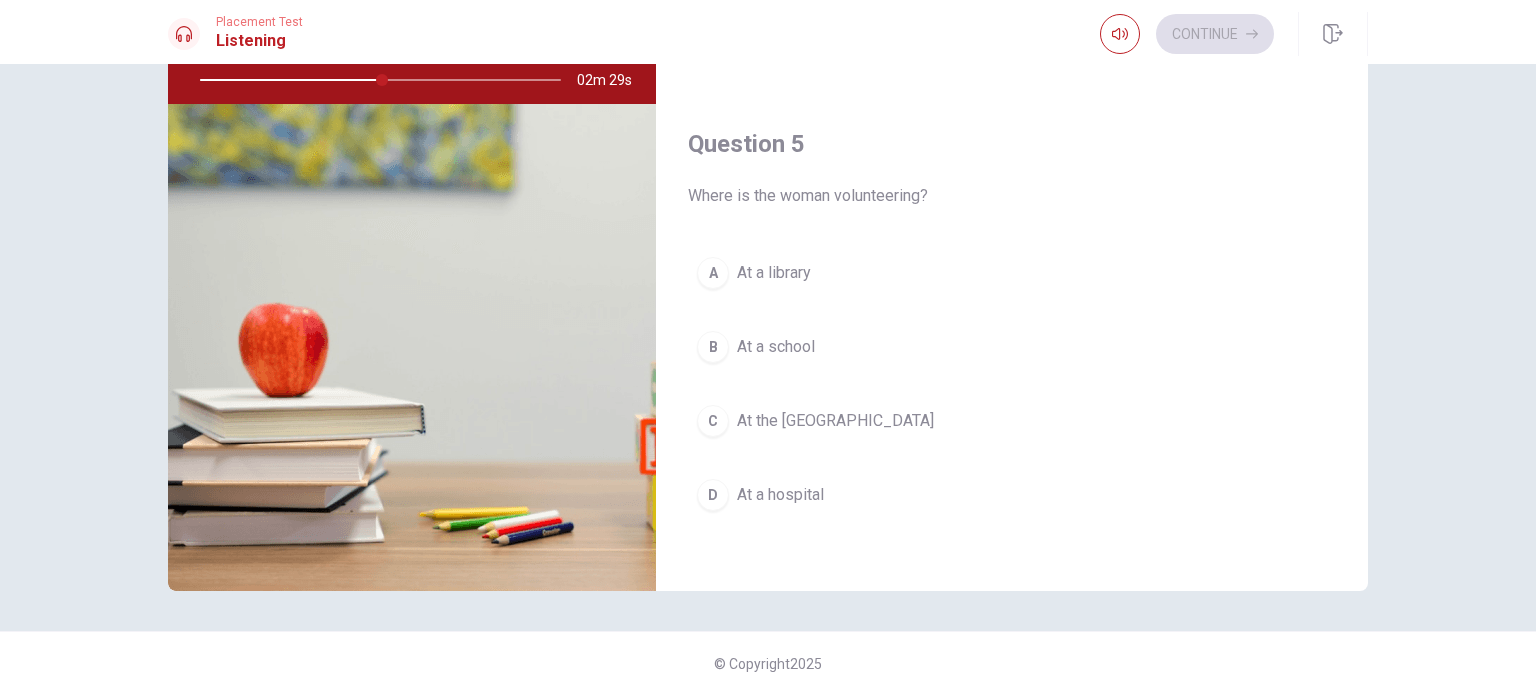 click on "At the [GEOGRAPHIC_DATA]" at bounding box center [835, 421] 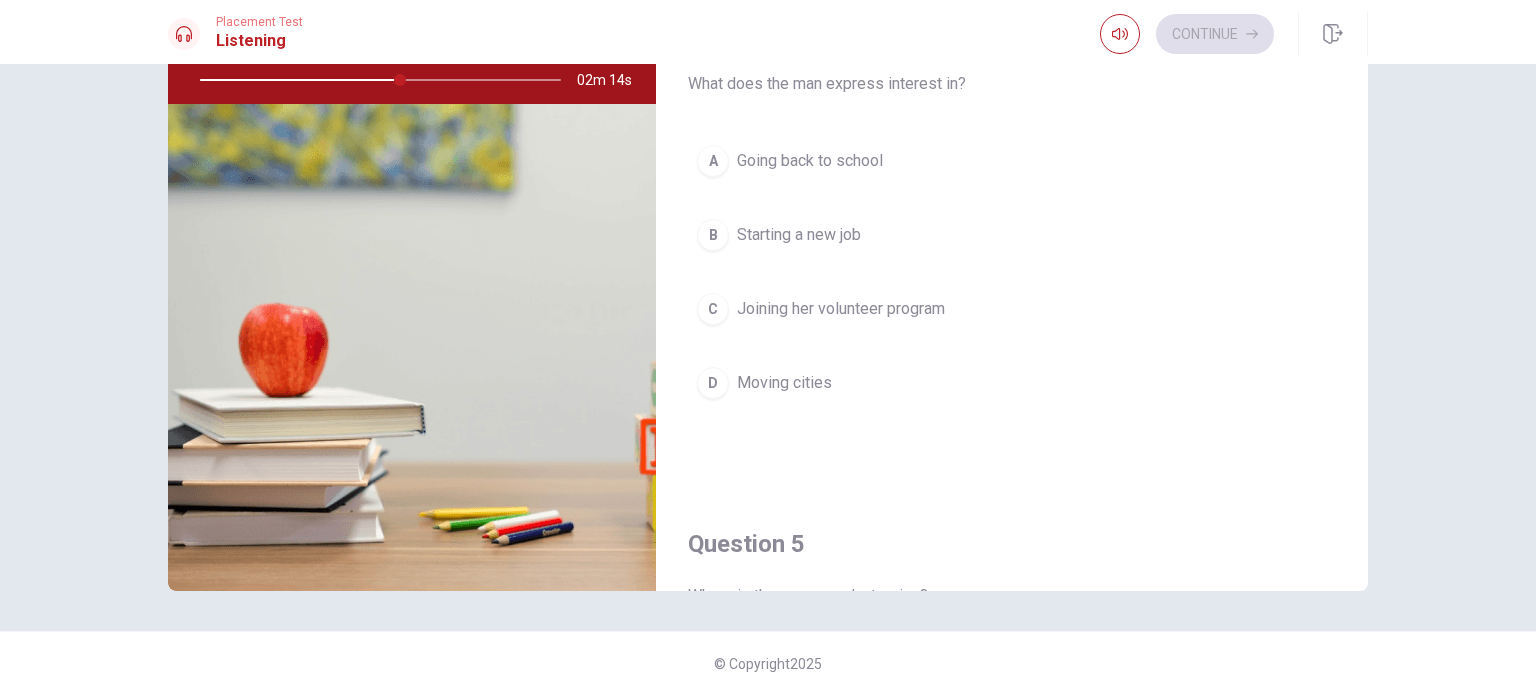 scroll, scrollTop: 1356, scrollLeft: 0, axis: vertical 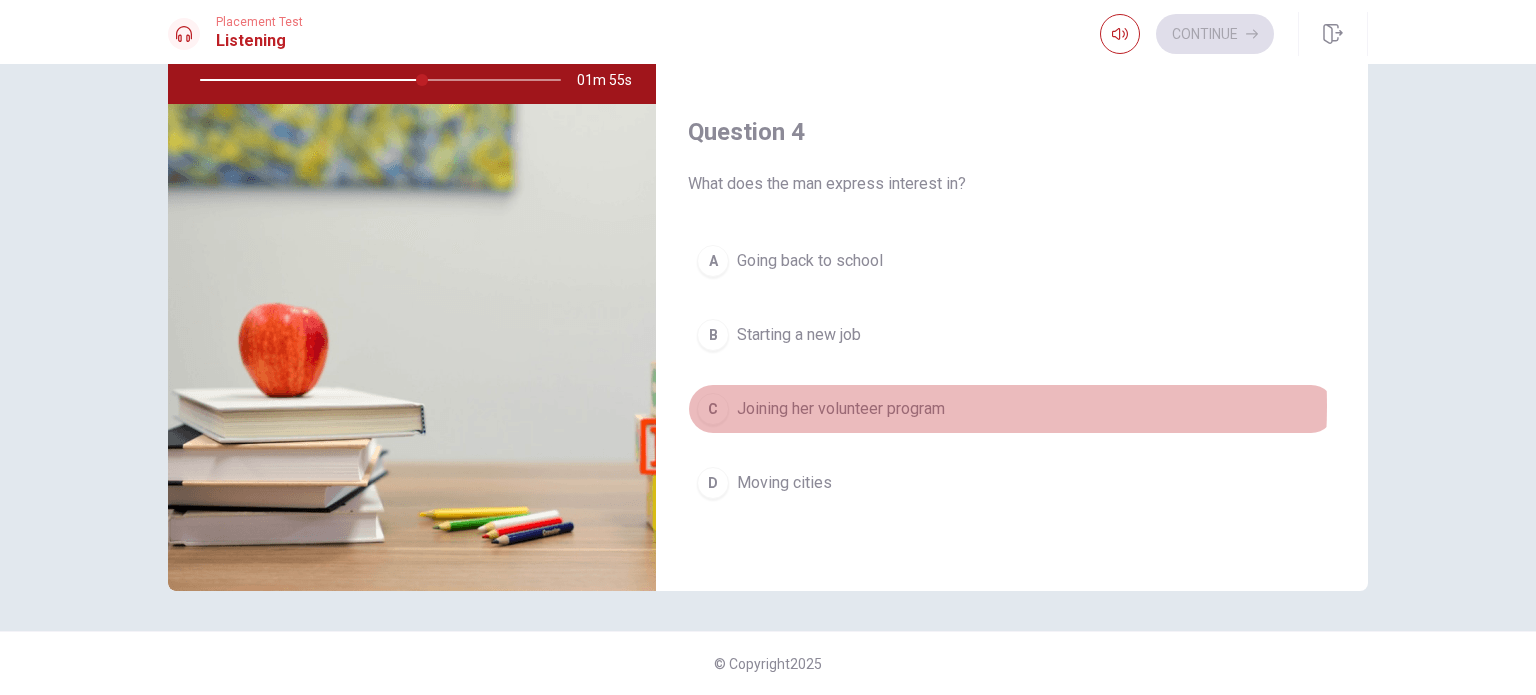 click on "Joining her volunteer program" at bounding box center [841, 409] 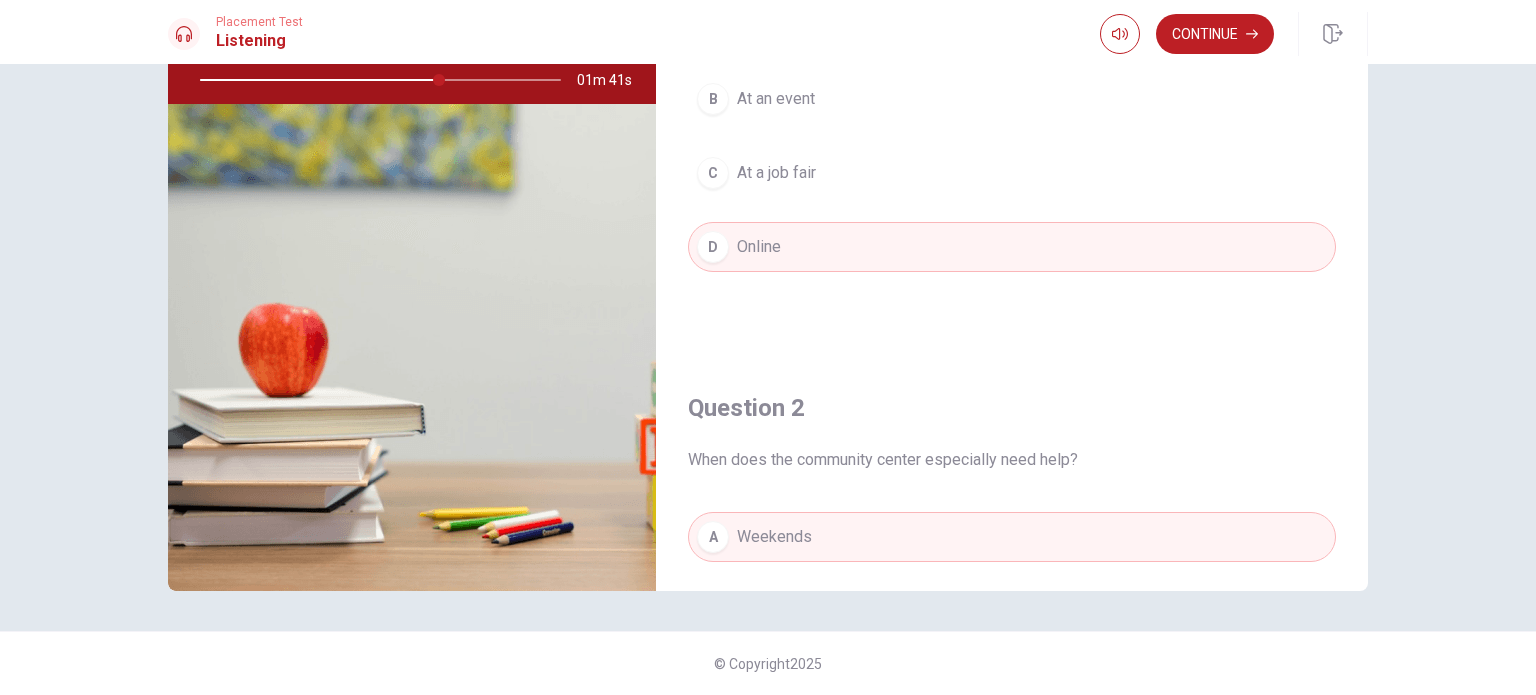 scroll, scrollTop: 0, scrollLeft: 0, axis: both 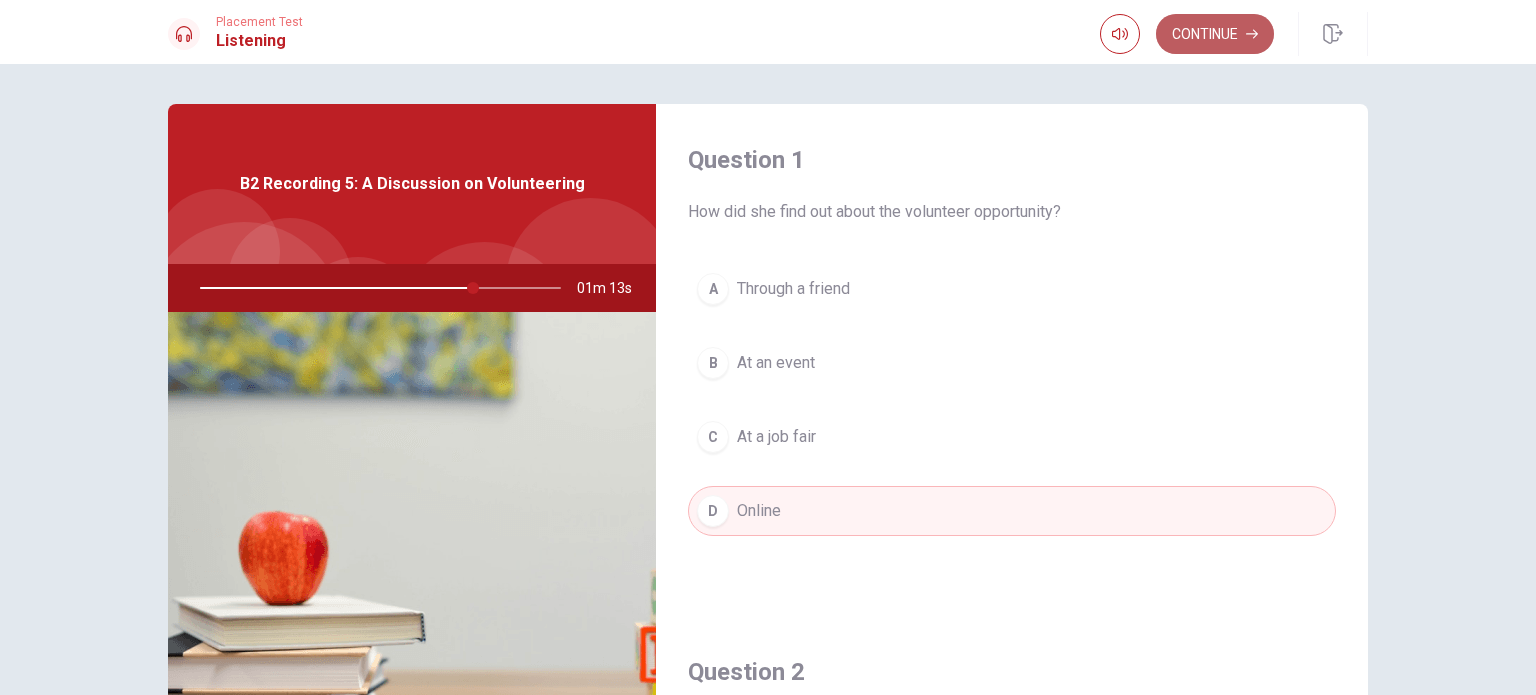 click on "Continue" at bounding box center (1215, 34) 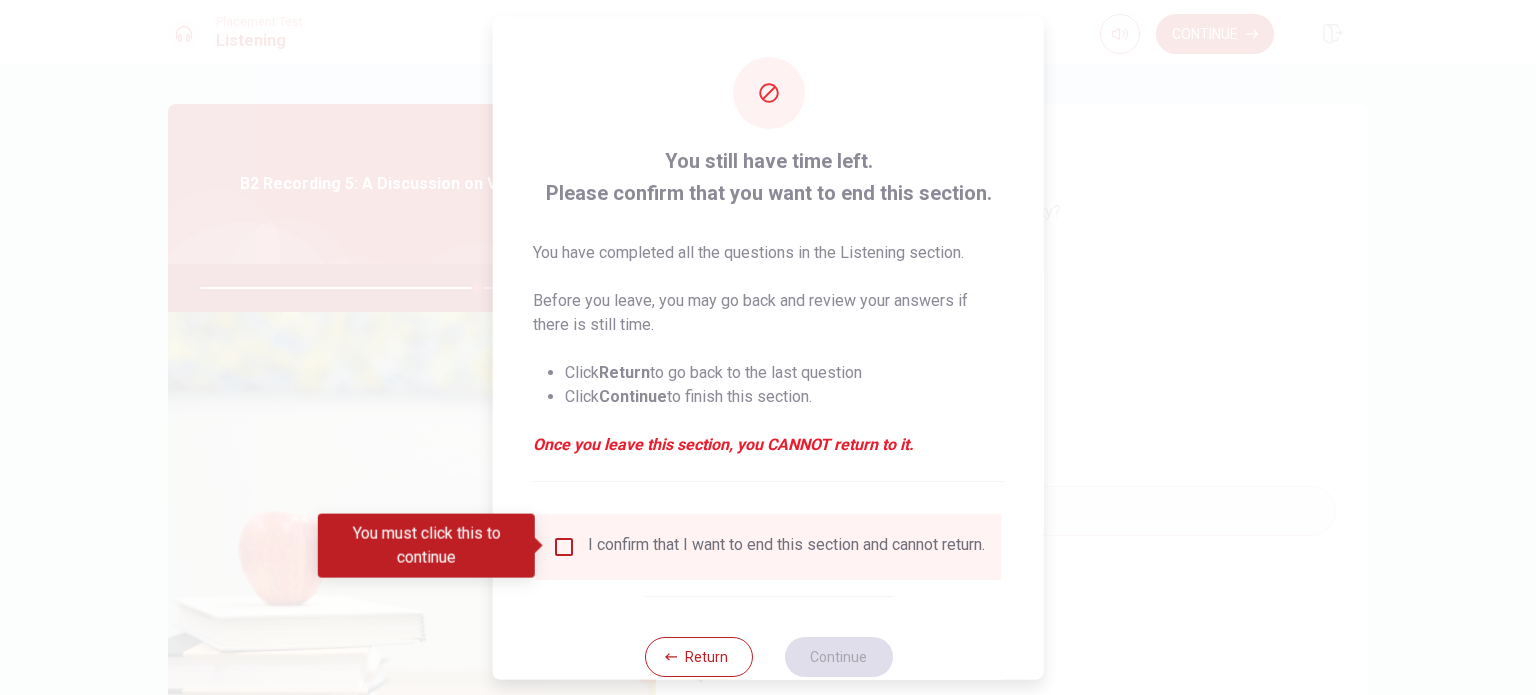 click at bounding box center (564, 546) 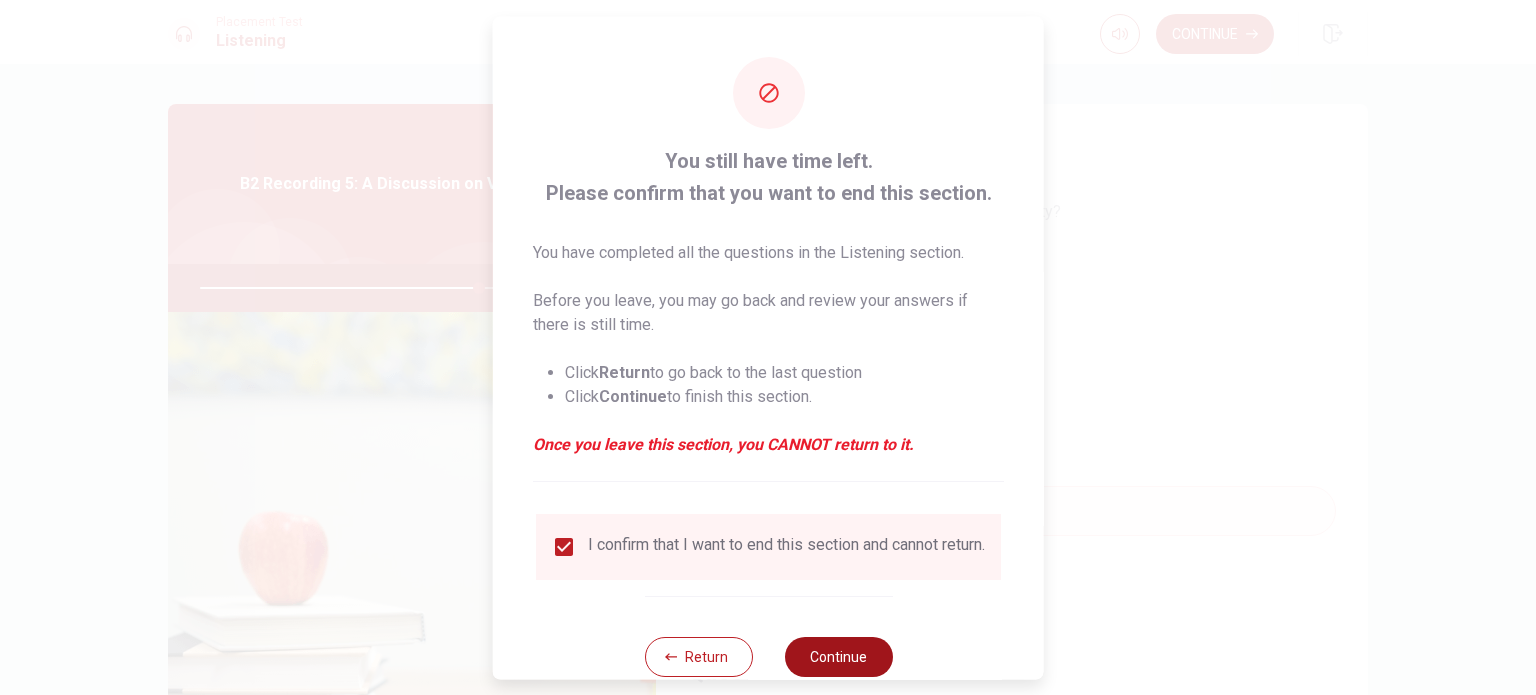 click on "Continue" at bounding box center [838, 656] 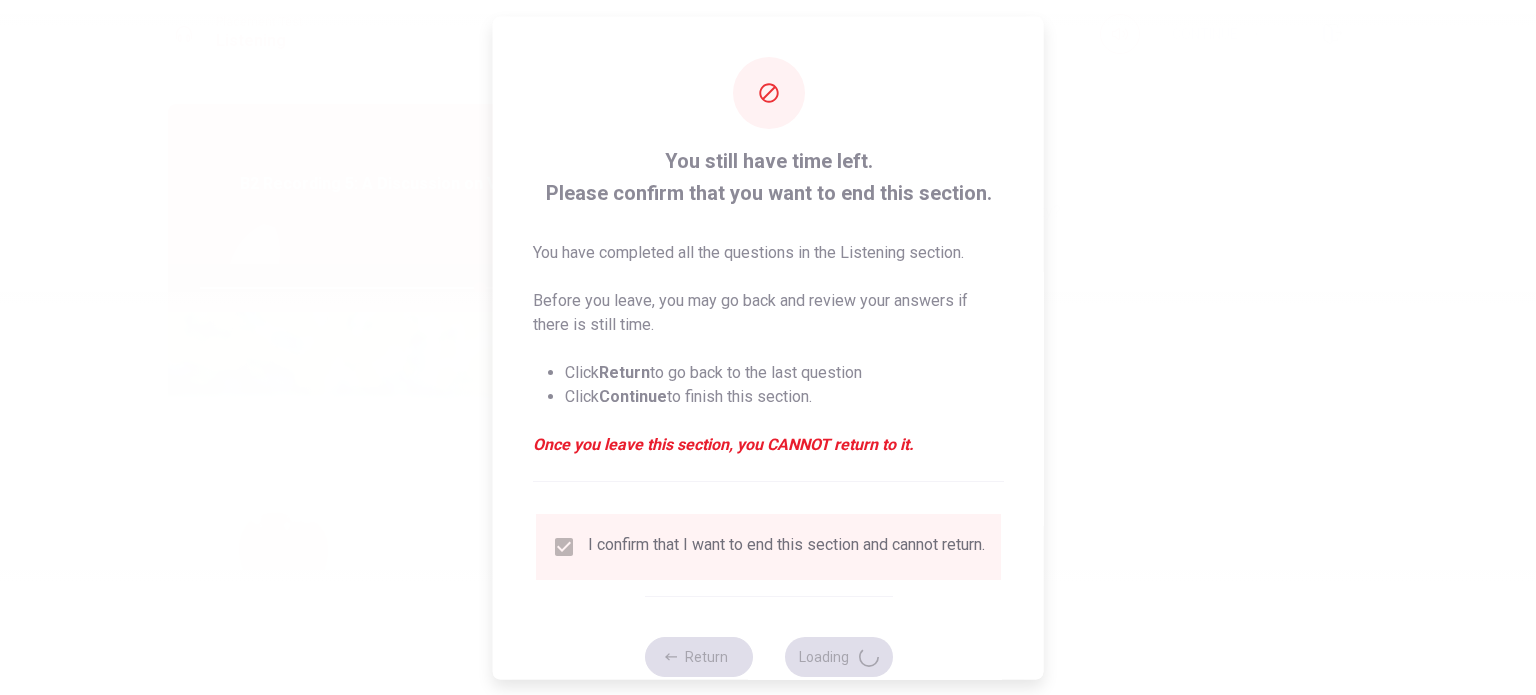 type on "78" 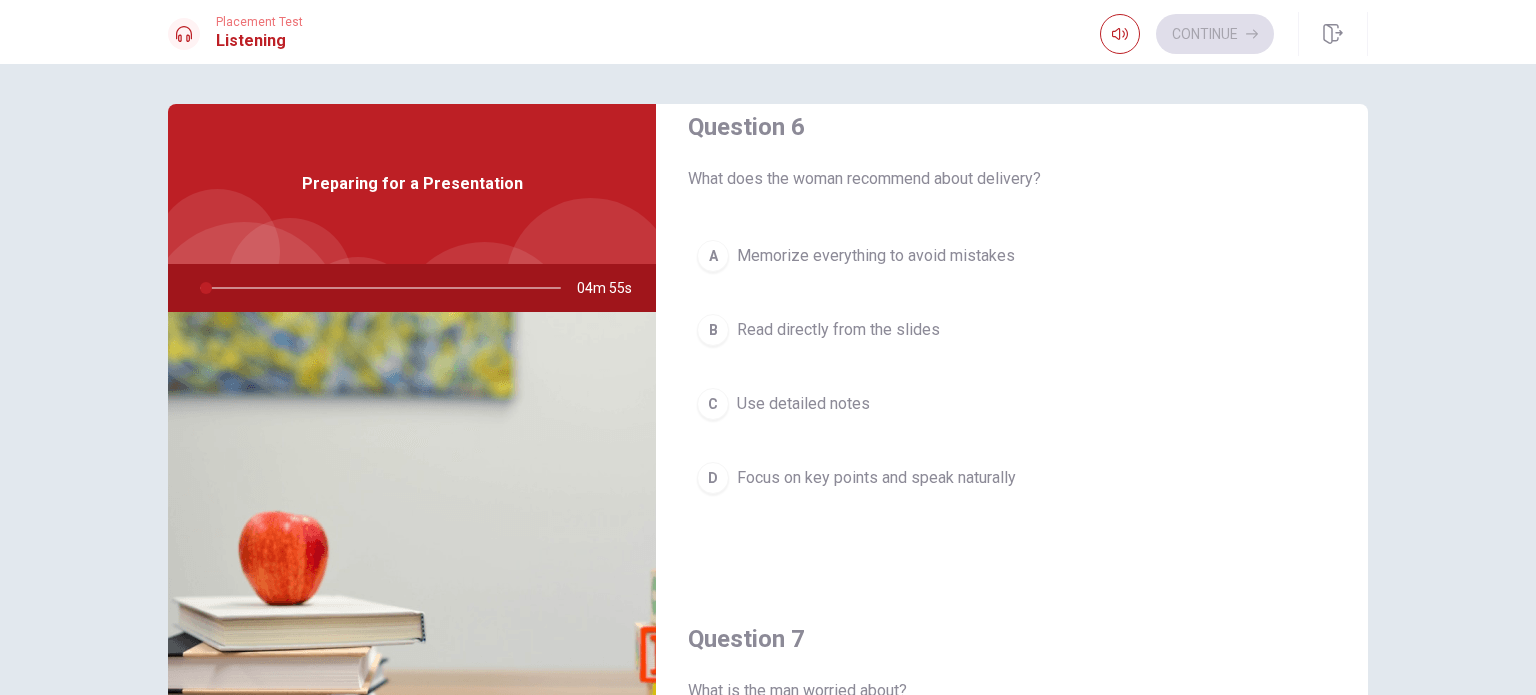 scroll, scrollTop: 0, scrollLeft: 0, axis: both 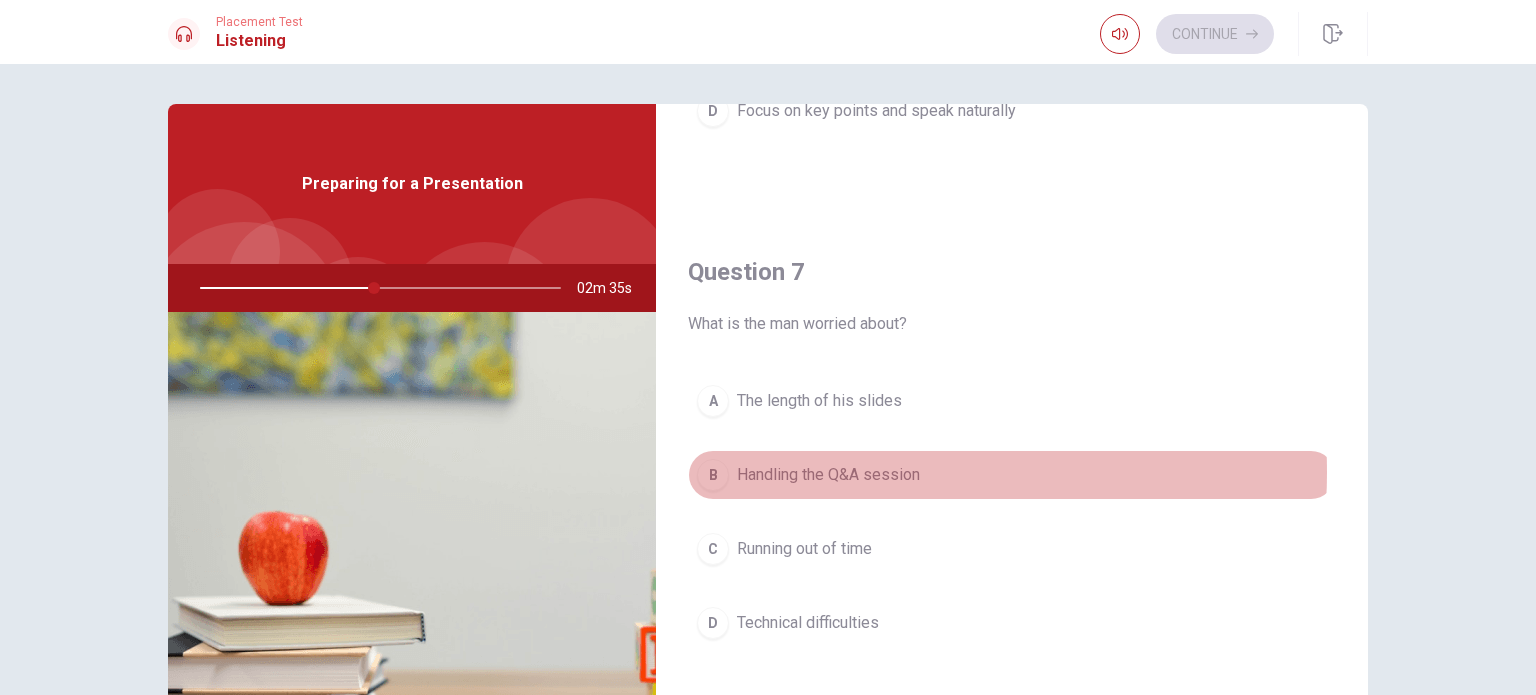 click on "Handling the Q&A session" at bounding box center (828, 475) 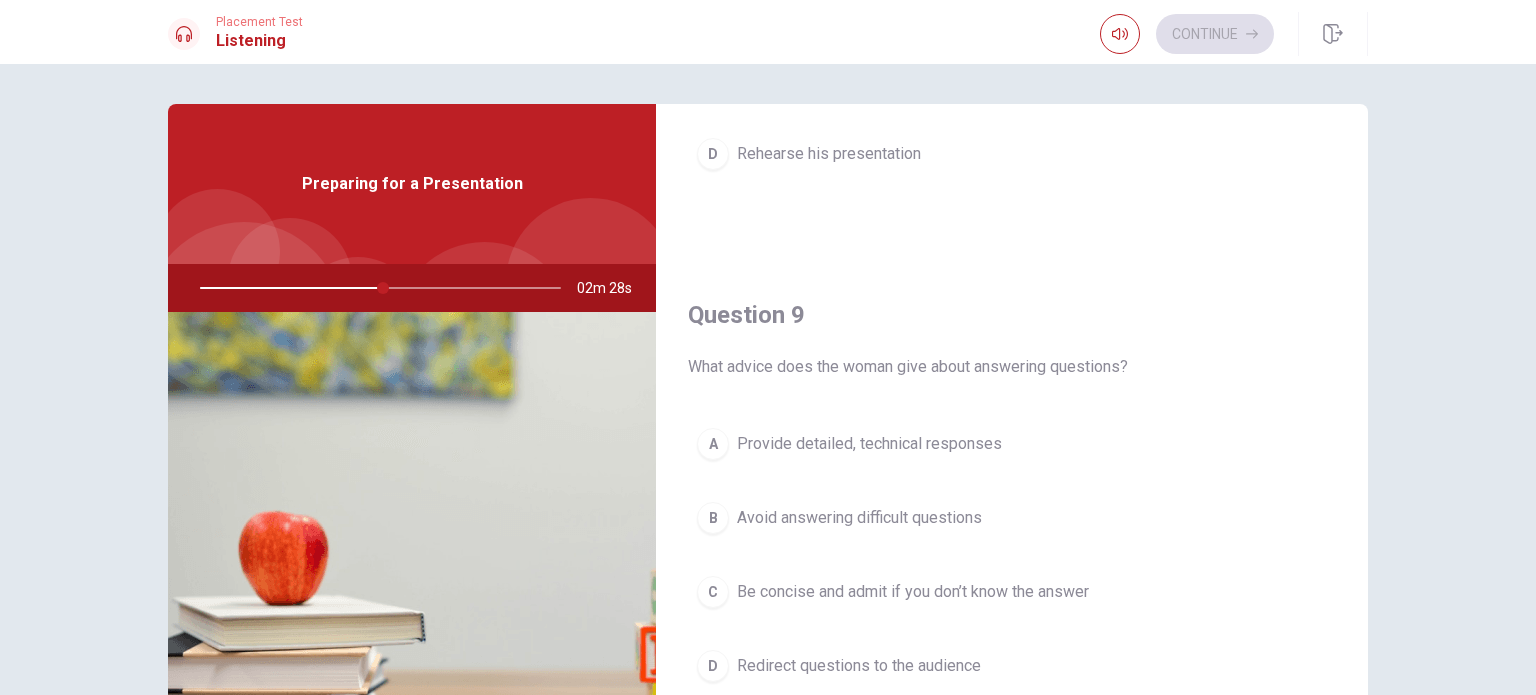 scroll, scrollTop: 1400, scrollLeft: 0, axis: vertical 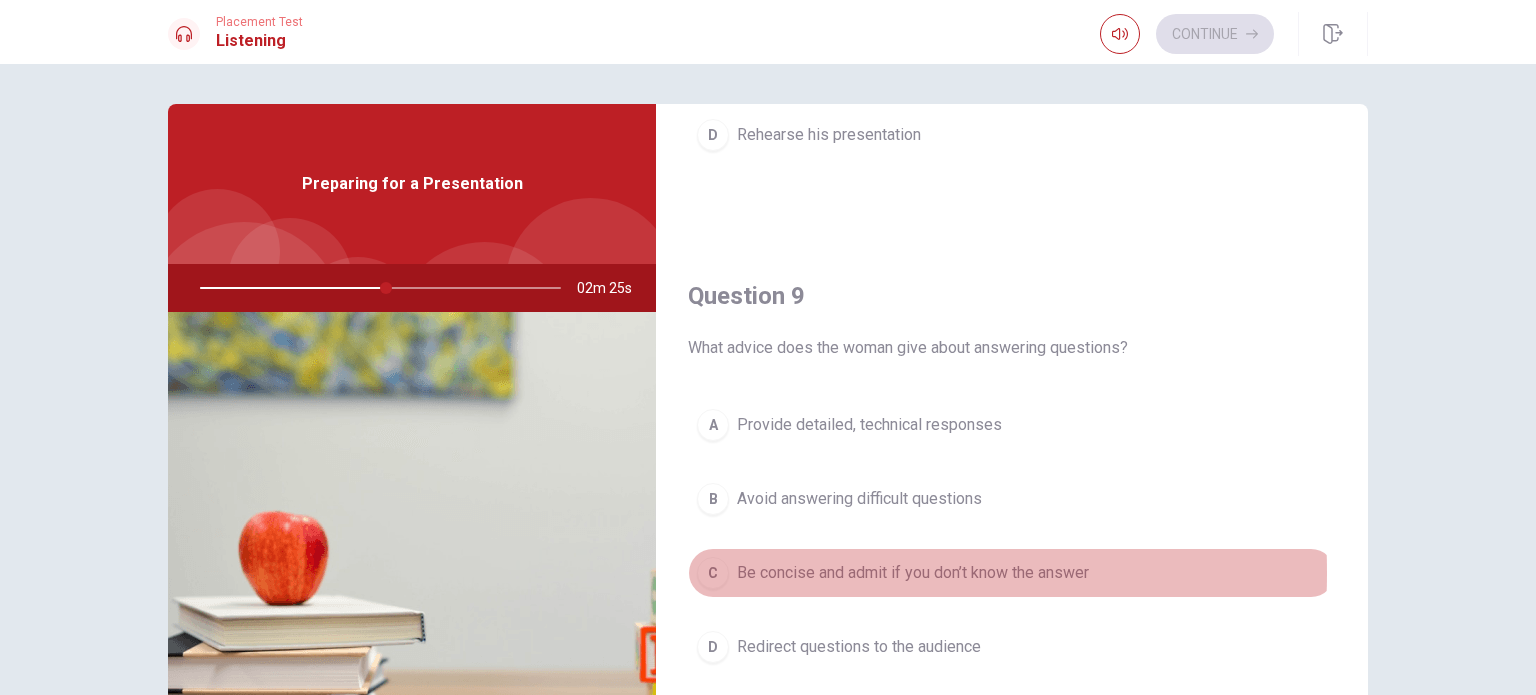 click on "Be concise and admit if you don’t know the answer" at bounding box center [913, 573] 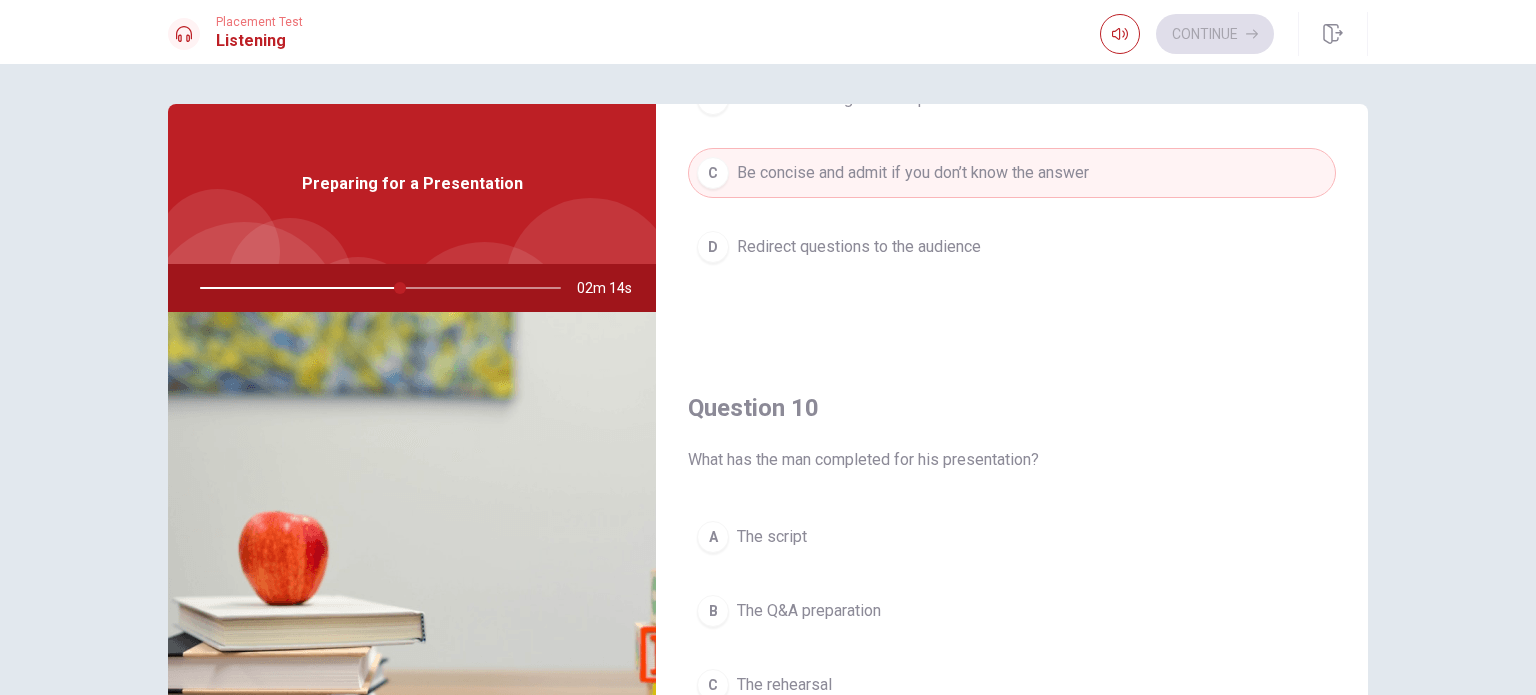 scroll, scrollTop: 1856, scrollLeft: 0, axis: vertical 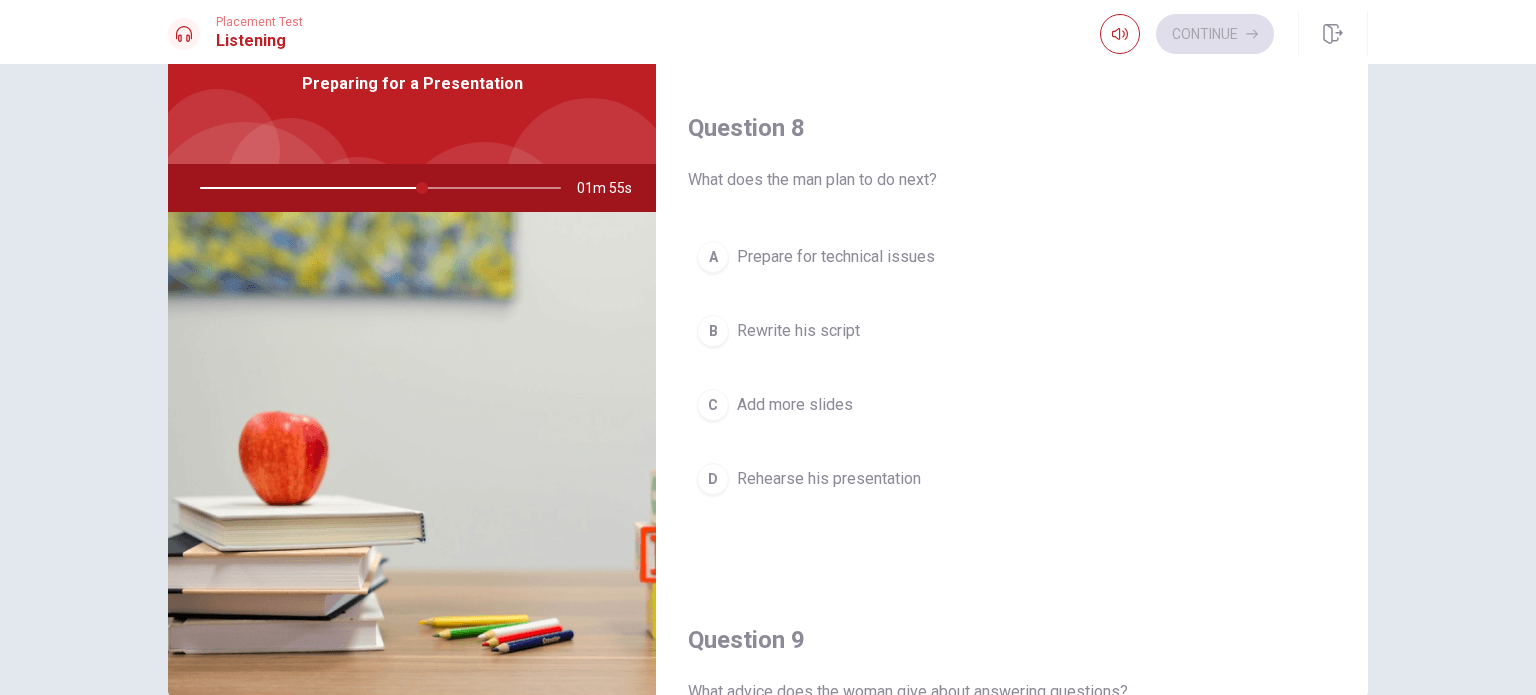 click on "Rewrite his script" at bounding box center (798, 331) 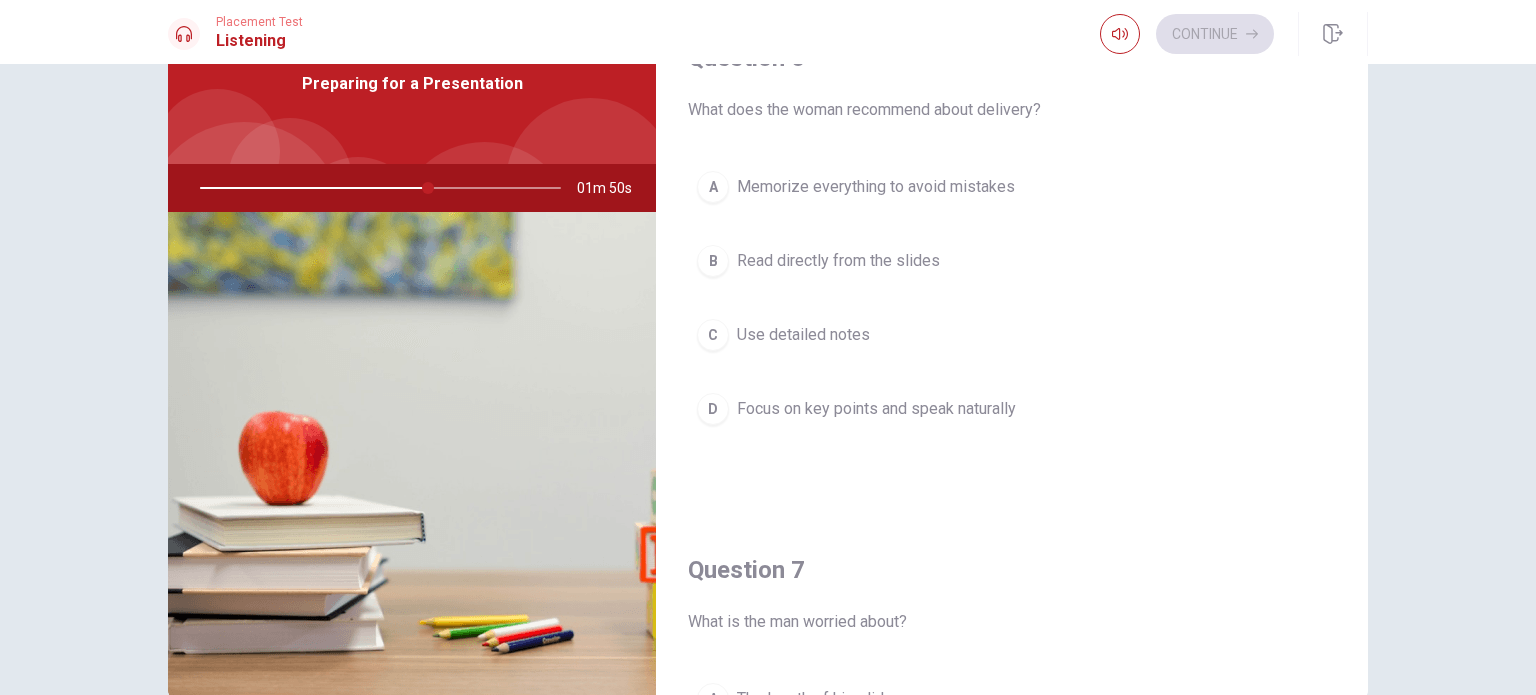 scroll, scrollTop: 0, scrollLeft: 0, axis: both 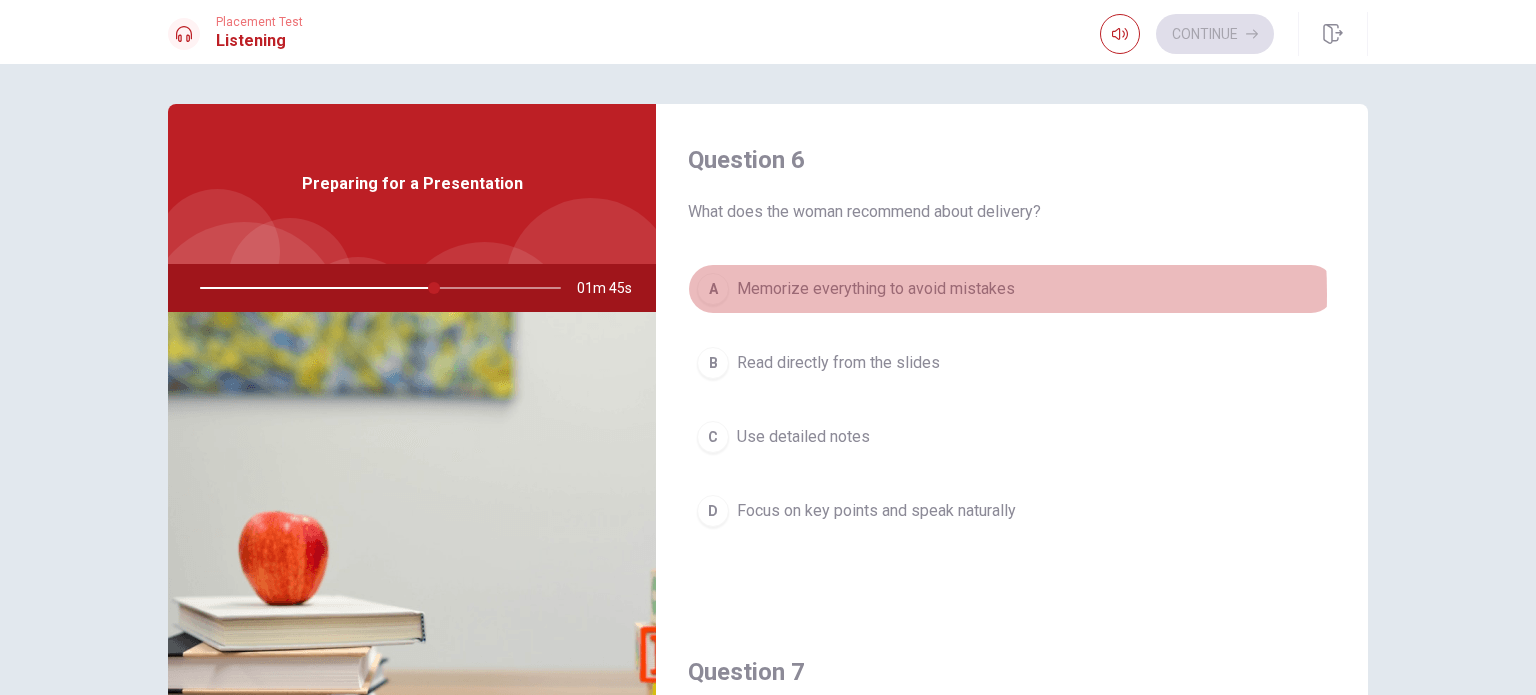 click on "A Memorize everything to avoid mistakes" at bounding box center (1012, 289) 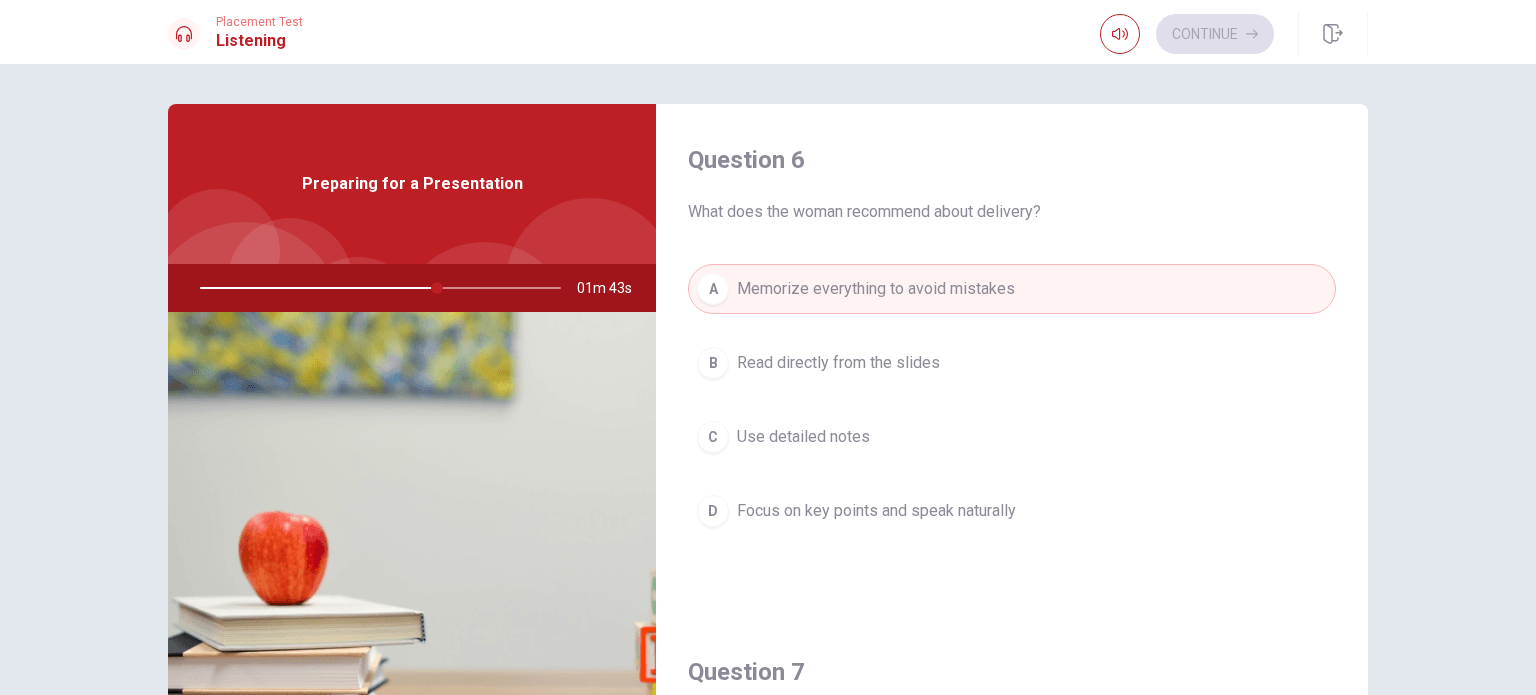 click on "A Memorize everything to avoid mistakes B Read directly from the slides C Use detailed notes D Focus on key points and speak naturally" at bounding box center [1012, 420] 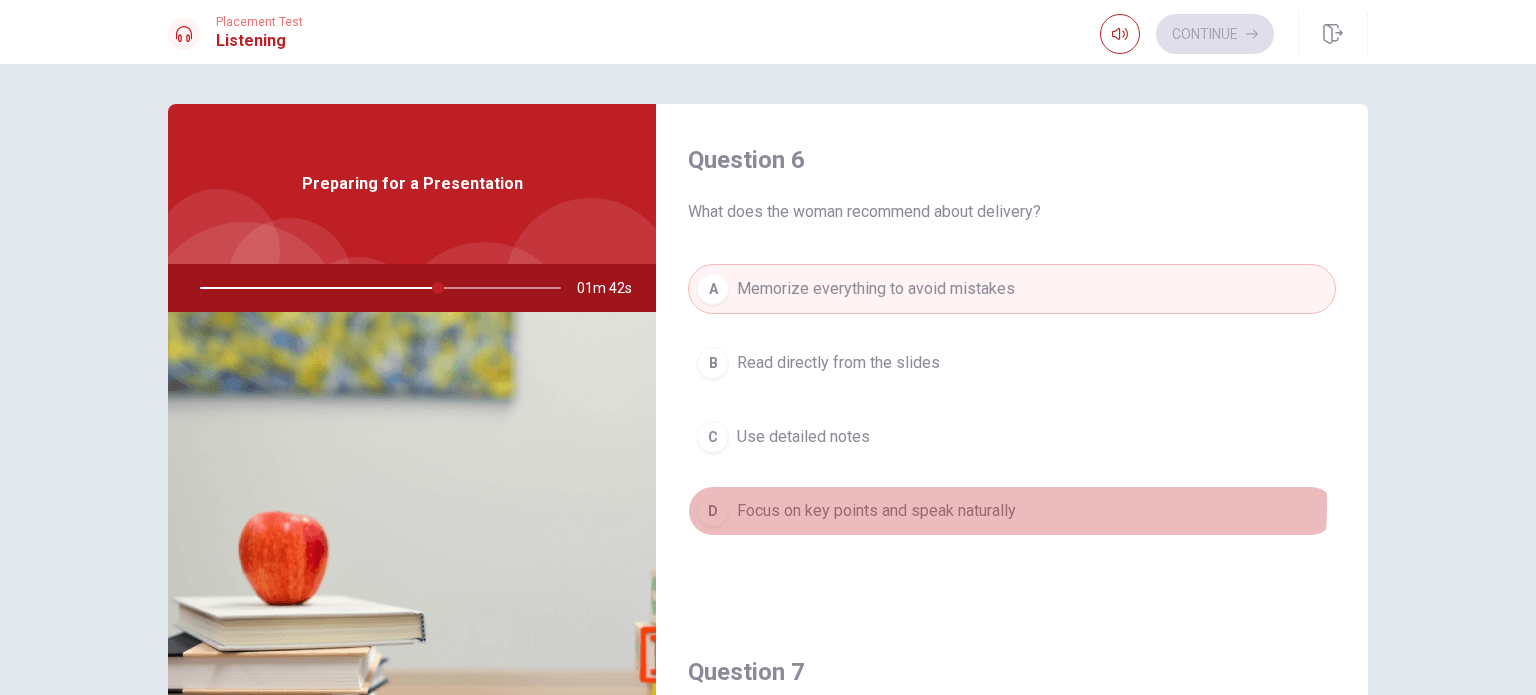 click on "Focus on key points and speak naturally" at bounding box center (876, 511) 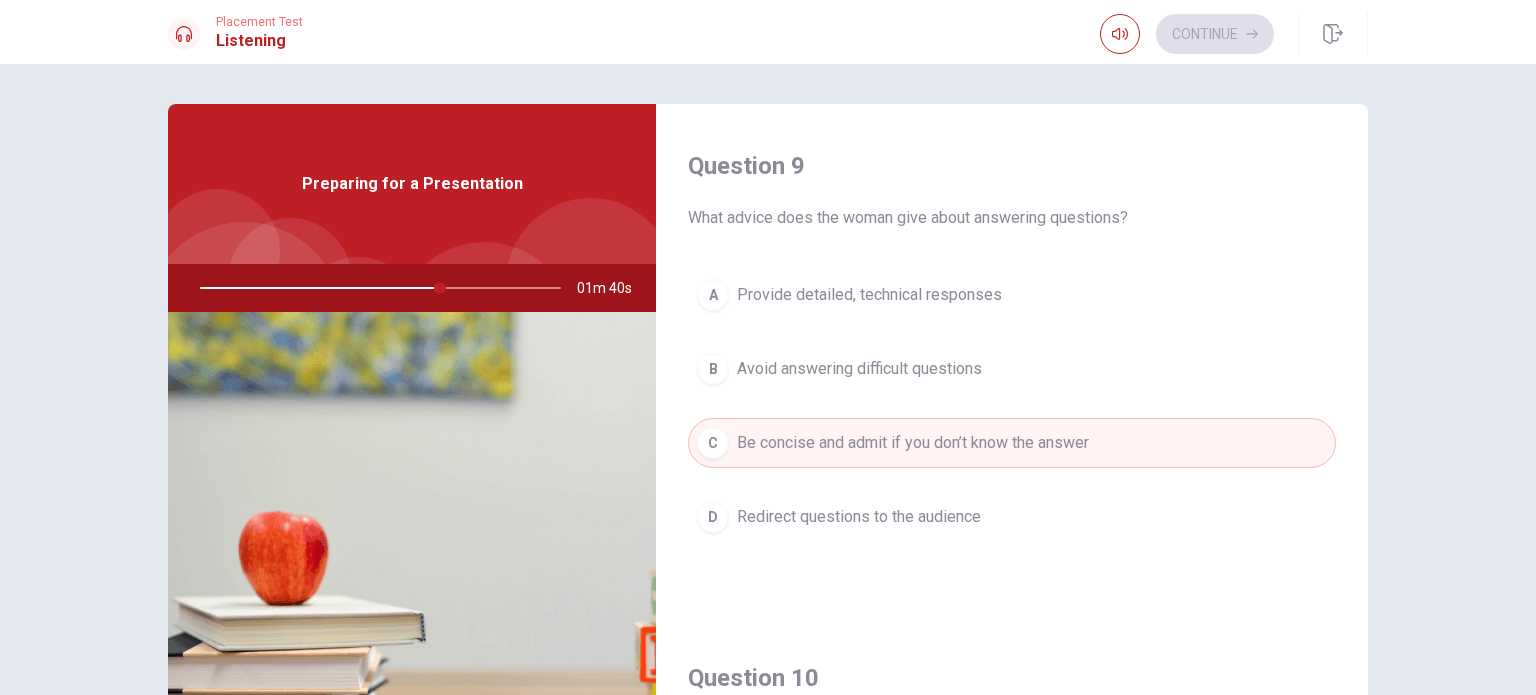scroll, scrollTop: 1856, scrollLeft: 0, axis: vertical 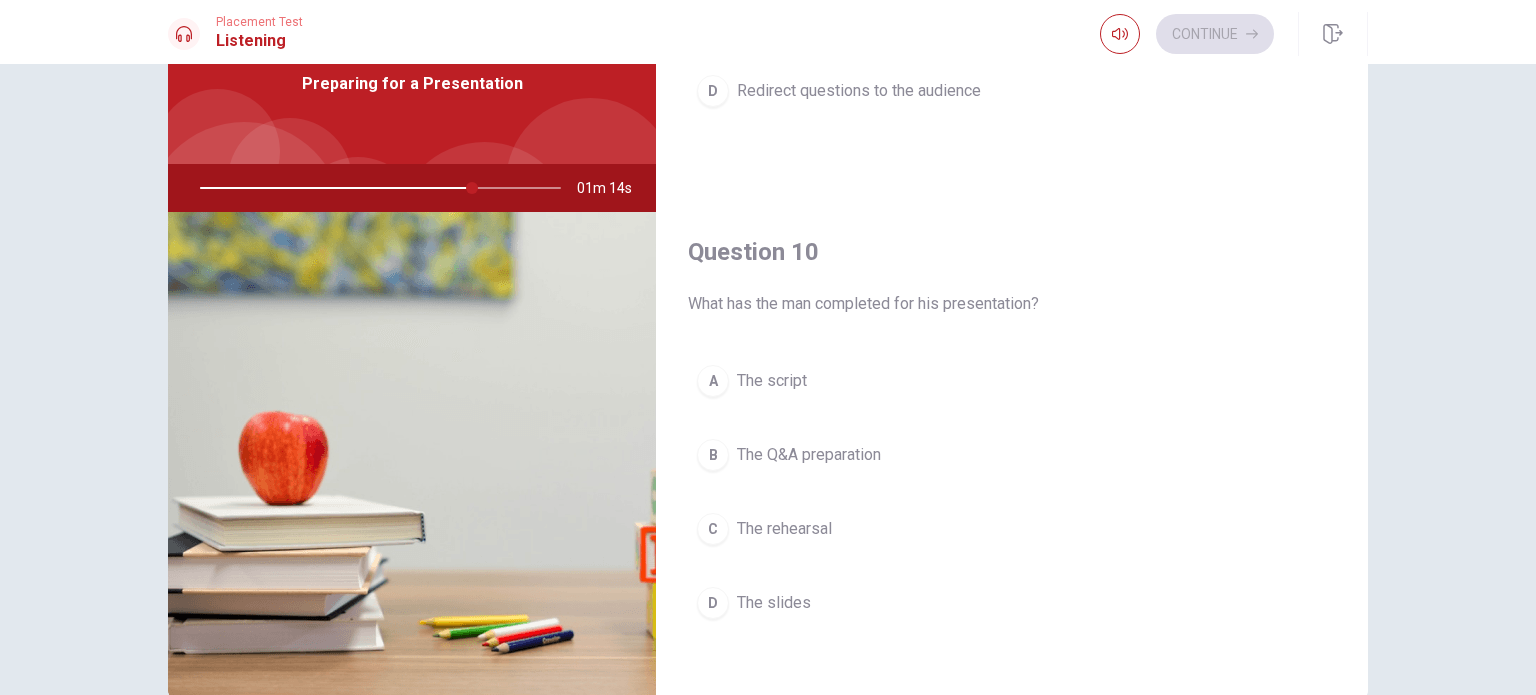 click on "A The script" at bounding box center (1012, 381) 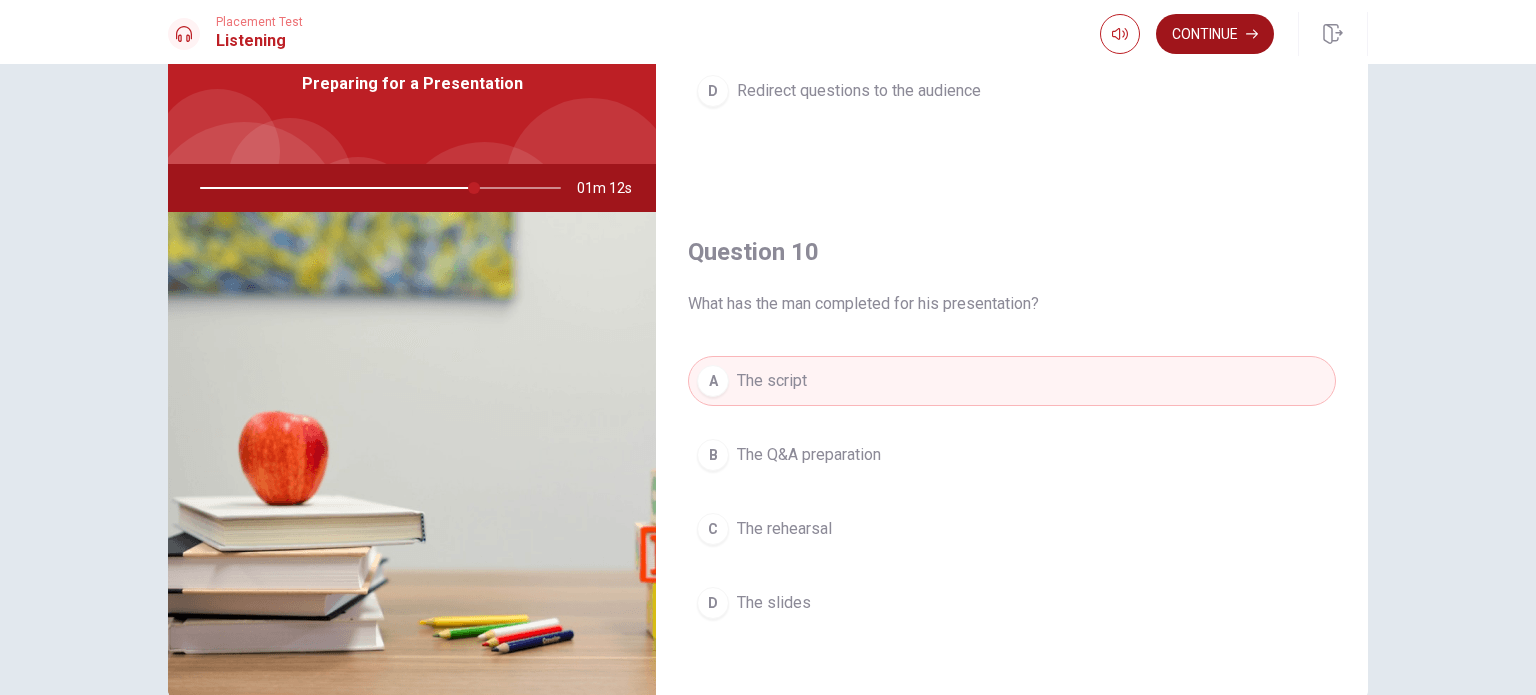 click on "Continue" at bounding box center (1215, 34) 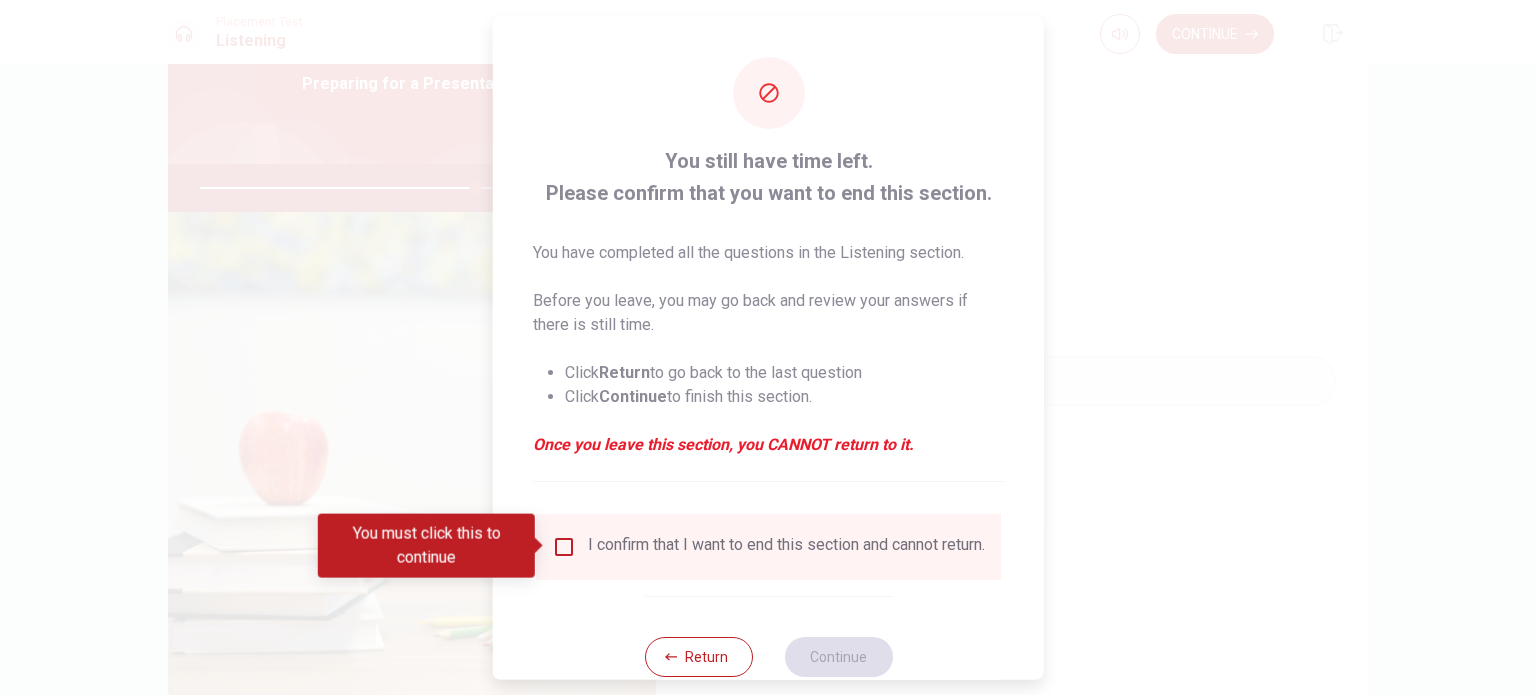 click at bounding box center (564, 546) 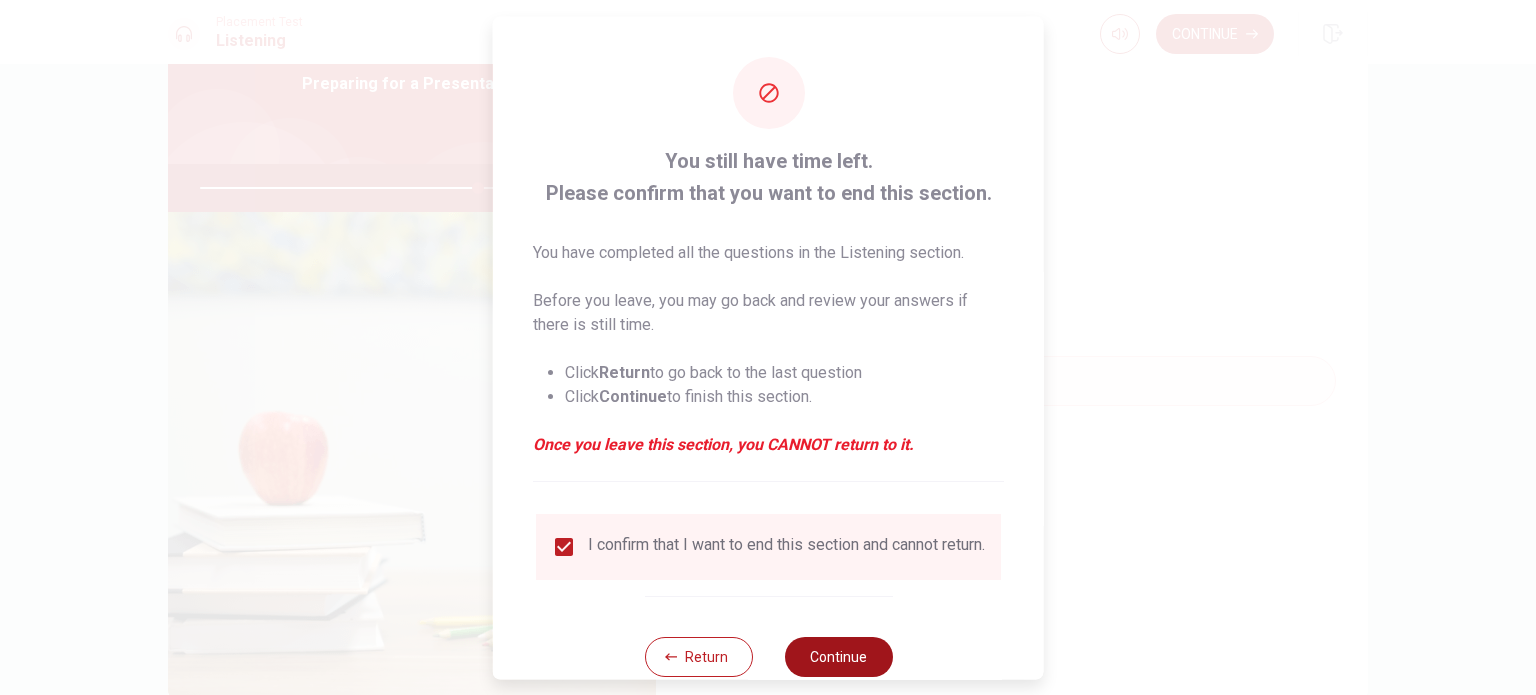 click on "Continue" at bounding box center [838, 656] 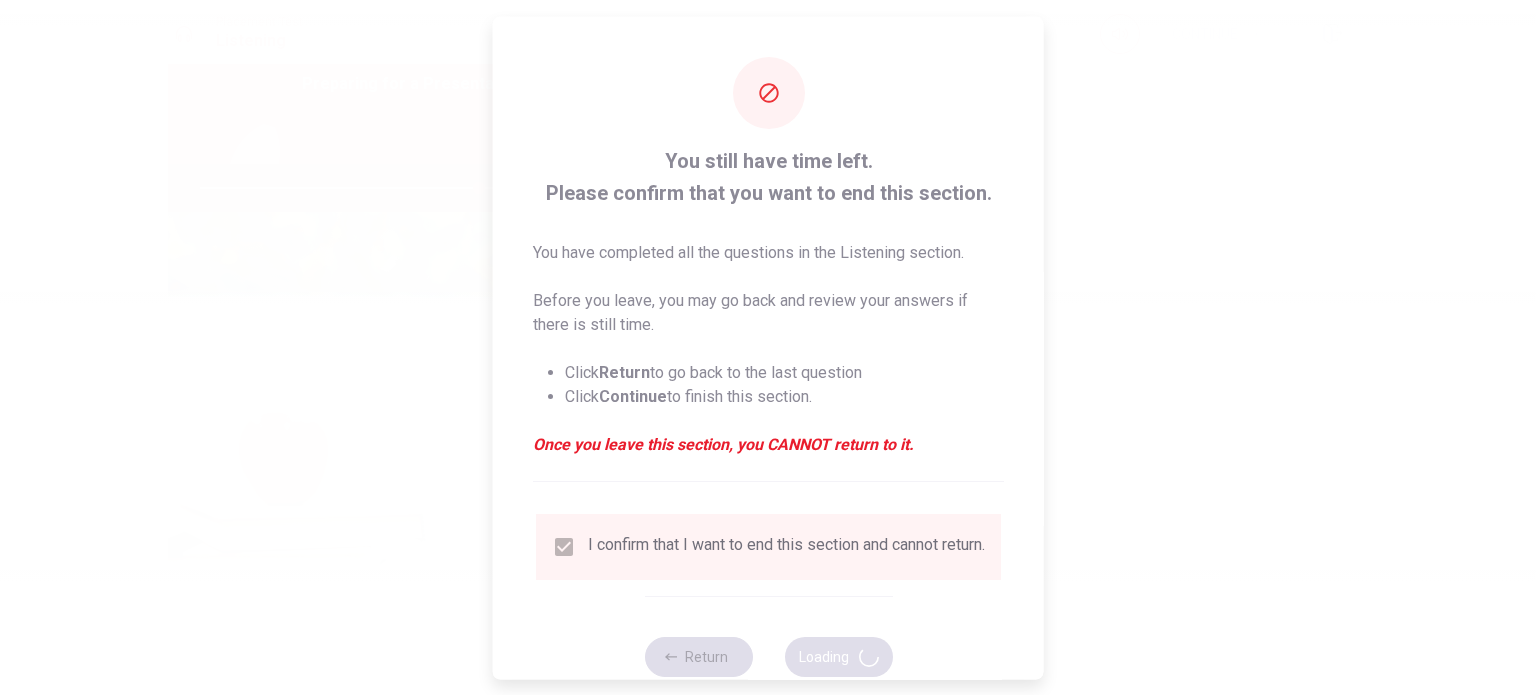 type on "78" 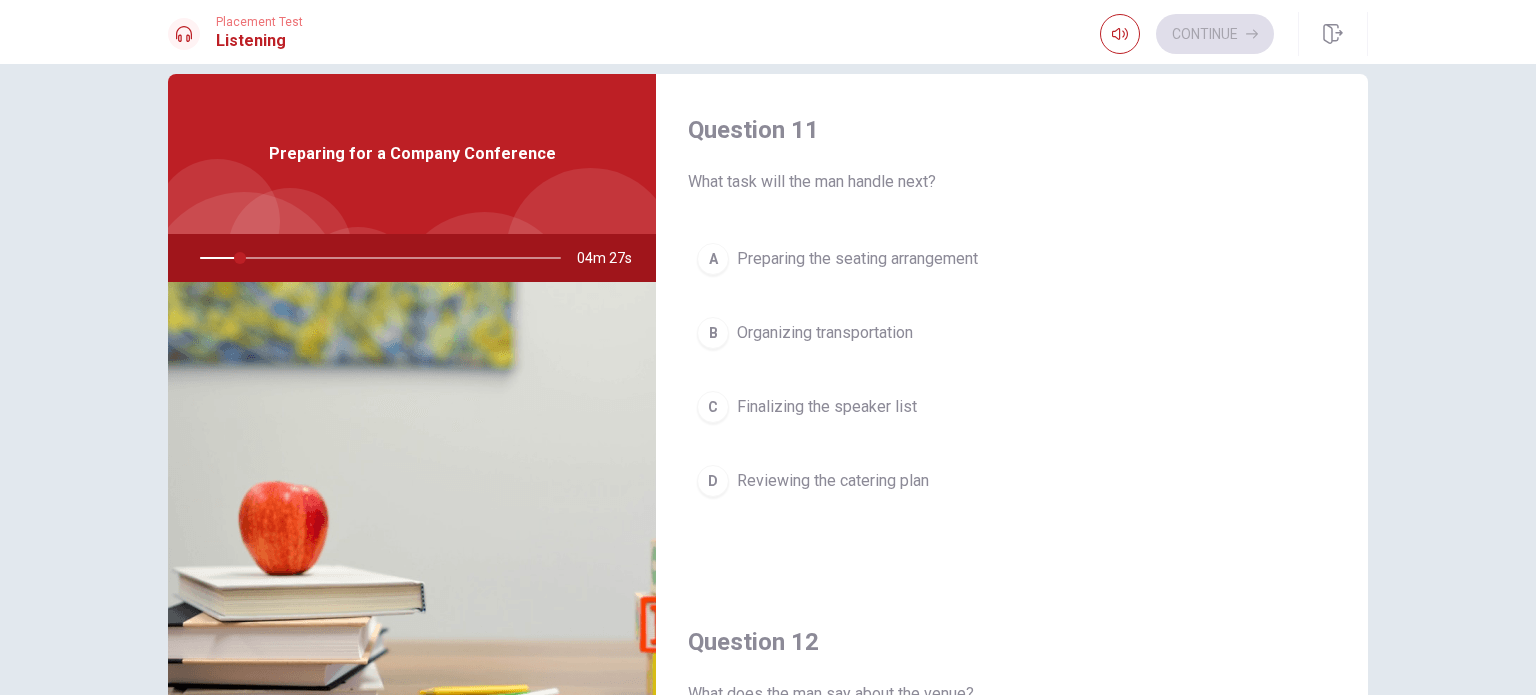 scroll, scrollTop: 0, scrollLeft: 0, axis: both 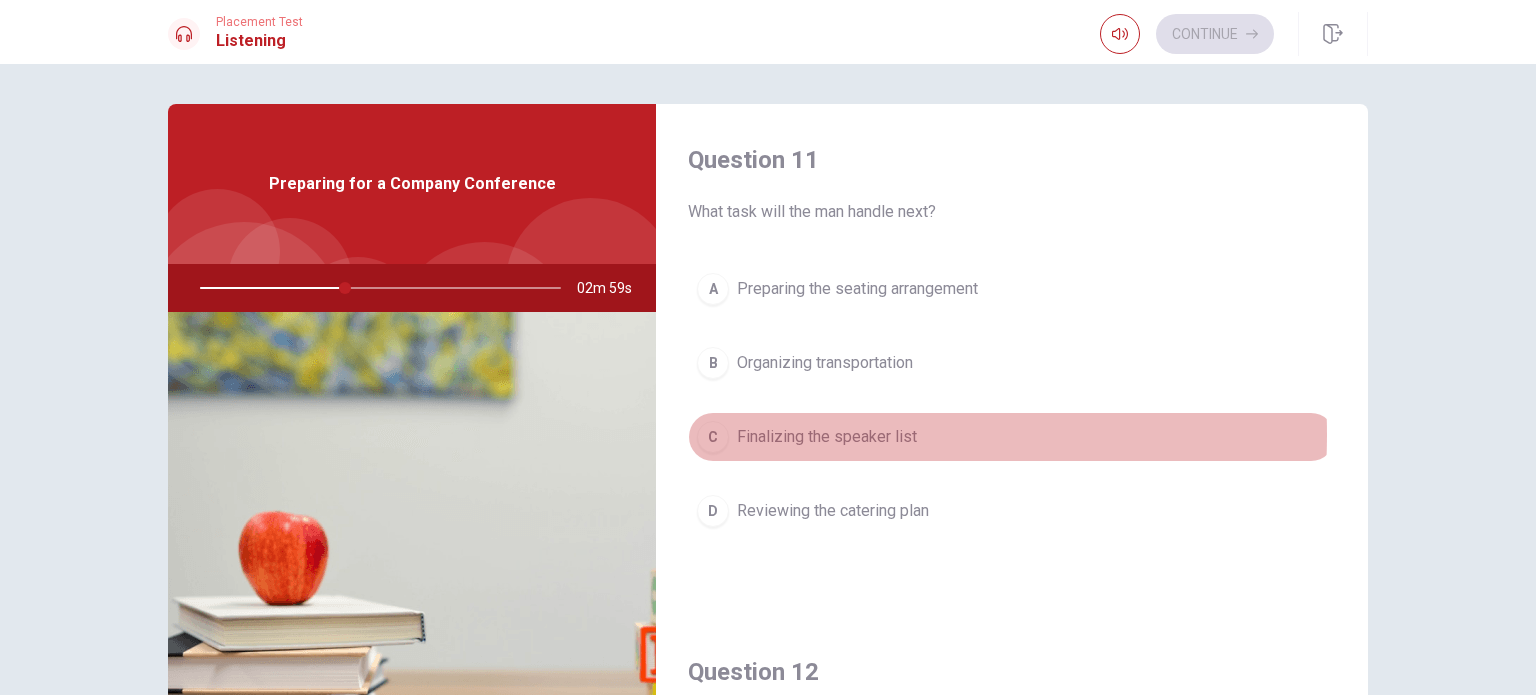 click on "Finalizing the speaker list" at bounding box center [827, 437] 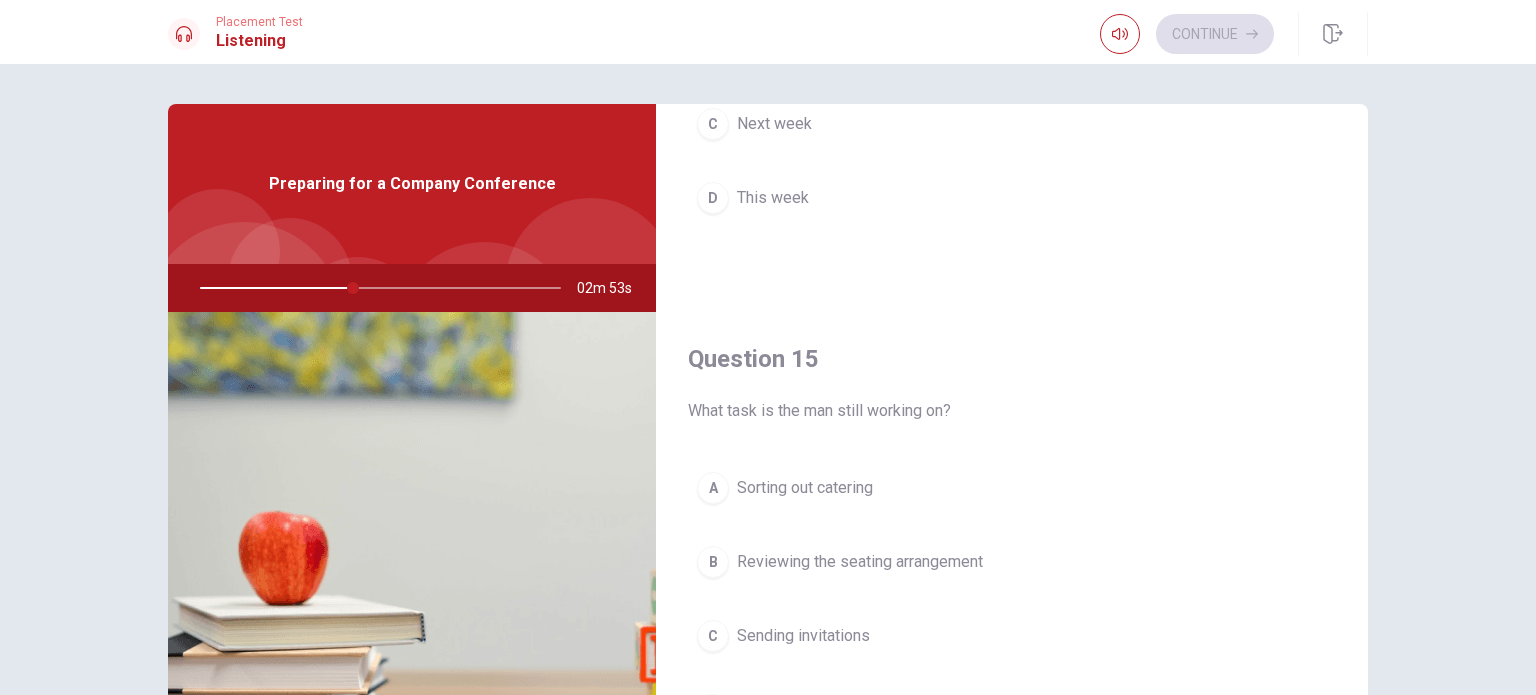 scroll, scrollTop: 1856, scrollLeft: 0, axis: vertical 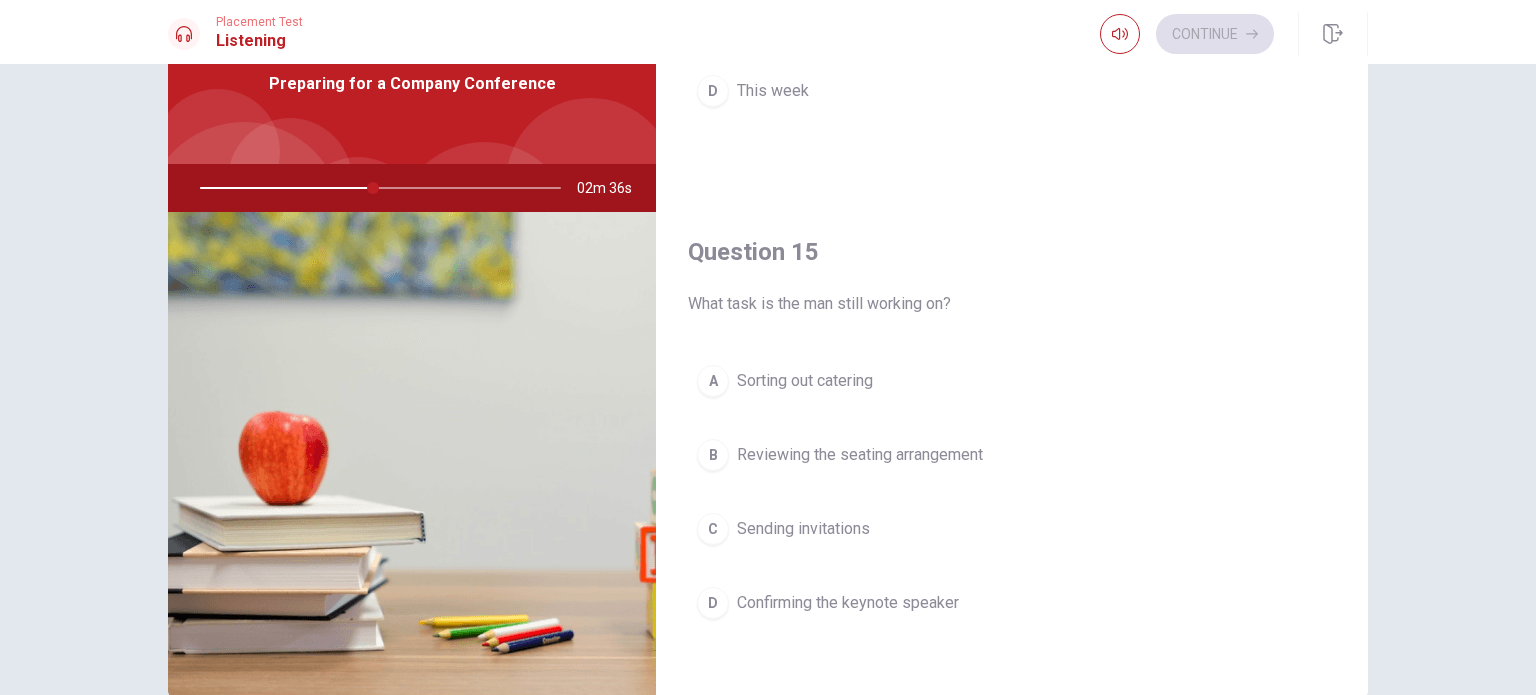 click on "Confirming the keynote speaker" at bounding box center (848, 603) 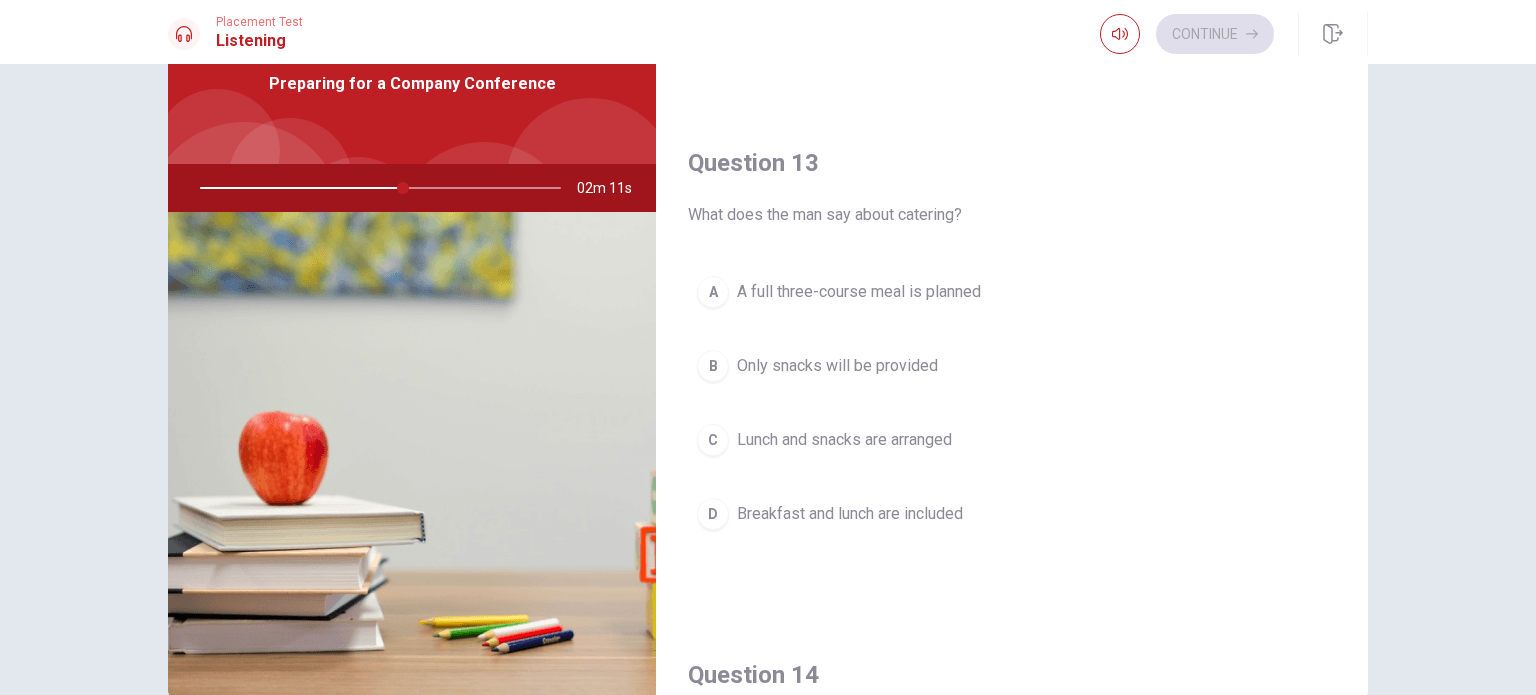 scroll, scrollTop: 956, scrollLeft: 0, axis: vertical 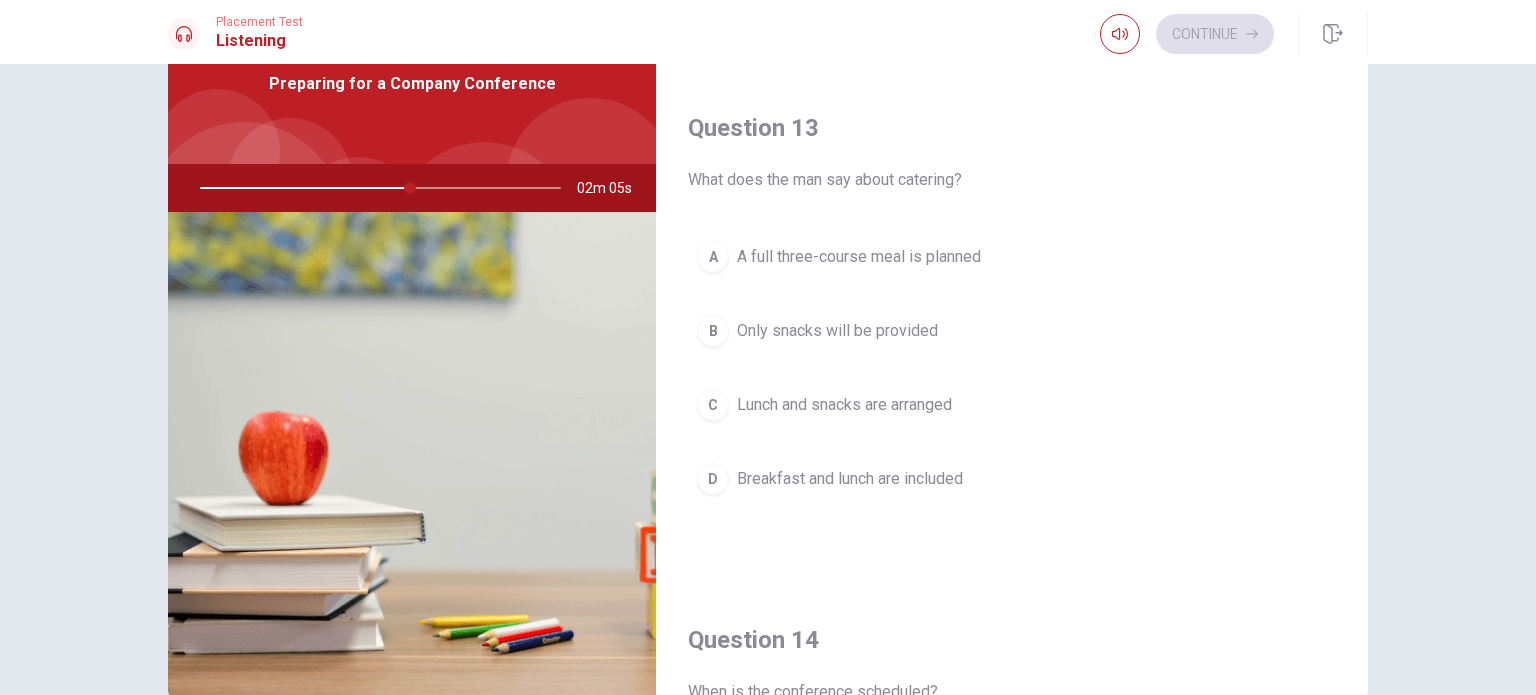 click on "A full three-course meal is planned" at bounding box center [859, 257] 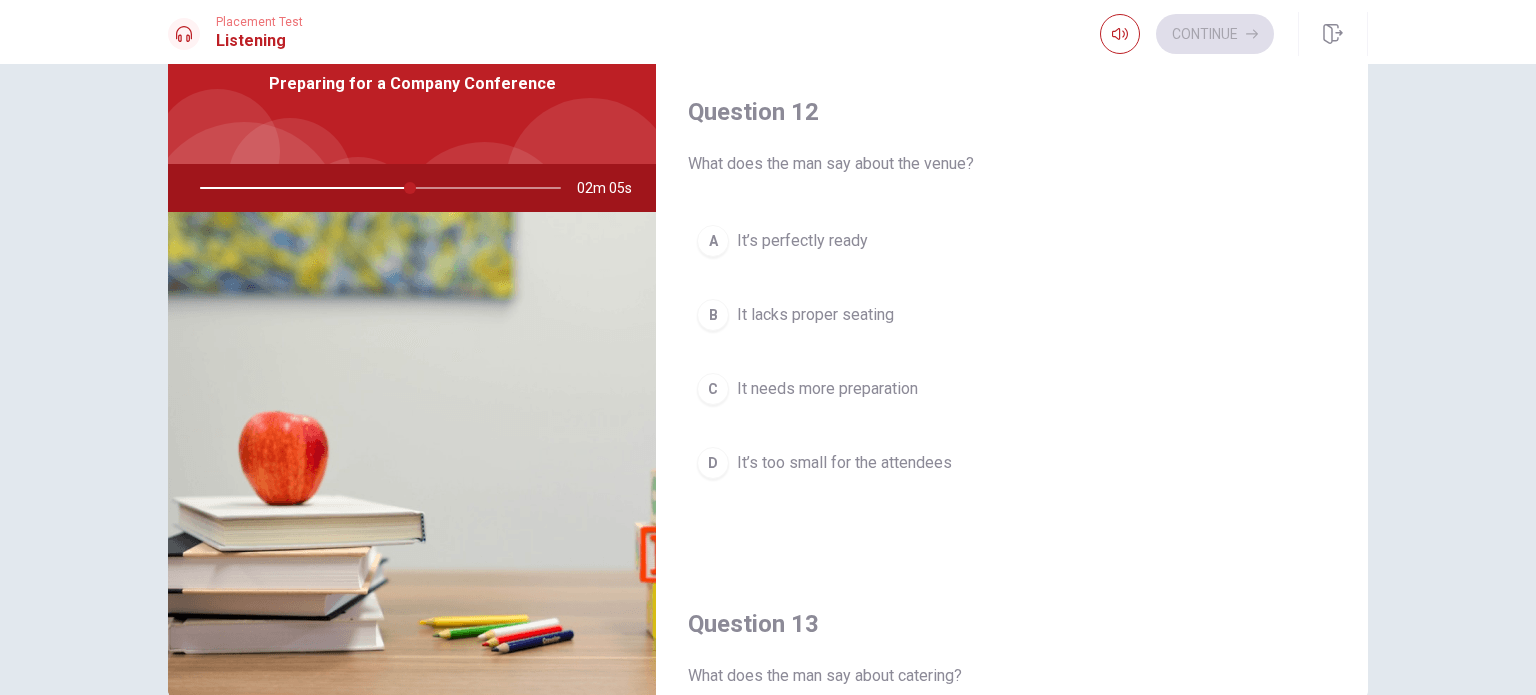 scroll, scrollTop: 456, scrollLeft: 0, axis: vertical 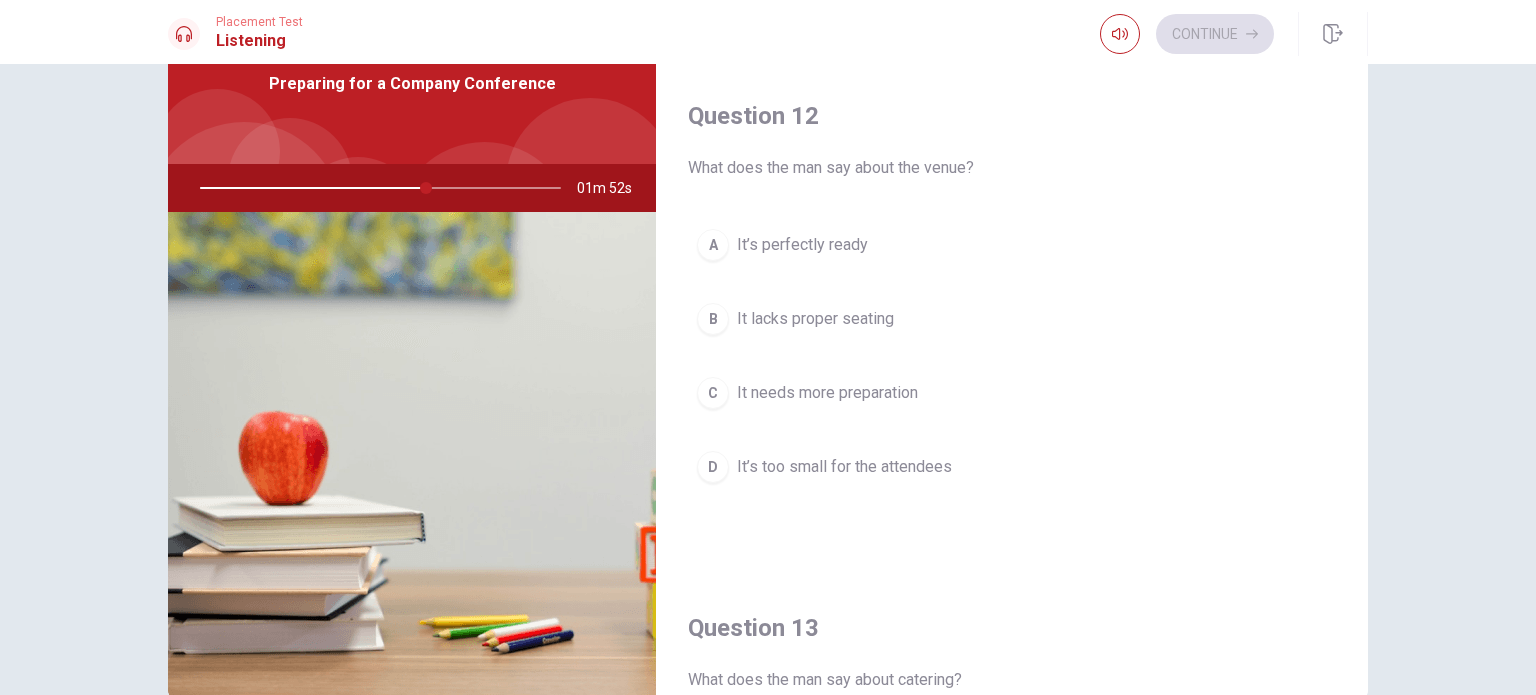 click on "A It’s perfectly ready" at bounding box center (1012, 245) 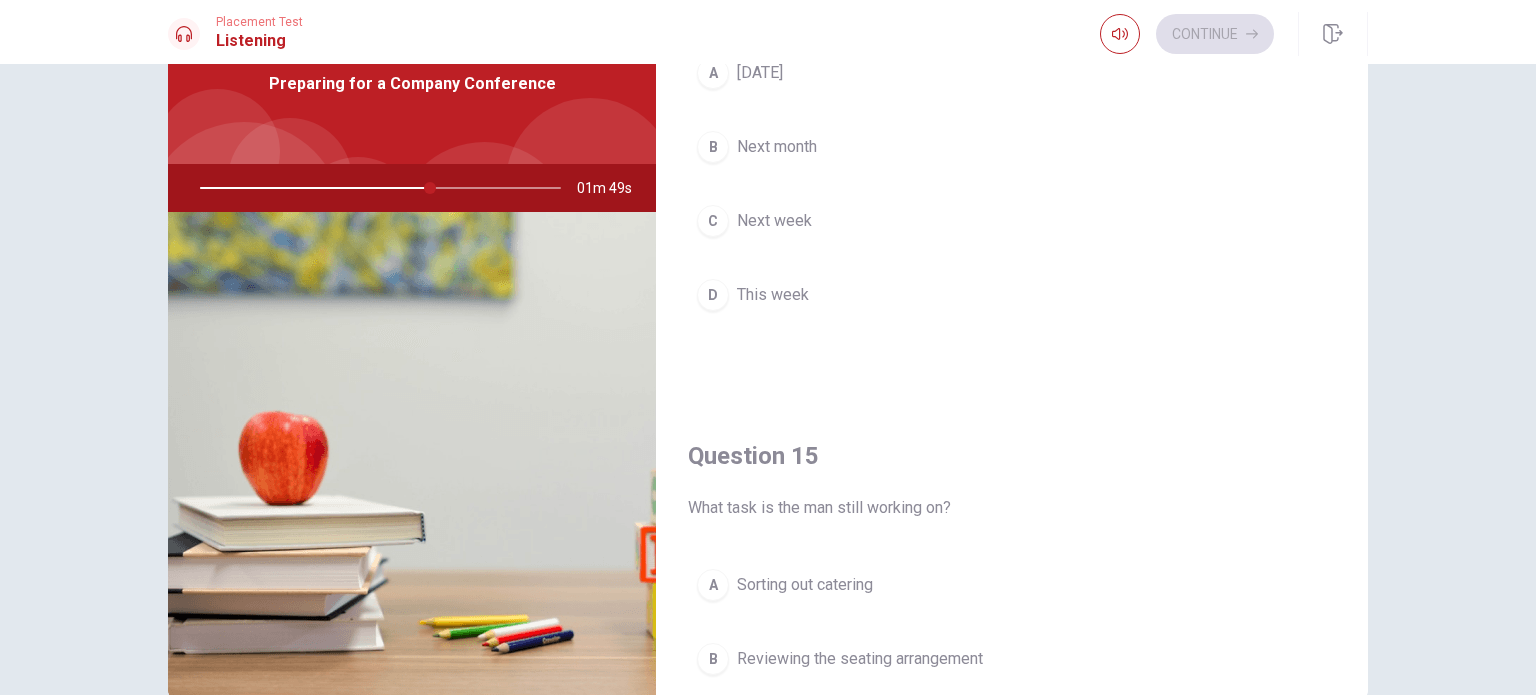scroll, scrollTop: 1656, scrollLeft: 0, axis: vertical 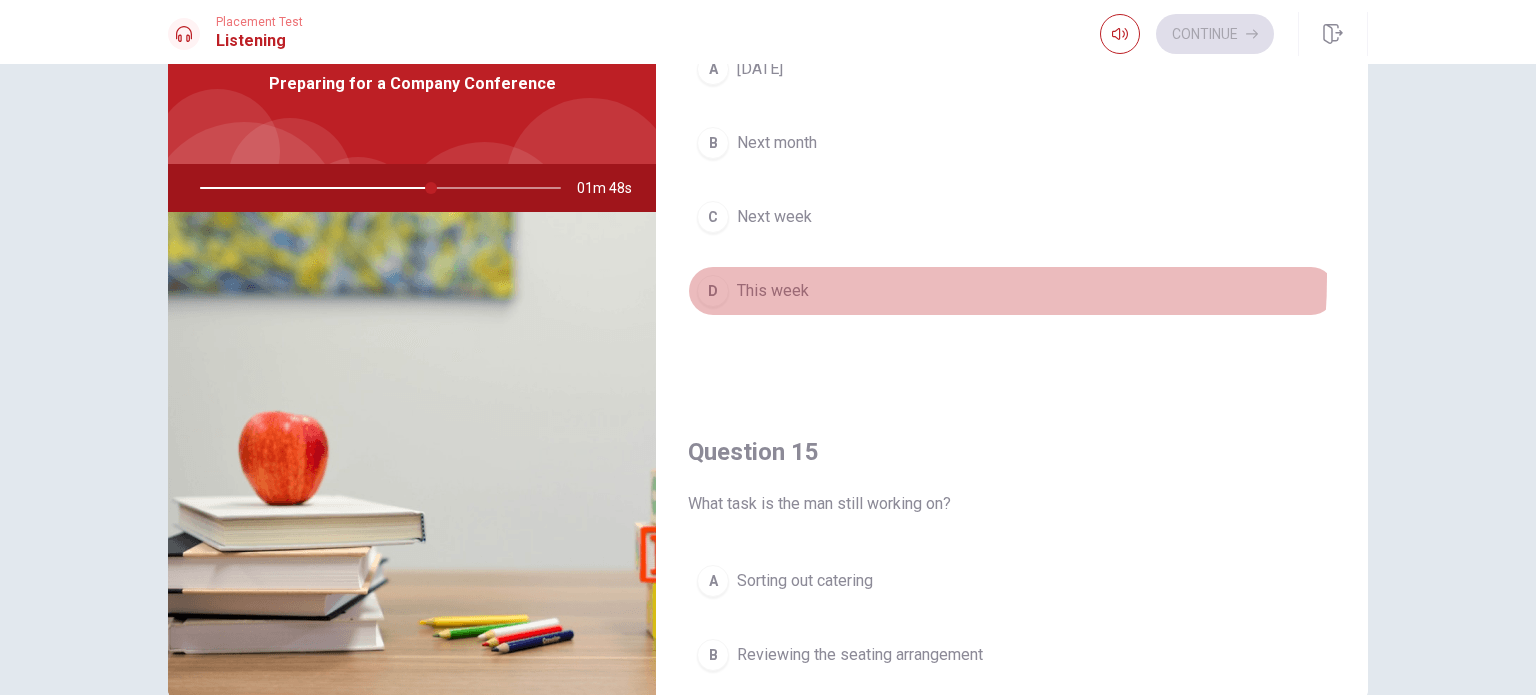 drag, startPoint x: 783, startPoint y: 272, endPoint x: 782, endPoint y: 295, distance: 23.021729 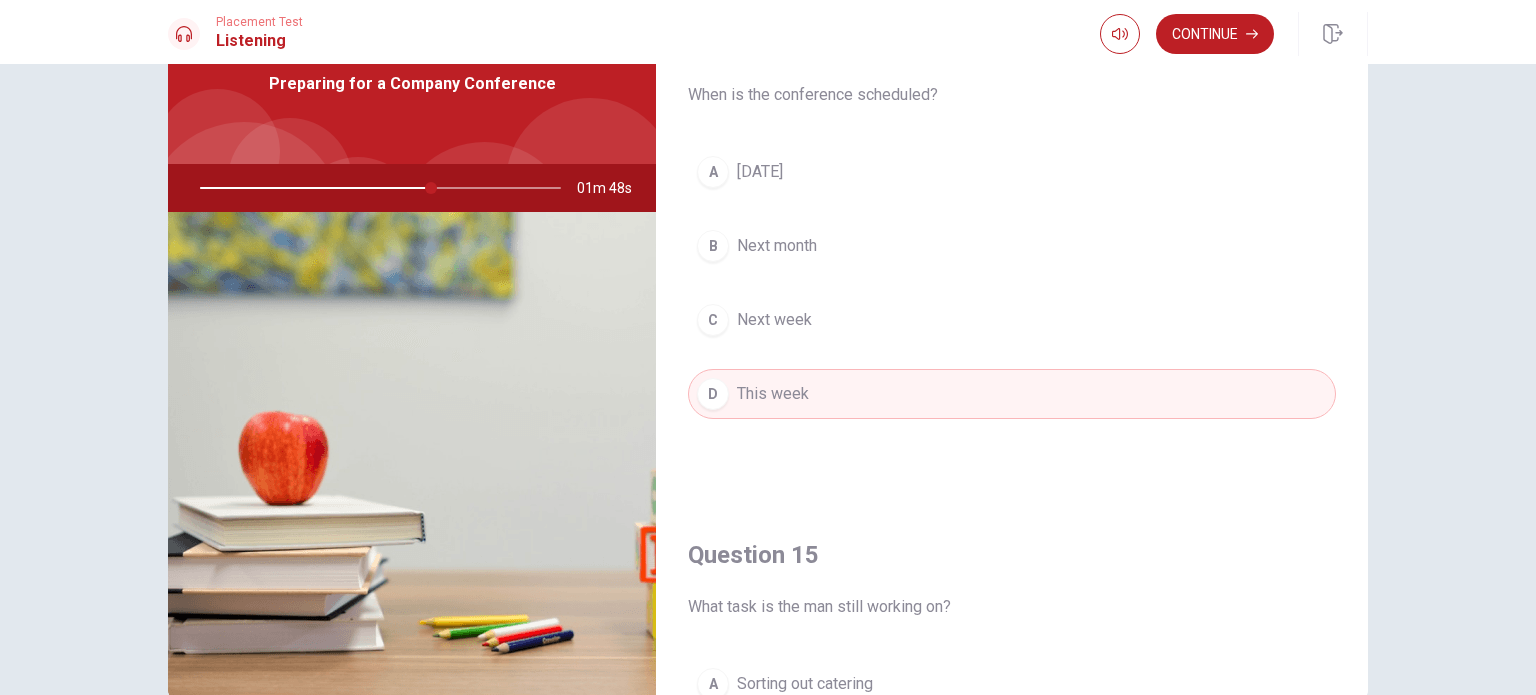 scroll, scrollTop: 1356, scrollLeft: 0, axis: vertical 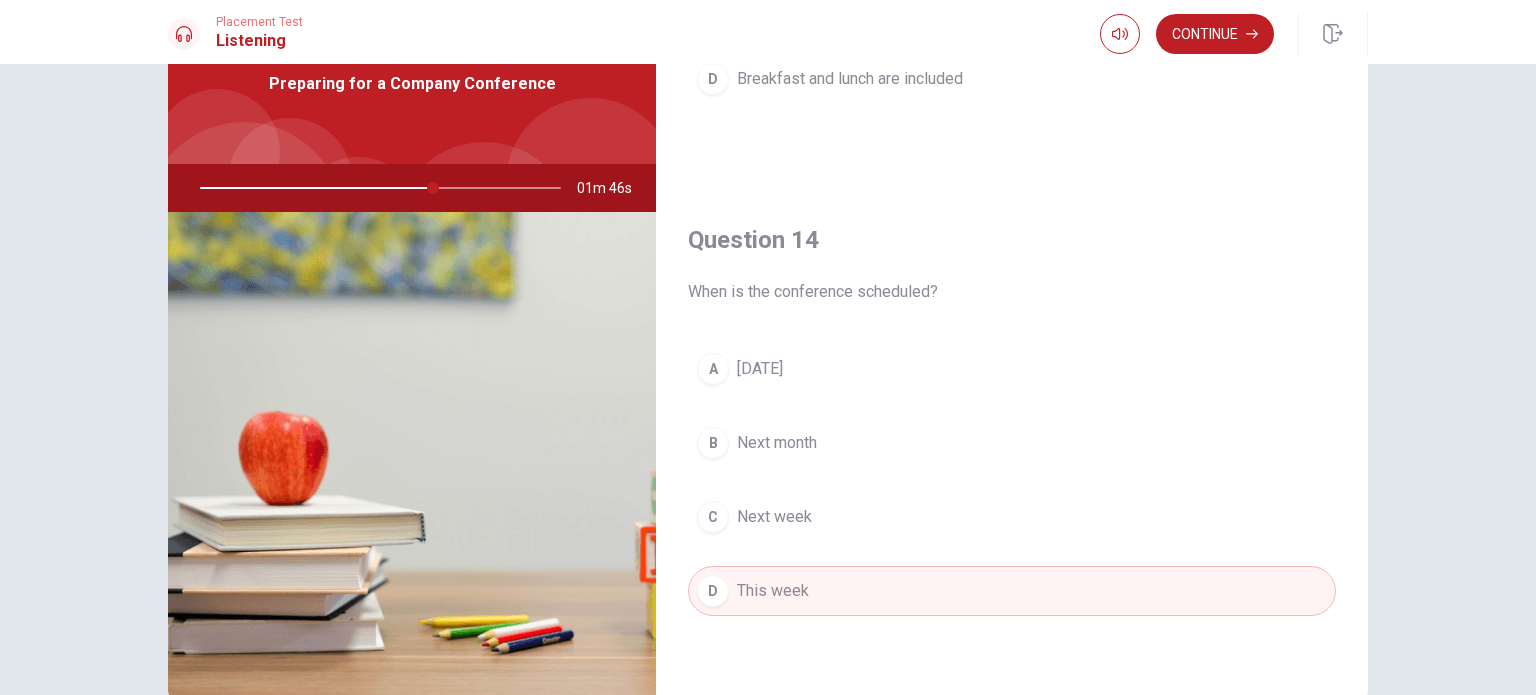 click on "[DATE]" at bounding box center (760, 369) 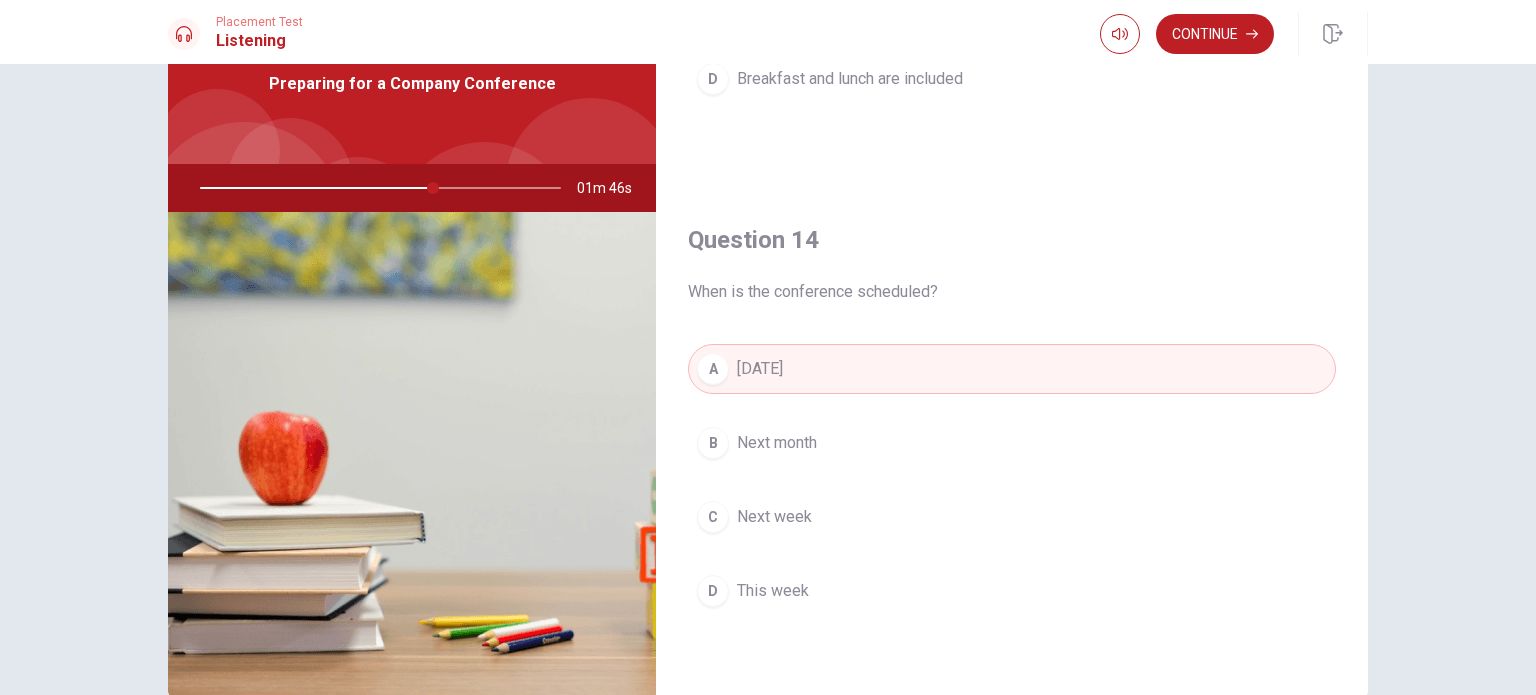 click on "A [DATE] B Next month C Next week D This week" at bounding box center [1012, 500] 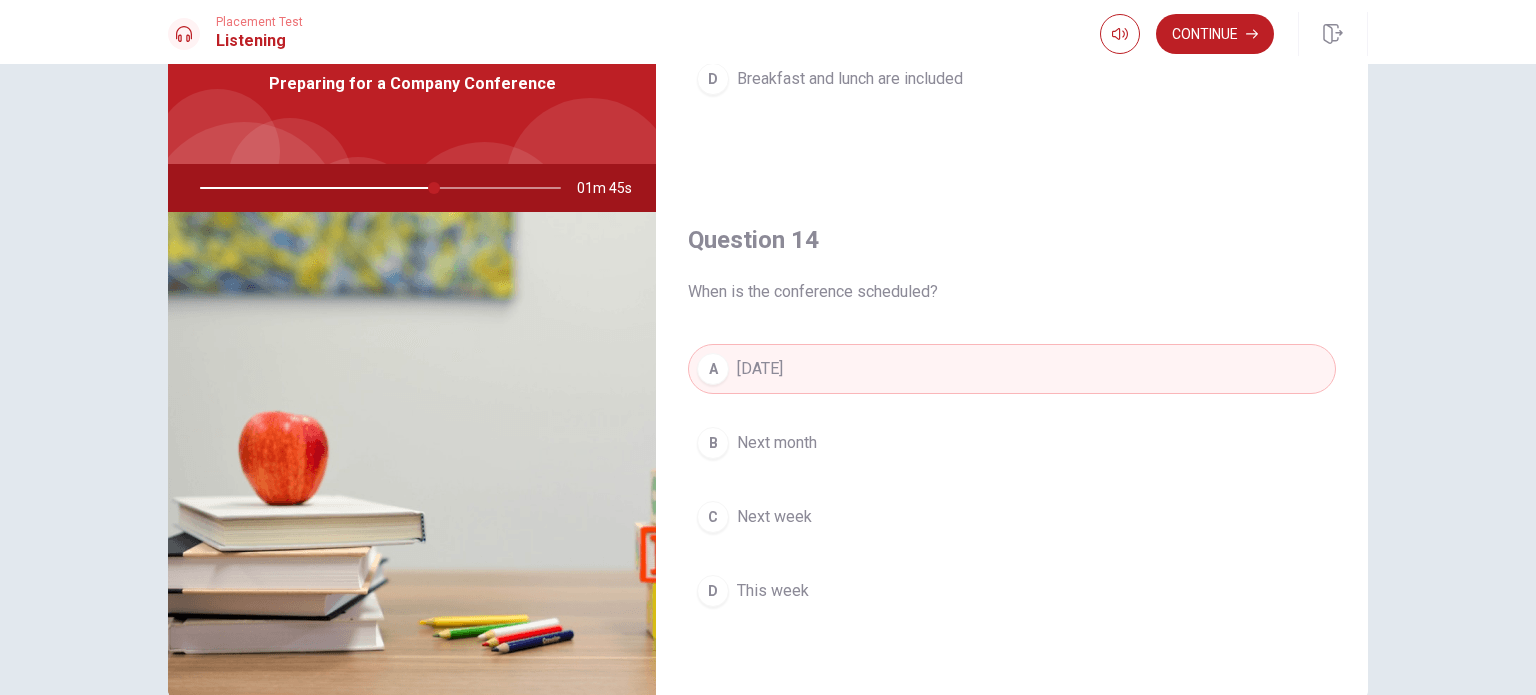 drag, startPoint x: 988, startPoint y: 586, endPoint x: 984, endPoint y: 439, distance: 147.05441 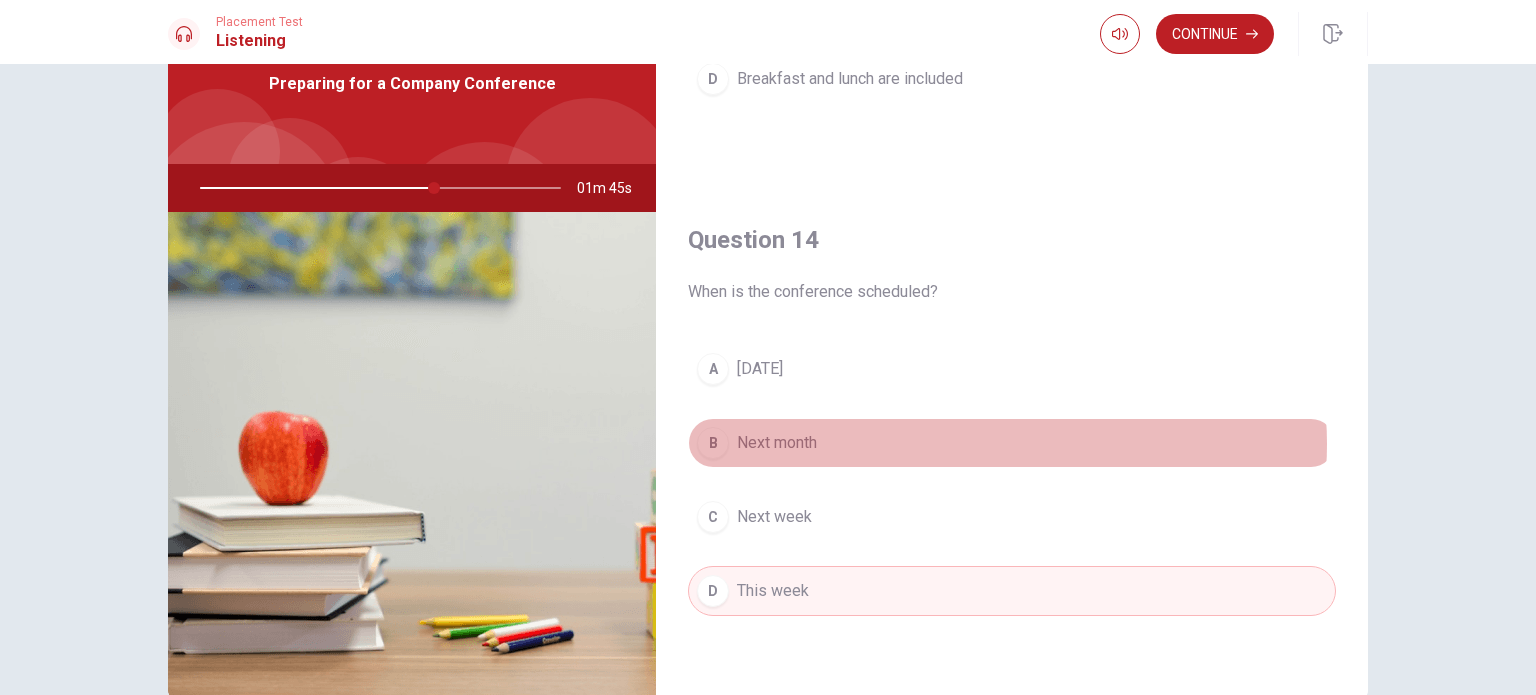drag, startPoint x: 984, startPoint y: 439, endPoint x: 975, endPoint y: 444, distance: 10.29563 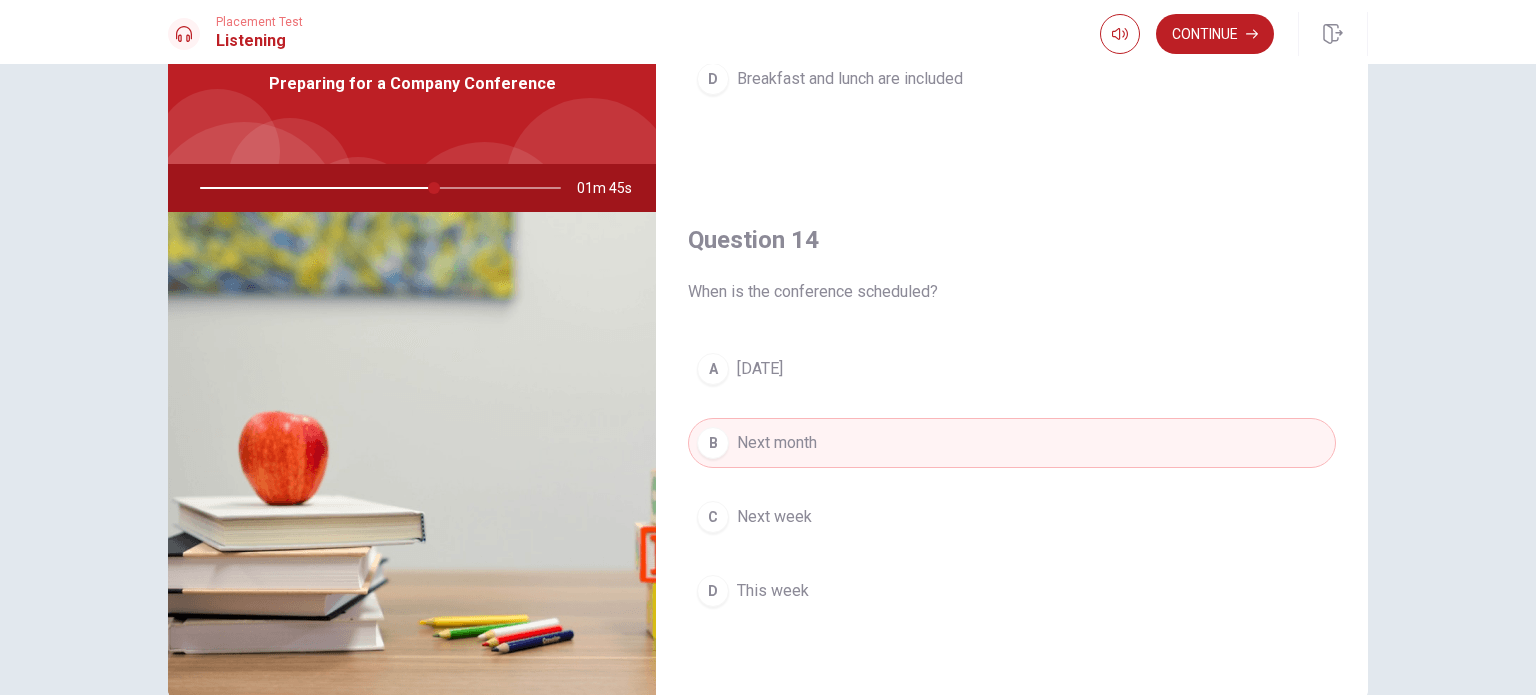 drag, startPoint x: 846, startPoint y: 455, endPoint x: 1090, endPoint y: 480, distance: 245.27739 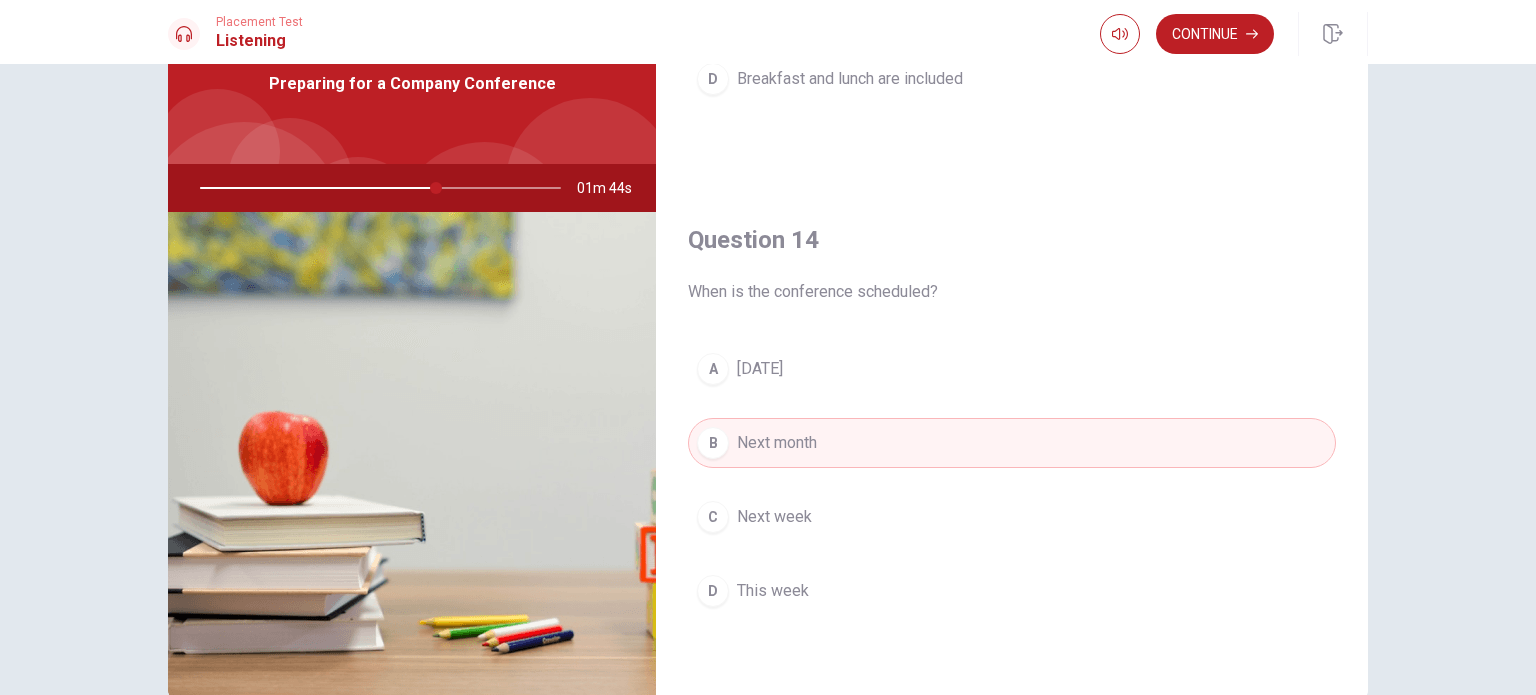 drag, startPoint x: 1090, startPoint y: 480, endPoint x: 1042, endPoint y: 491, distance: 49.24429 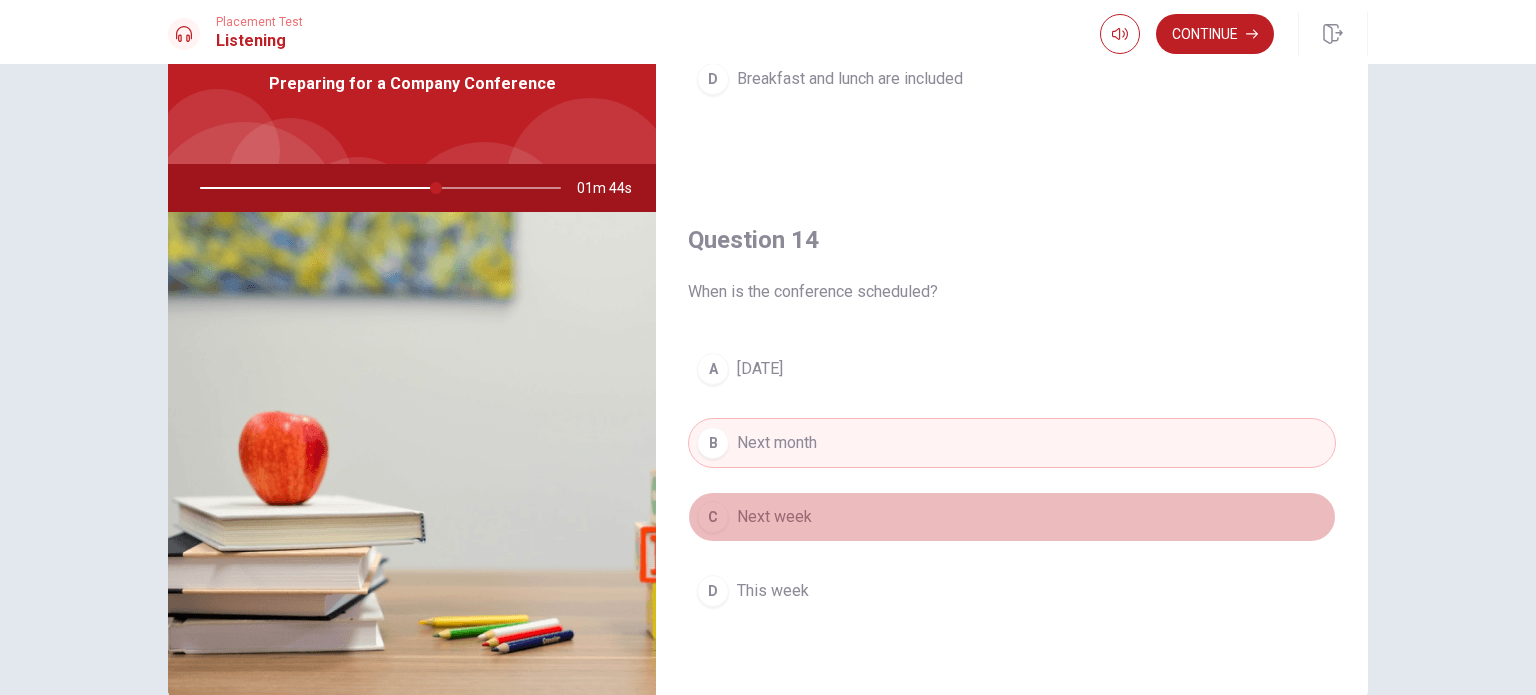click on "C Next week" at bounding box center (1012, 517) 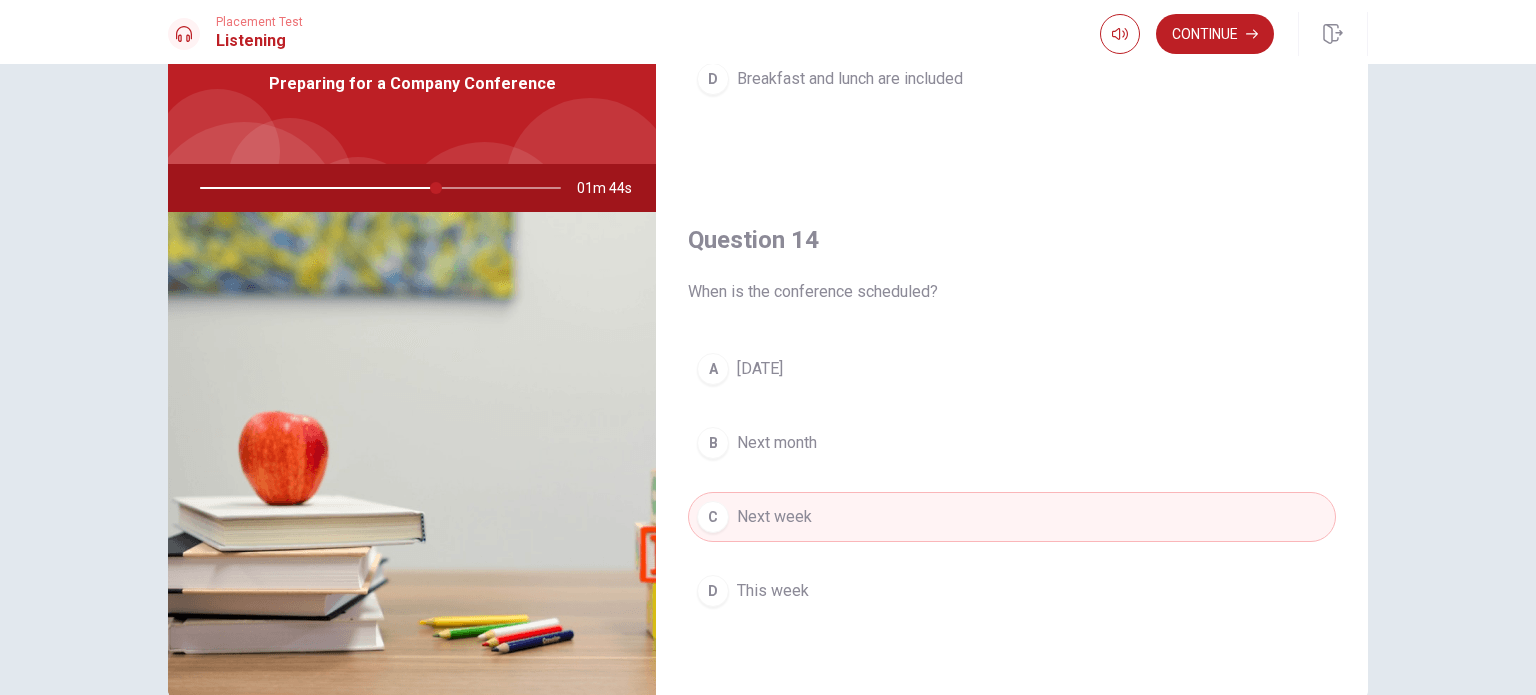 drag, startPoint x: 980, startPoint y: 463, endPoint x: 1109, endPoint y: 311, distance: 199.36148 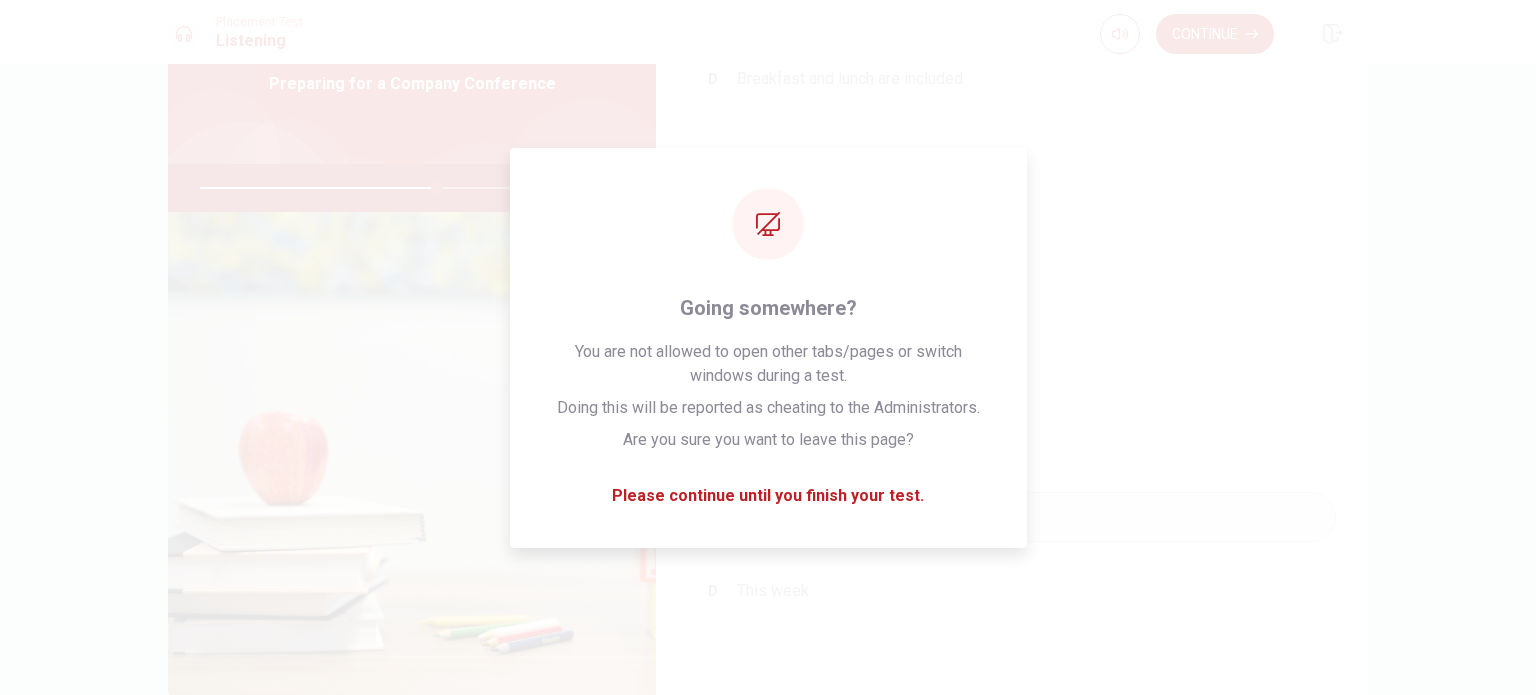 drag, startPoint x: 1161, startPoint y: 442, endPoint x: 616, endPoint y: 111, distance: 637.641 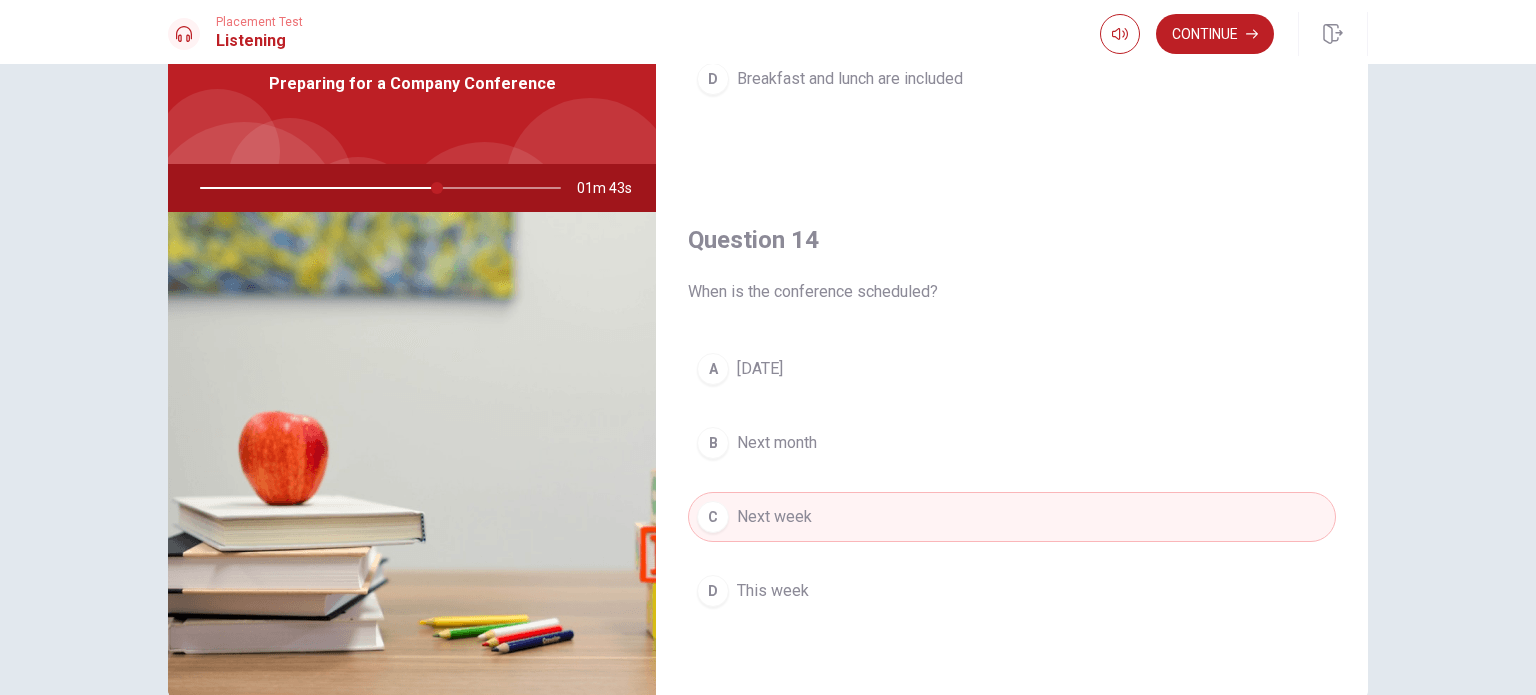 drag, startPoint x: 871, startPoint y: 254, endPoint x: 1326, endPoint y: 388, distance: 474.32162 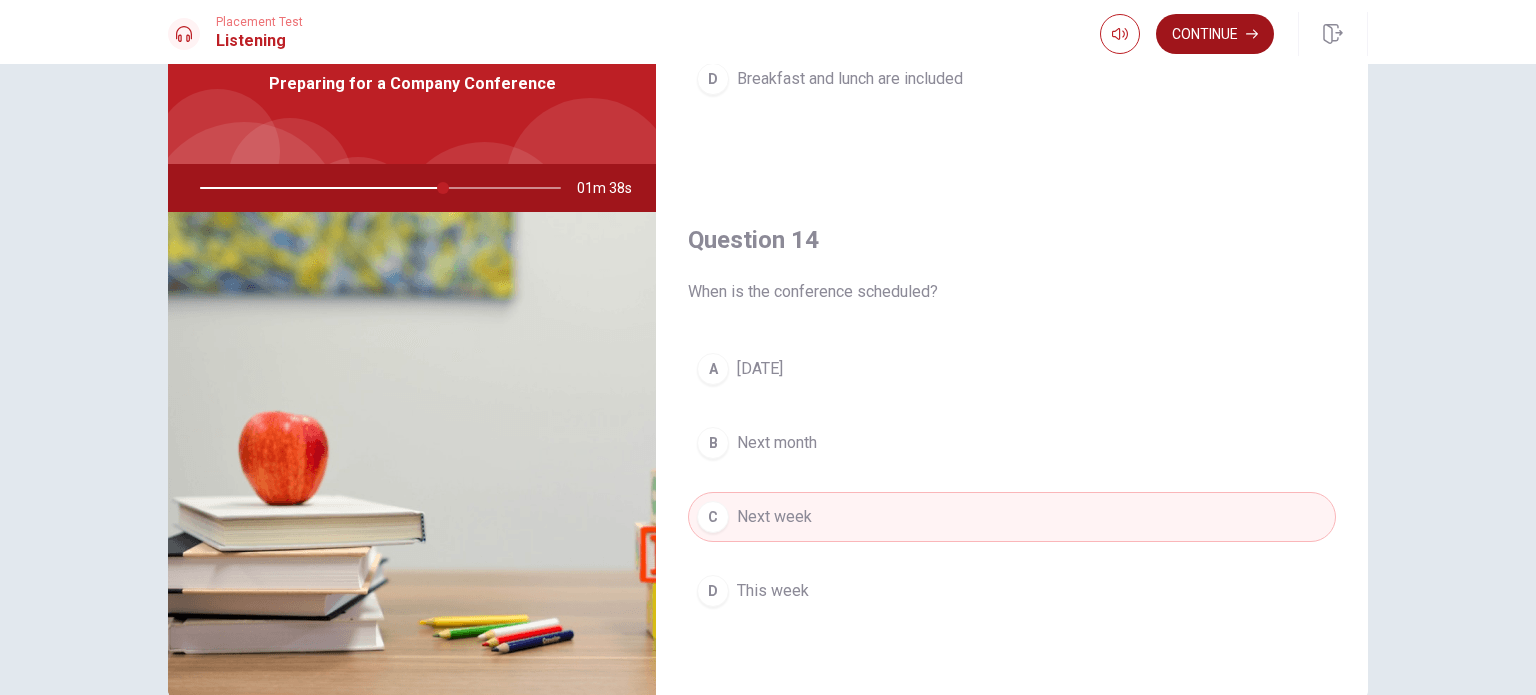 click on "Continue" at bounding box center [1215, 34] 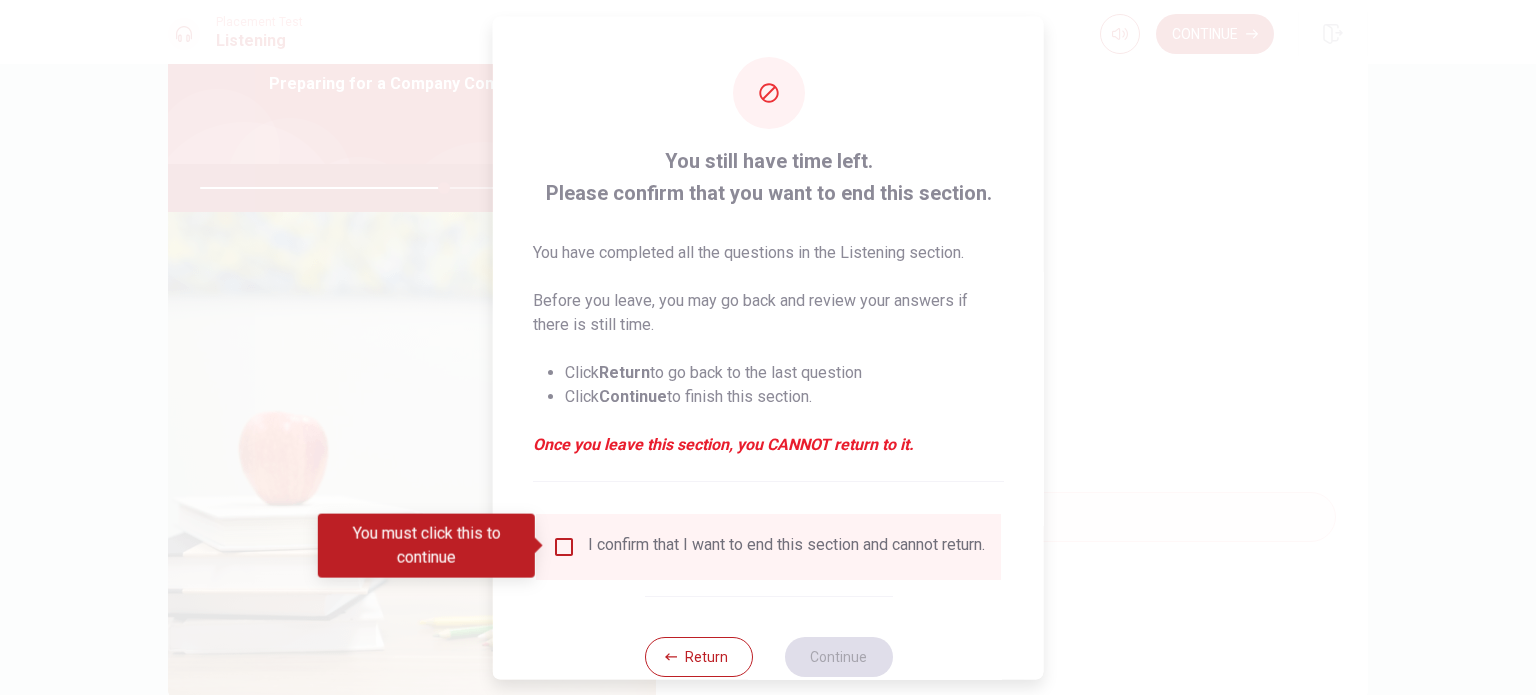 click at bounding box center [564, 546] 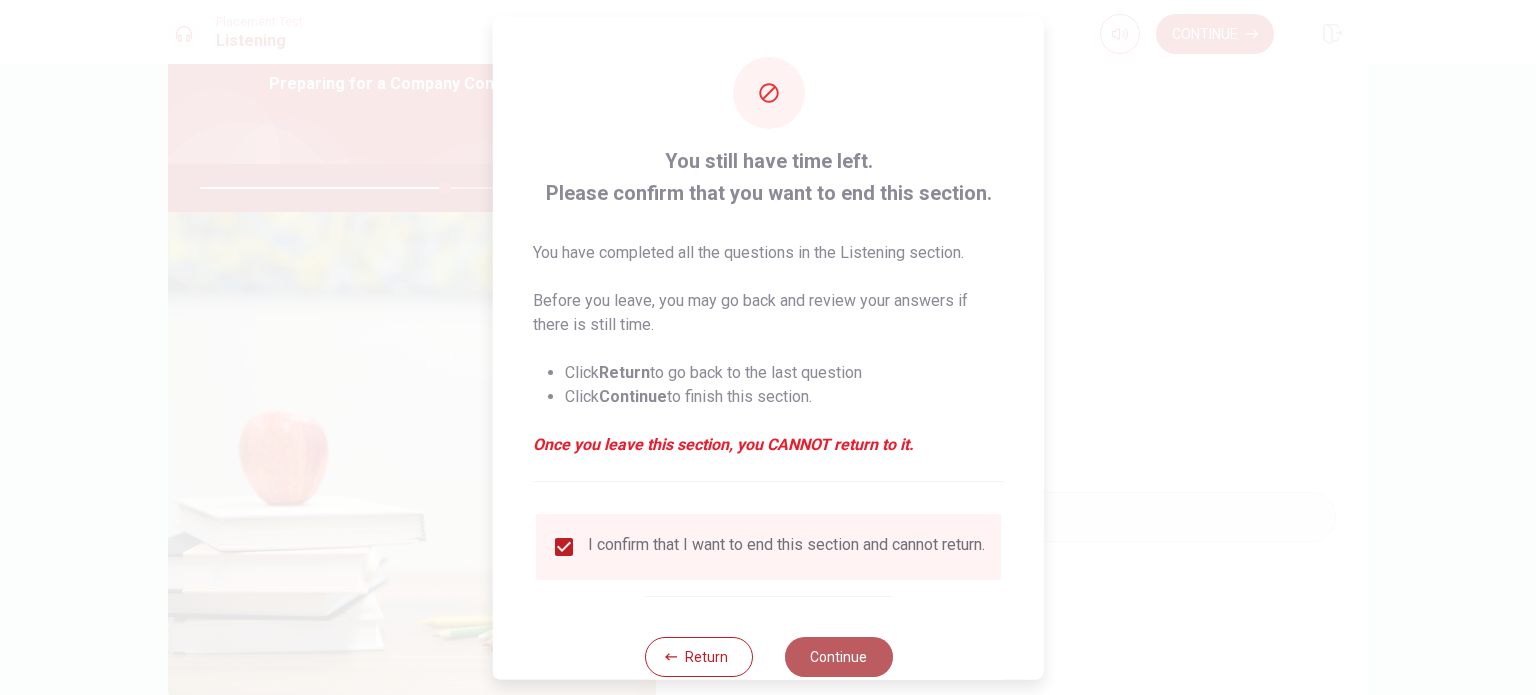 click on "Continue" at bounding box center (838, 656) 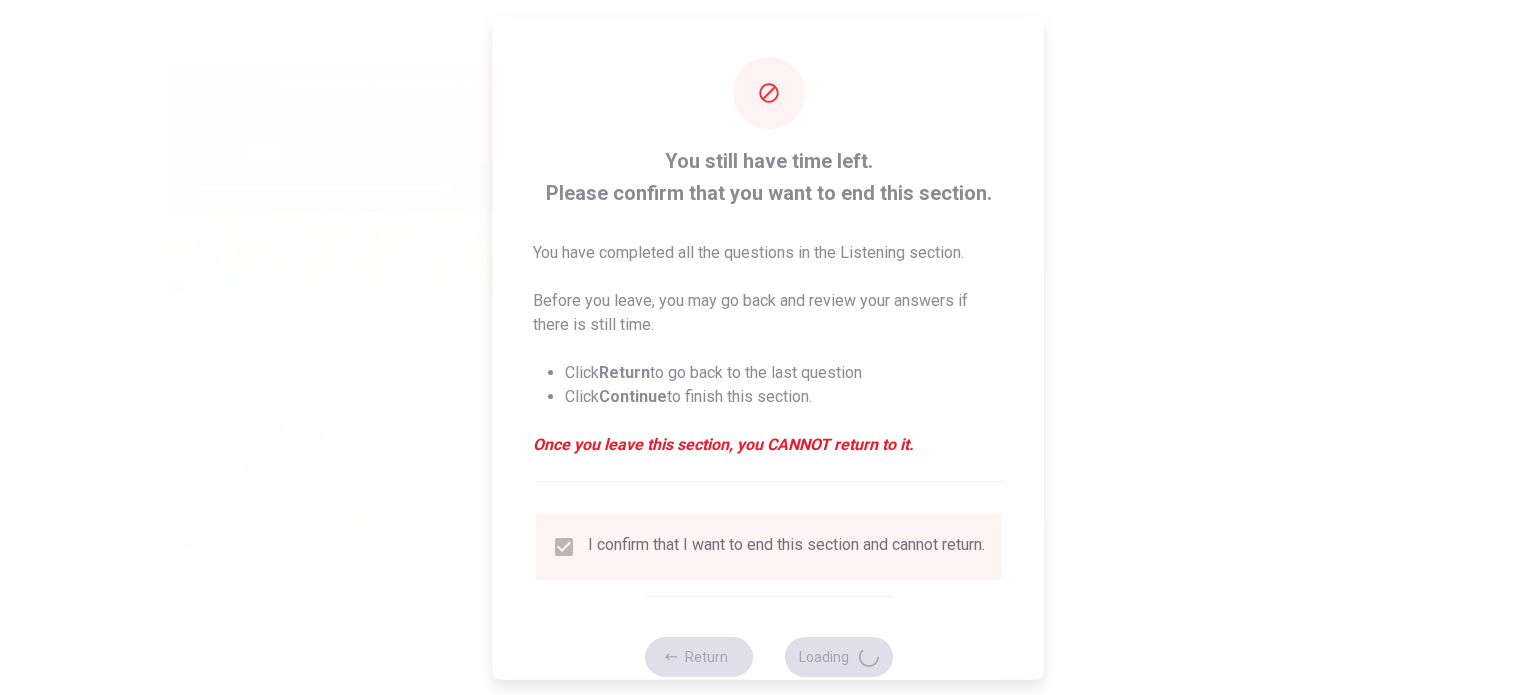 type on "69" 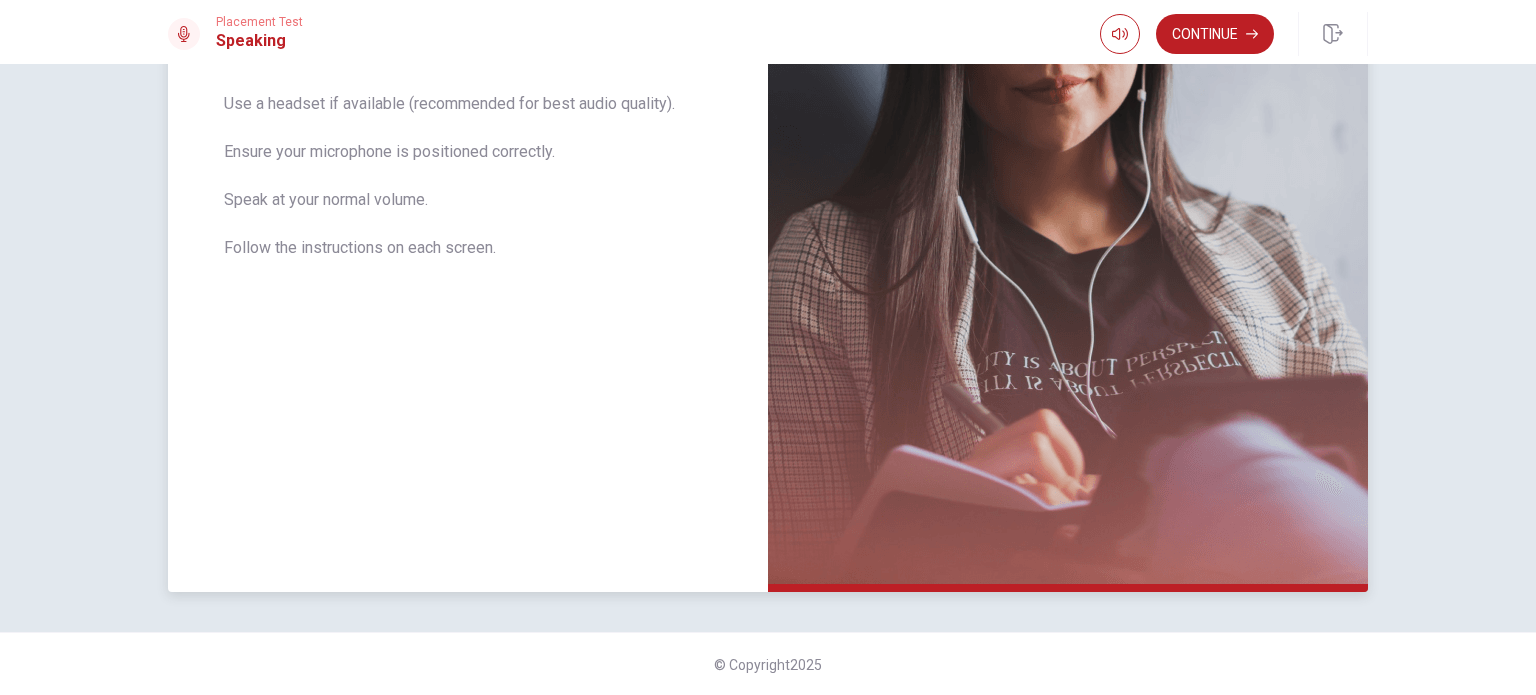 scroll, scrollTop: 284, scrollLeft: 0, axis: vertical 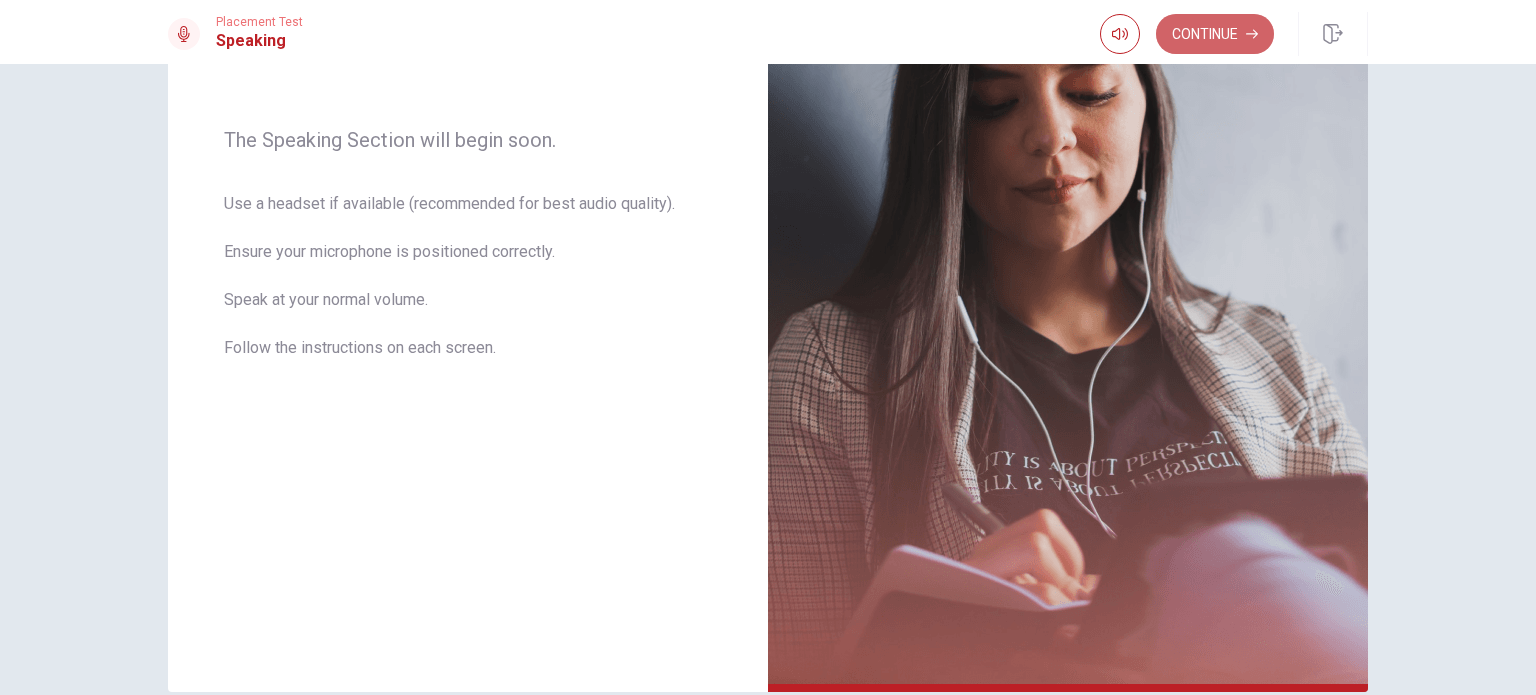 click on "Continue" at bounding box center [1215, 34] 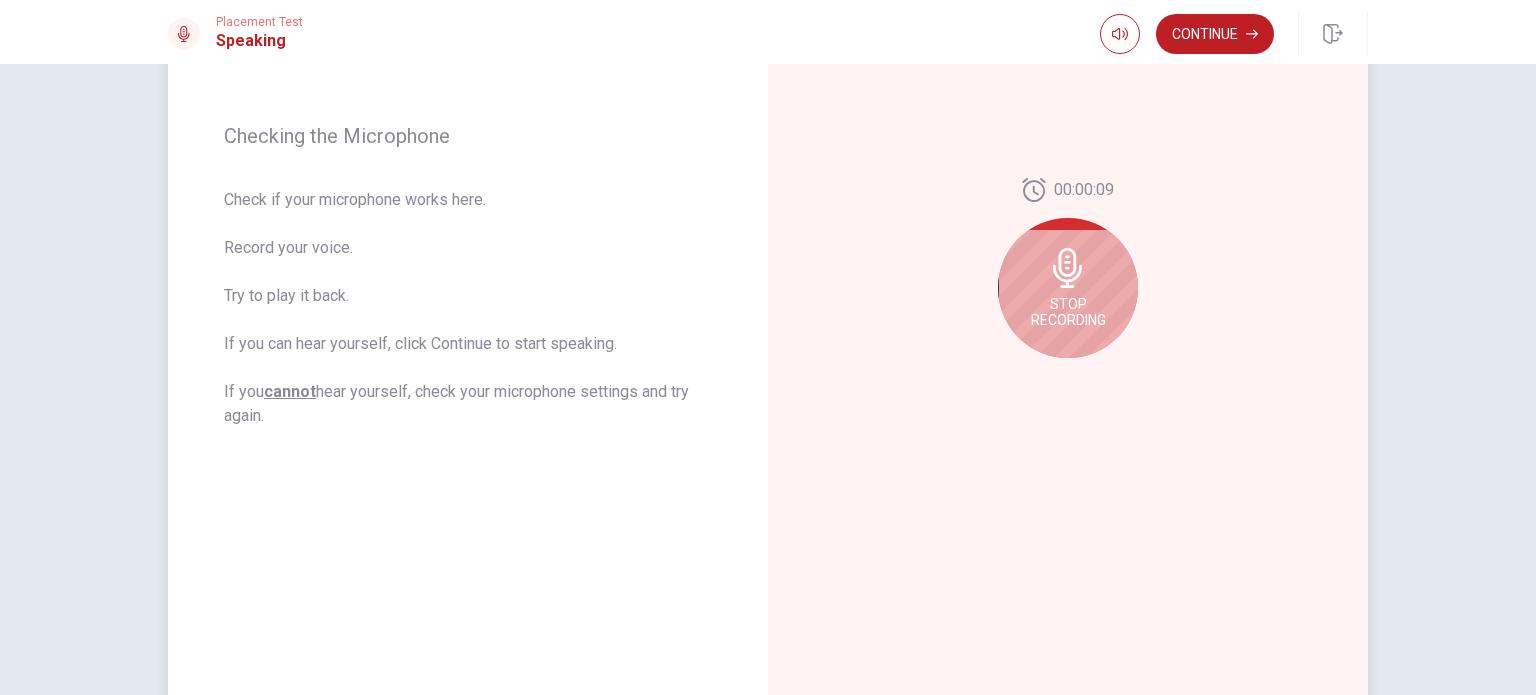 scroll, scrollTop: 284, scrollLeft: 0, axis: vertical 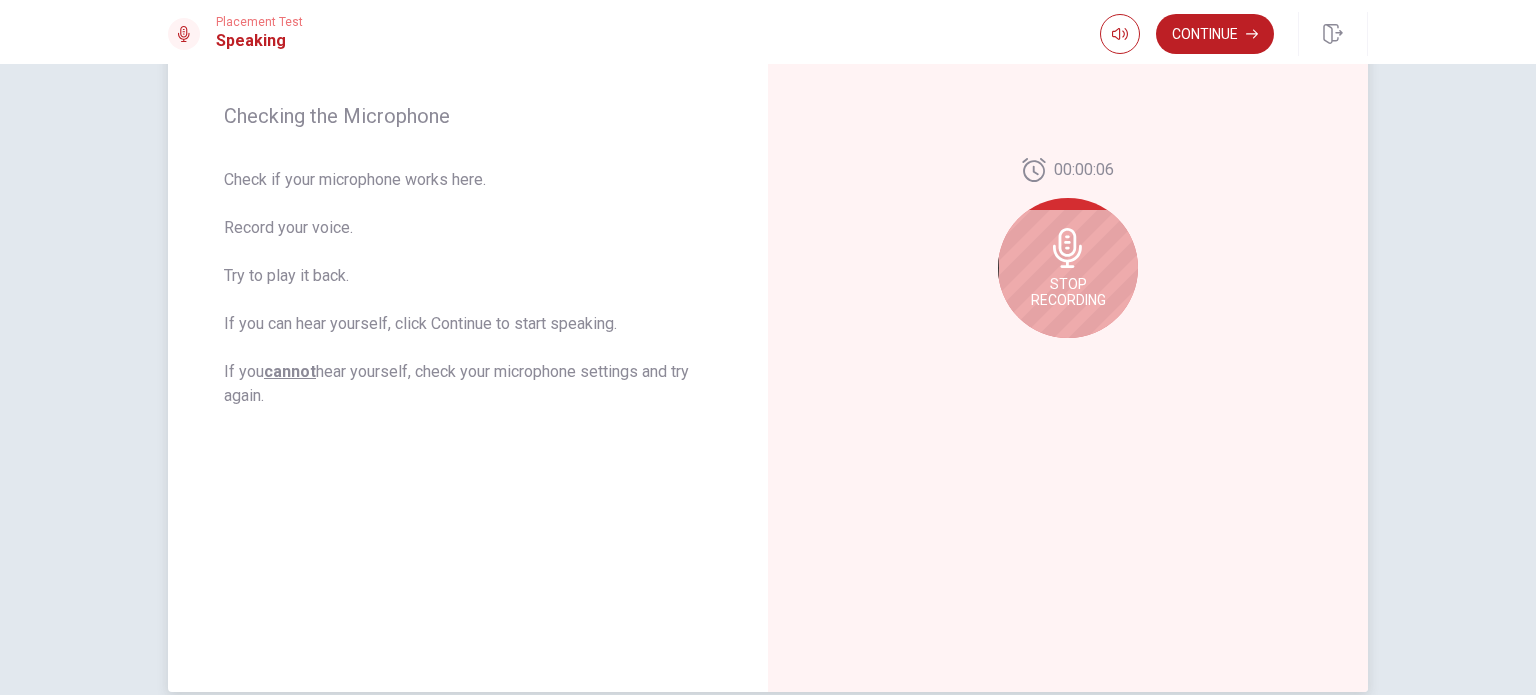 click on "Stop   Recording" at bounding box center [1068, 292] 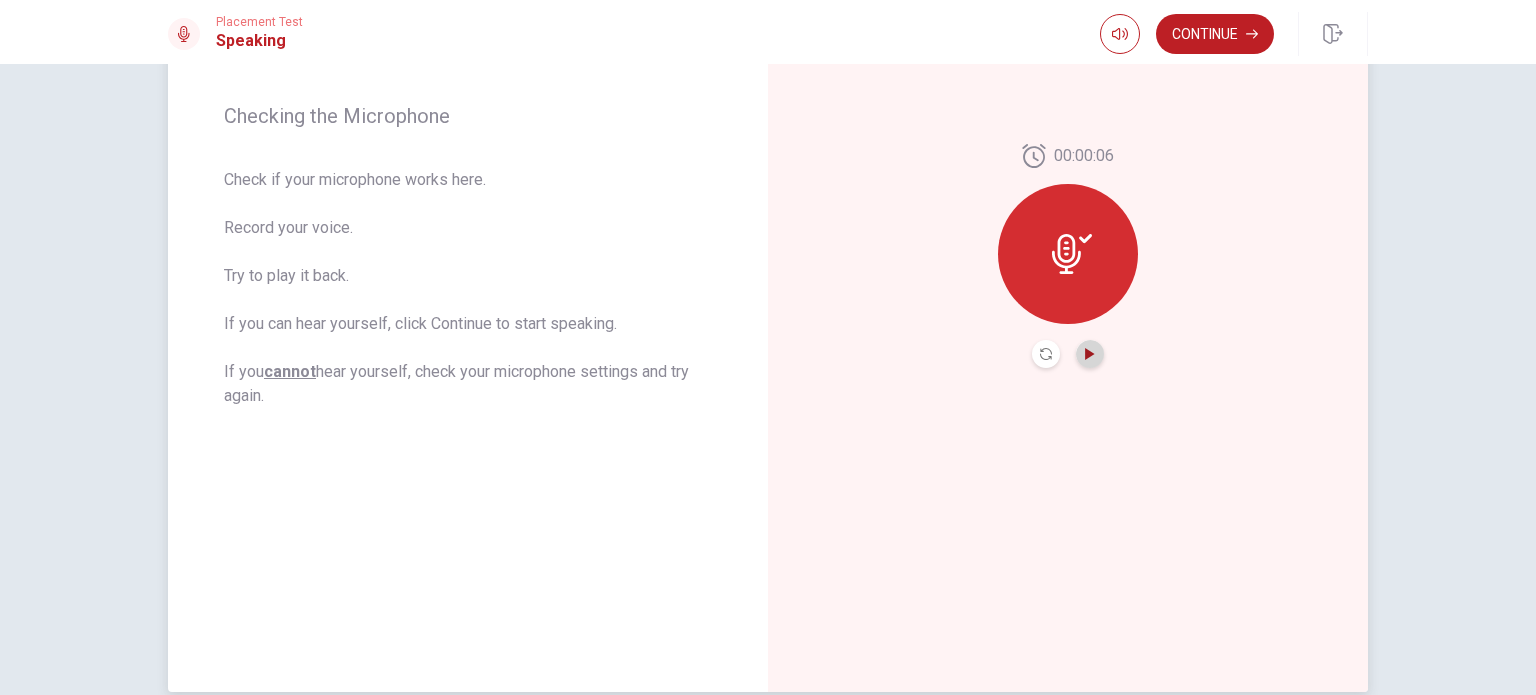 click 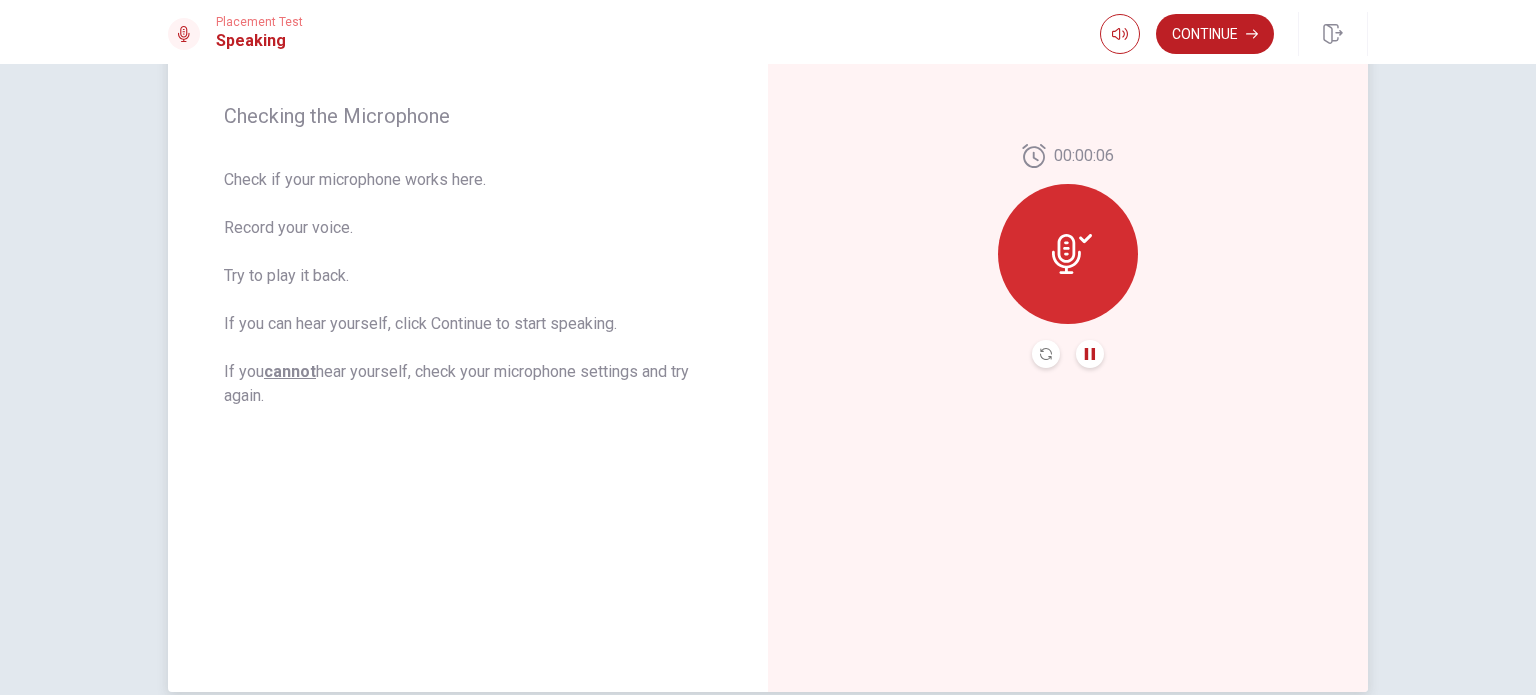 click on "00:00:06" at bounding box center (1068, 256) 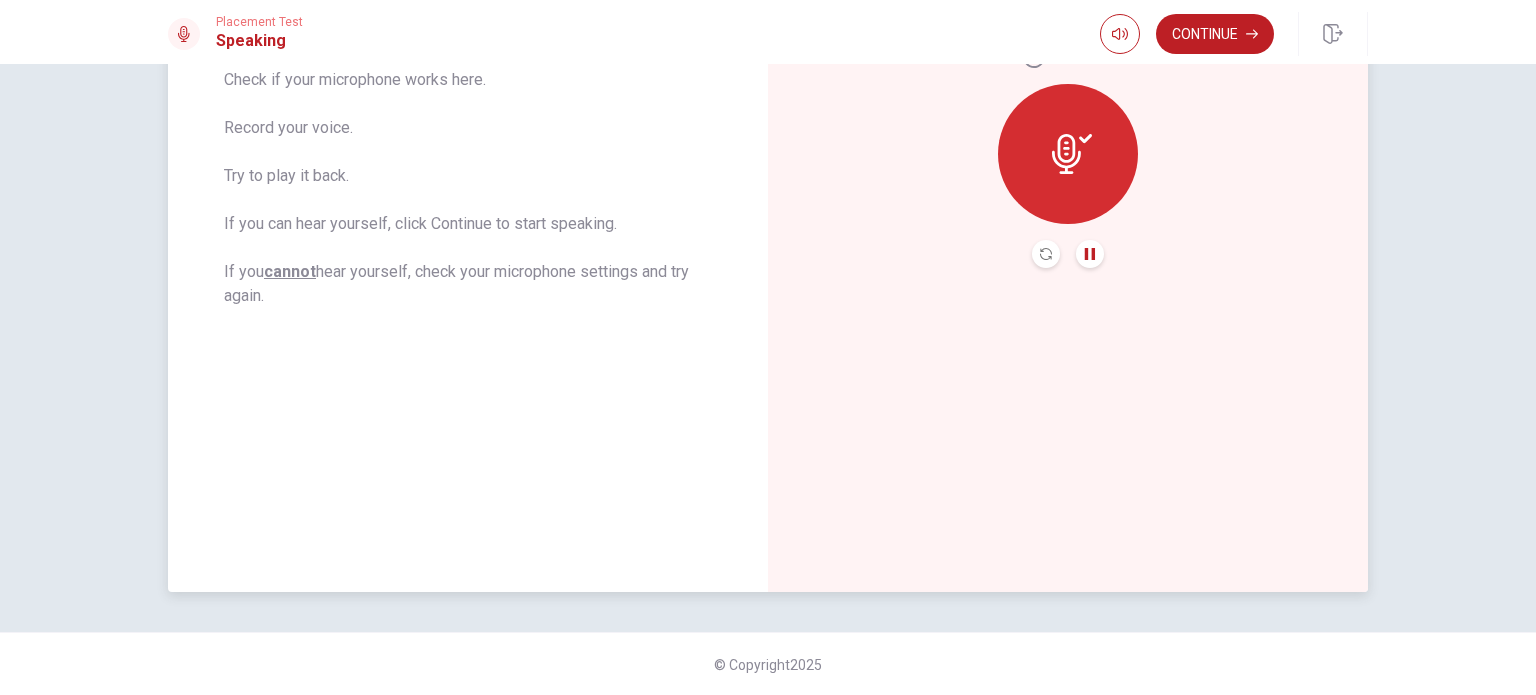 scroll, scrollTop: 284, scrollLeft: 0, axis: vertical 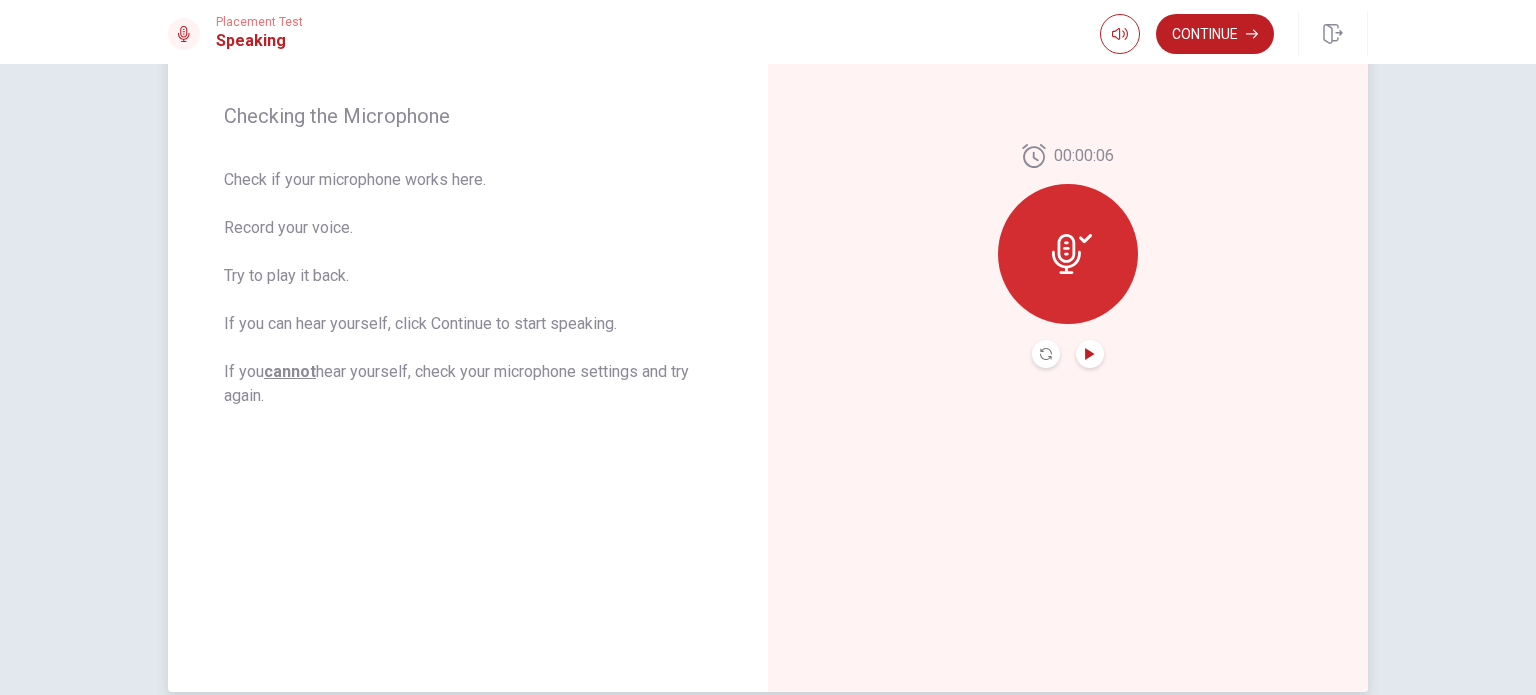 click on "00:00:06" at bounding box center [1068, 256] 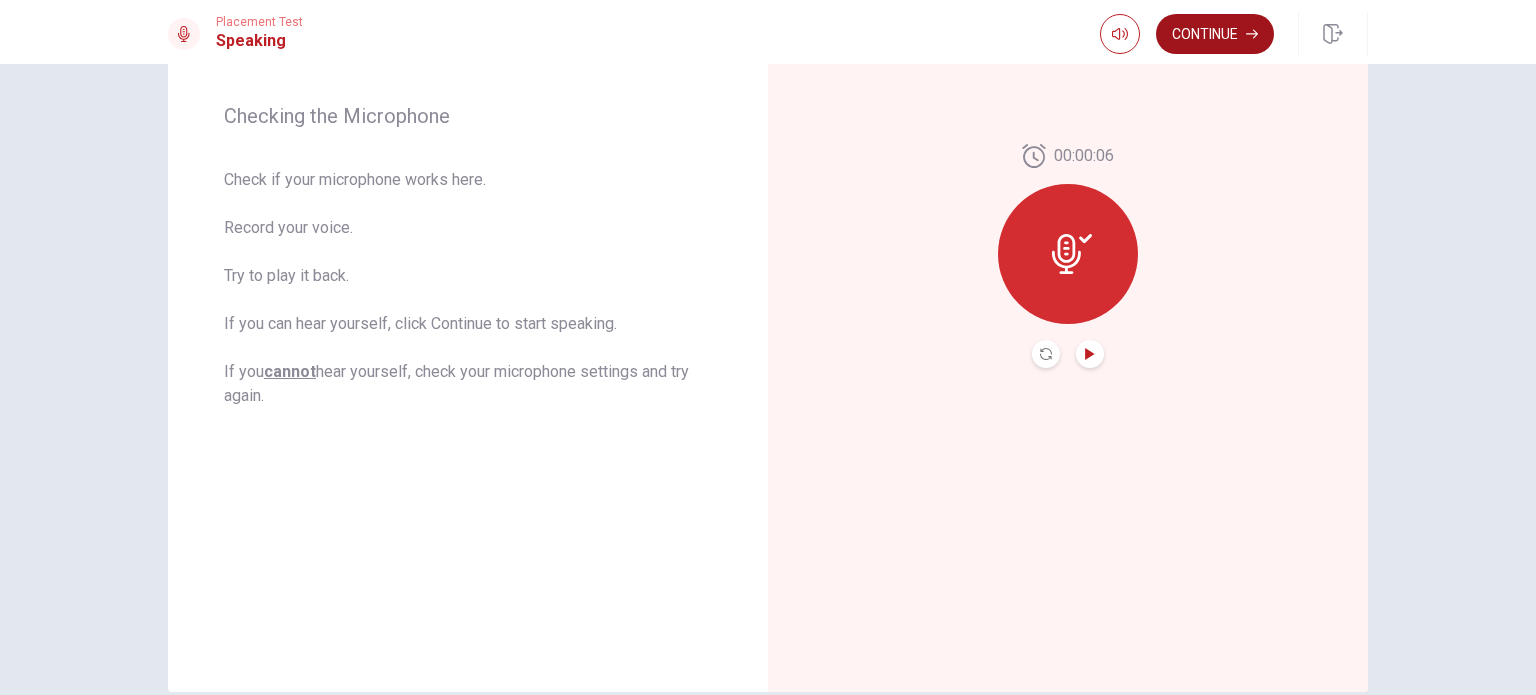 click on "Continue" at bounding box center [1215, 34] 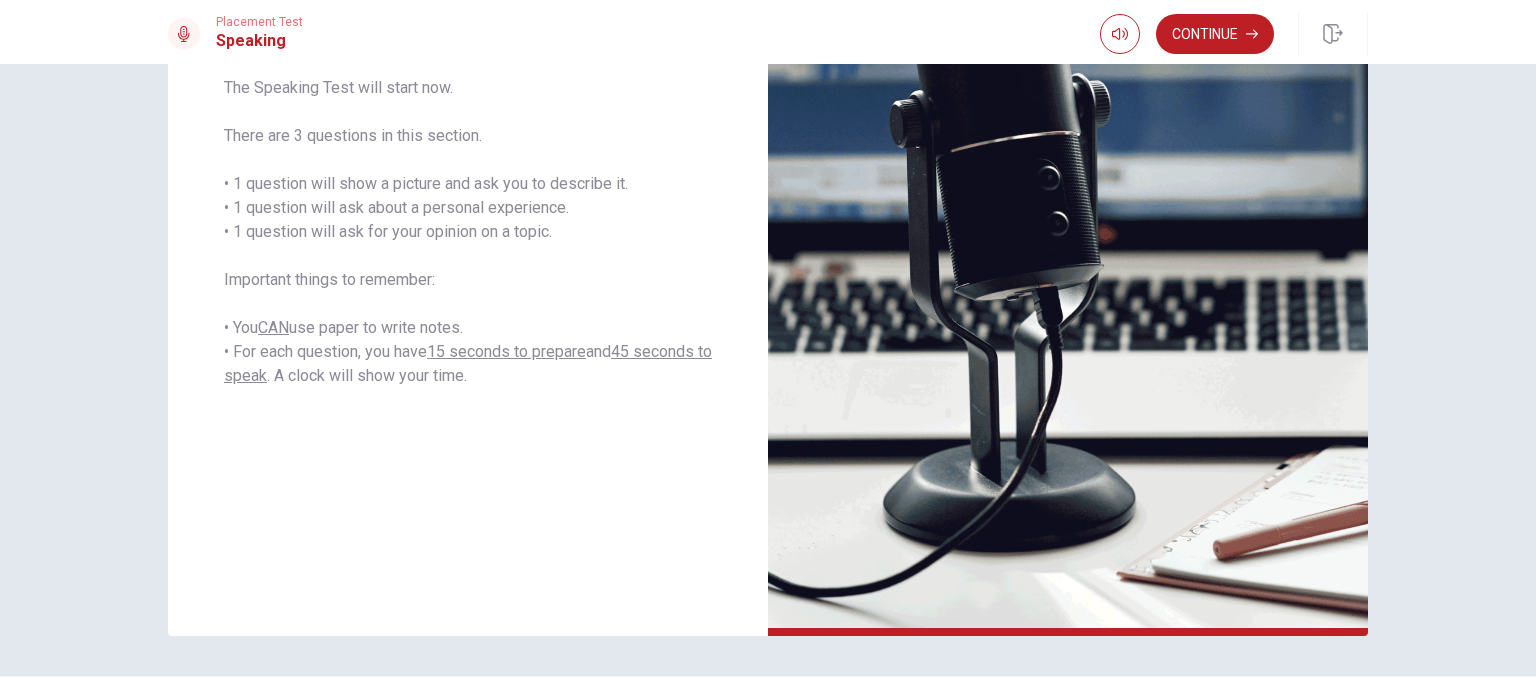 scroll, scrollTop: 384, scrollLeft: 0, axis: vertical 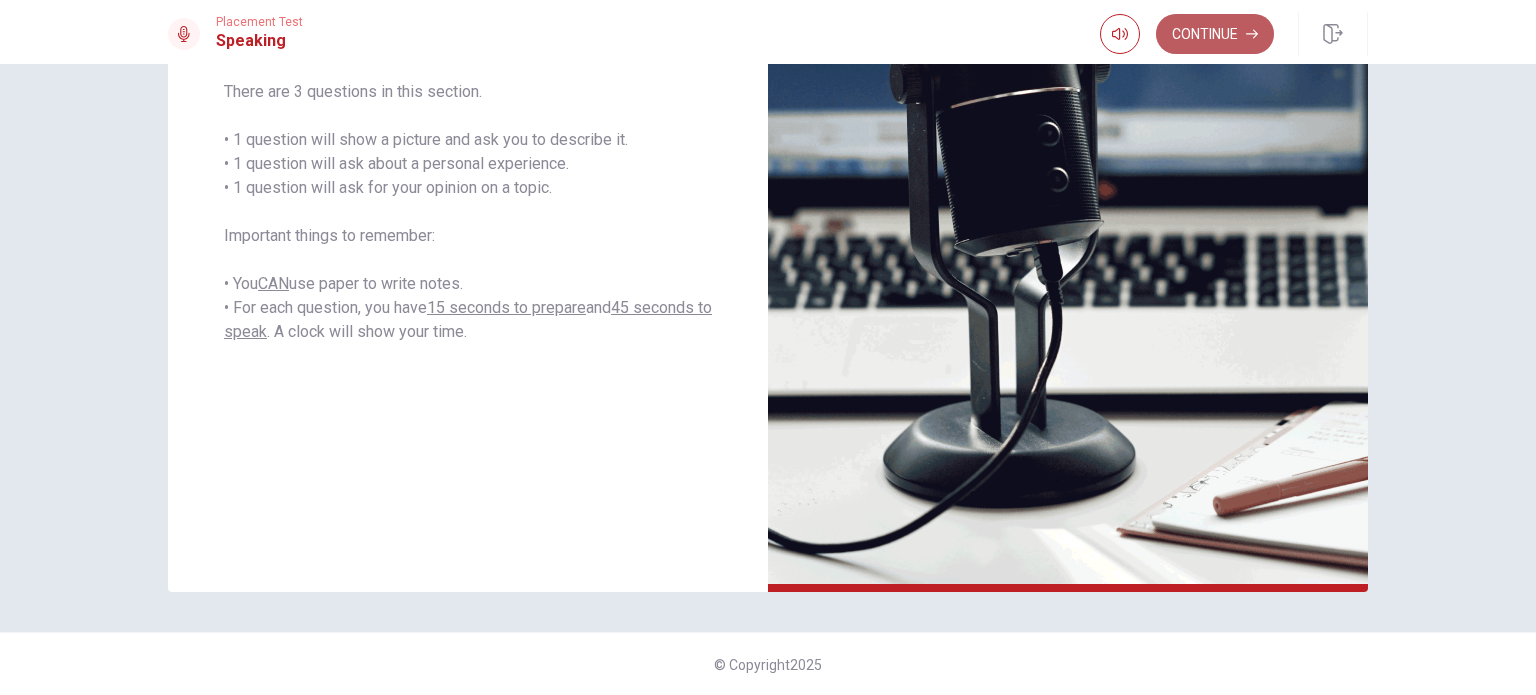 click on "Continue" at bounding box center (1215, 34) 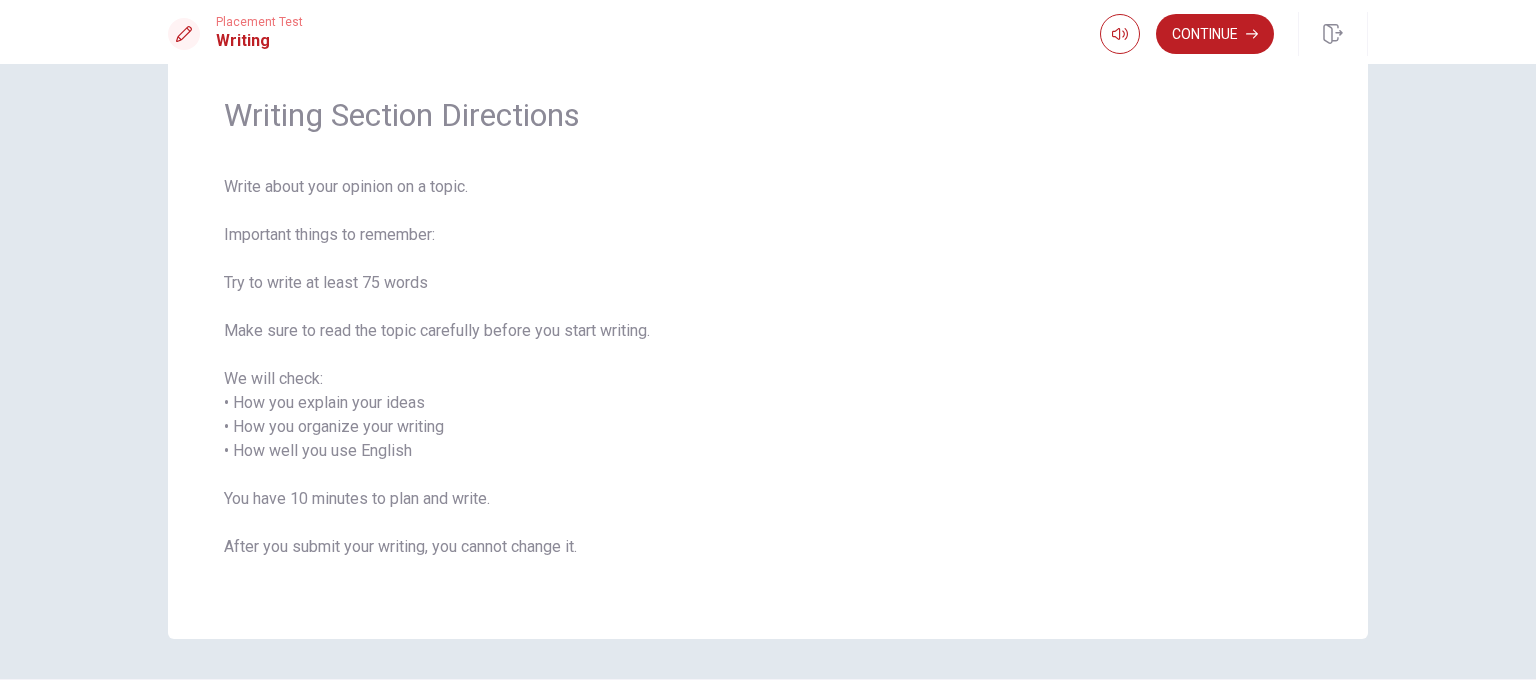 scroll, scrollTop: 100, scrollLeft: 0, axis: vertical 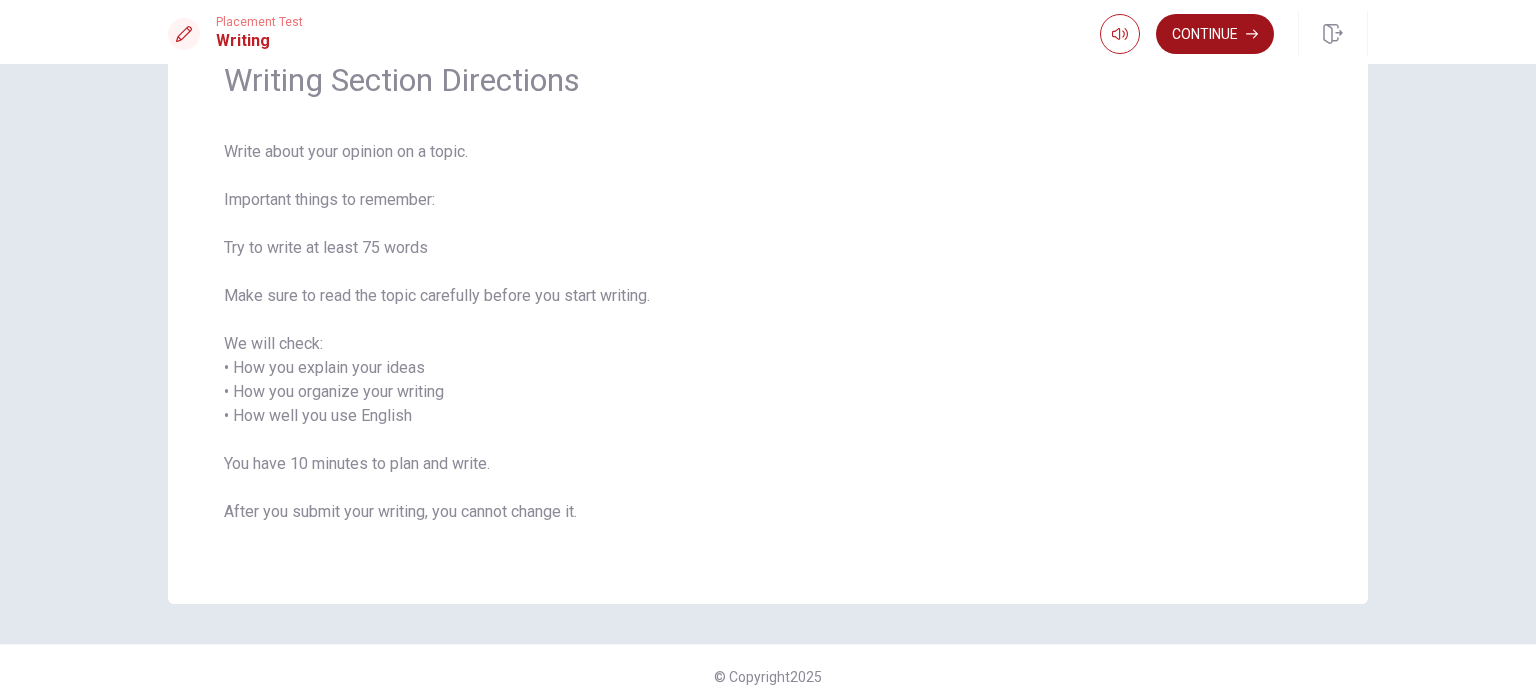 click on "Continue" at bounding box center [1215, 34] 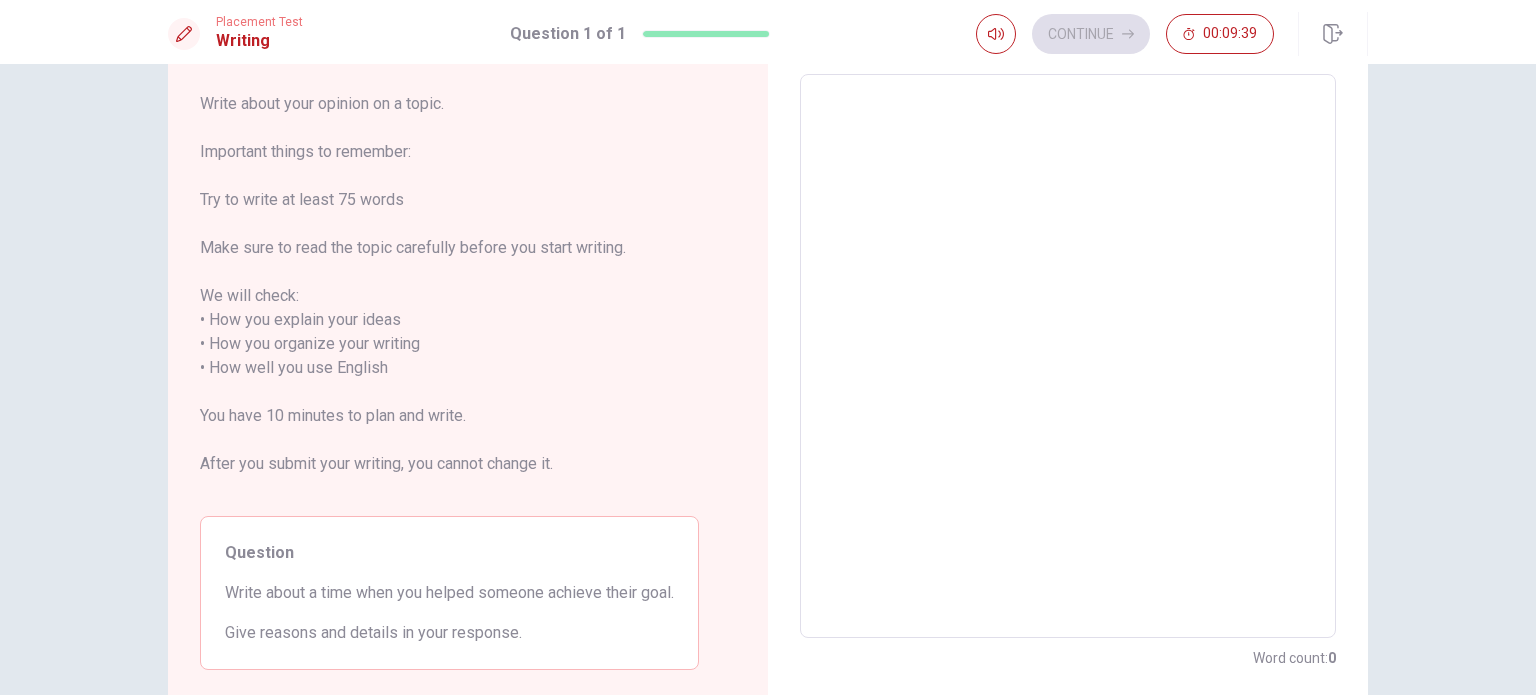 click at bounding box center (1068, 356) 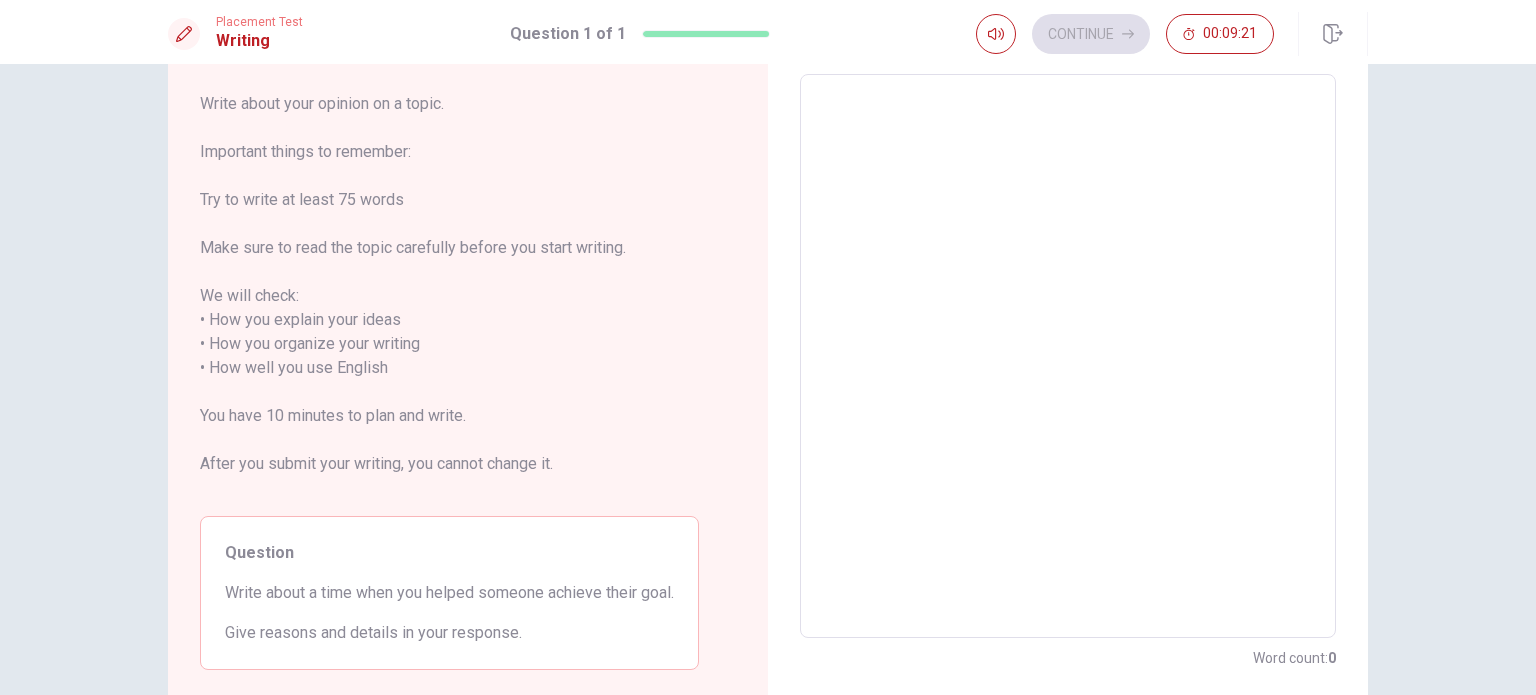 click at bounding box center (1068, 356) 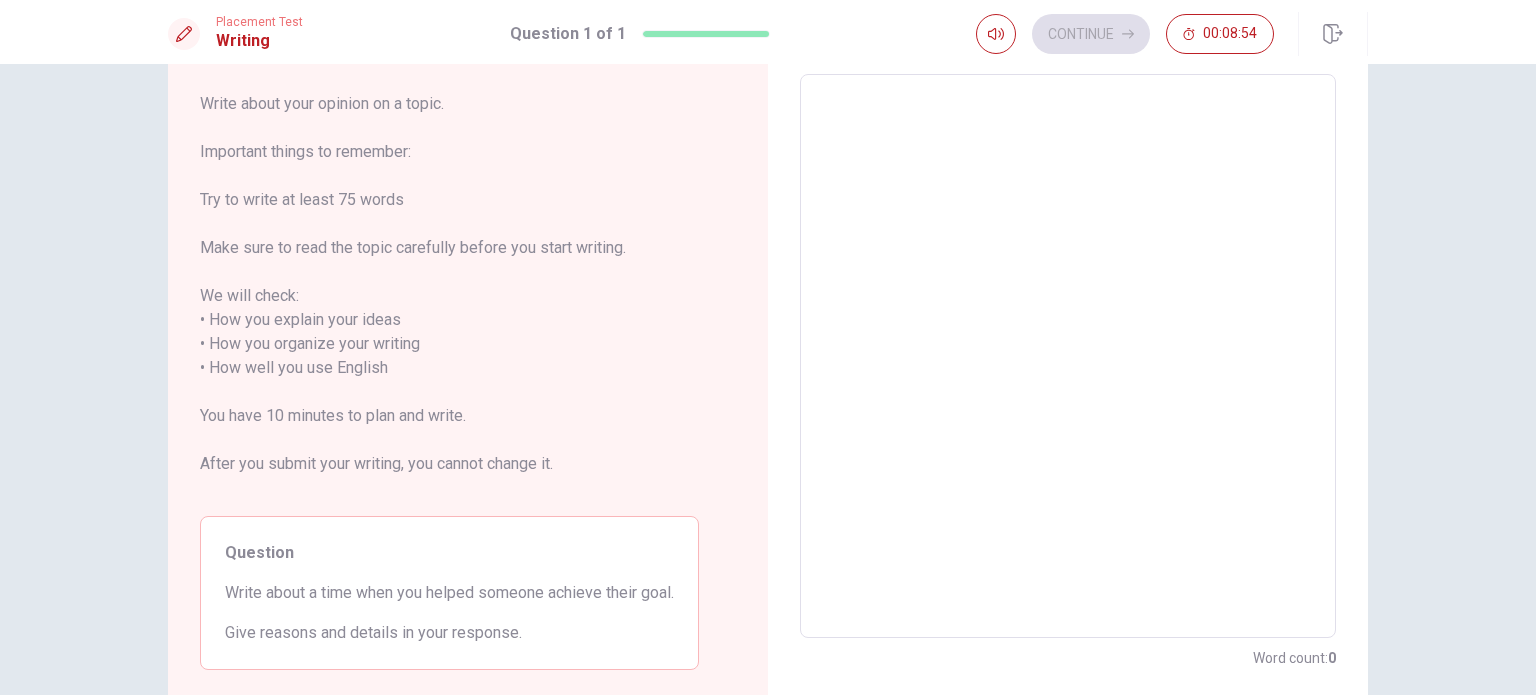 click at bounding box center [1068, 356] 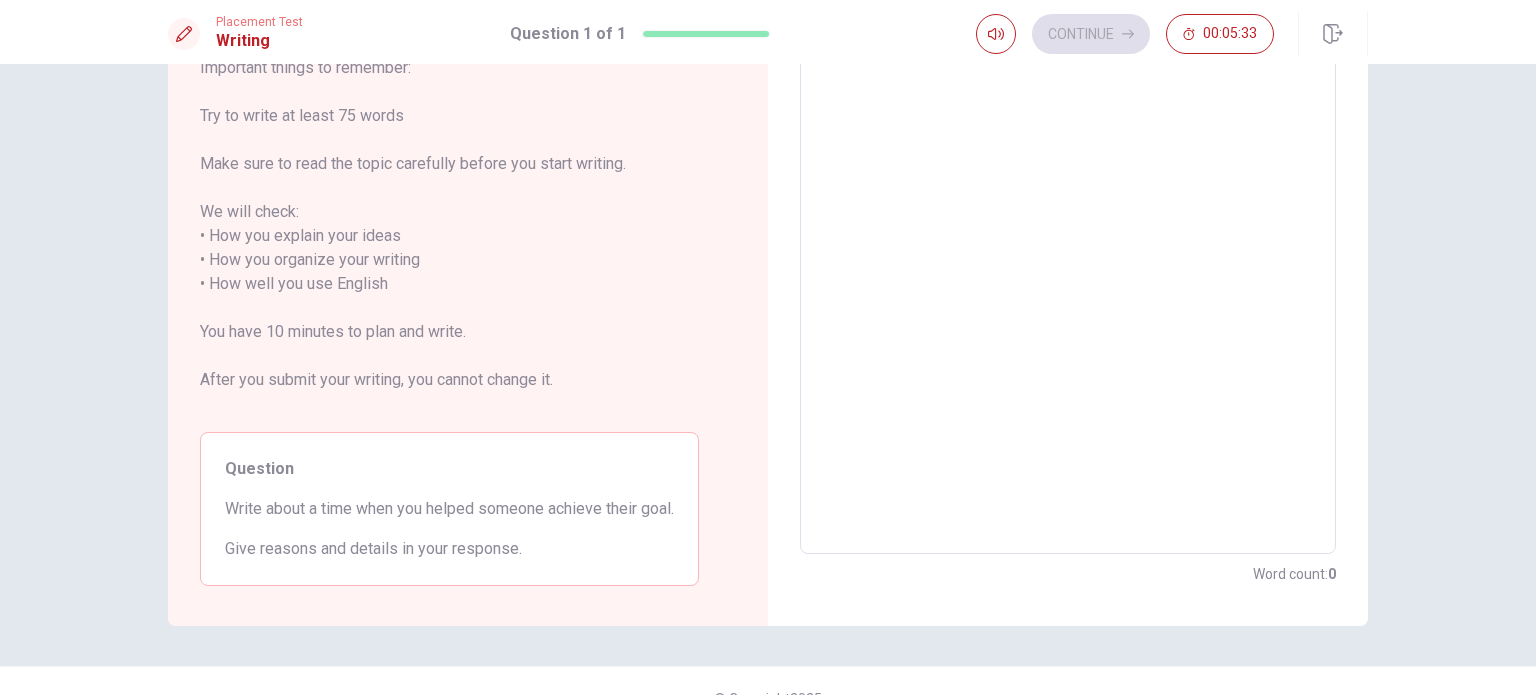 scroll, scrollTop: 0, scrollLeft: 0, axis: both 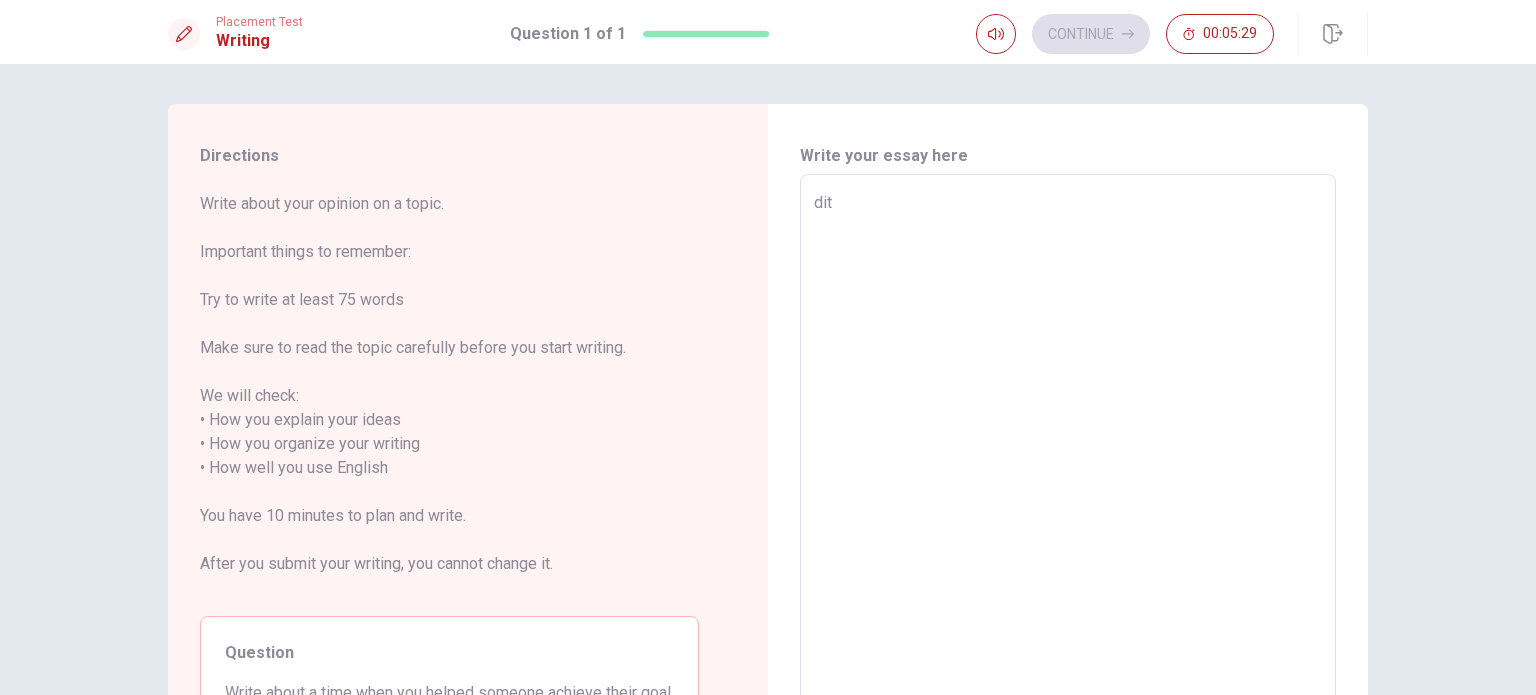type on "dit7" 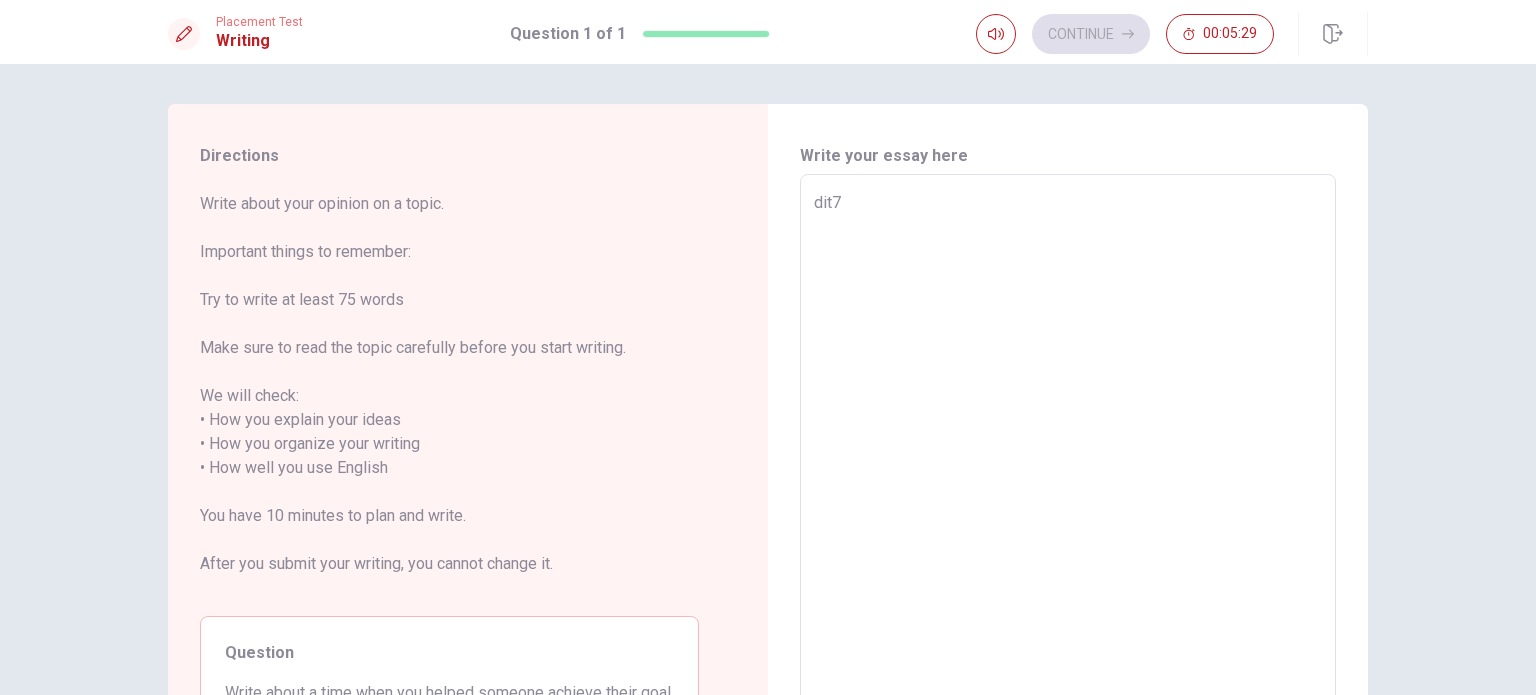type on "x" 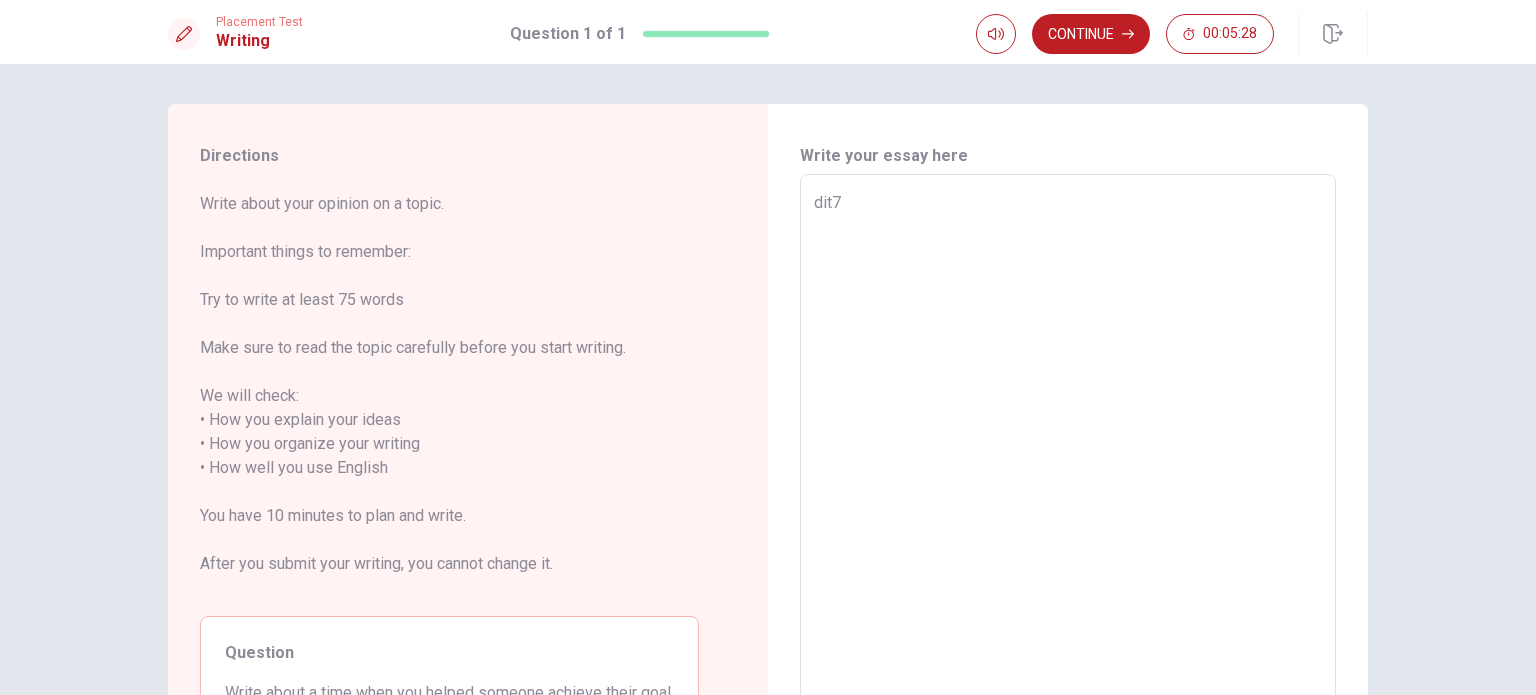 type on "dit7y" 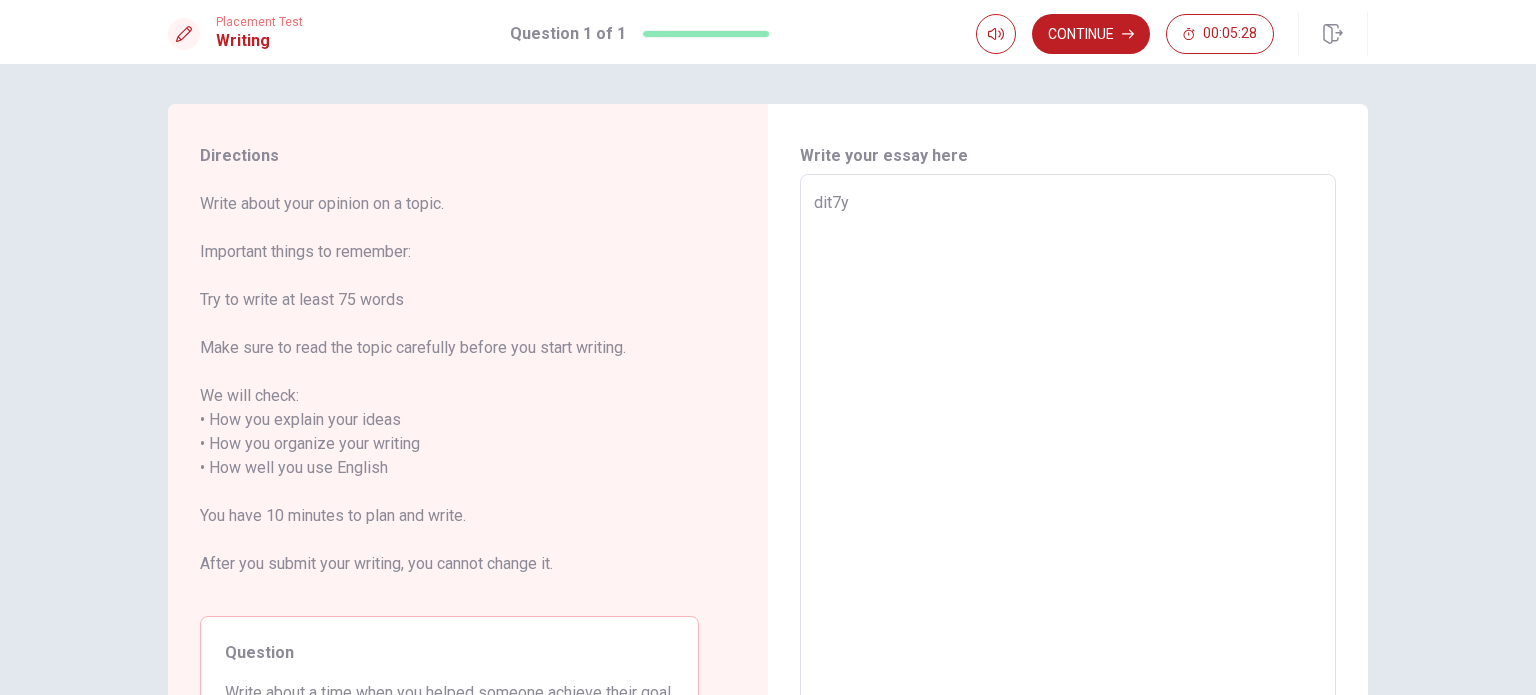 type on "x" 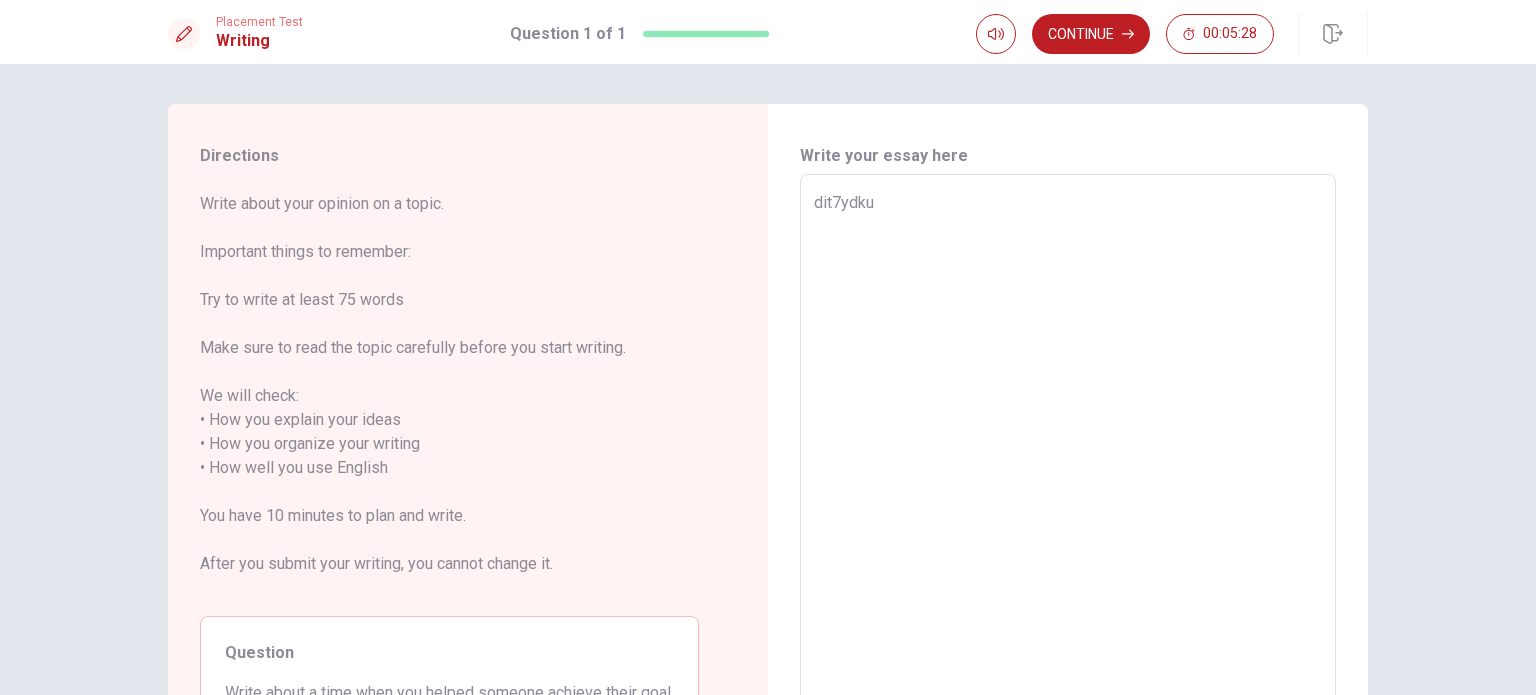 type on "dit7ydkuy" 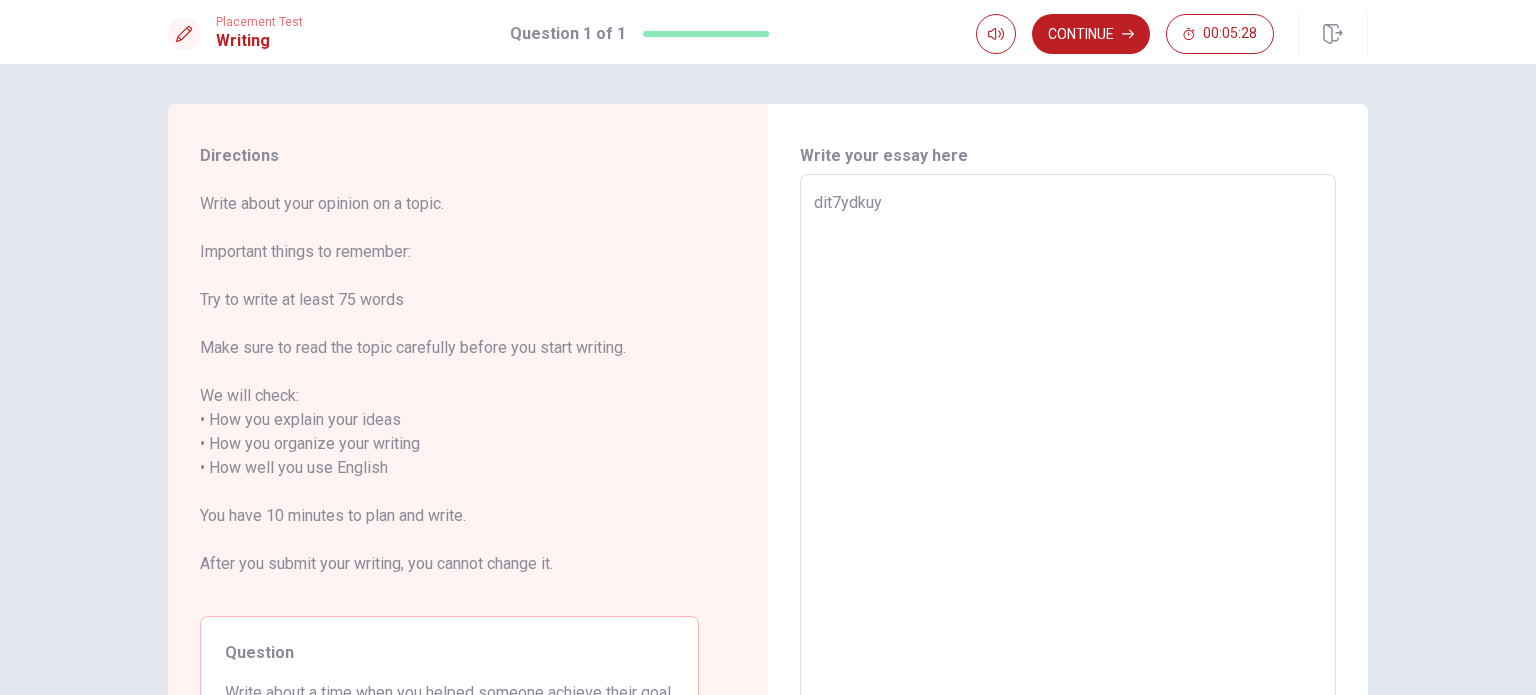 type on "x" 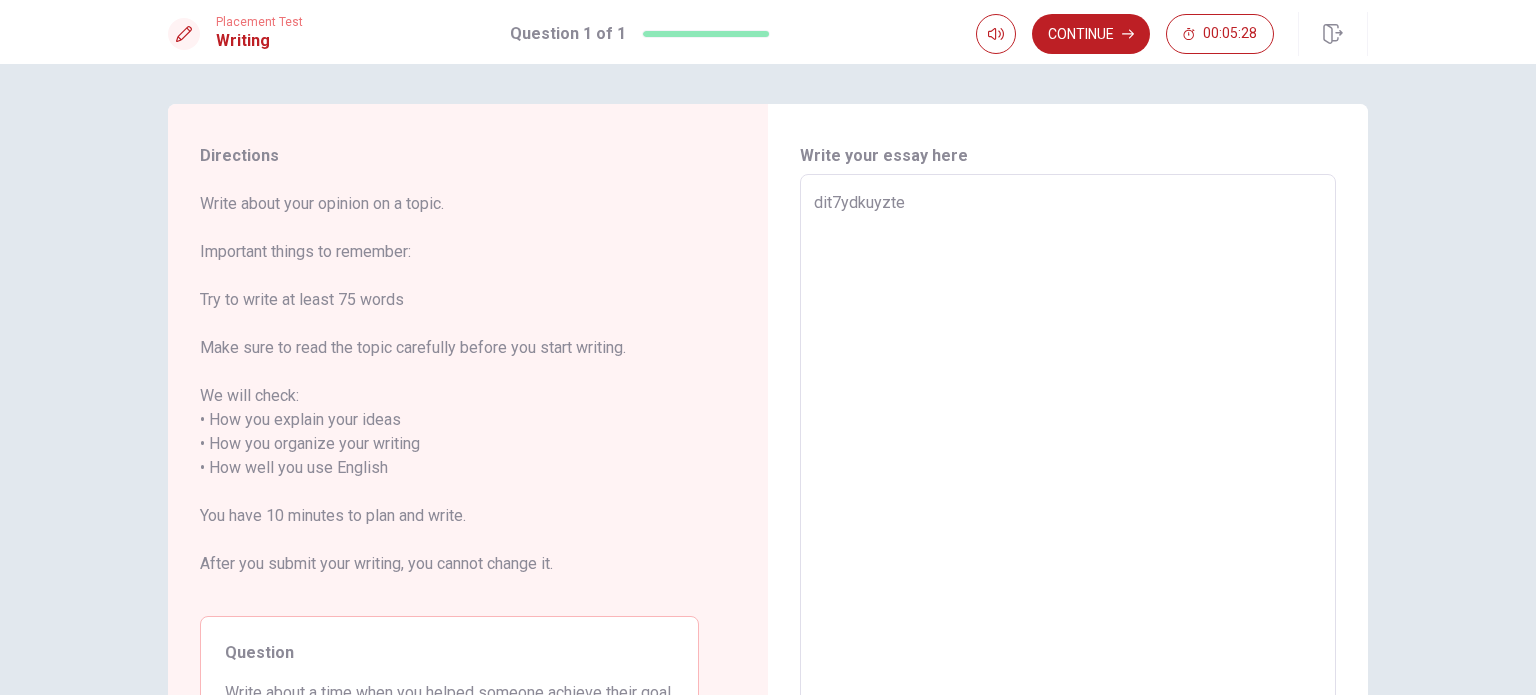 type on "dit7ydkuyzter" 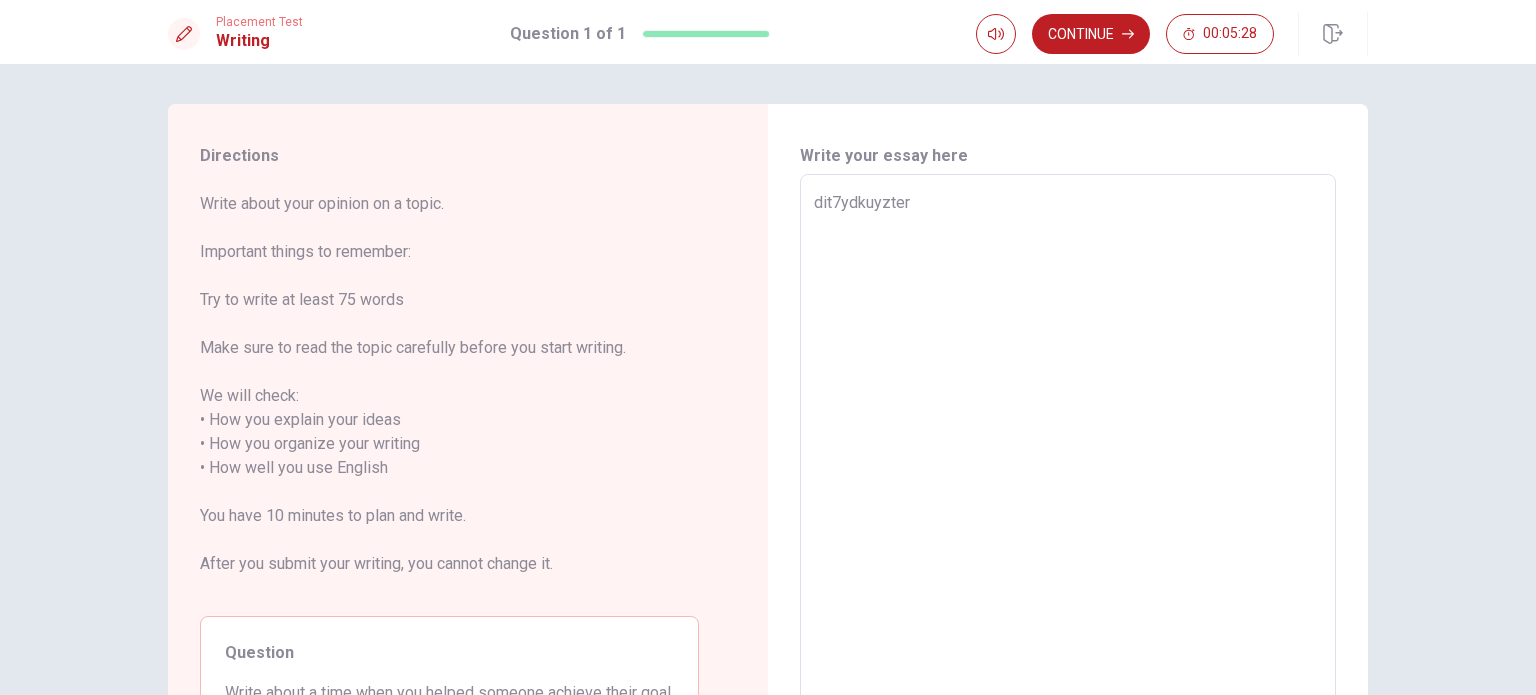 type on "x" 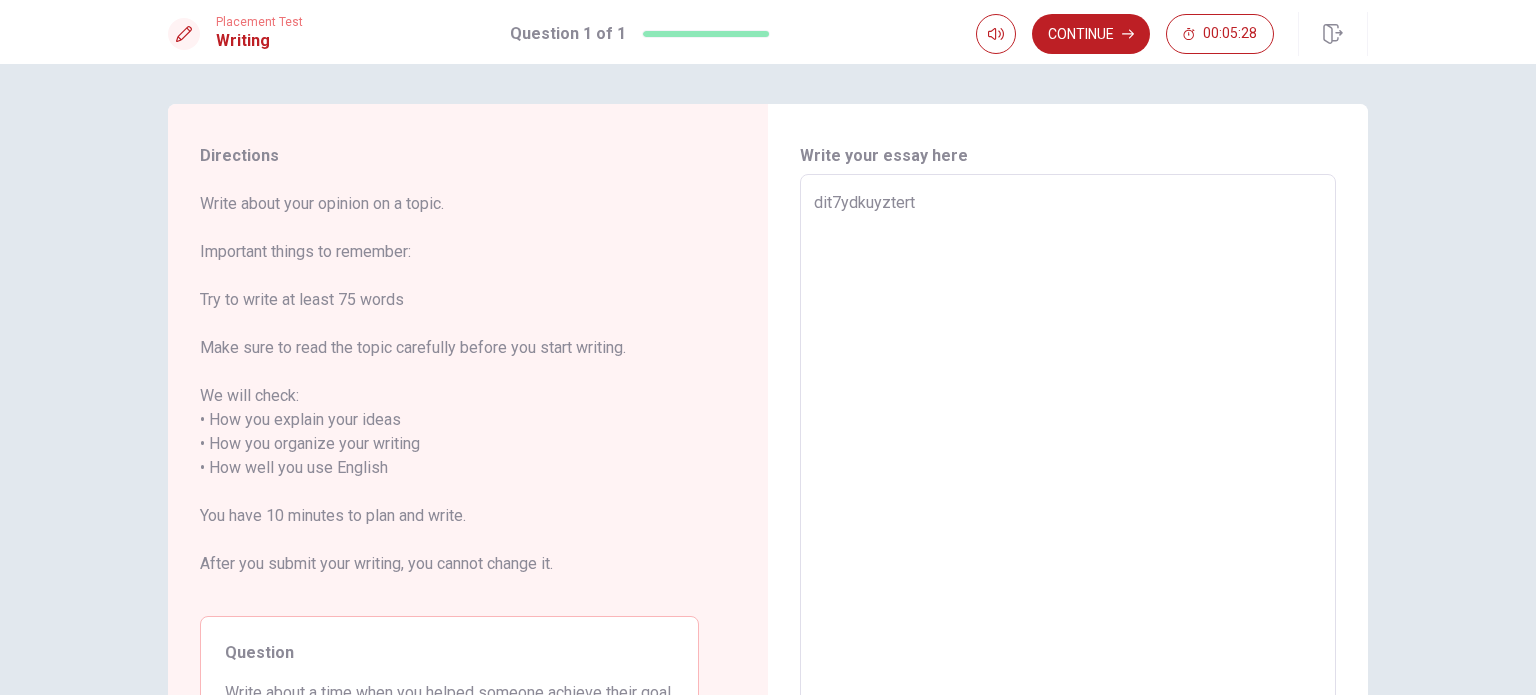 type on "x" 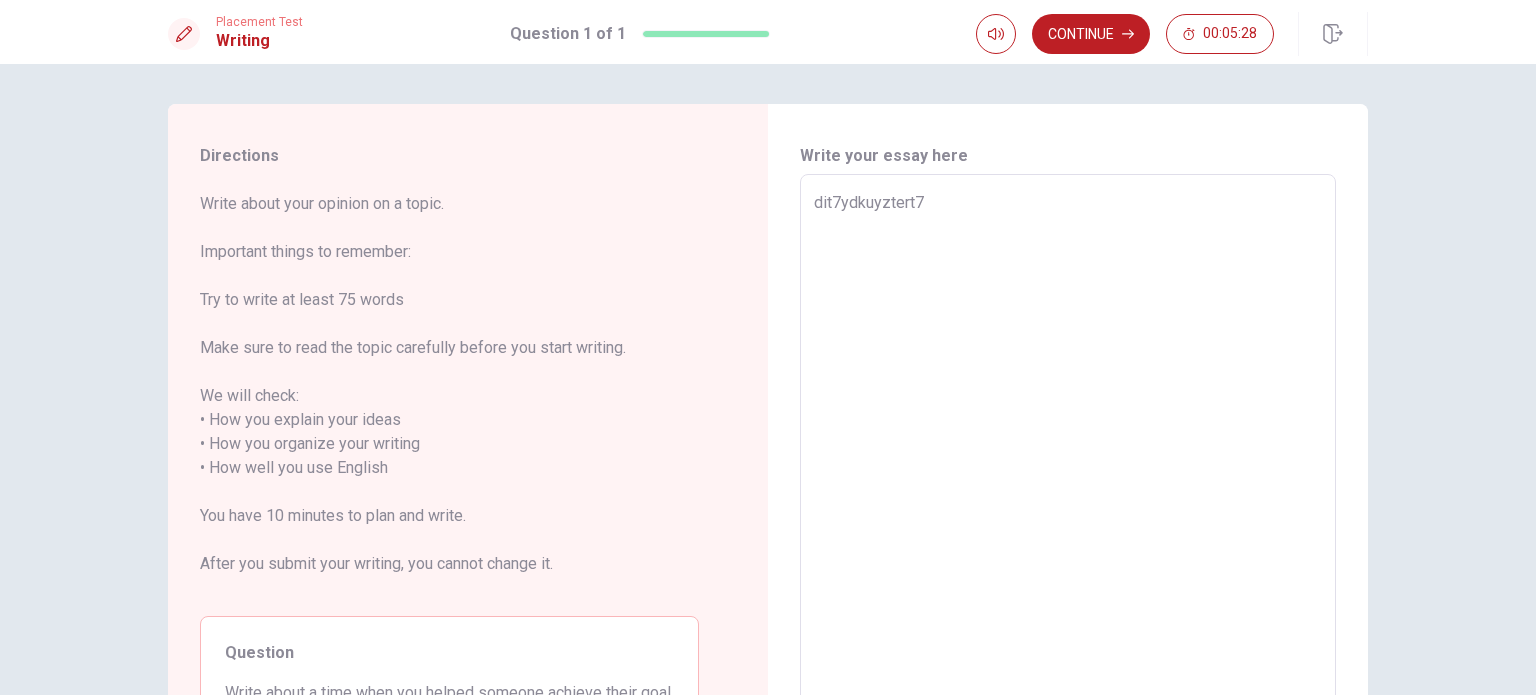 type on "dit7ydkuyztert7r" 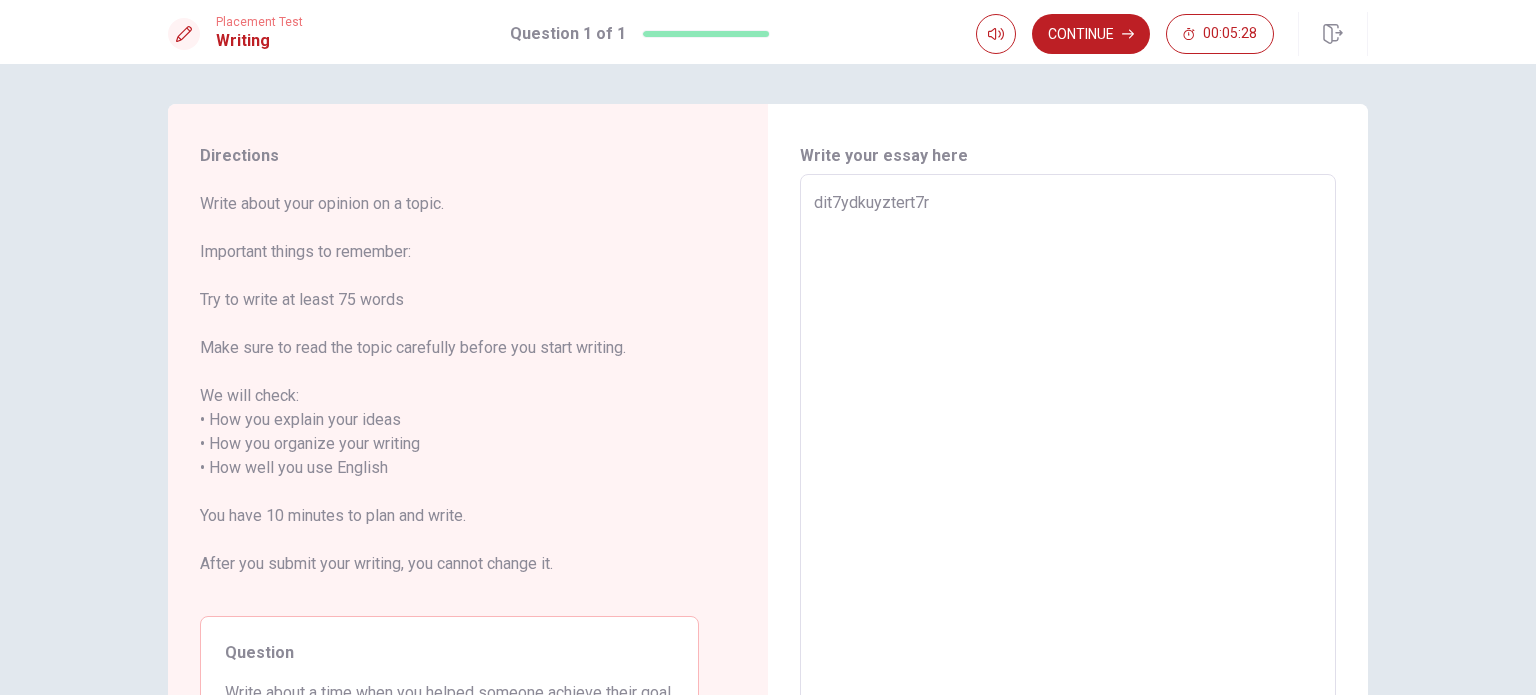 type on "dit7ydkuyztert7r9" 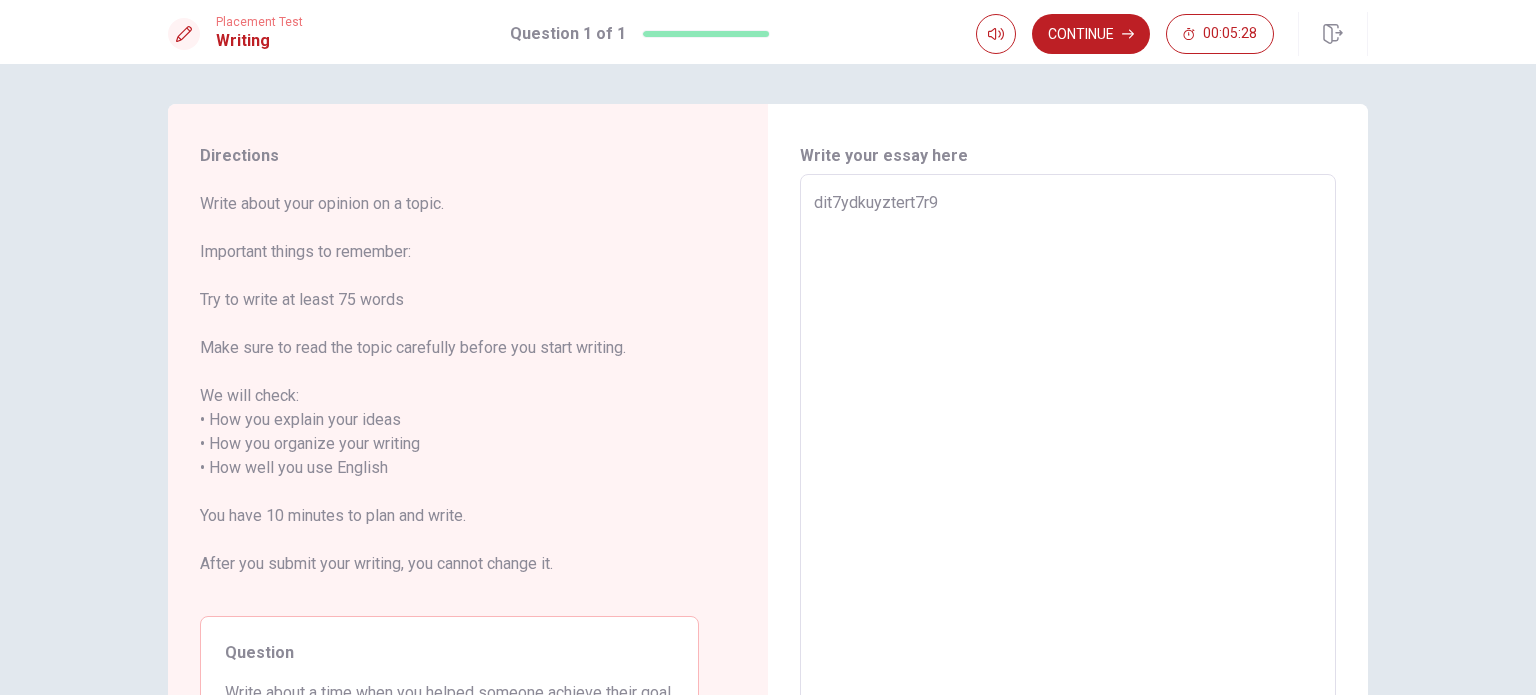 type on "x" 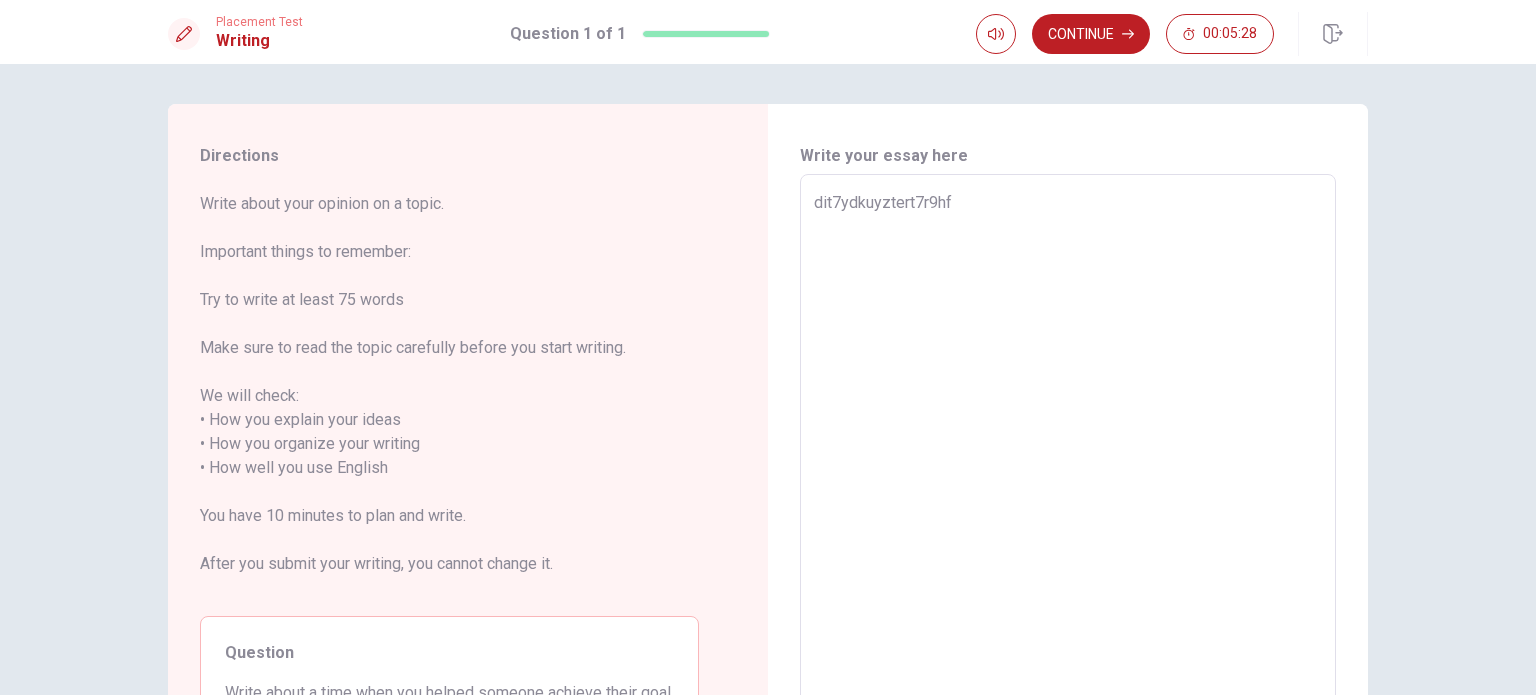 type on "dit7ydkuyztert7r9hfn" 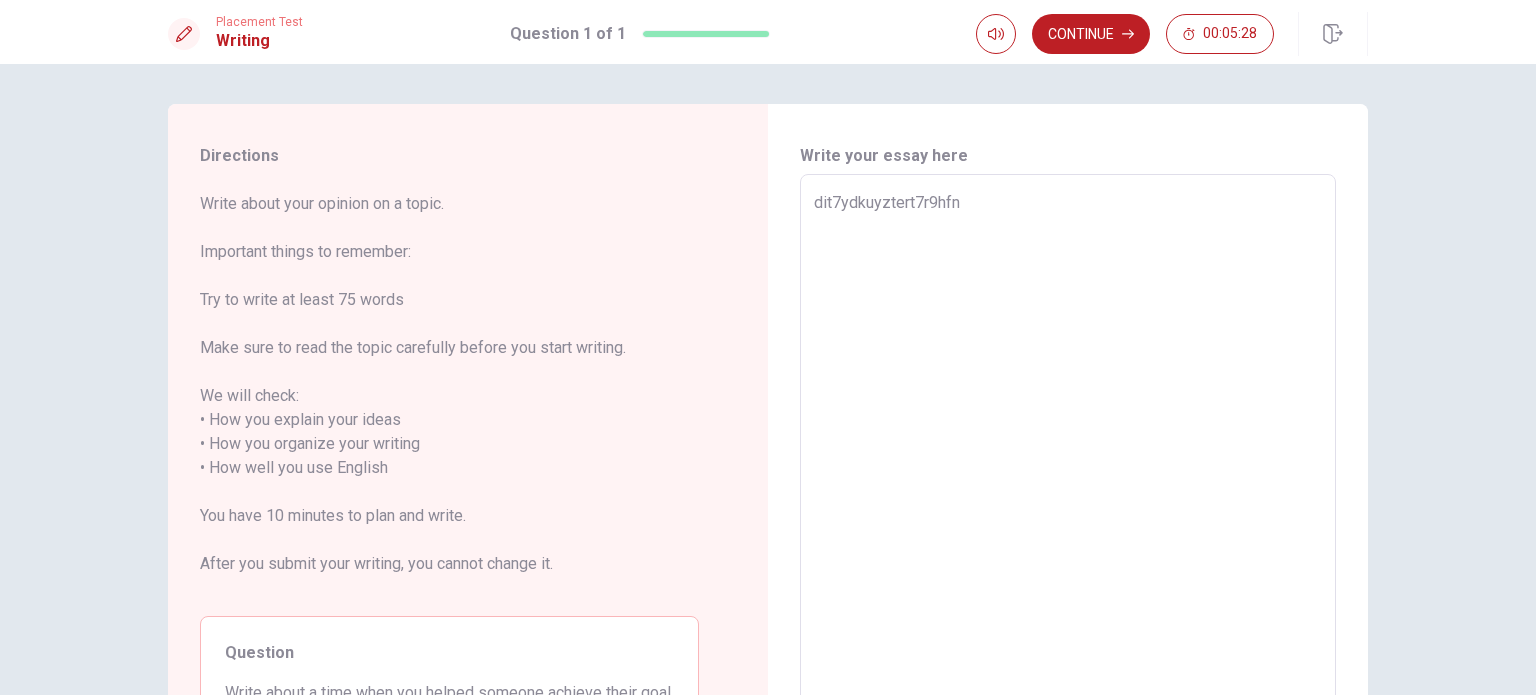 type on "dit7ydkuyztert7r9hfnv" 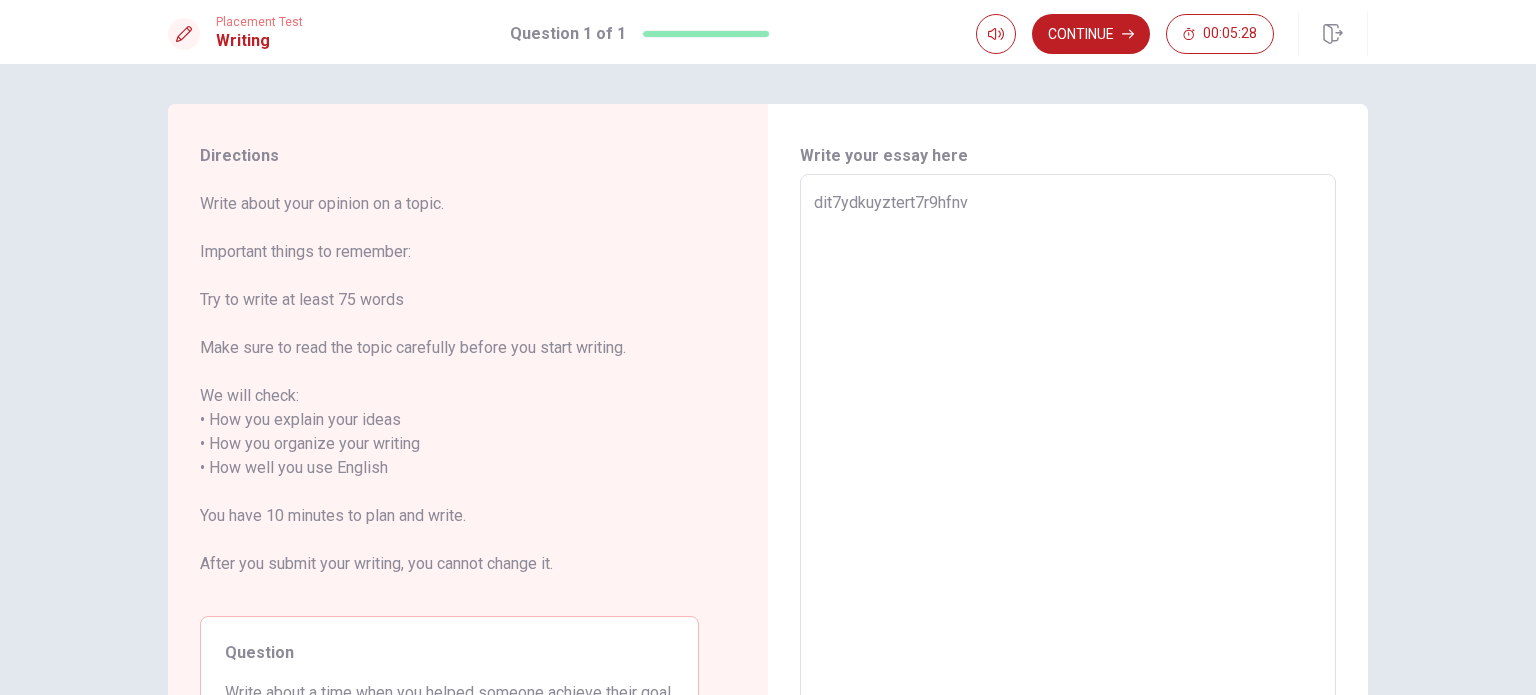 type on "x" 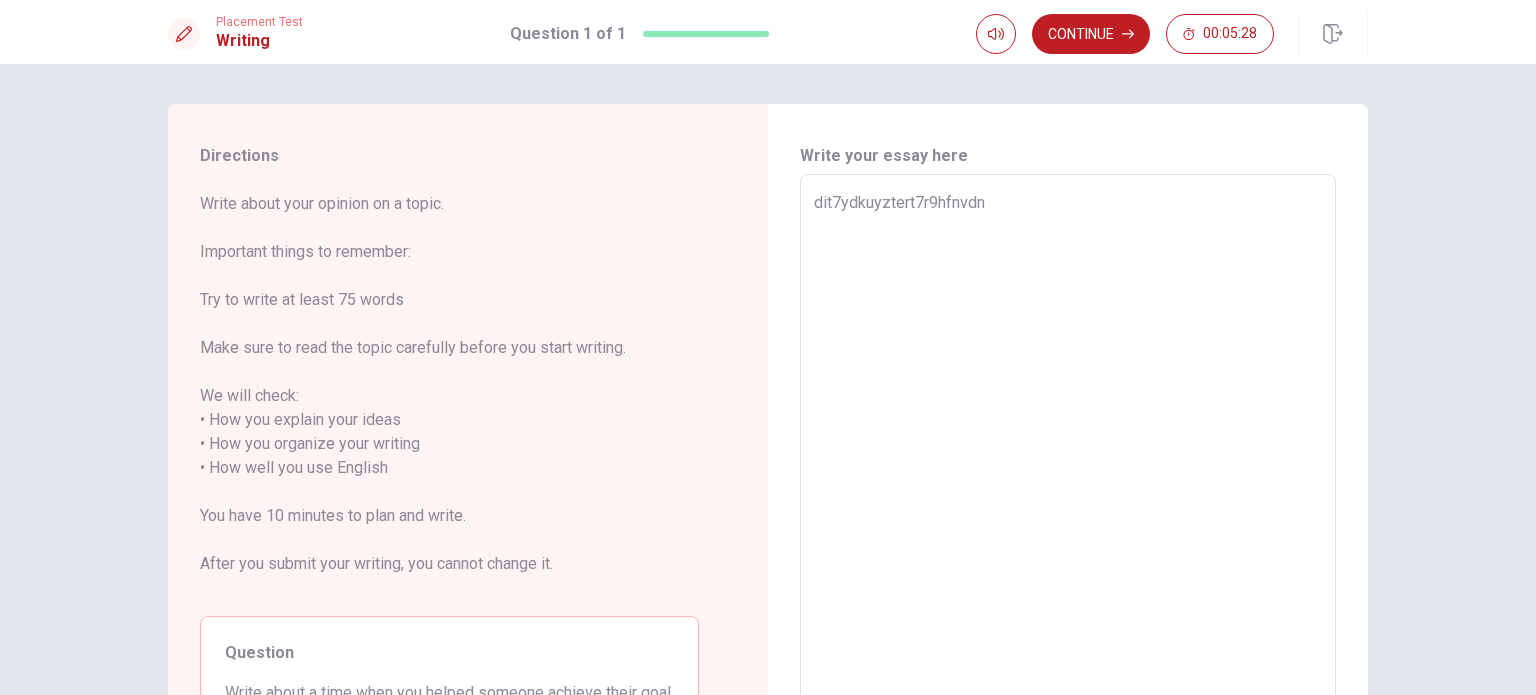 type on "dit7ydkuyztert7r9hfnvdng" 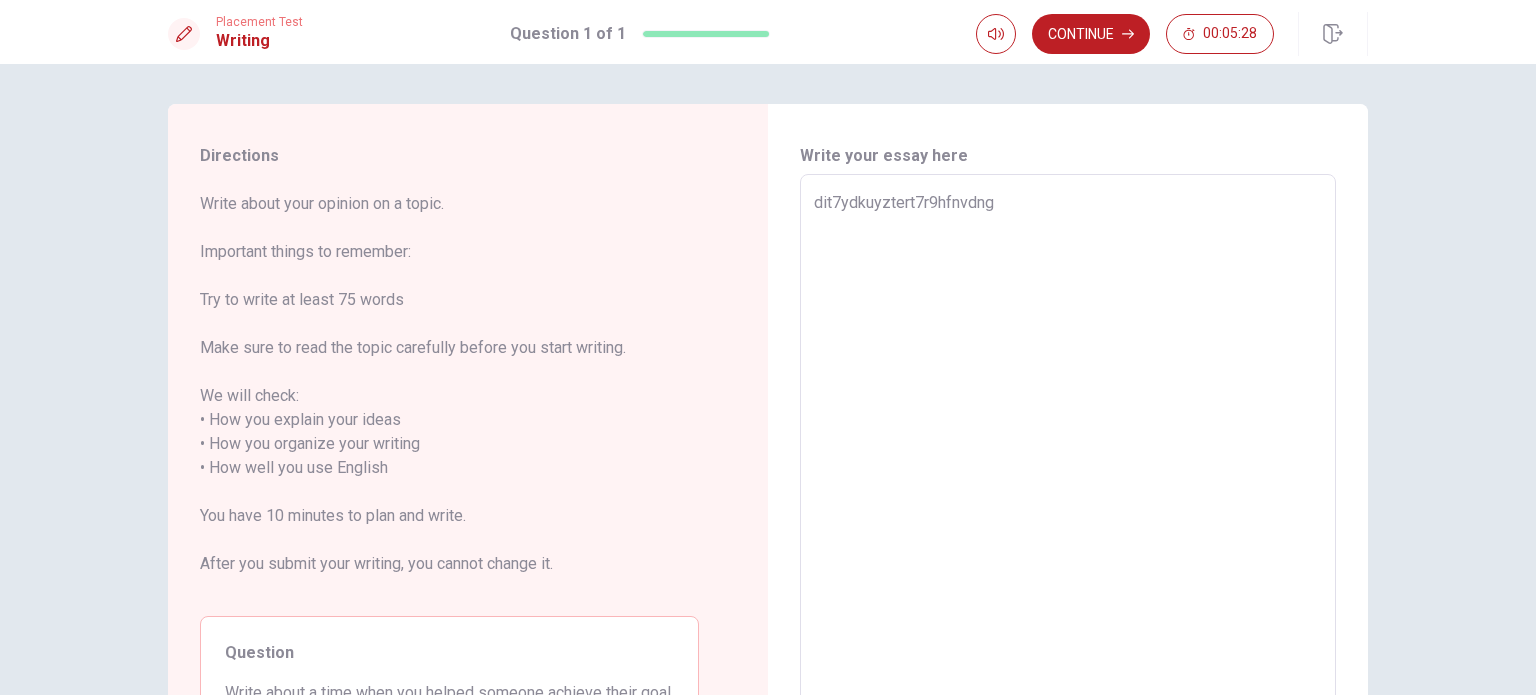 type on "x" 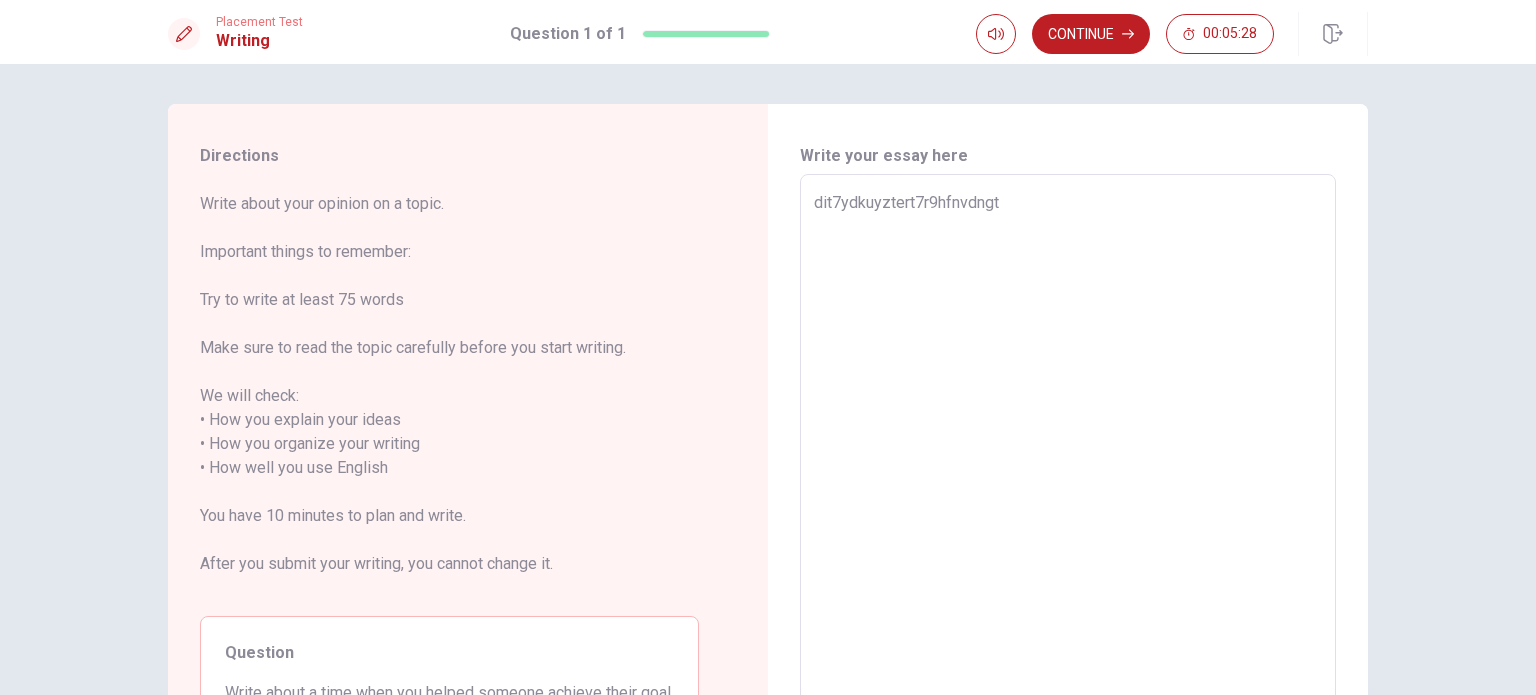 type on "x" 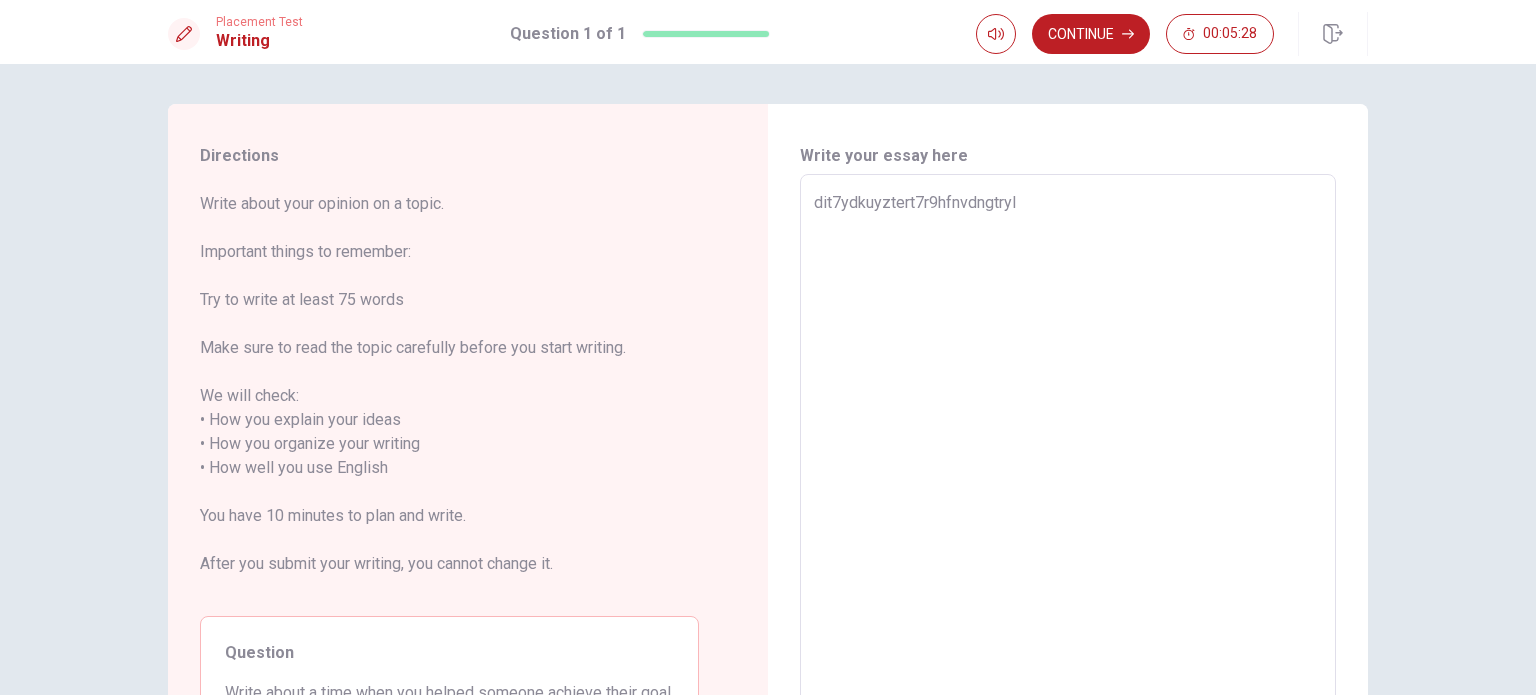 type on "dit7ydkuyztert7r9hfnvdngtryli" 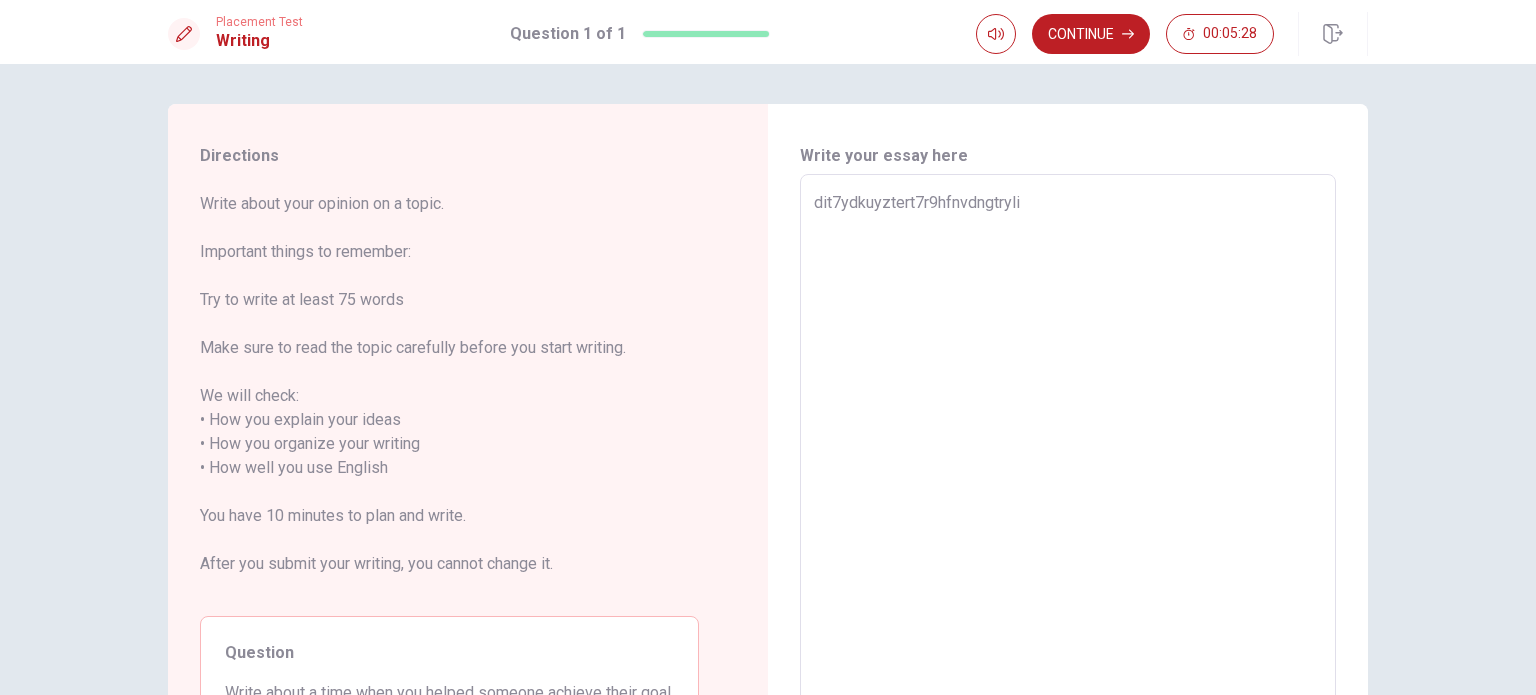 type on "x" 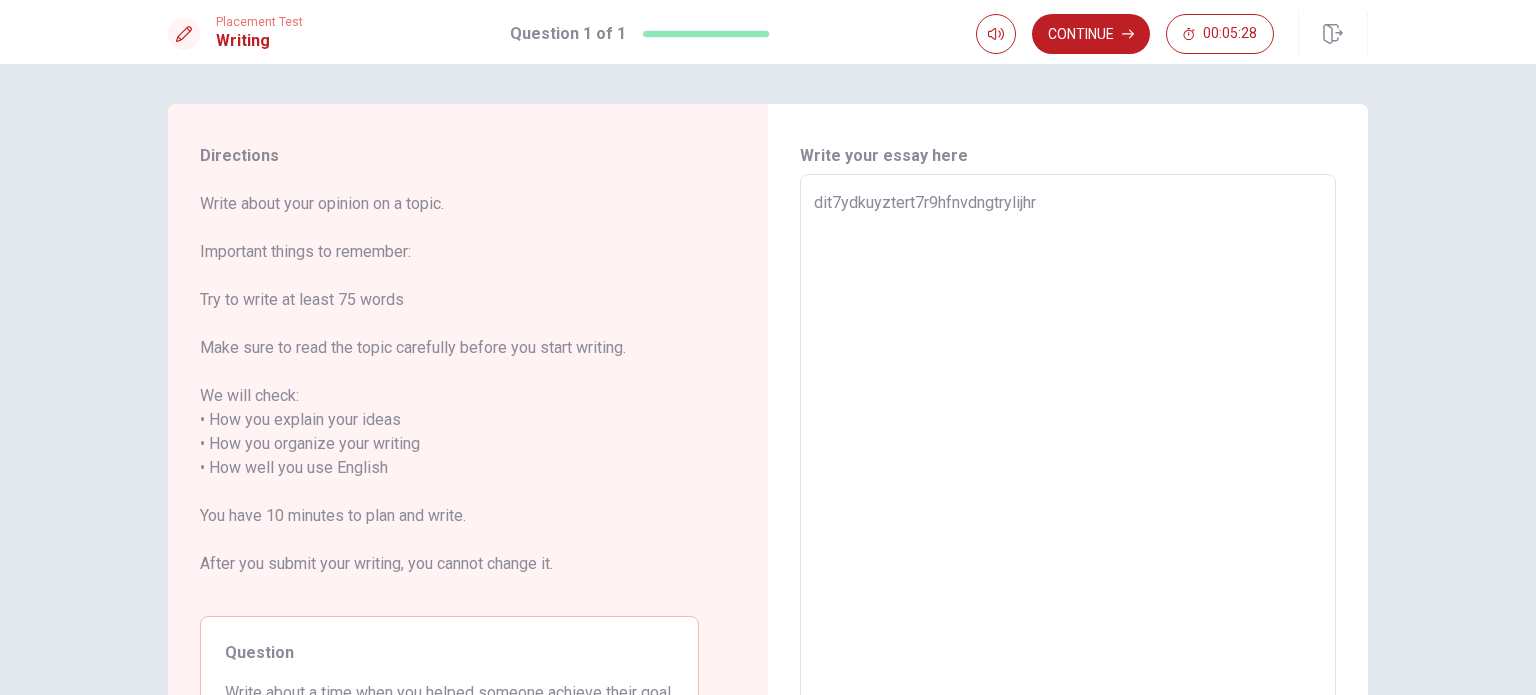 type on "dit7ydkuyztert7r9hfnvdngtrylijhrg" 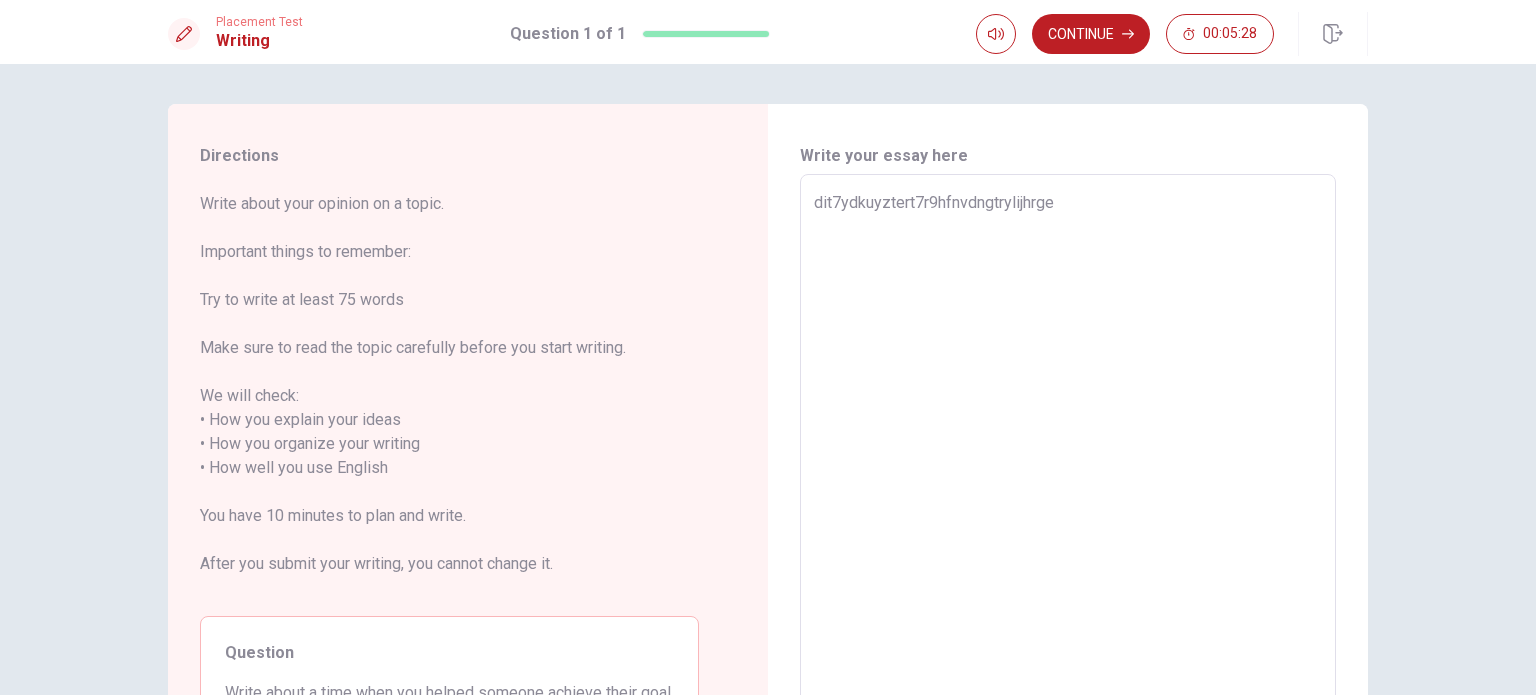 type on "dit7ydkuyztert7r9hfnvdngtrylijhrgea" 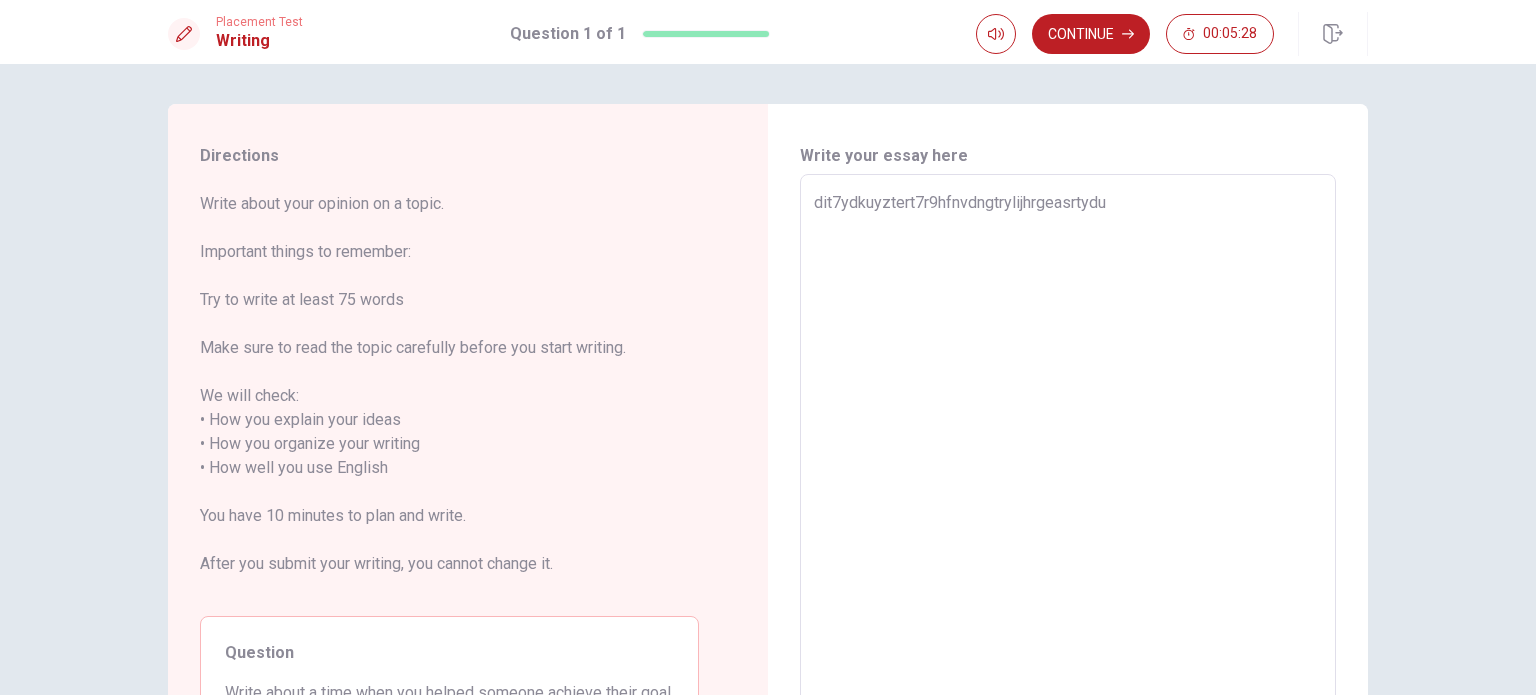 type on "dit7ydkuyztert7r9hfnvdngtrylijhrgeasrtydu8" 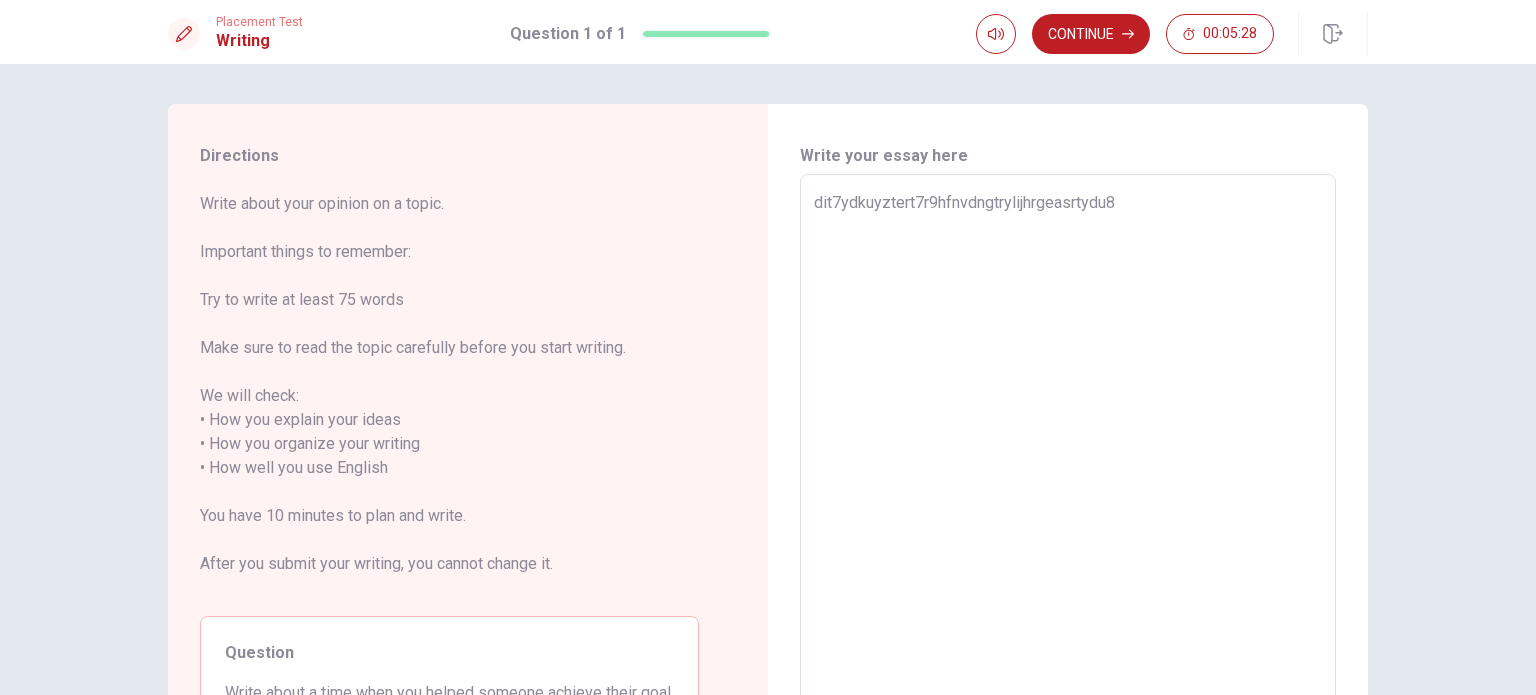 type on "x" 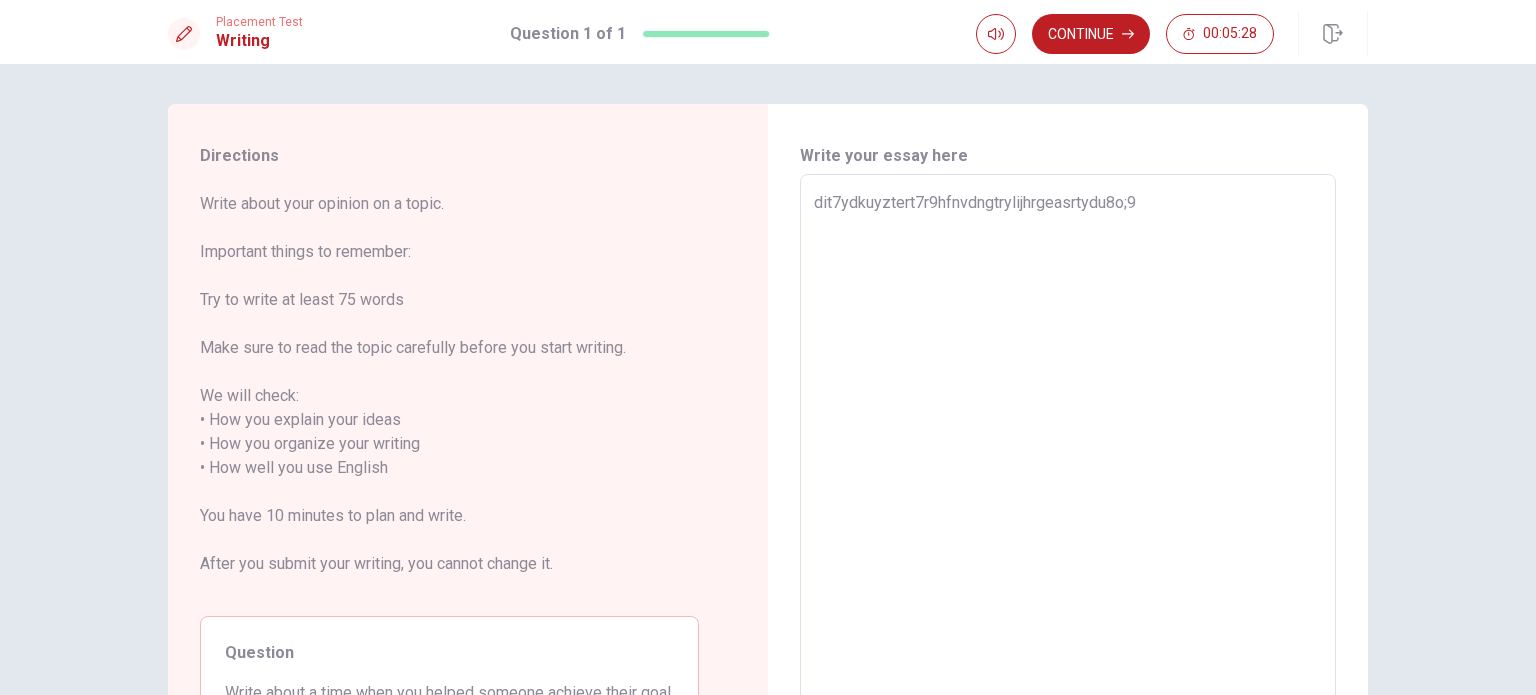 type on "dit7ydkuyztert7r9hfnvdngtrylijhrgeasrtydu8o;9y" 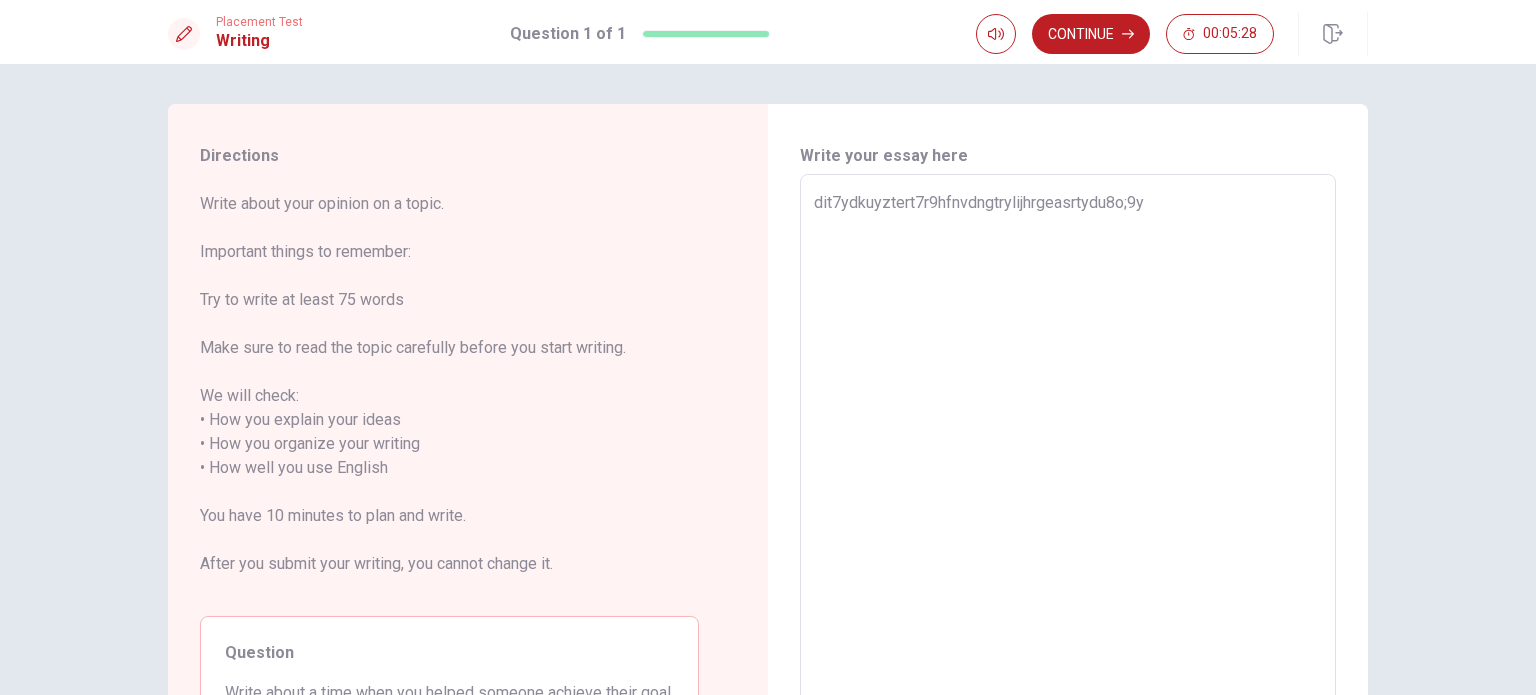 type on "x" 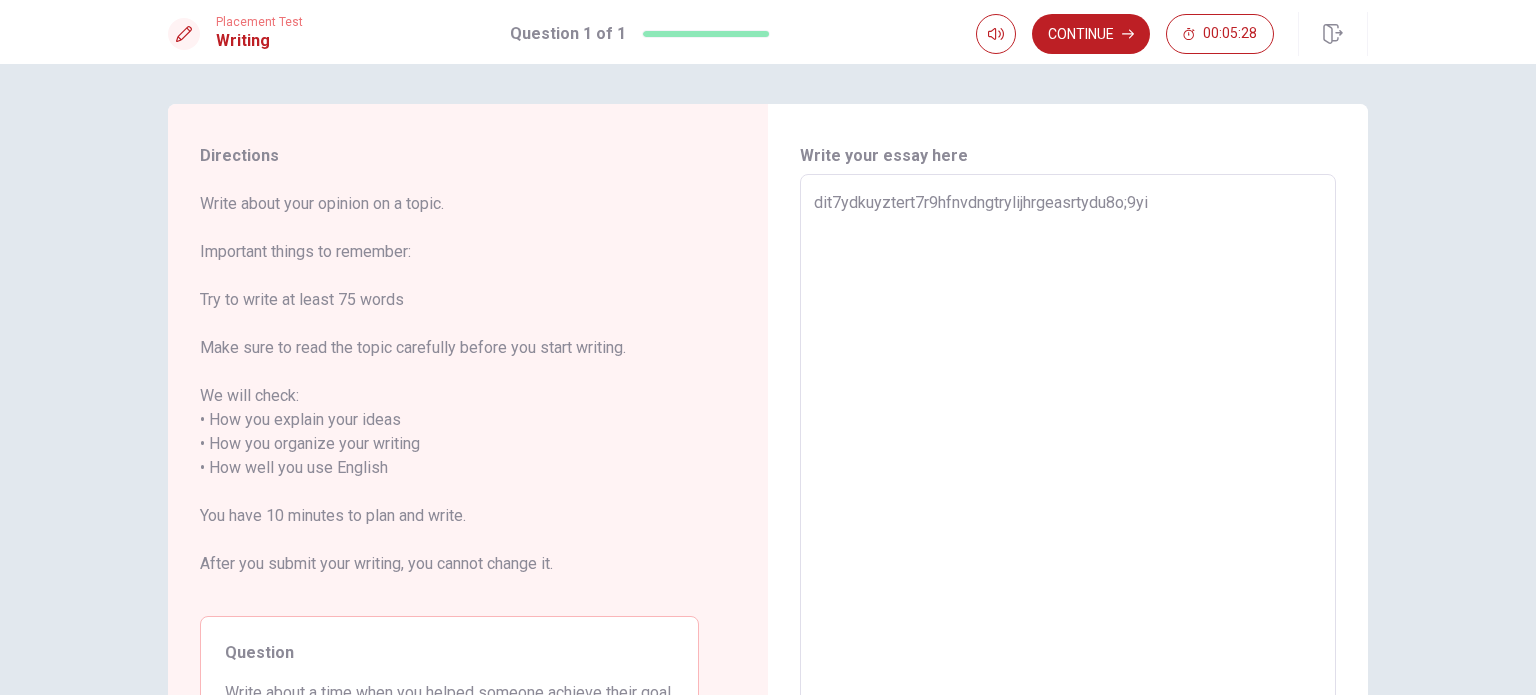 type on "dit7ydkuyztert7r9hfnvdngtrylijhrgeasrtydu8o;9yik" 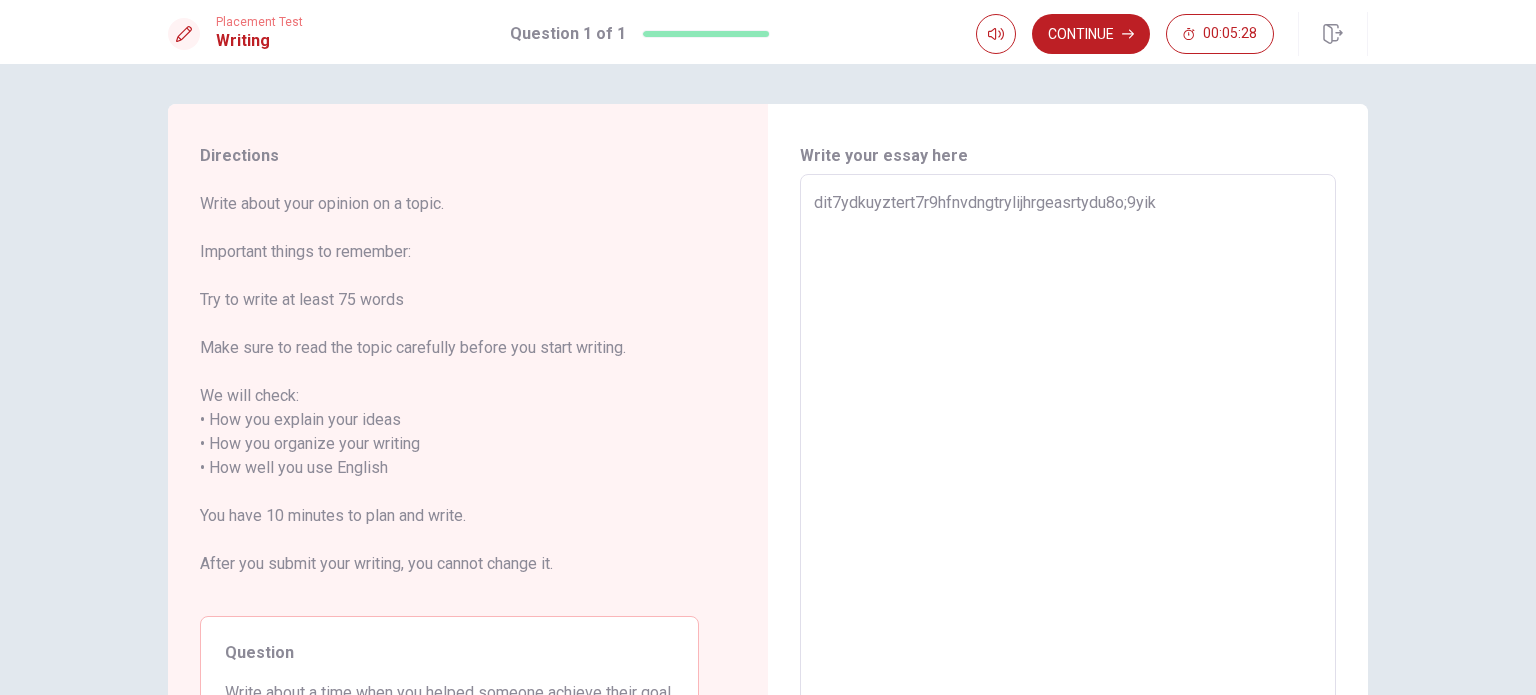 type on "dit7ydkuyztert7r9hfnvdngtrylijhrgeasrtydu8o;9yikj" 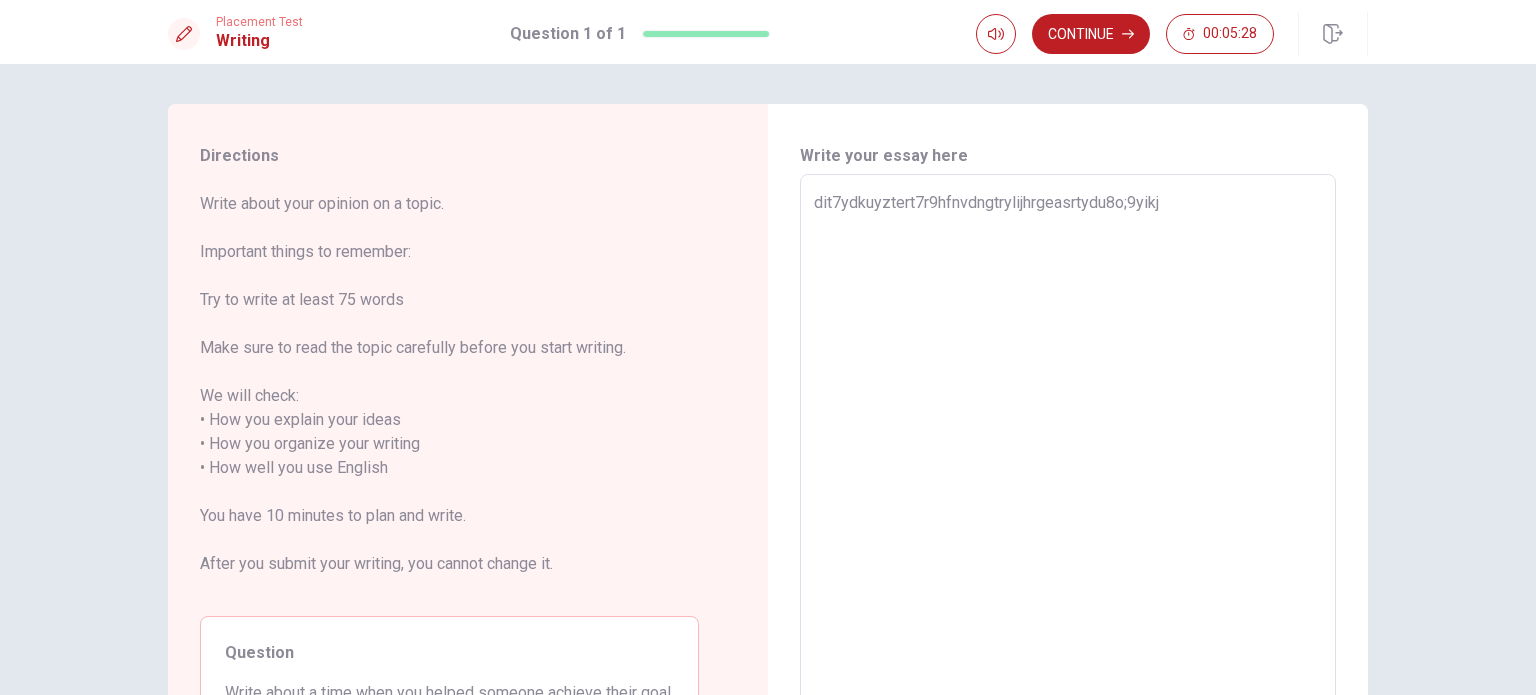 type on "x" 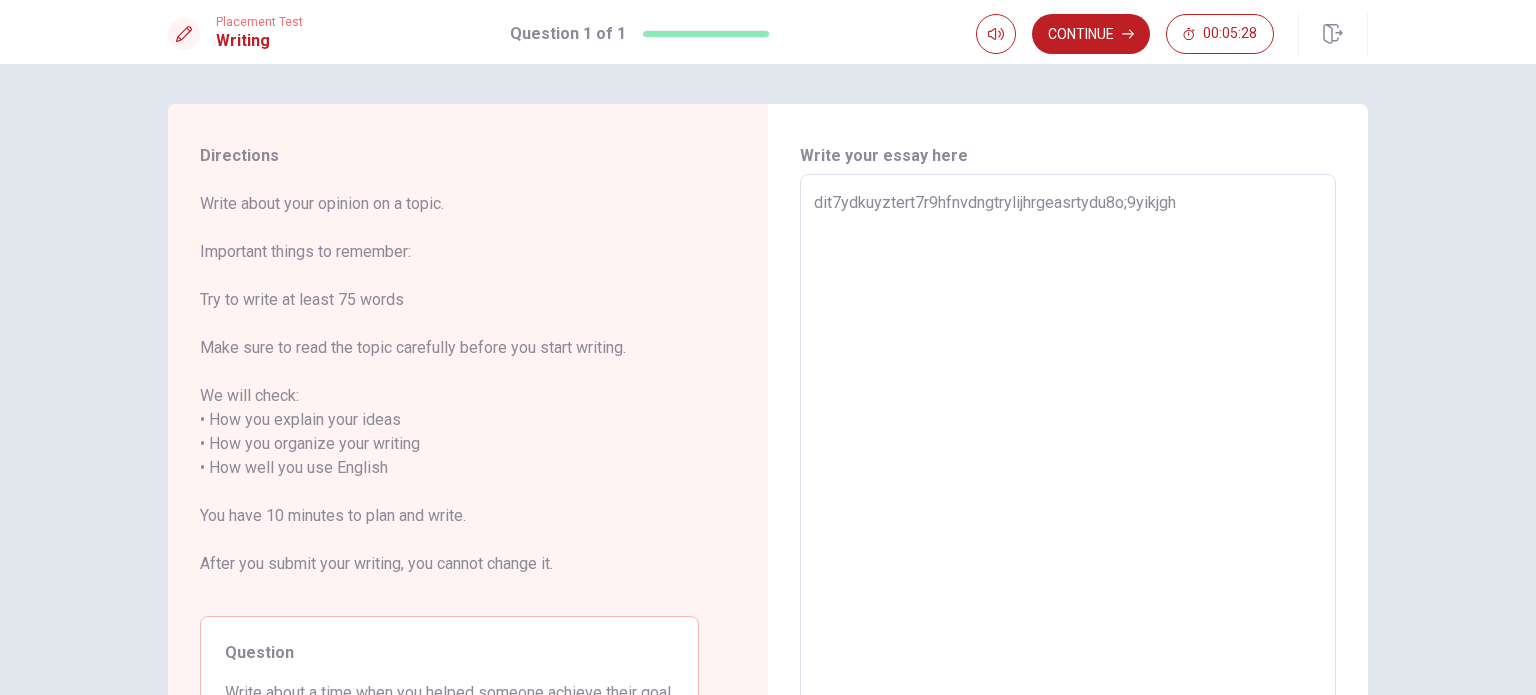 type on "dit7ydkuyztert7r9hfnvdngtrylijhrgeasrtydu8o;9yikjghd" 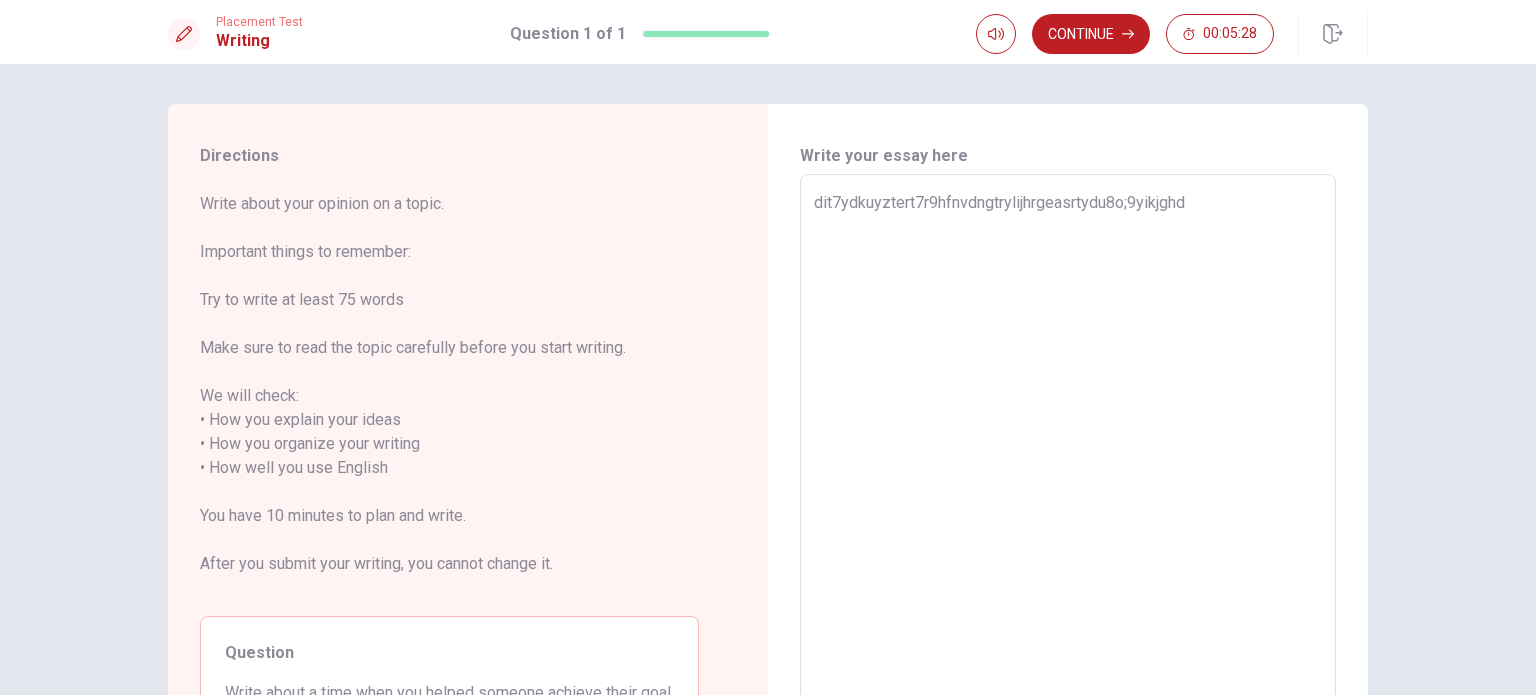 type on "x" 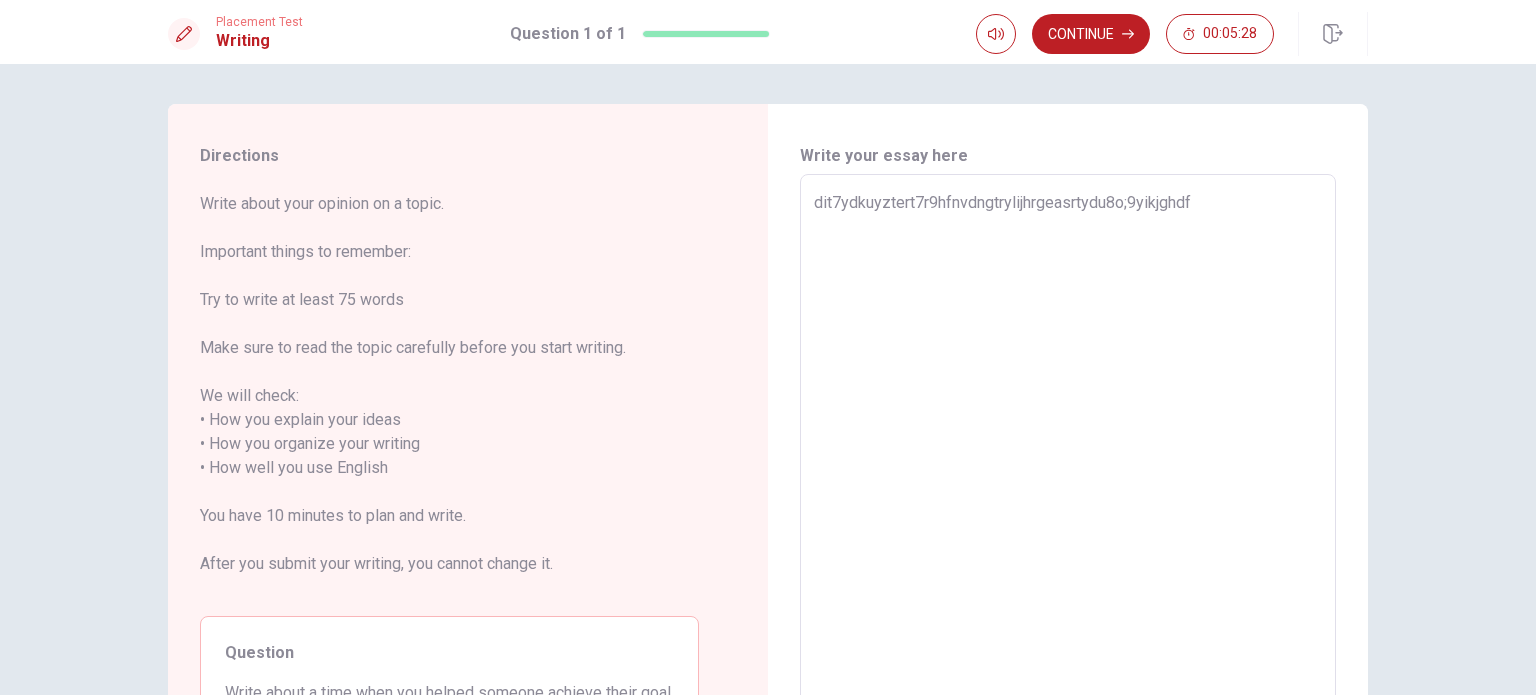 type on "dit7ydkuyztert7r9hfnvdngtrylijhrgeasrtydu8o;9yikjghdfu" 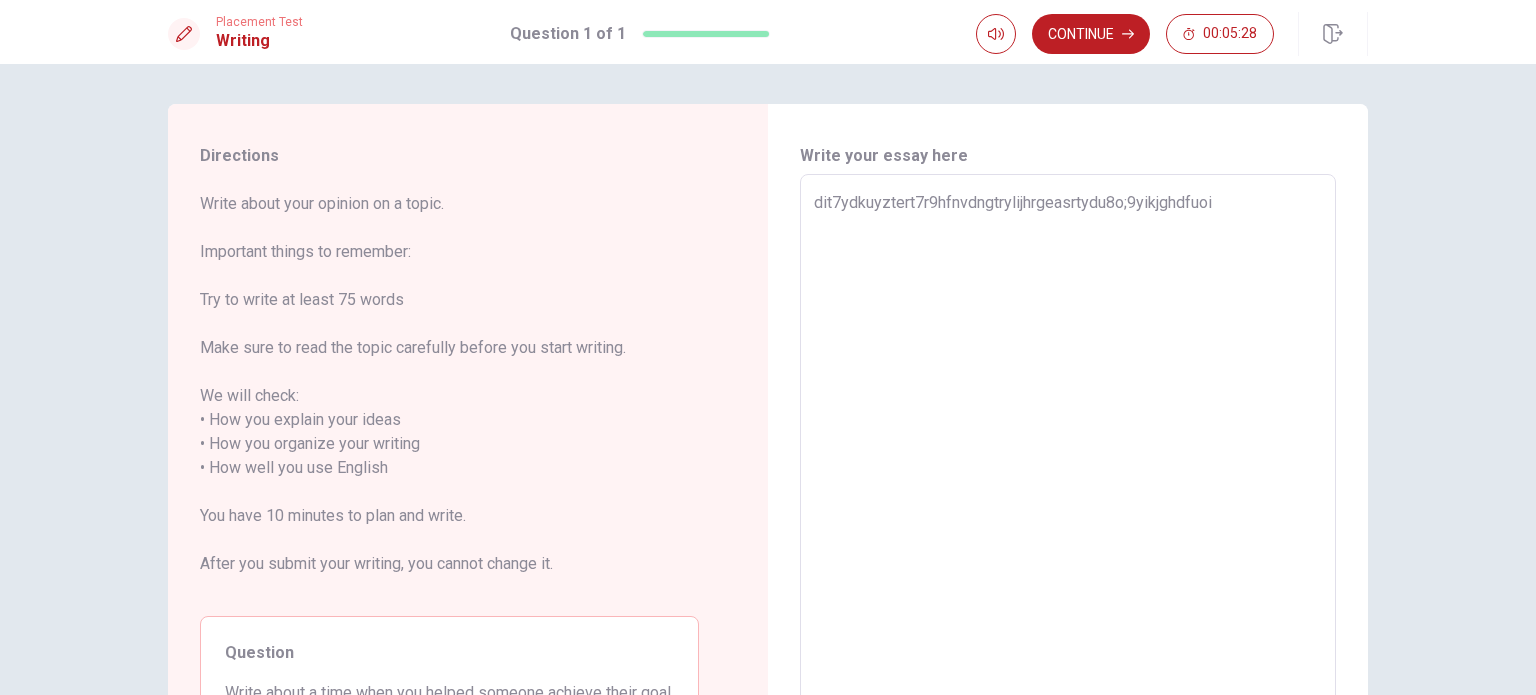 type on "dit7ydkuyztert7r9hfnvdngtrylijhrgeasrtydu8o;9yikjghdfuoip" 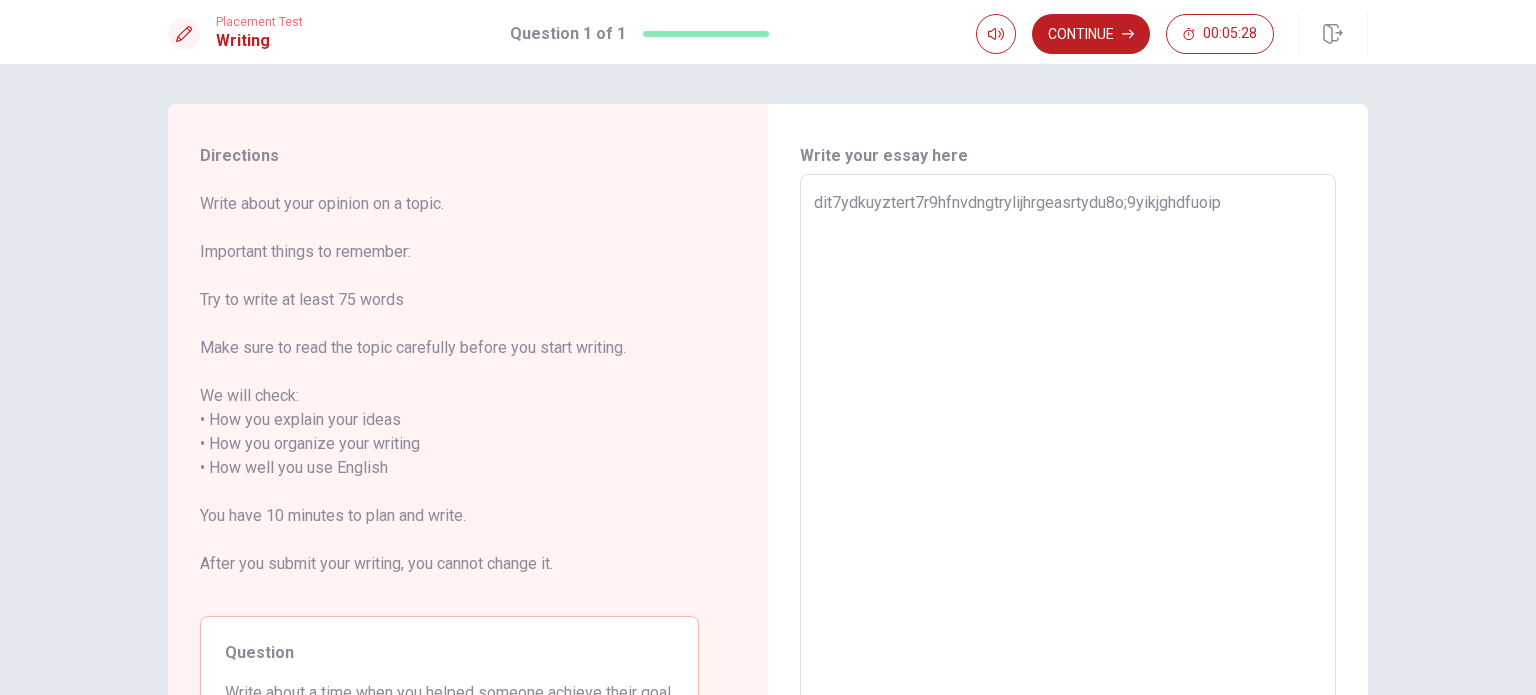 type on "x" 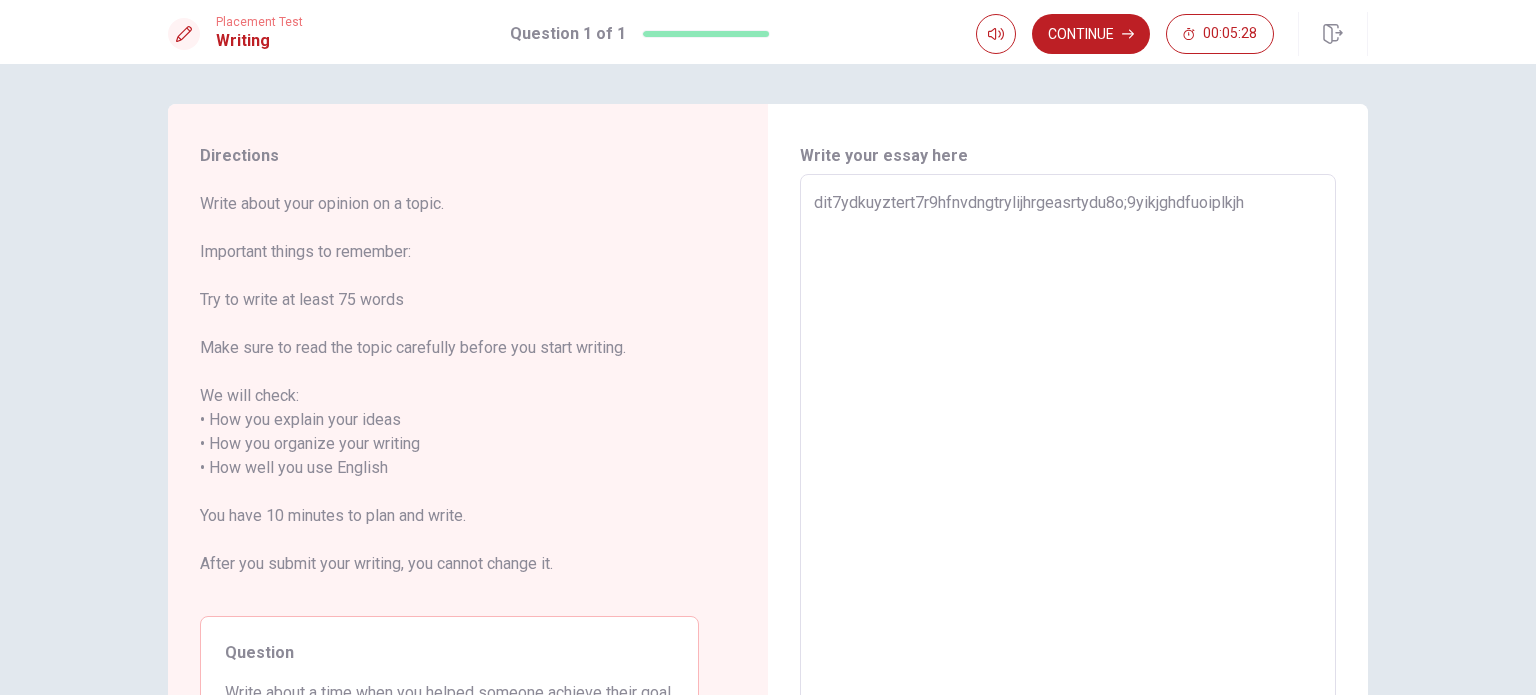 type on "dit7ydkuyztert7r9hfnvdngtrylijhrgeasrtydu8o;9yikjghdfuoiplkjhv" 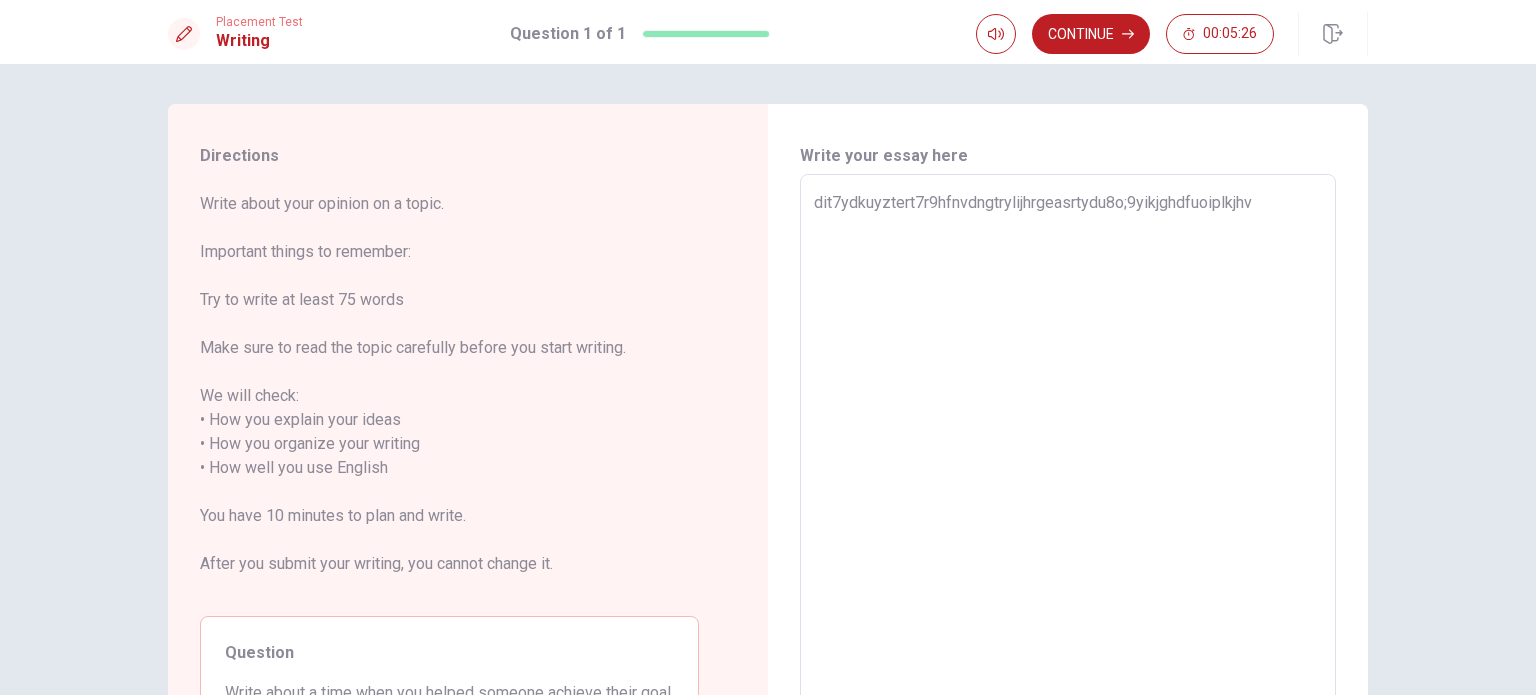 type on "x" 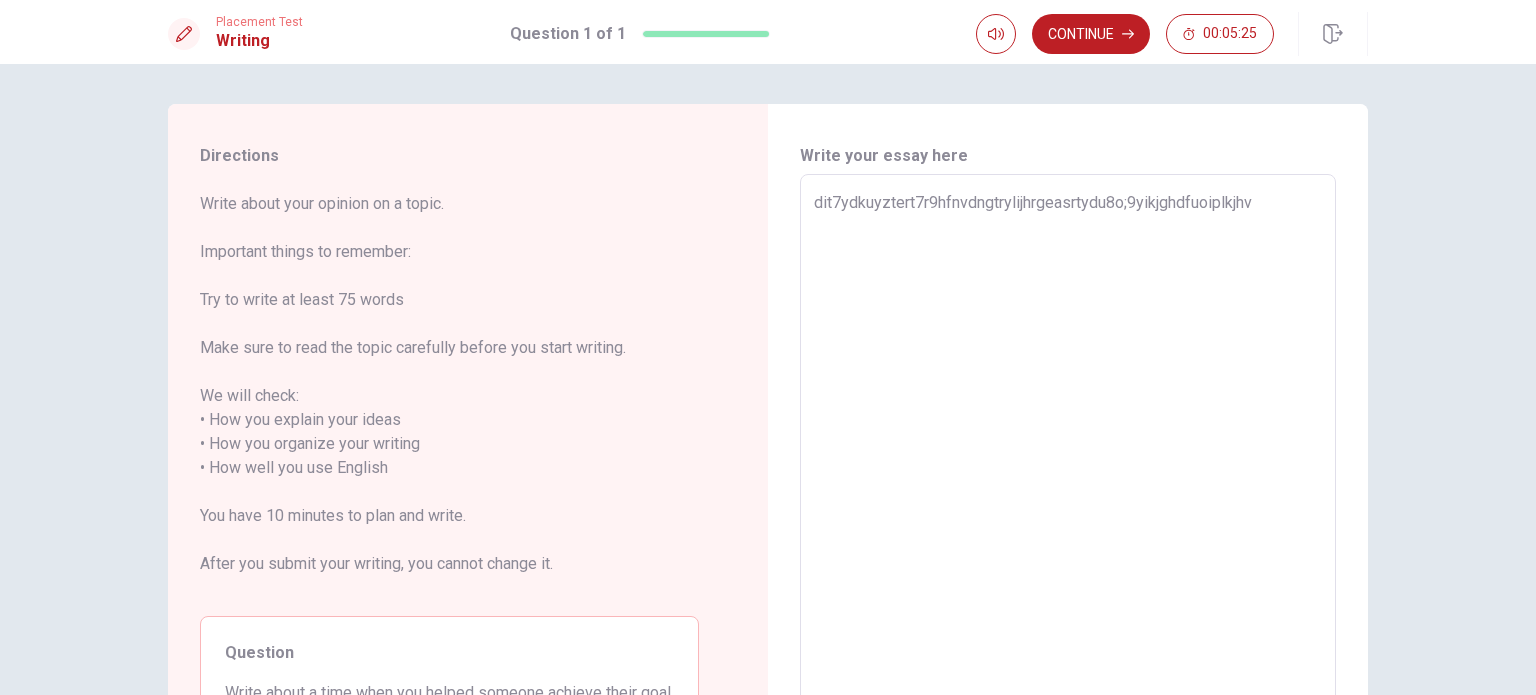 type on "dit7ydkuyztert7r9hfnvdngtrylijhrgeasrtydu8o;9yikjghdfuoiplkjh" 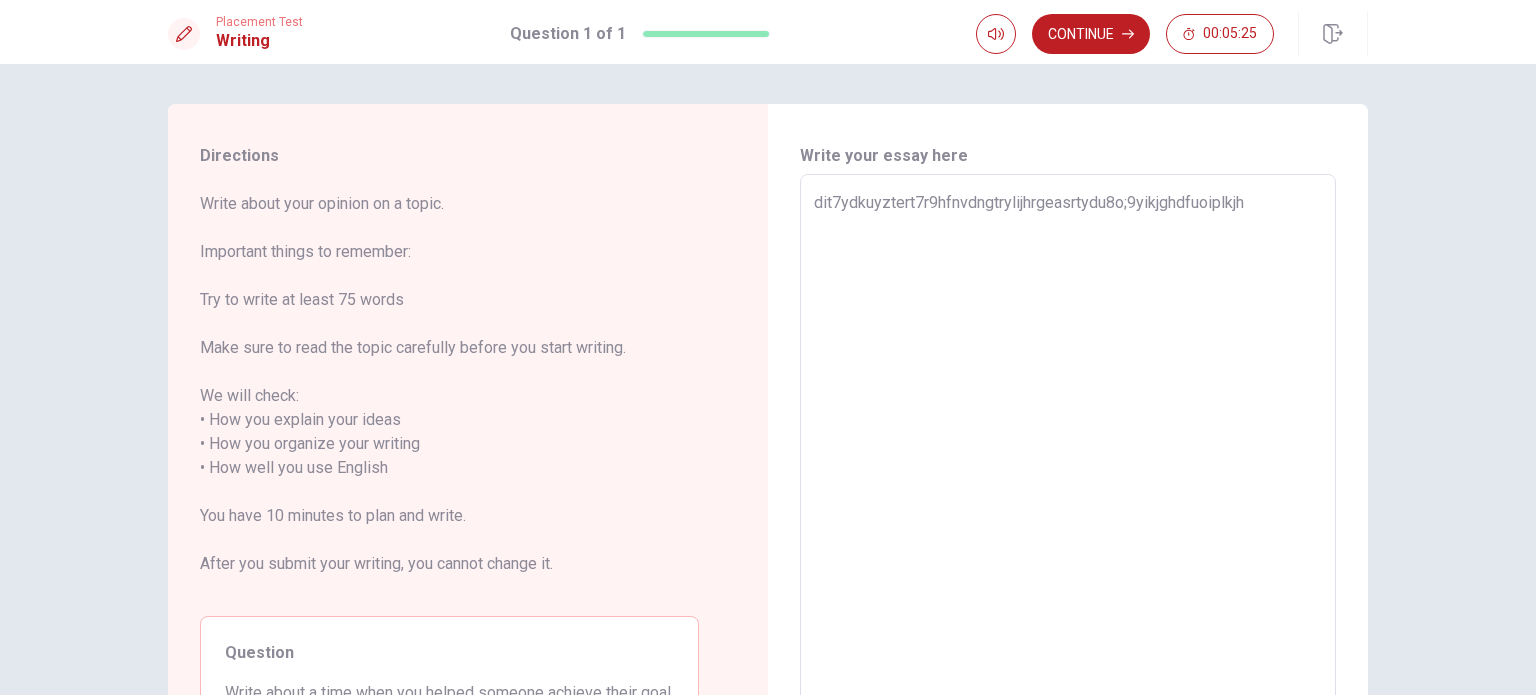 type on "x" 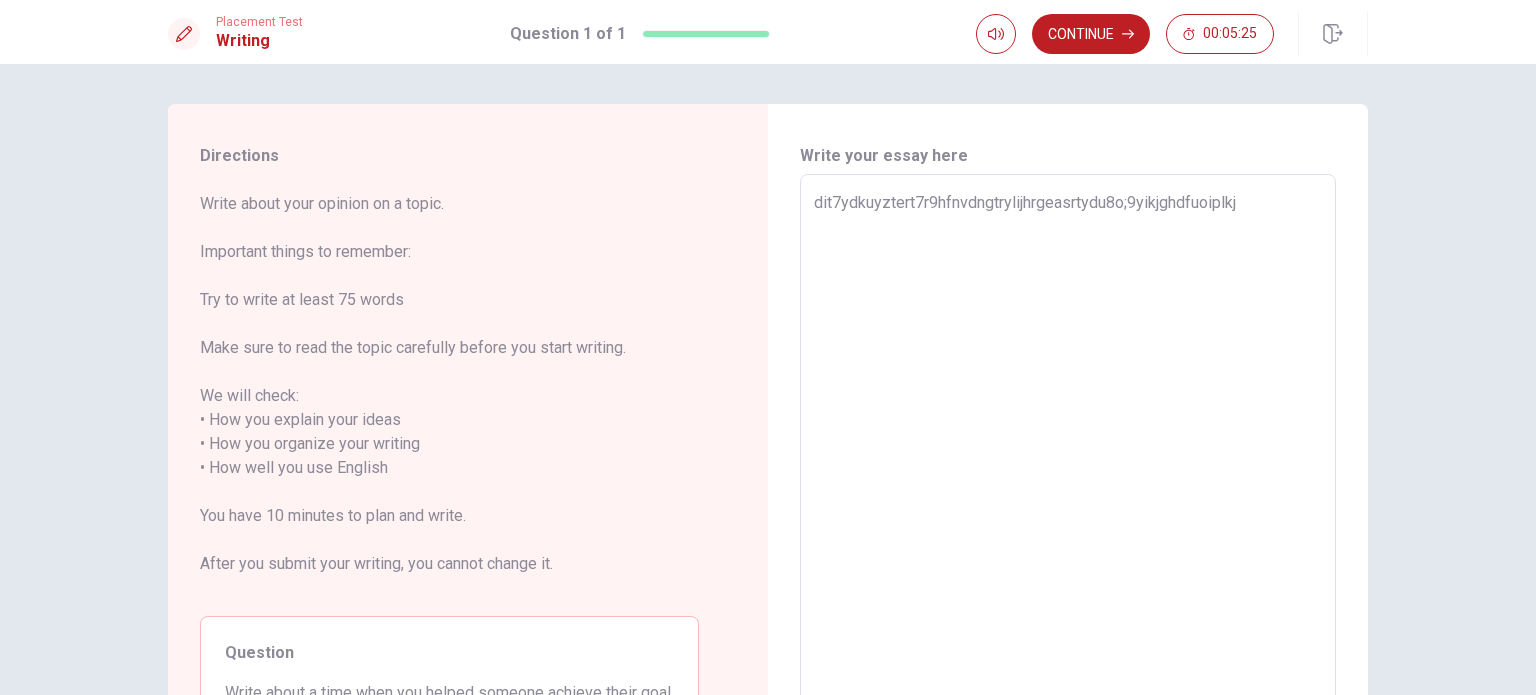 type on "x" 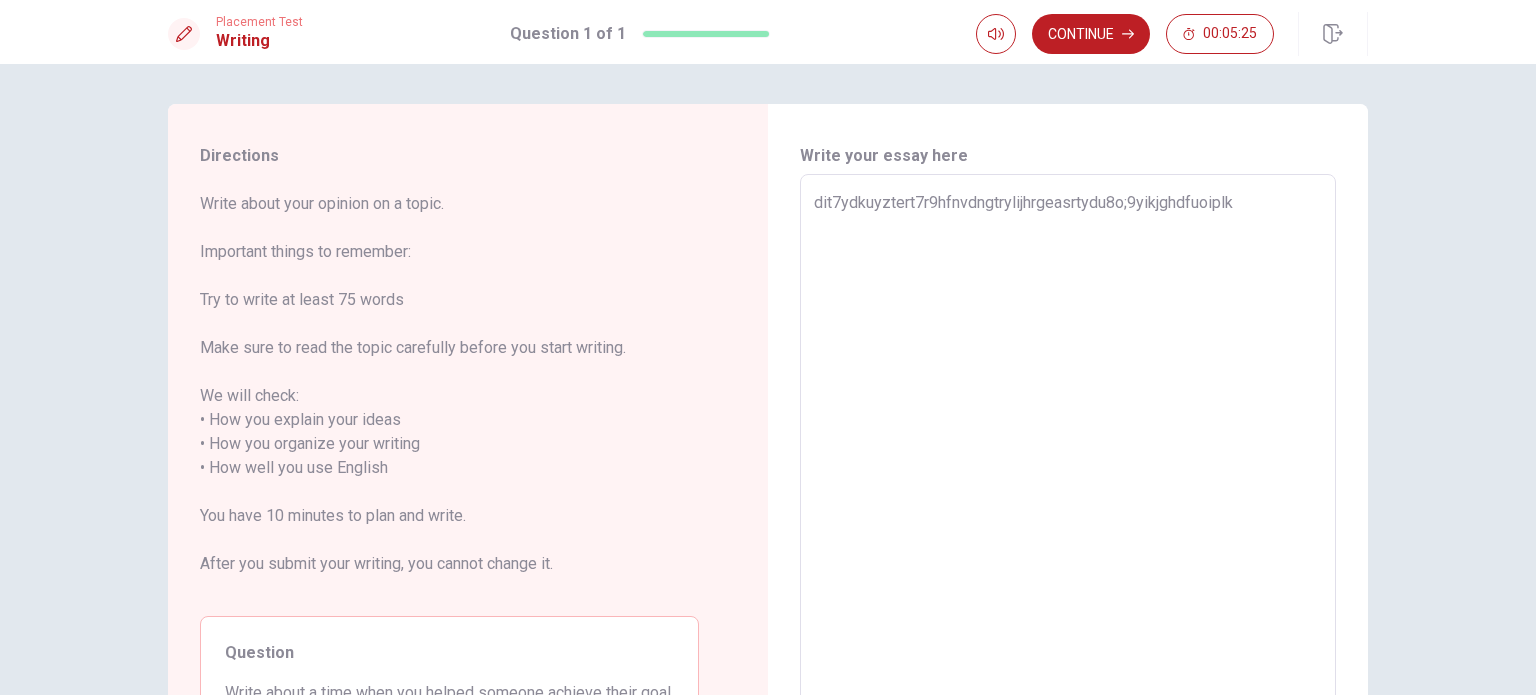 type on "x" 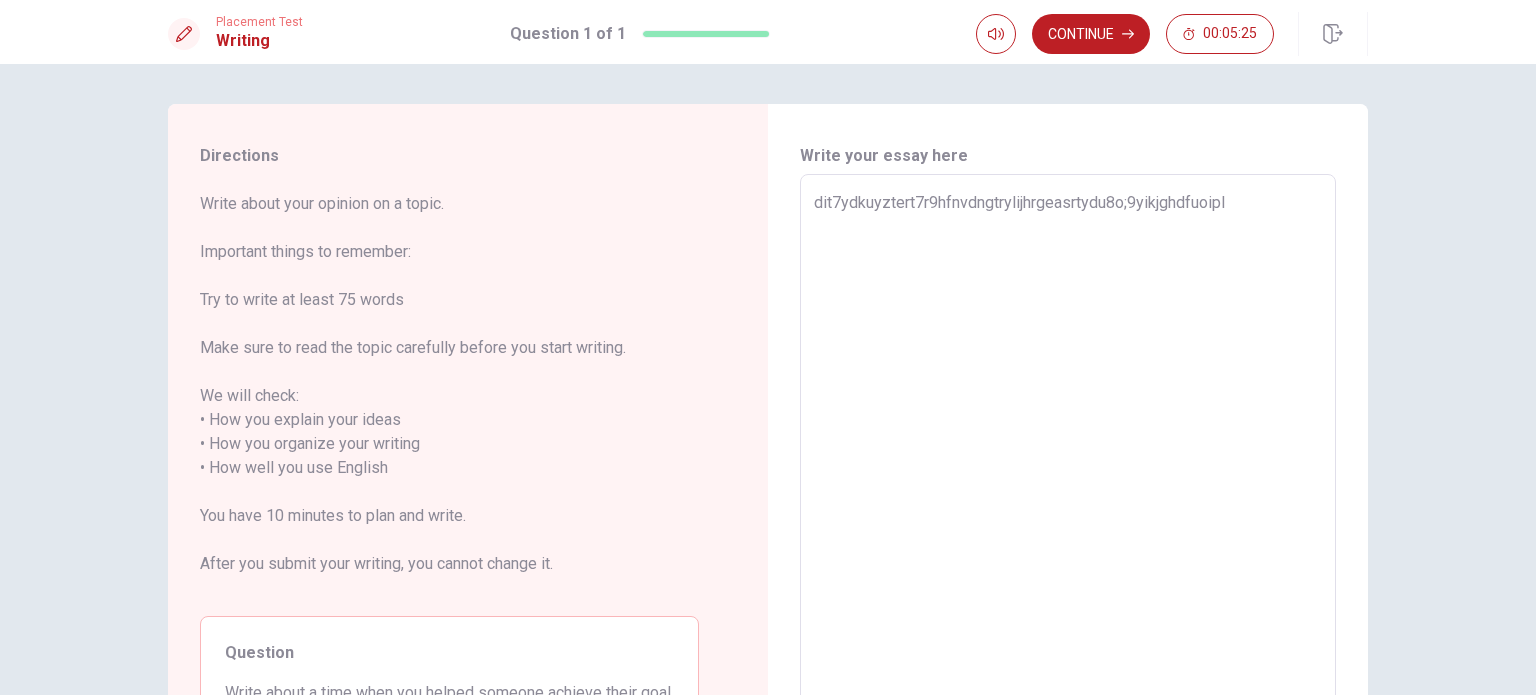 type on "x" 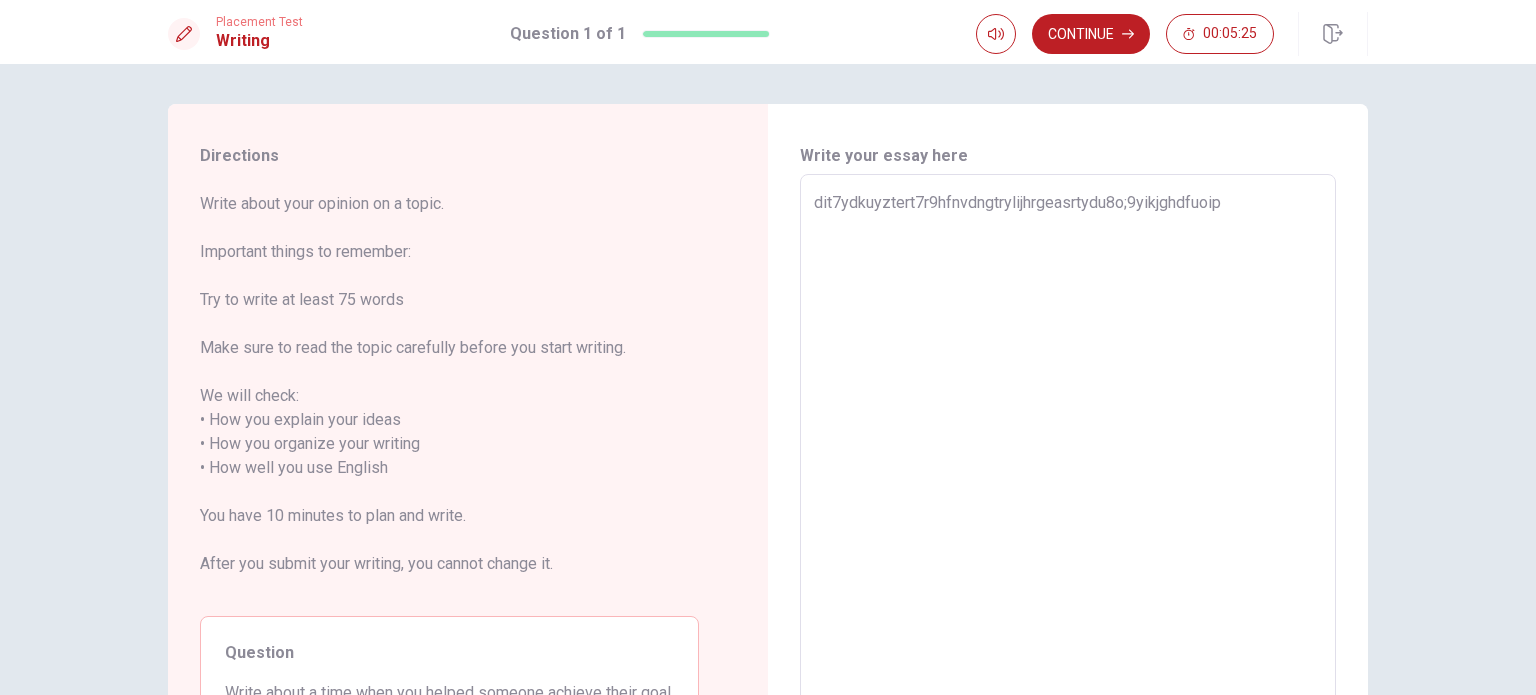 type on "x" 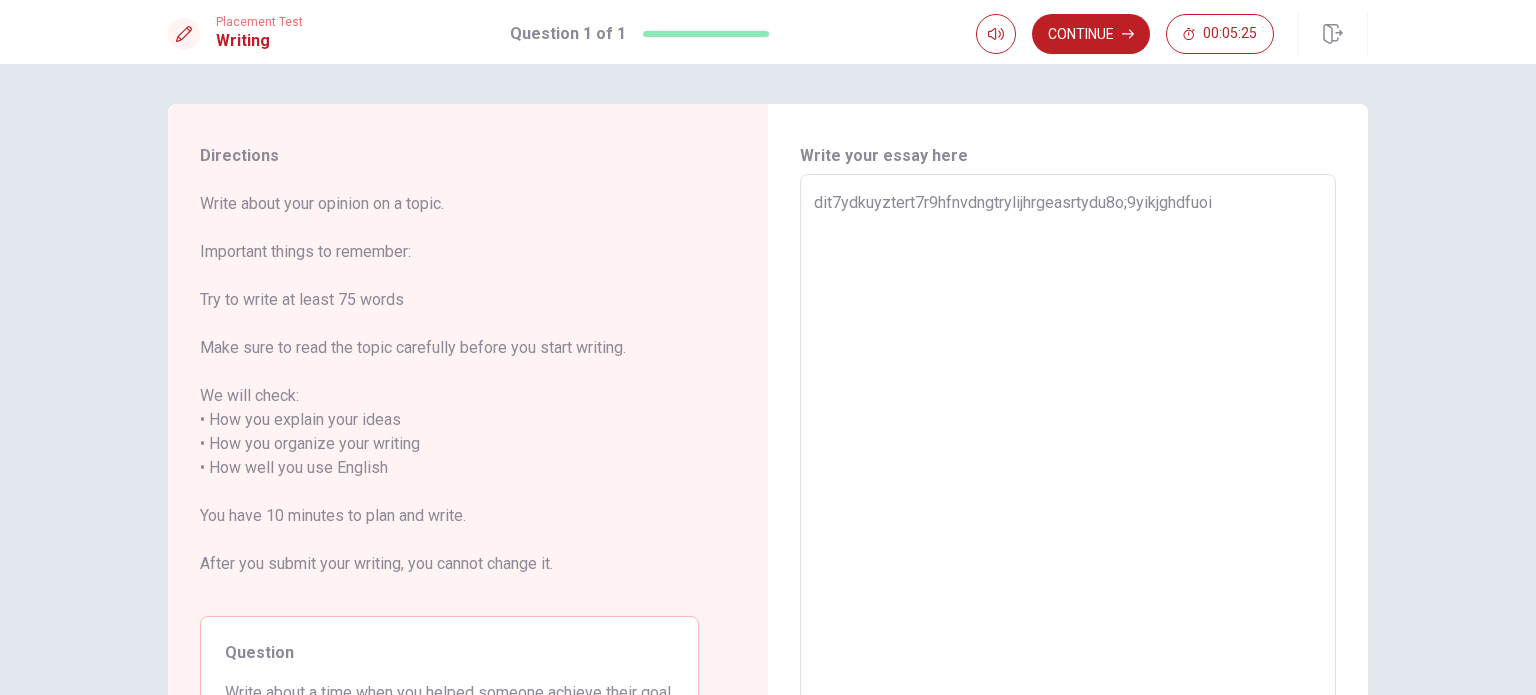 type on "x" 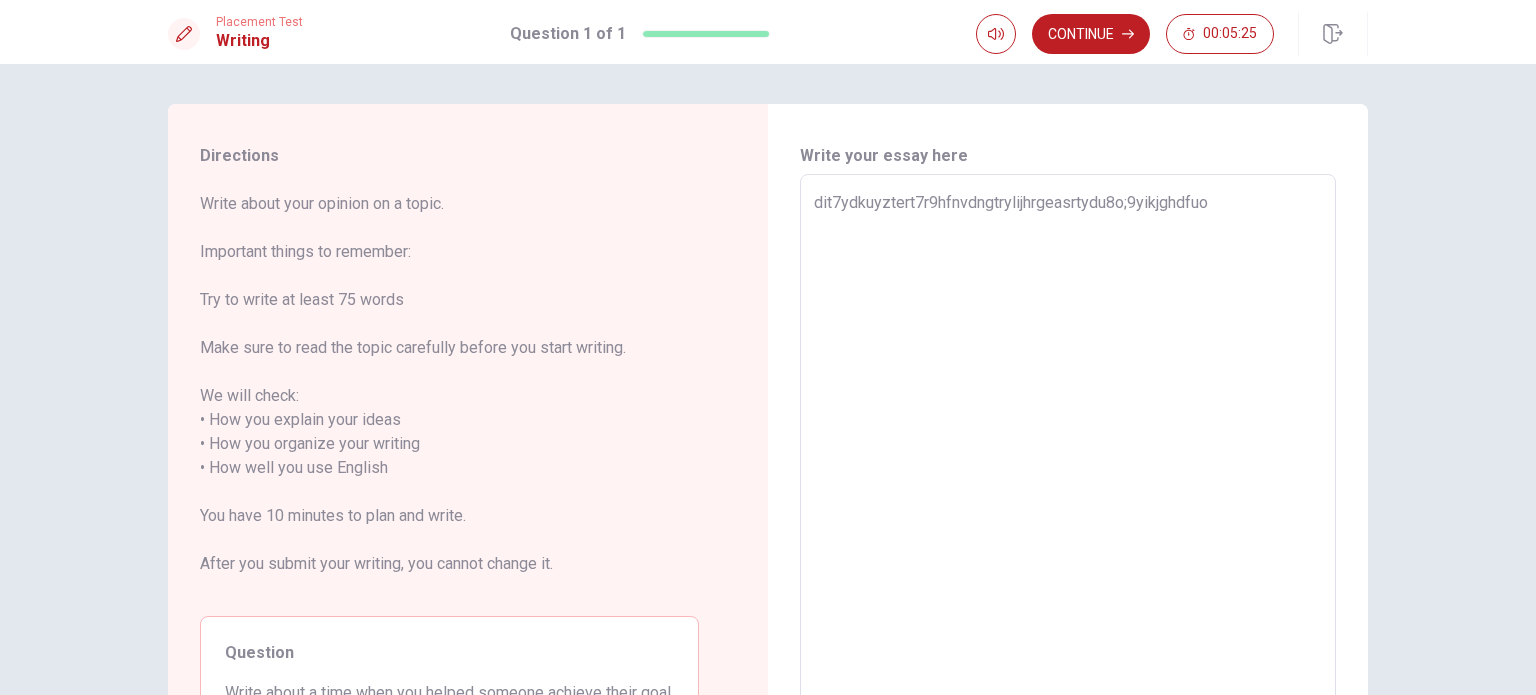 type on "x" 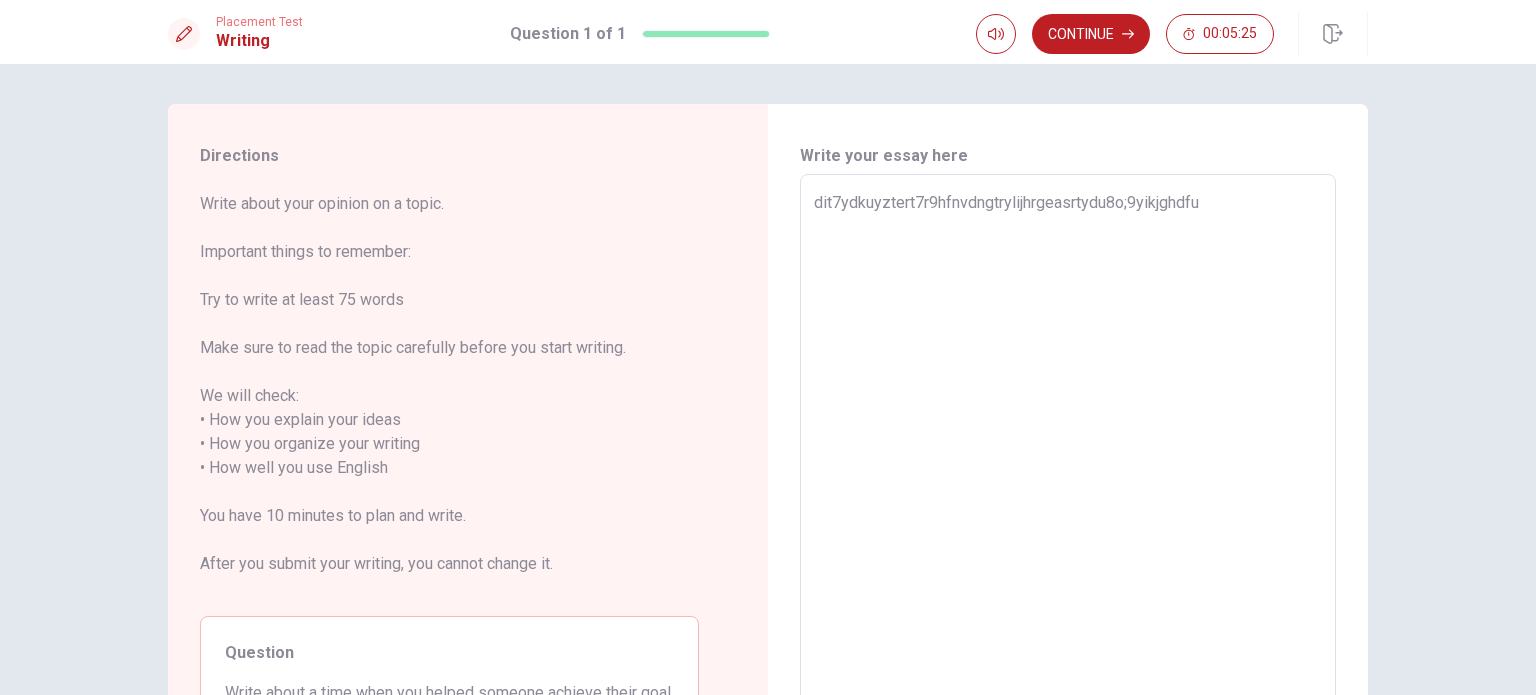 type on "dit7ydkuyztert7r9hfnvdngtrylijhrgeasrtydu8o;9yikjghdf" 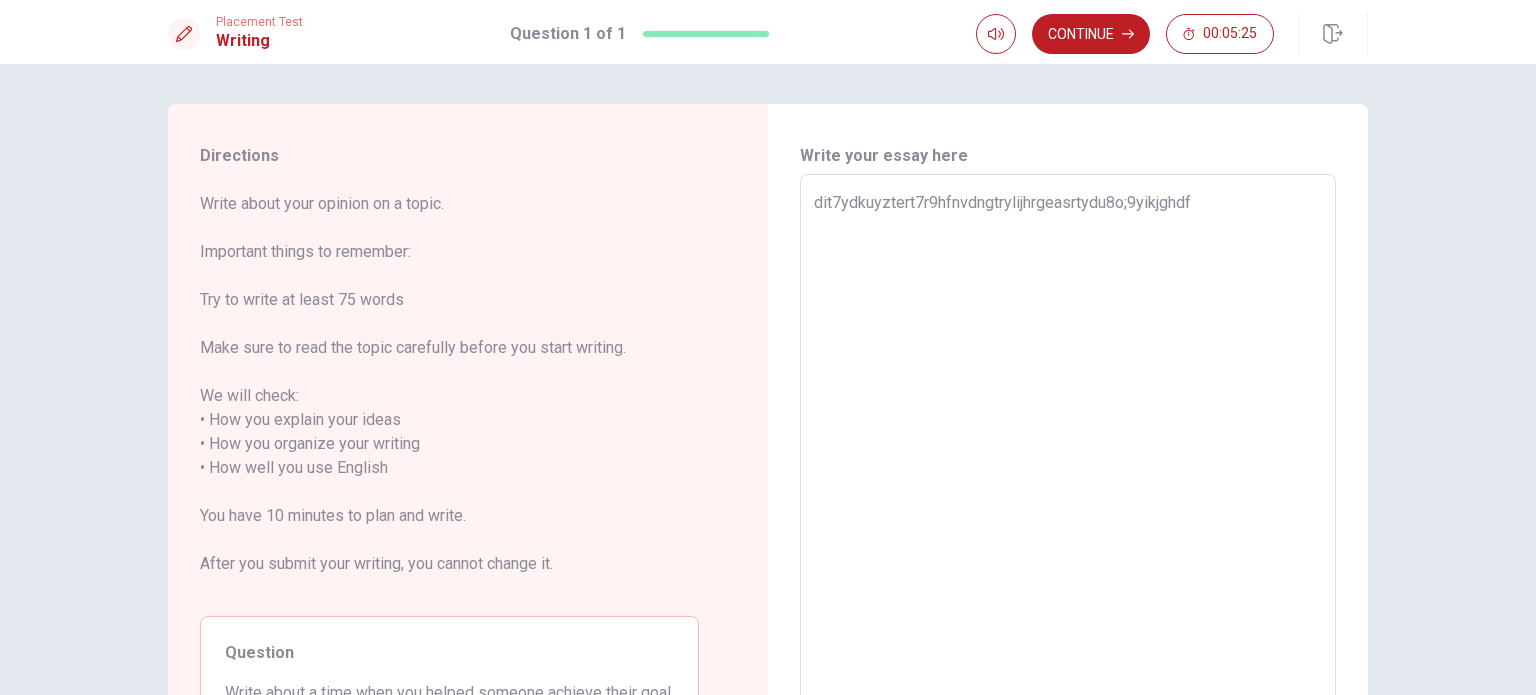 type on "x" 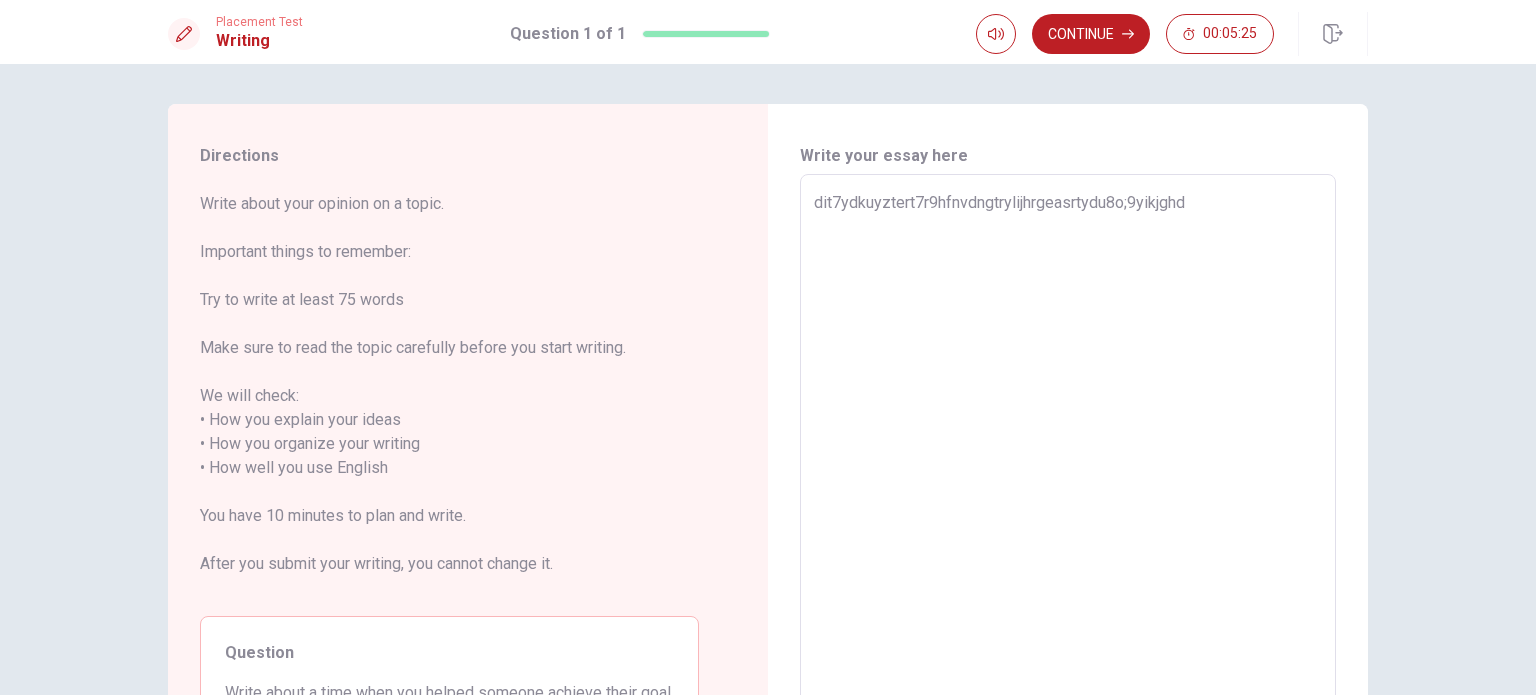 type on "x" 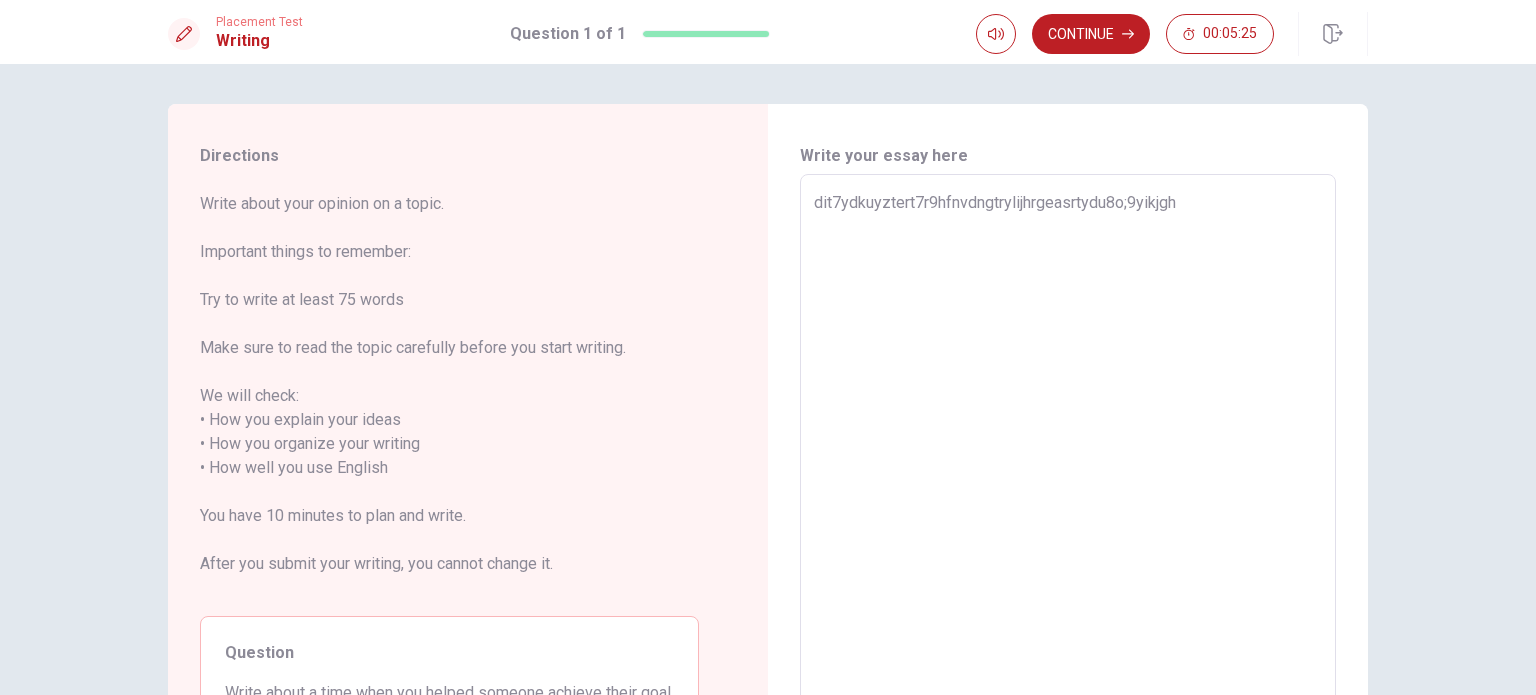 type on "x" 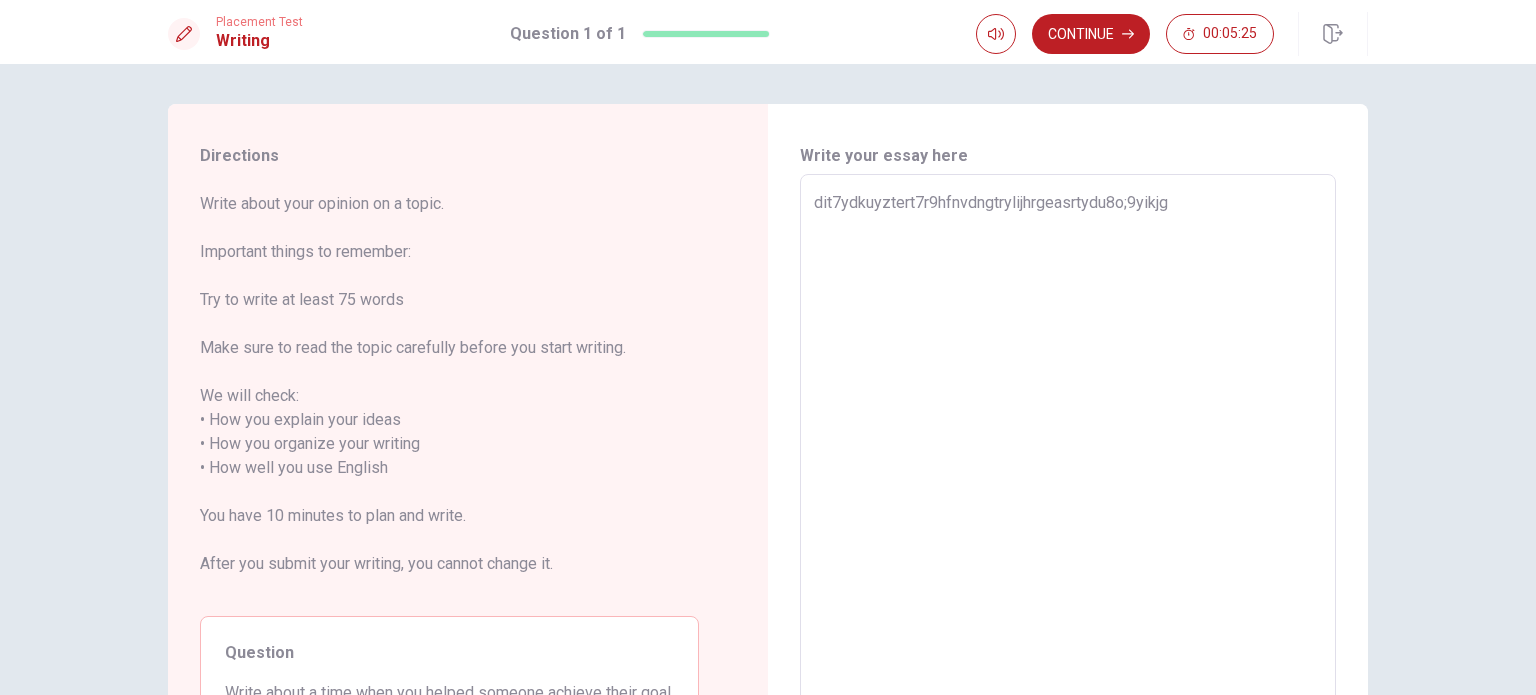 type on "dit7ydkuyztert7r9hfnvdngtrylijhrgeasrtydu8o;9yikj" 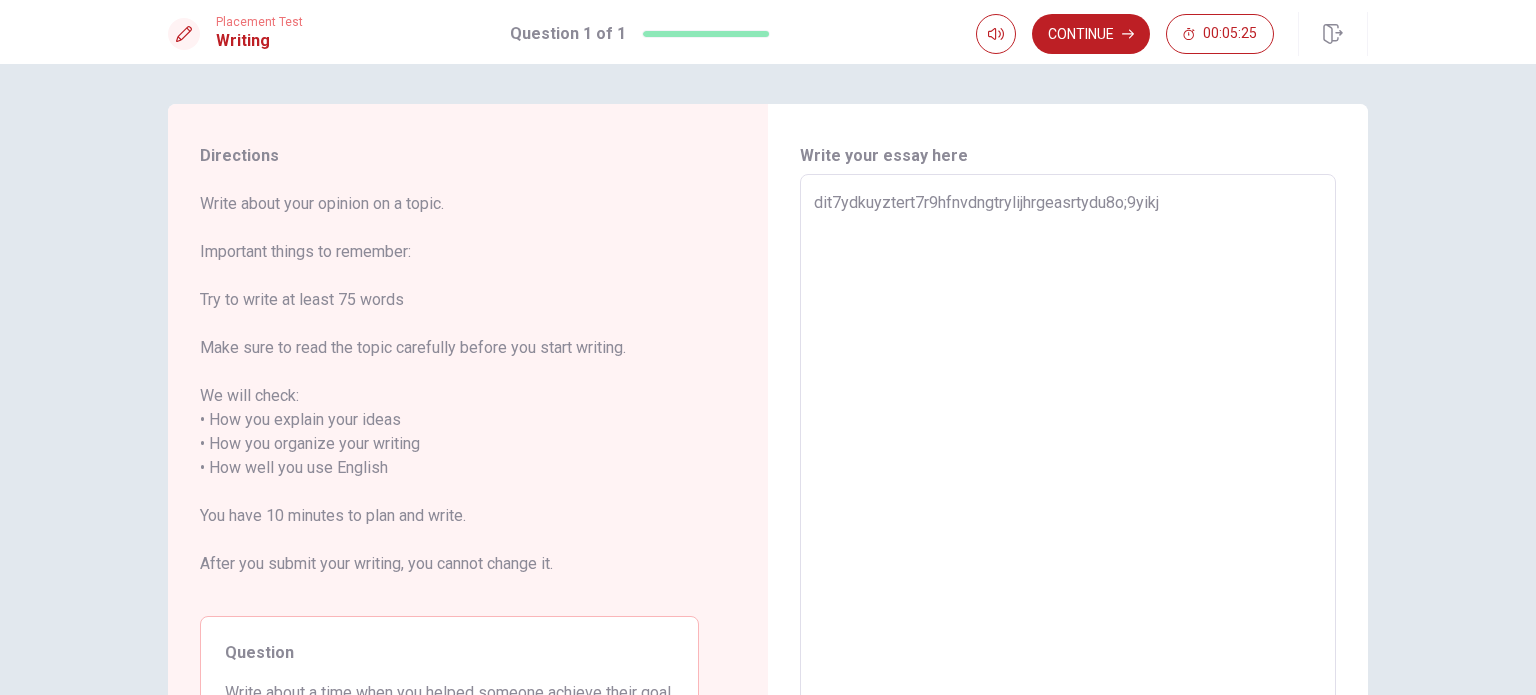 type on "dit7ydkuyztert7r9hfnvdngtrylijhrgeasrtydu8o;9yik" 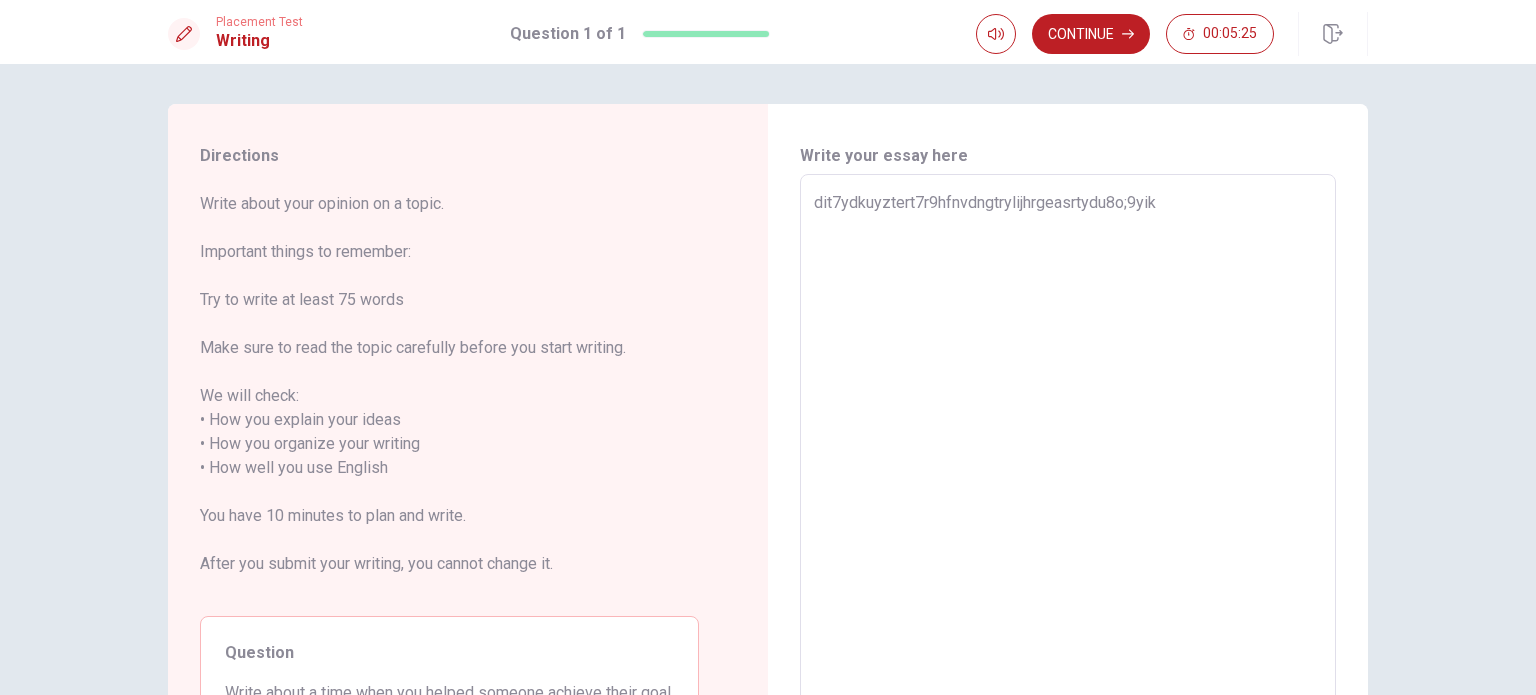type on "x" 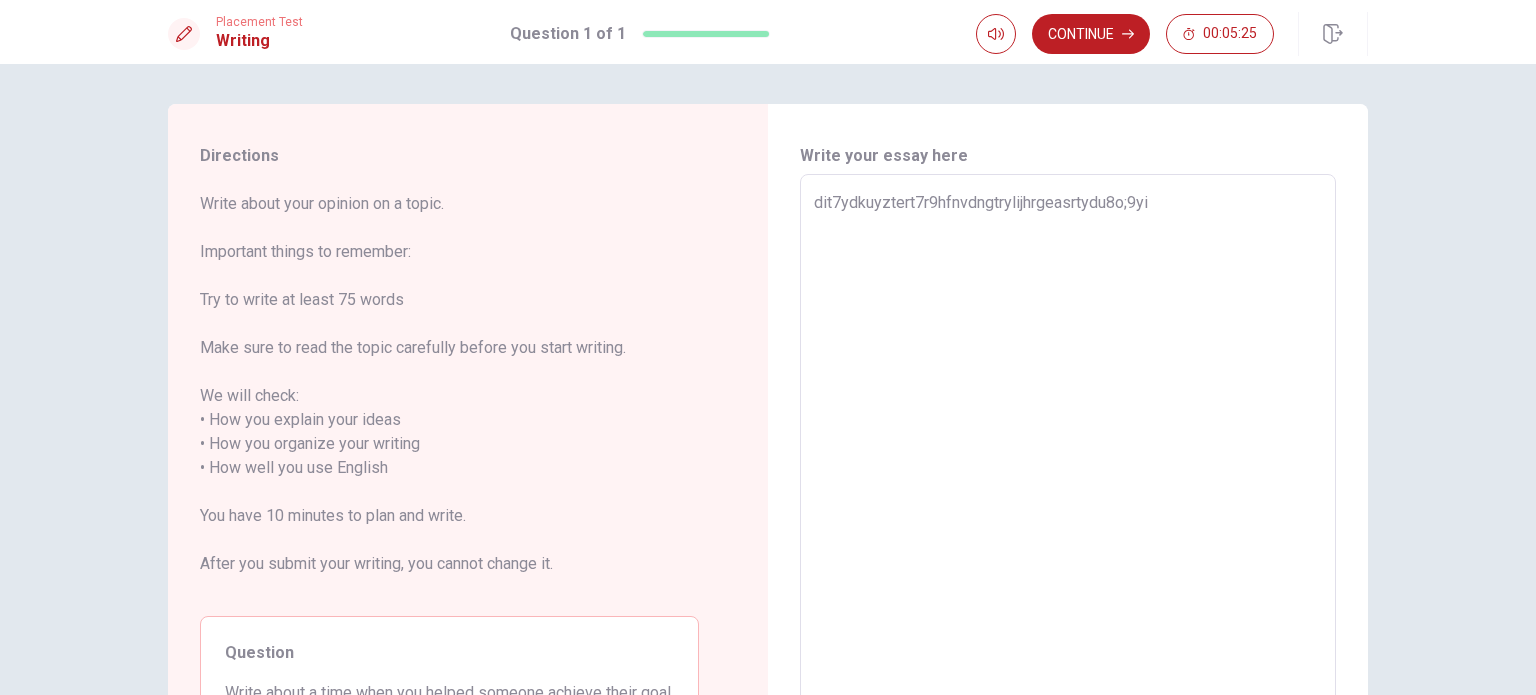 type on "x" 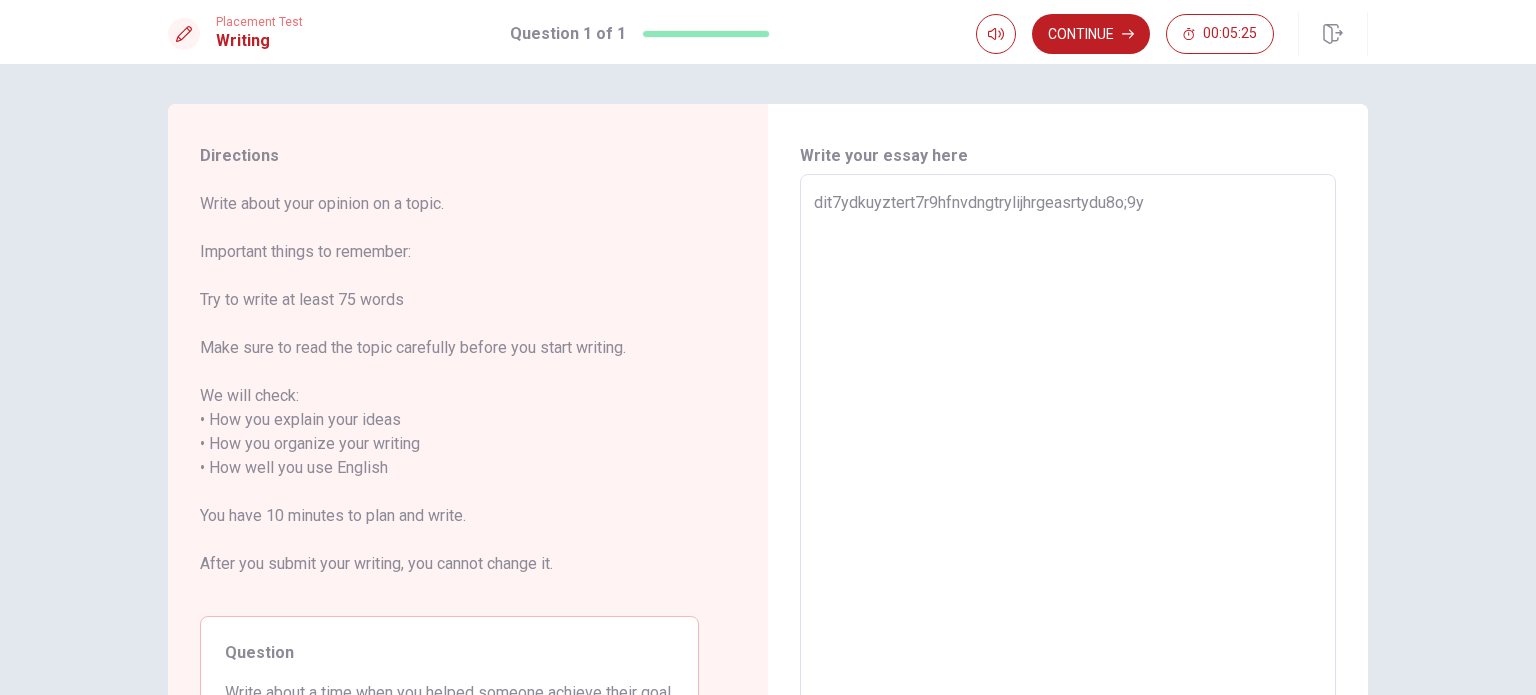 type on "x" 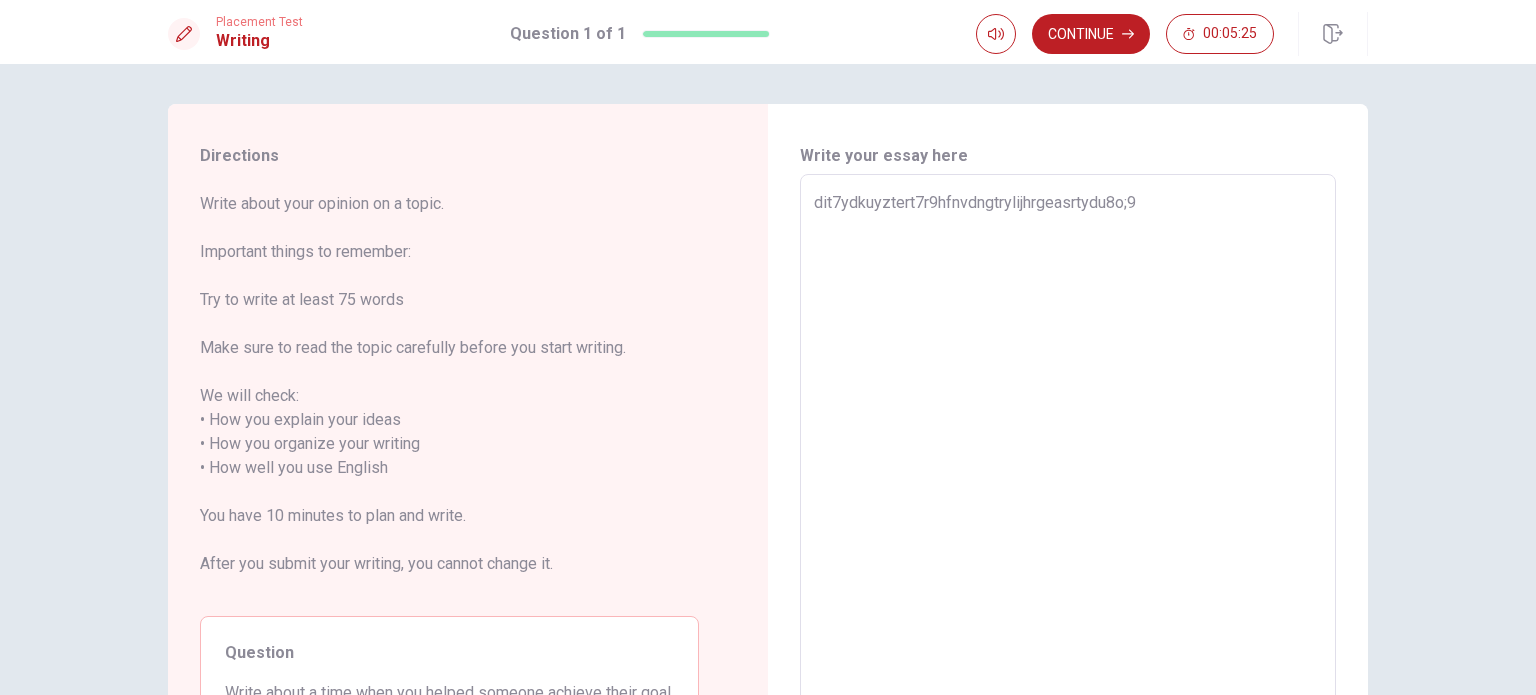 type on "x" 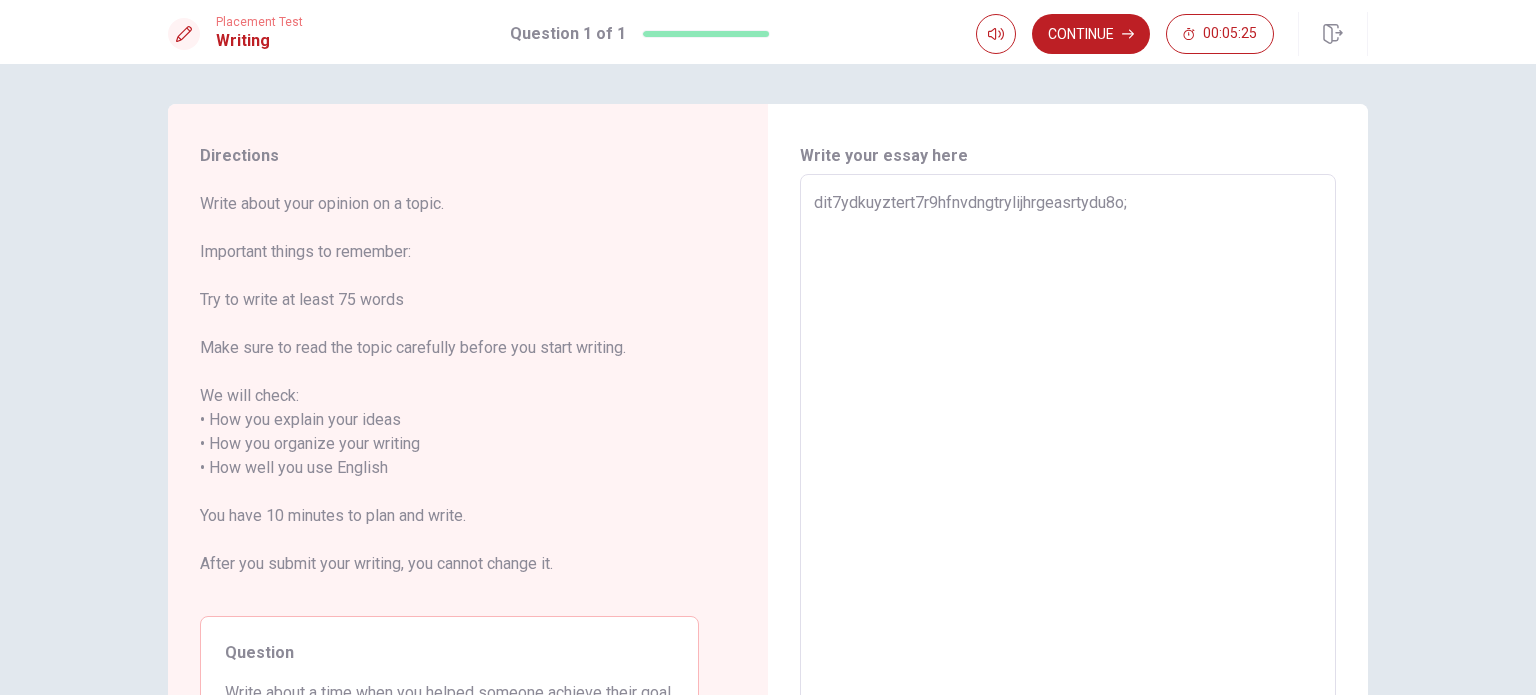 type on "dit7ydkuyztert7r9hfnvdngtrylijhrgeasrtydu8o" 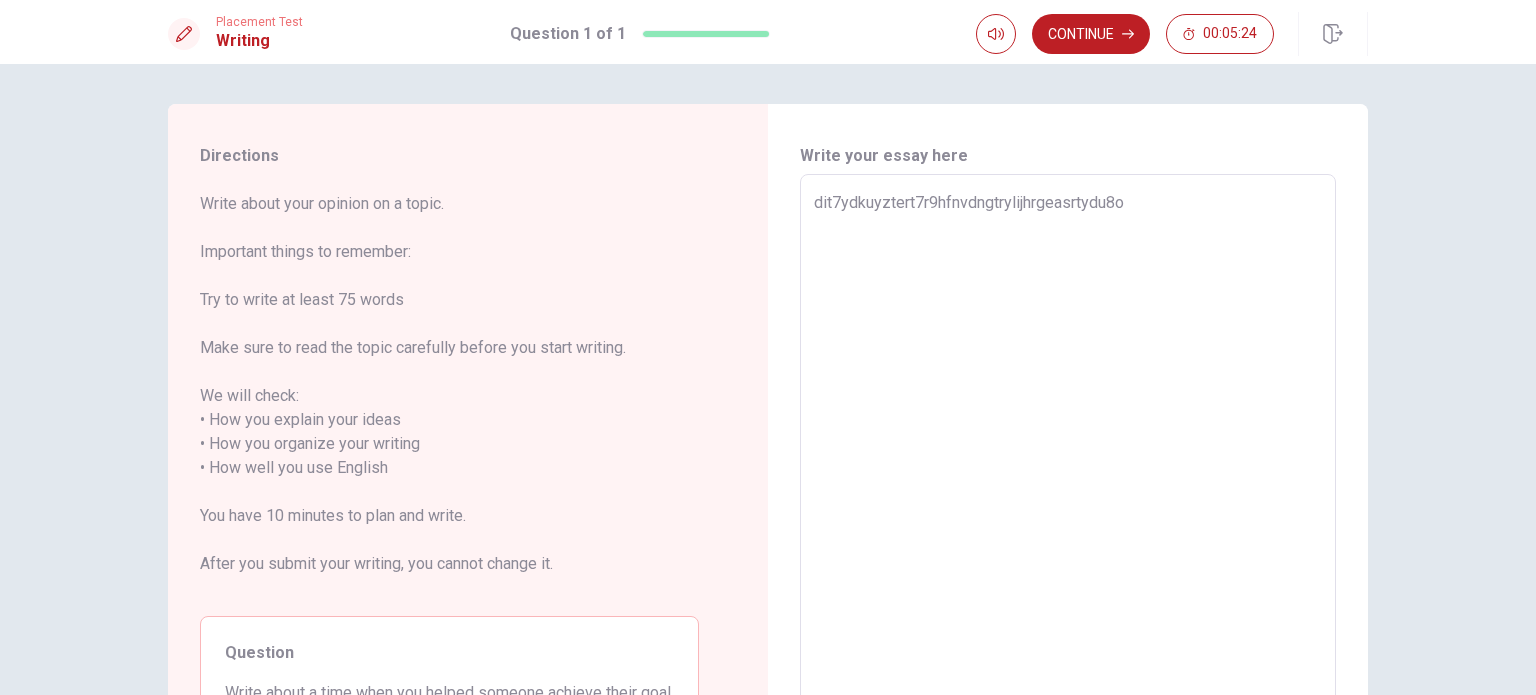 type on "dit7ydkuyztert7r9hfnvdngtrylijhrgeasrtydu8" 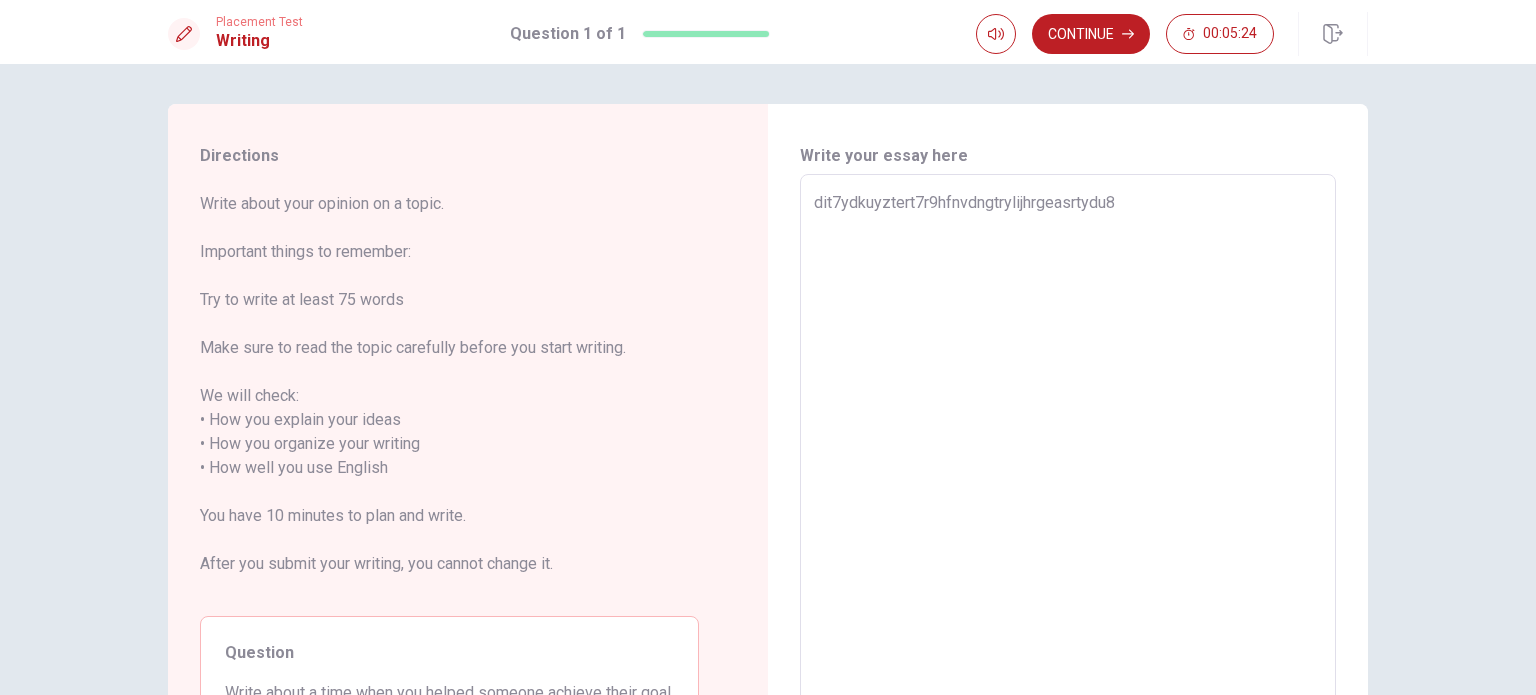 type on "dit7ydkuyztert7r9hfnvdngtrylijhrgeasrtydu" 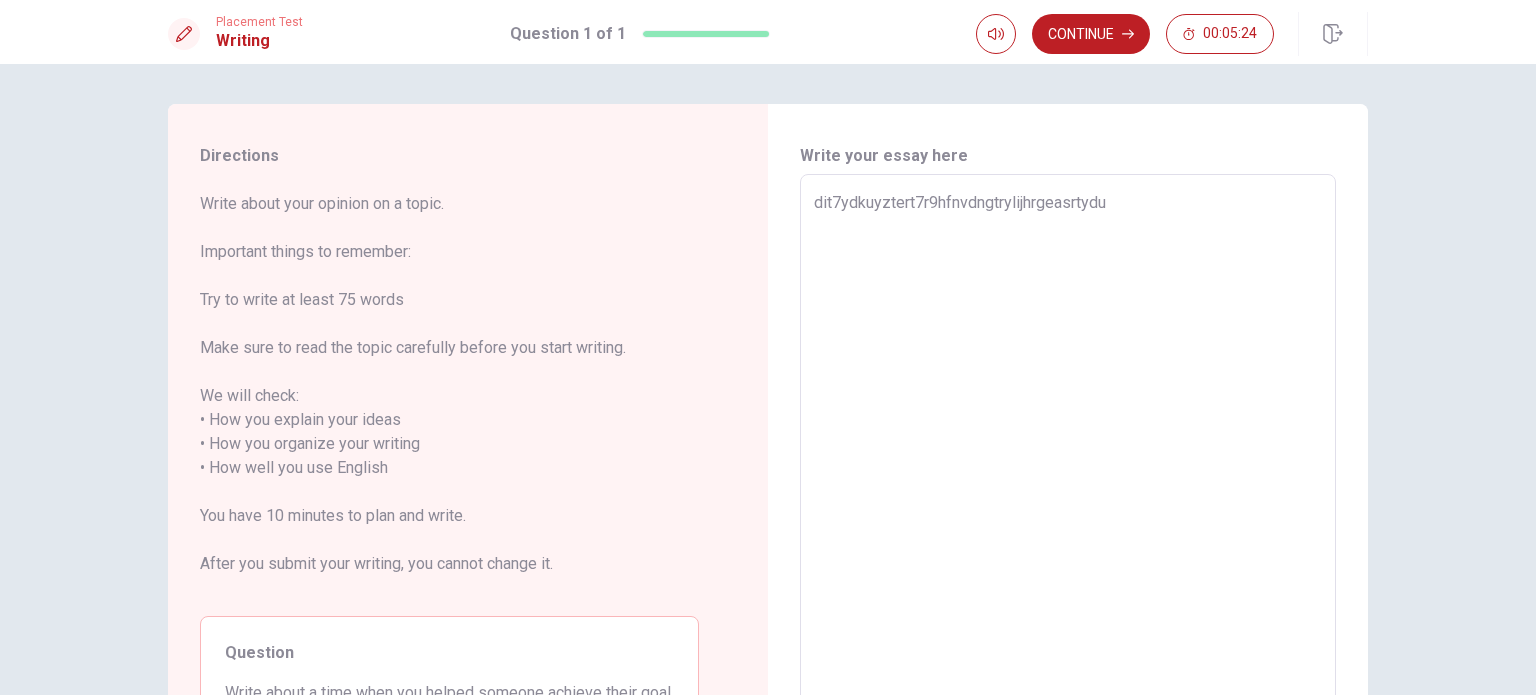 type on "dit7ydkuyztert7r9hfnvdngtrylijhrgeasrtyd" 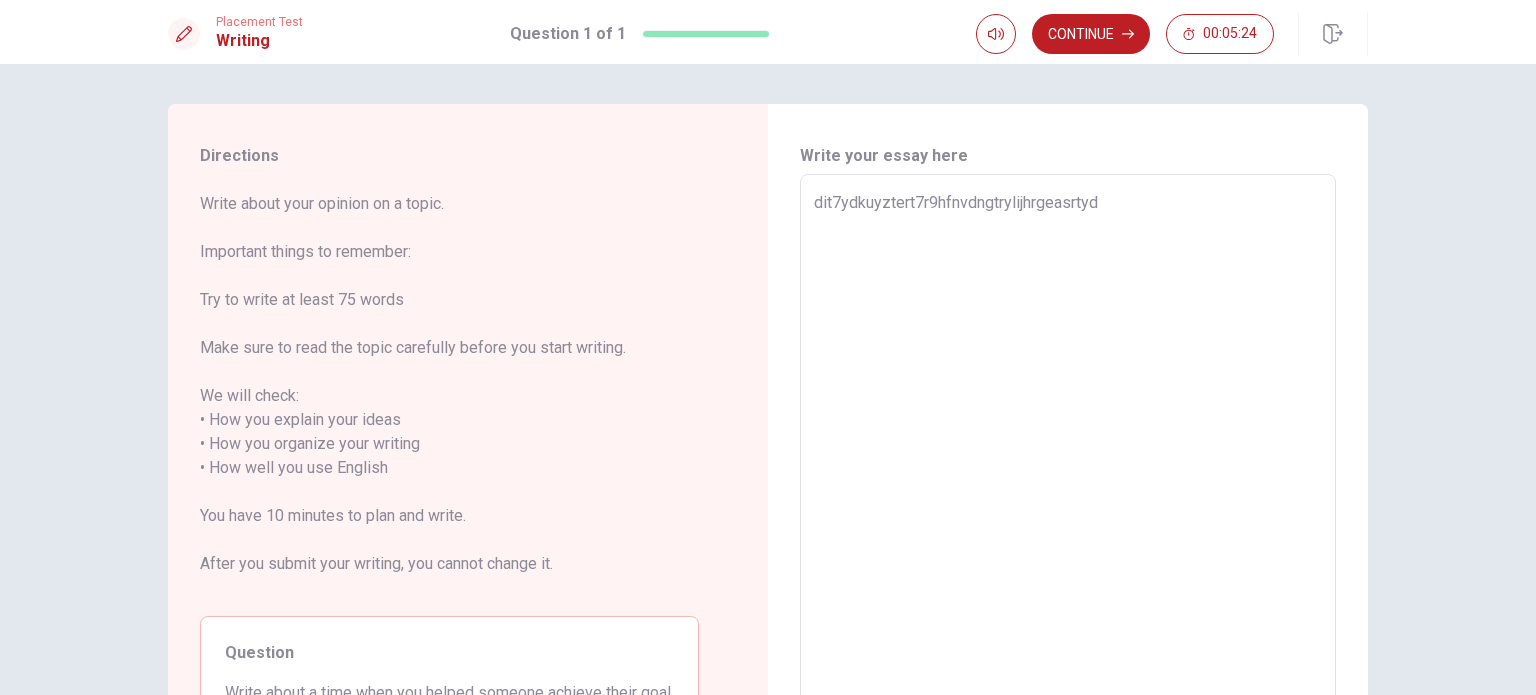 type on "dit7ydkuyztert7r9hfnvdngtrylijhrgeasrty" 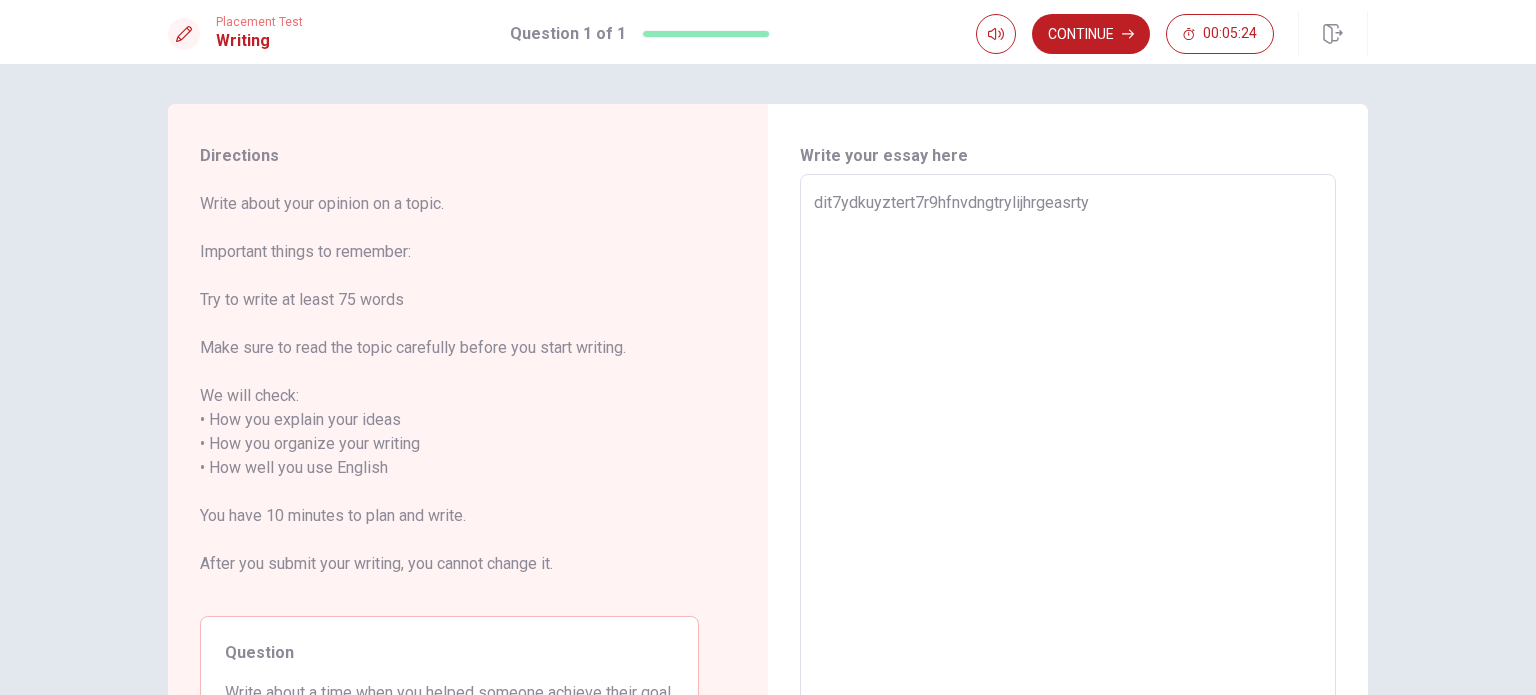 type on "x" 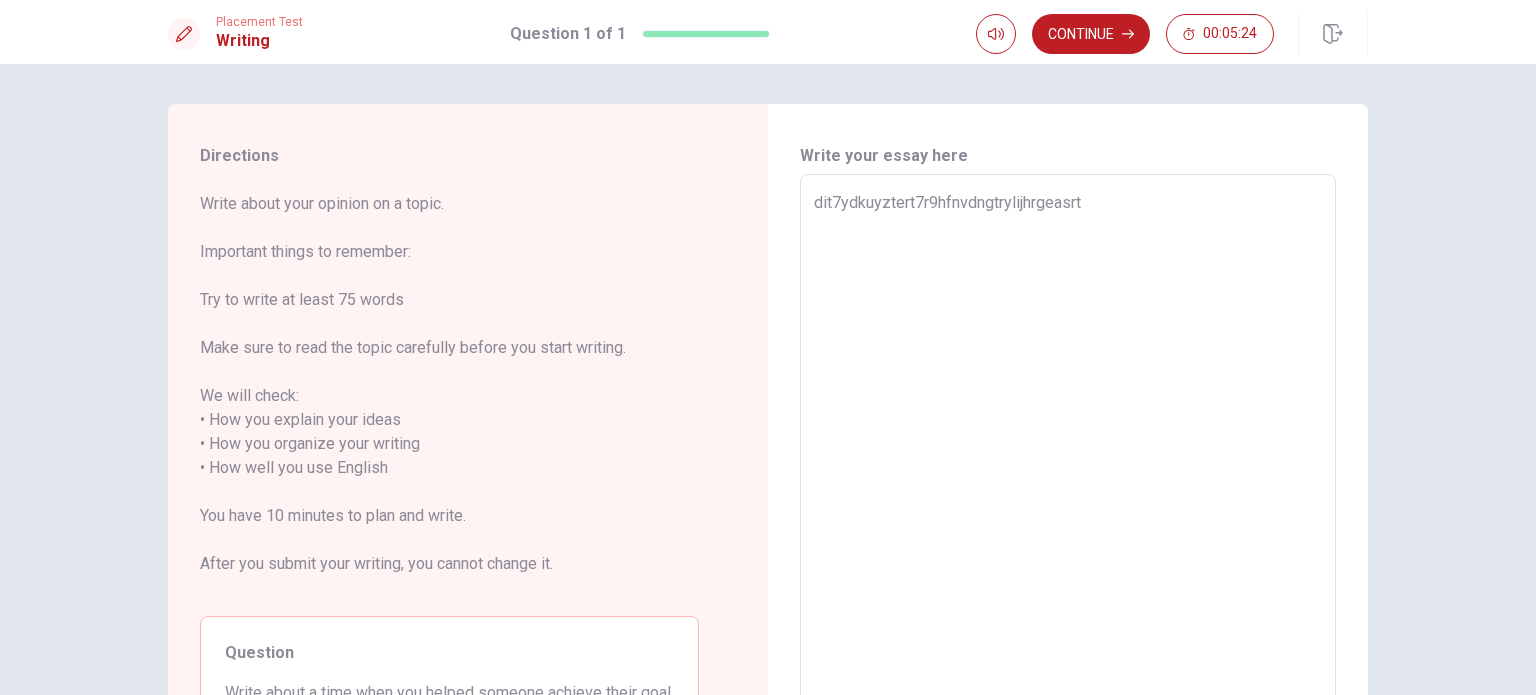 type on "x" 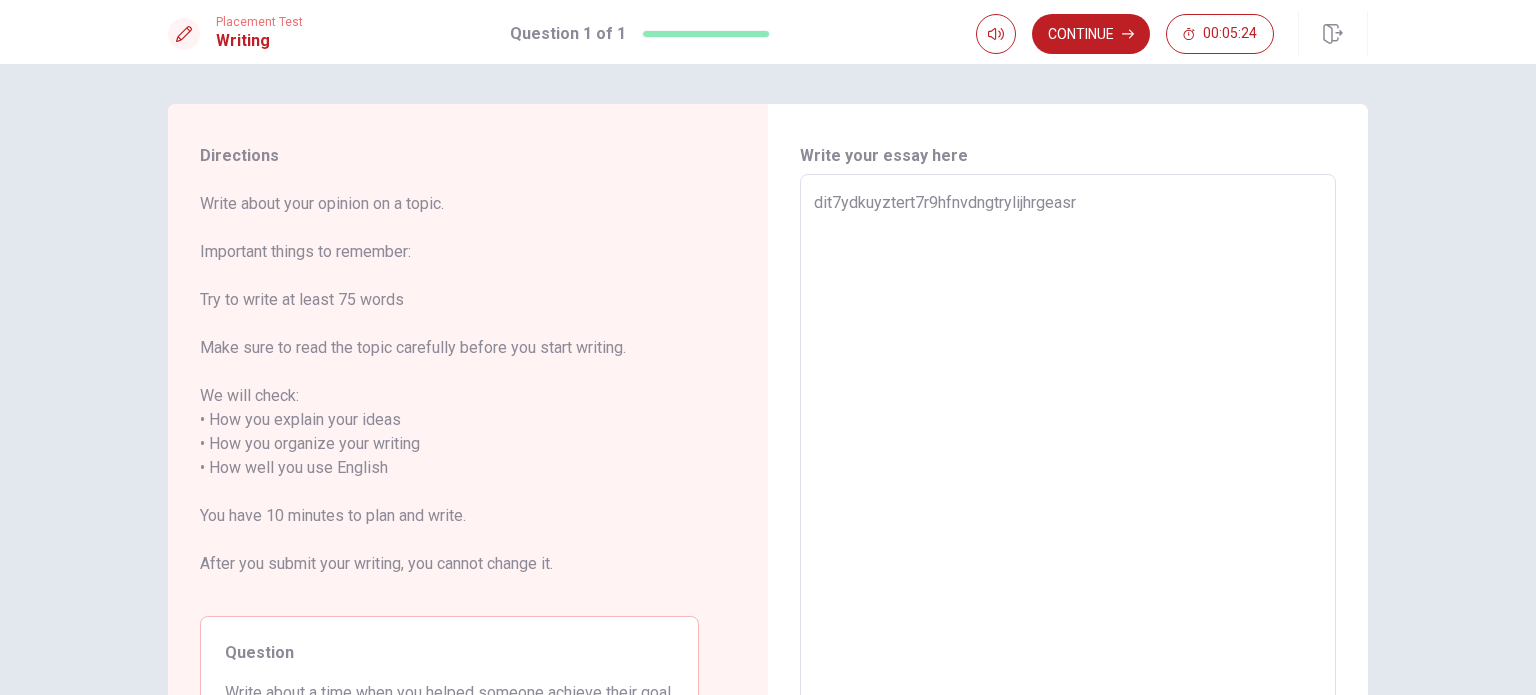 type on "x" 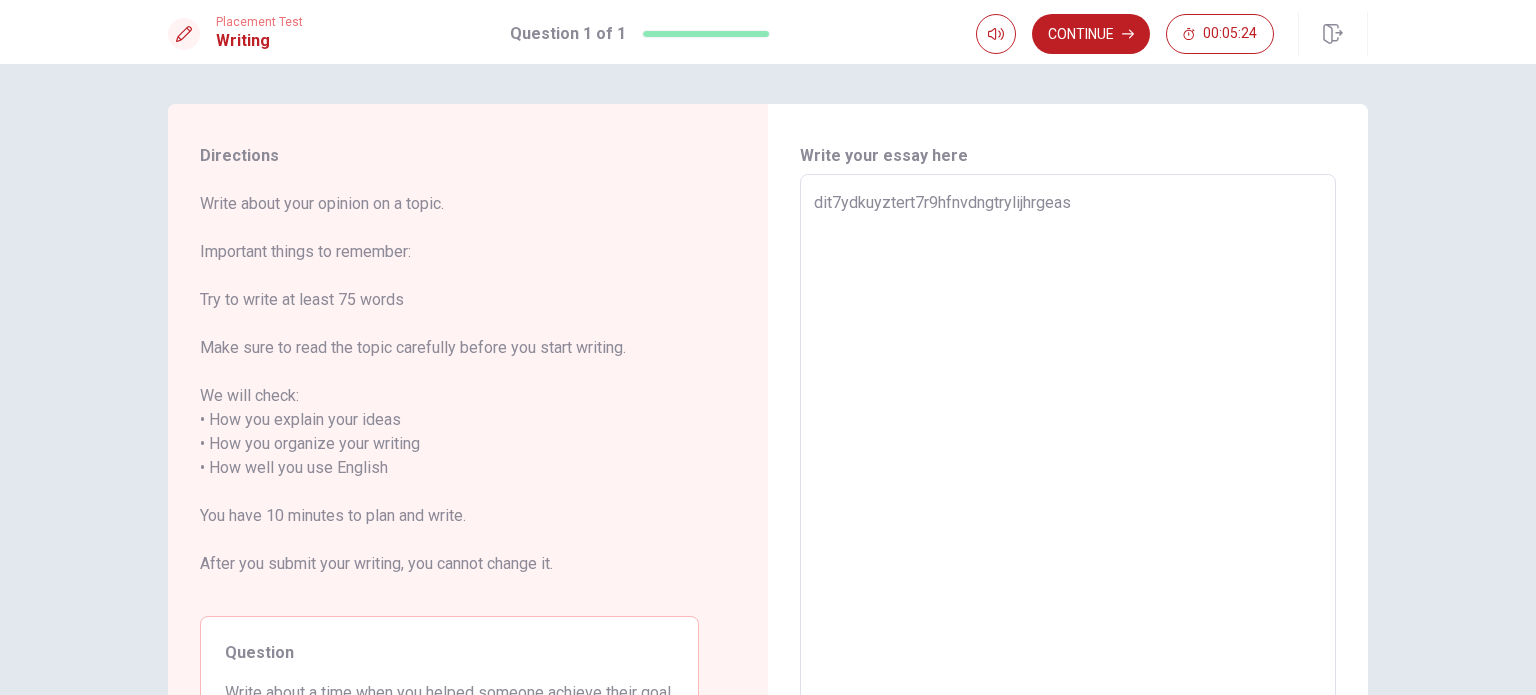 type on "x" 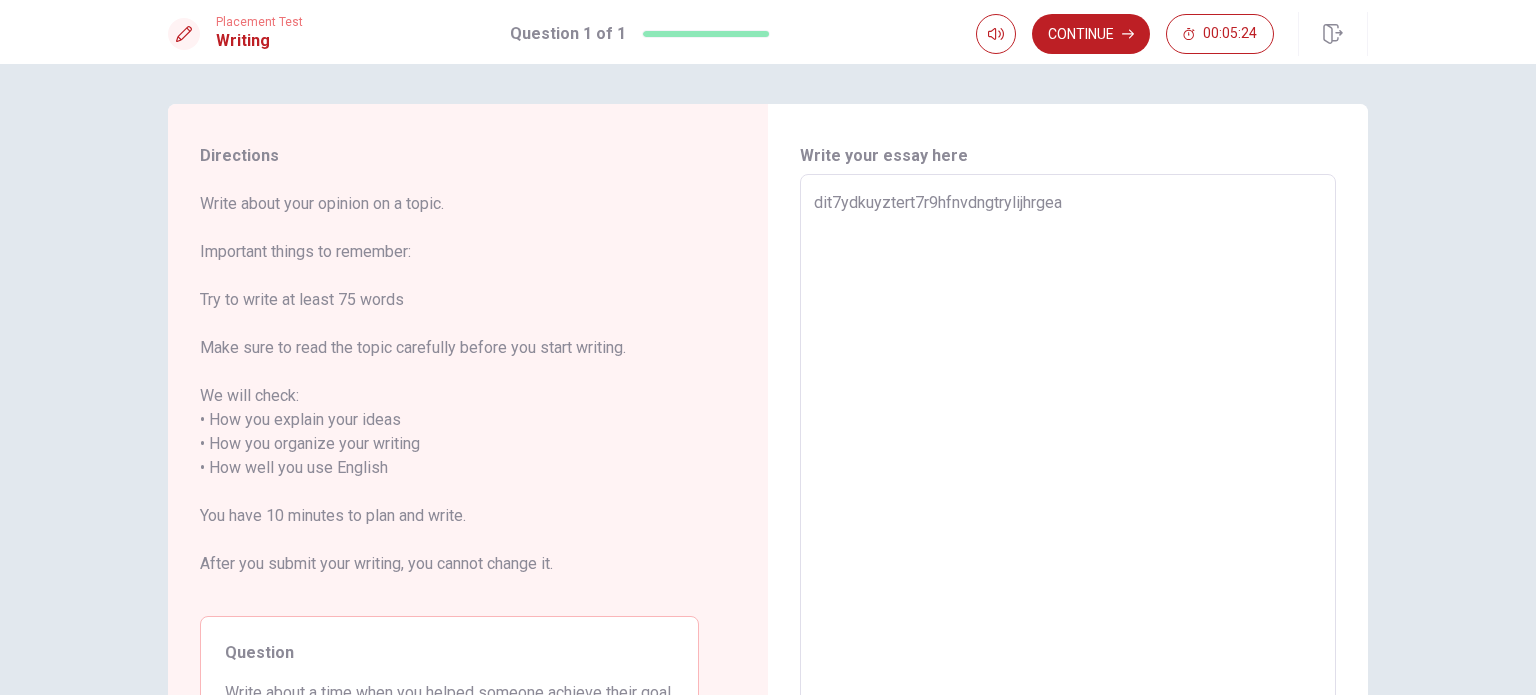 type on "dit7ydkuyztert7r9hfnvdngtrylijhrge" 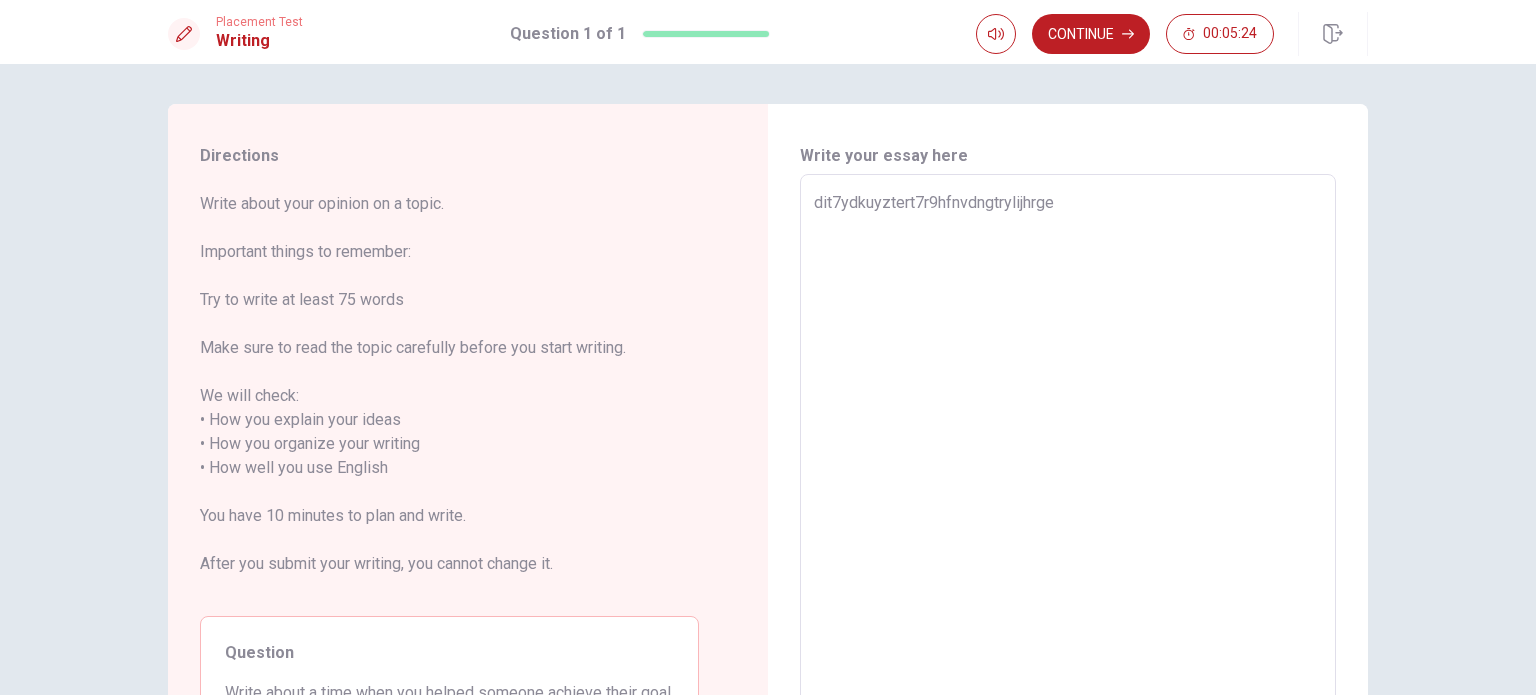type on "x" 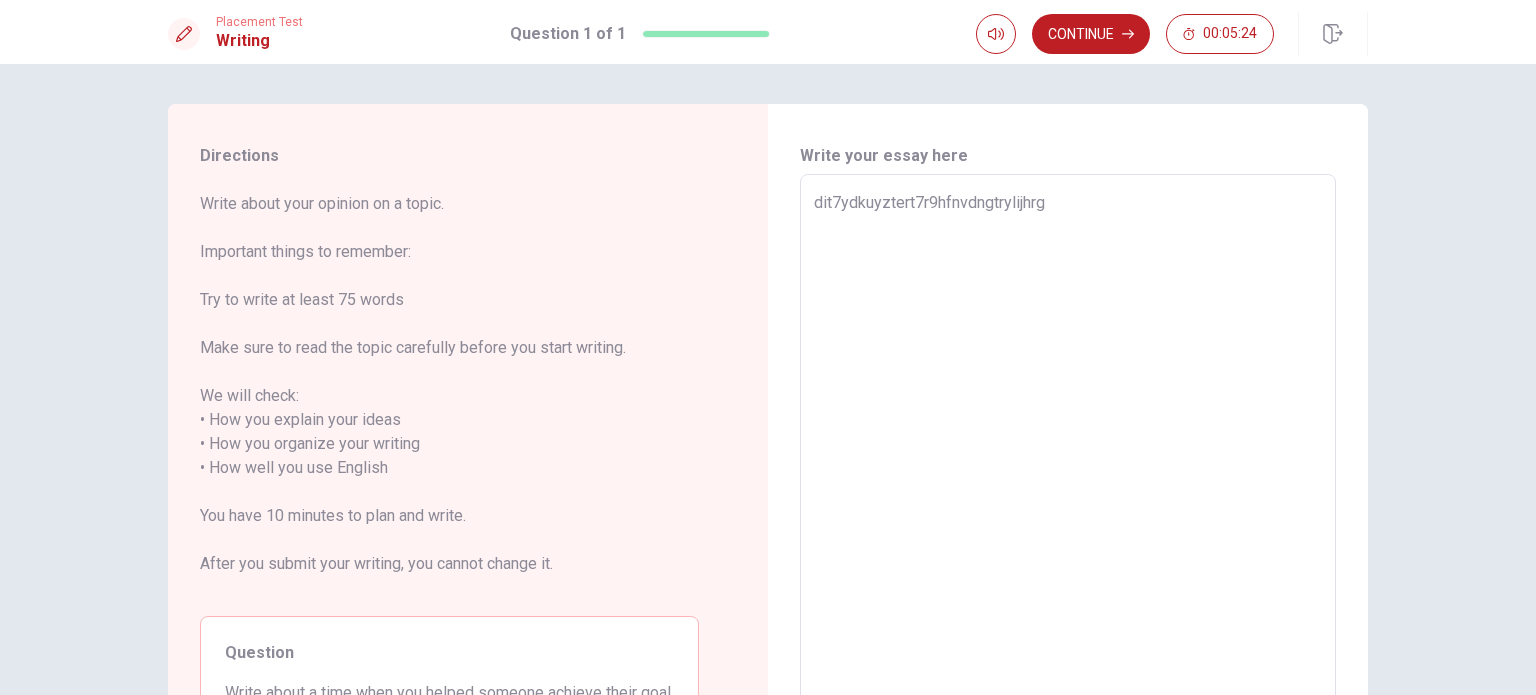 type on "x" 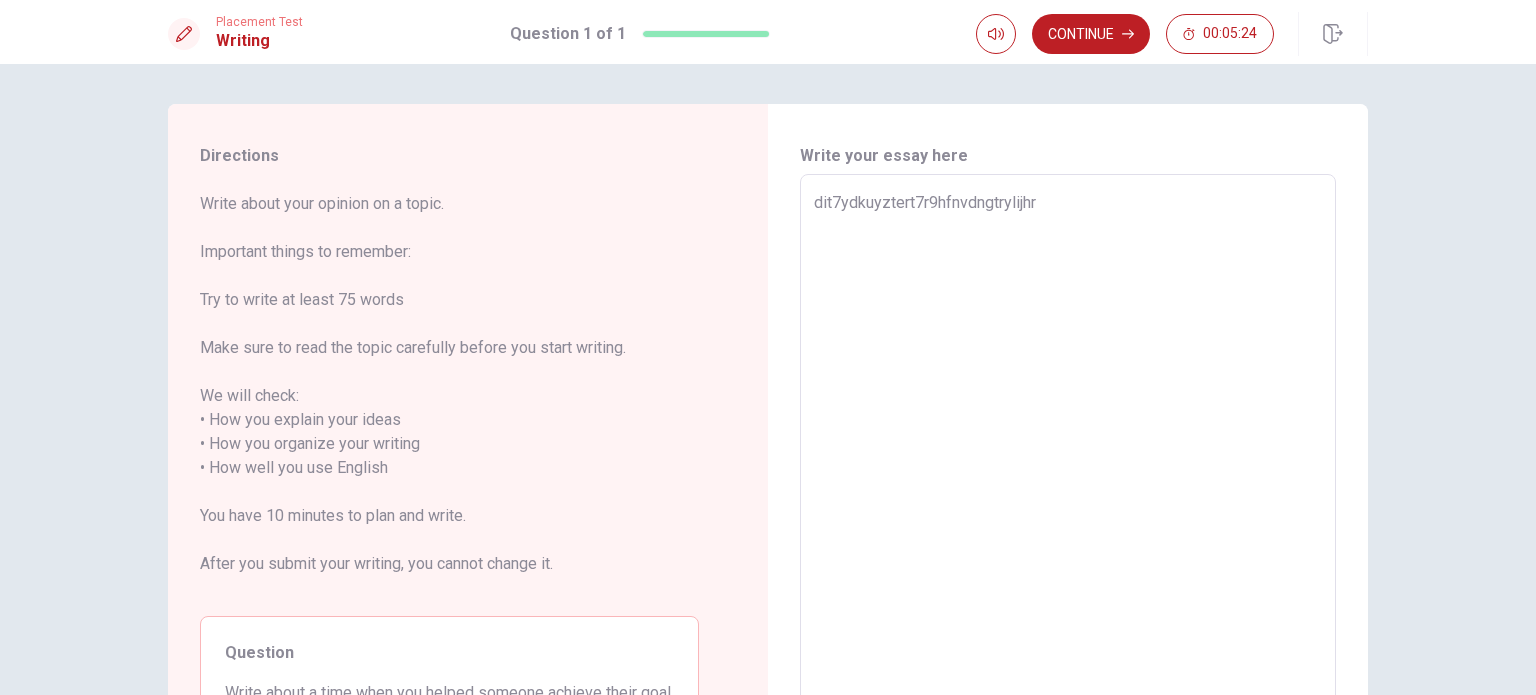 type on "x" 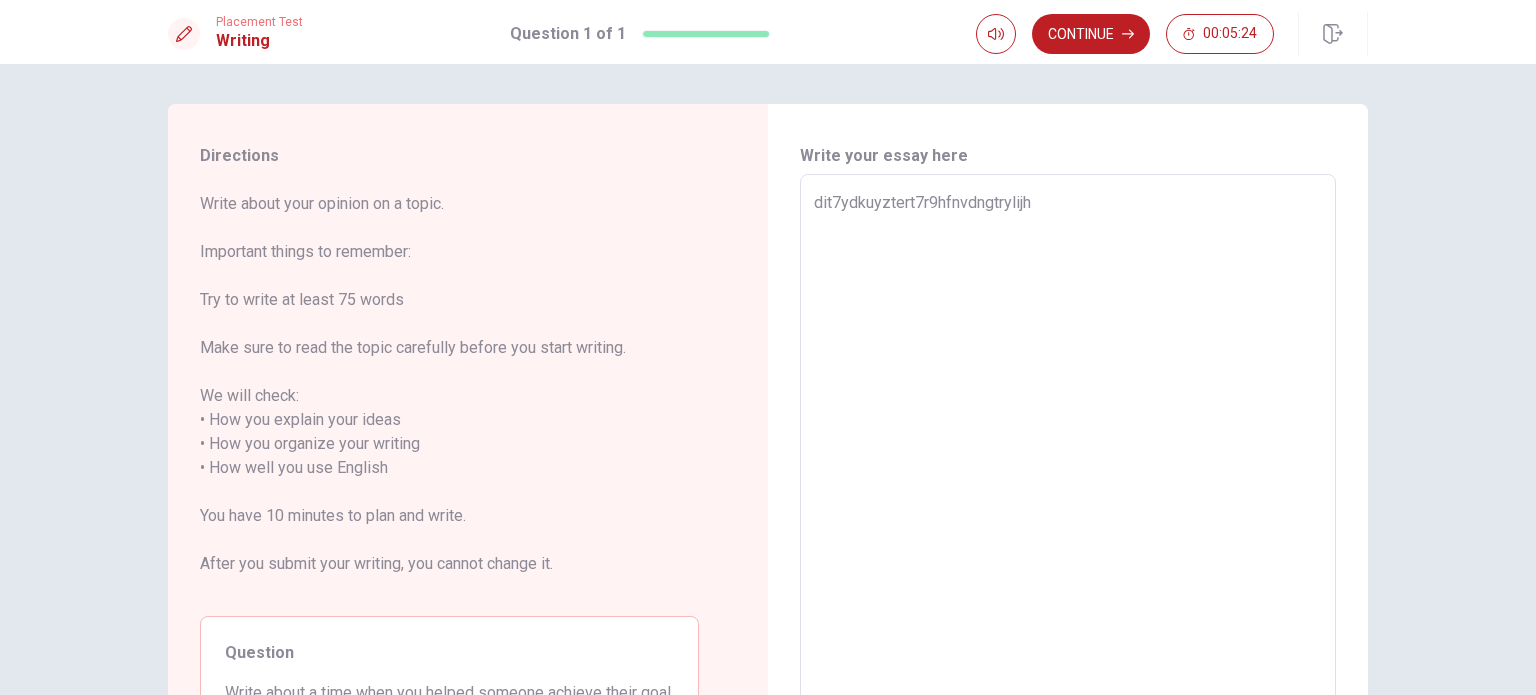 type on "x" 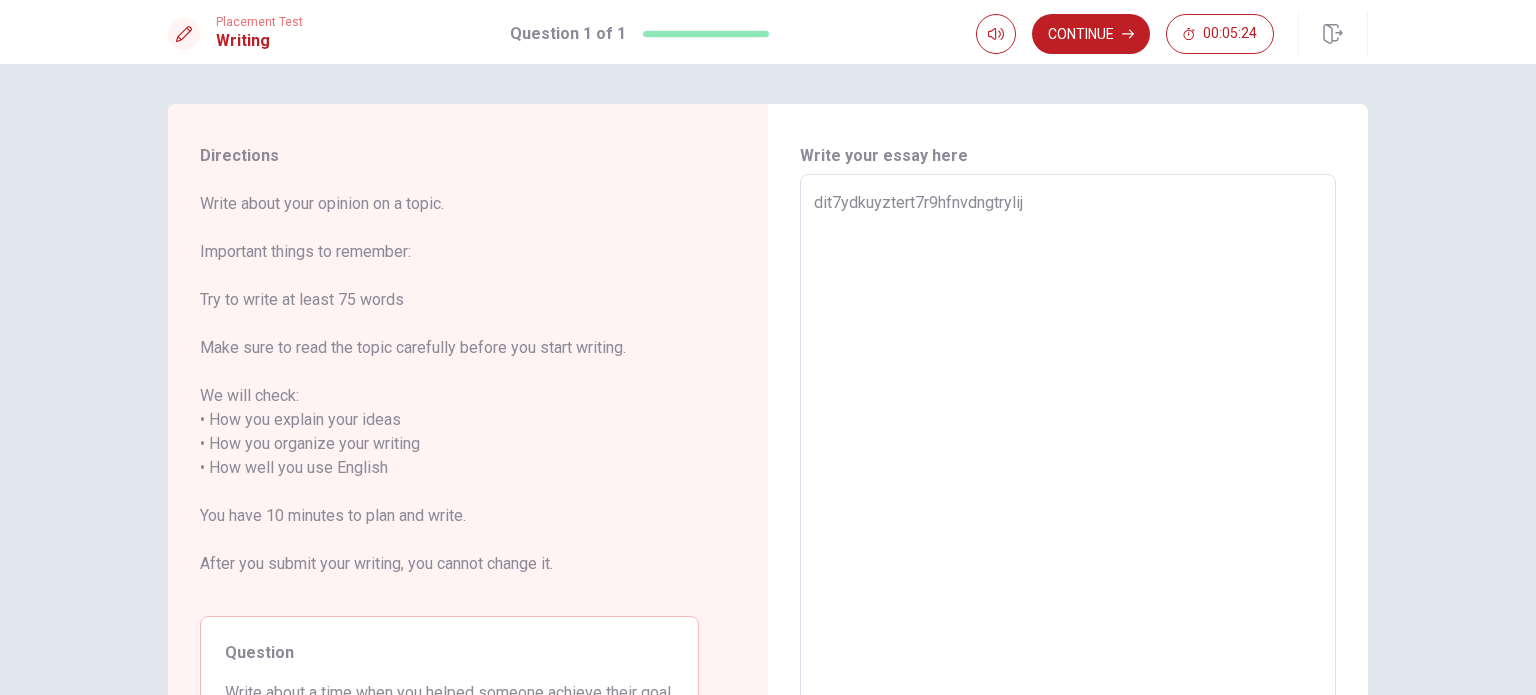 type on "dit7ydkuyztert7r9hfnvdngtryli" 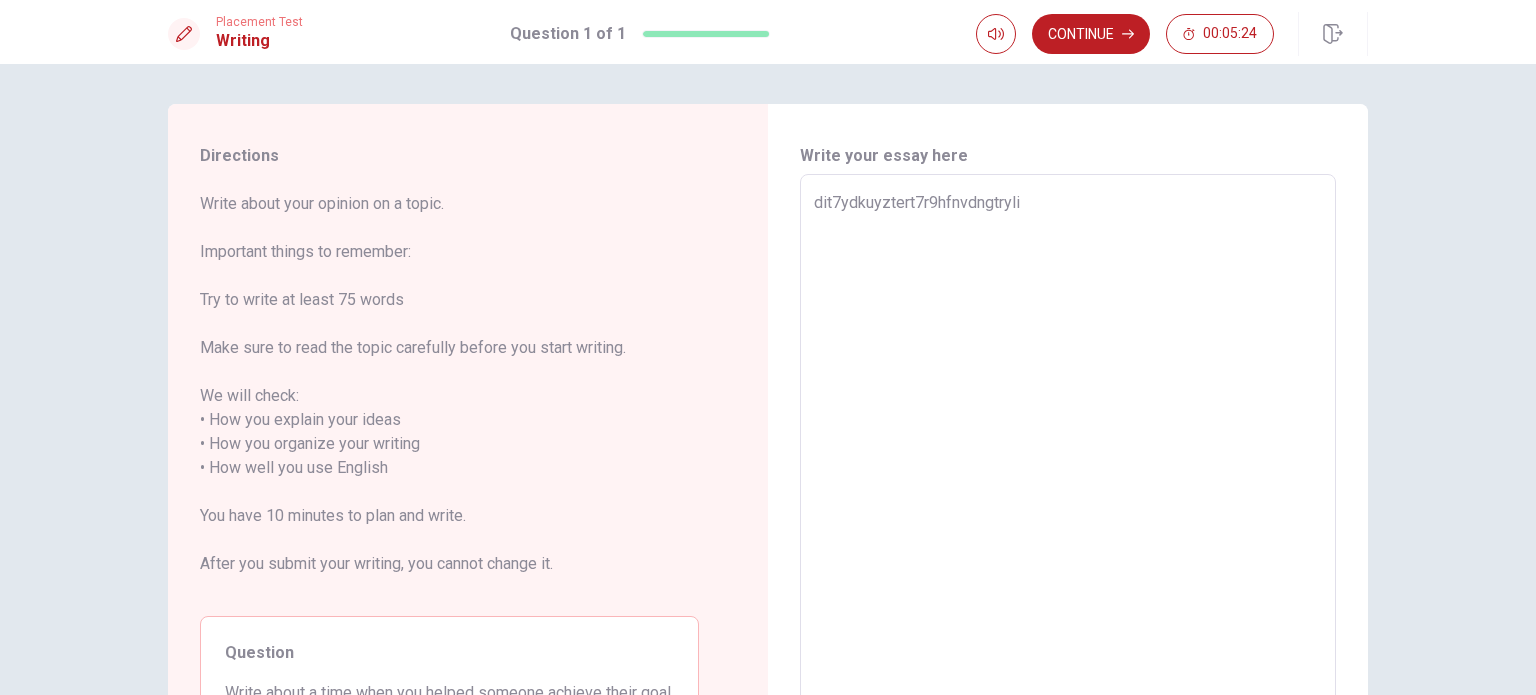 type on "x" 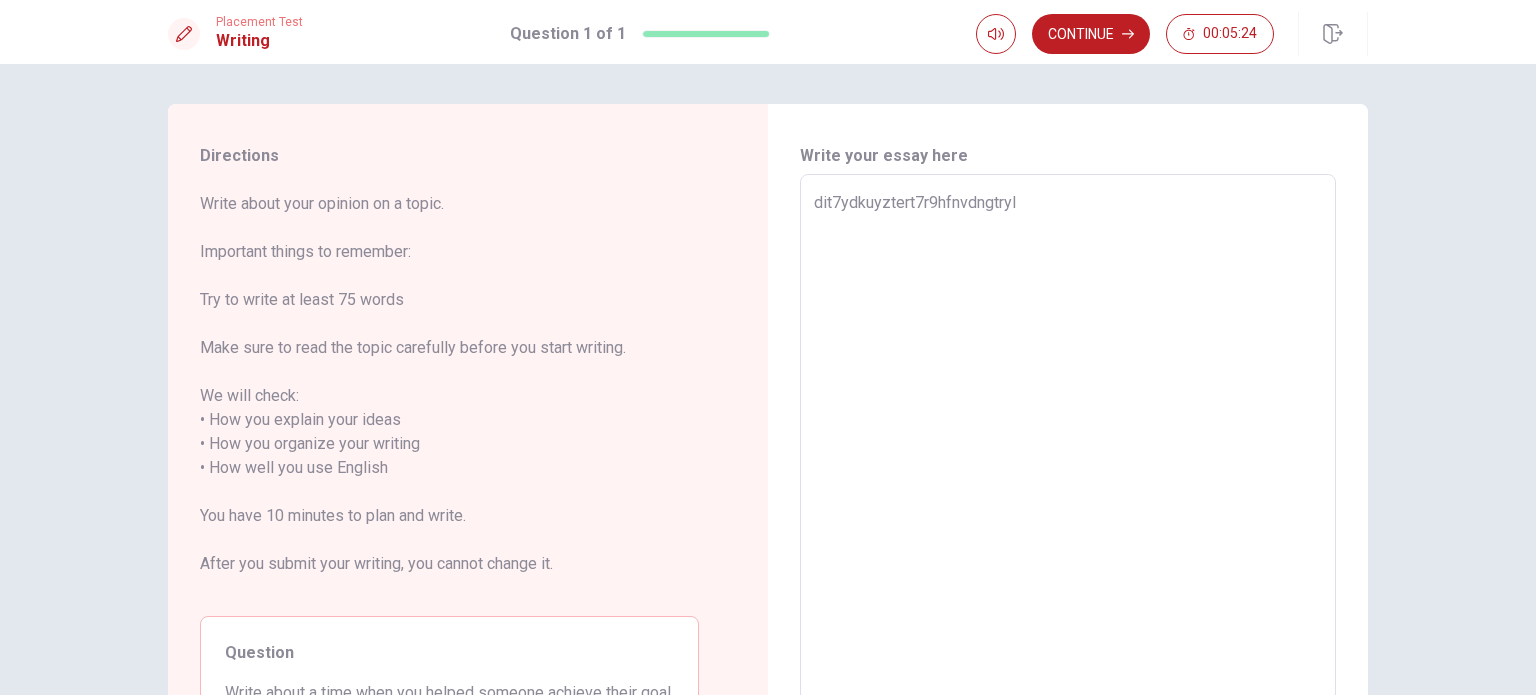 type on "x" 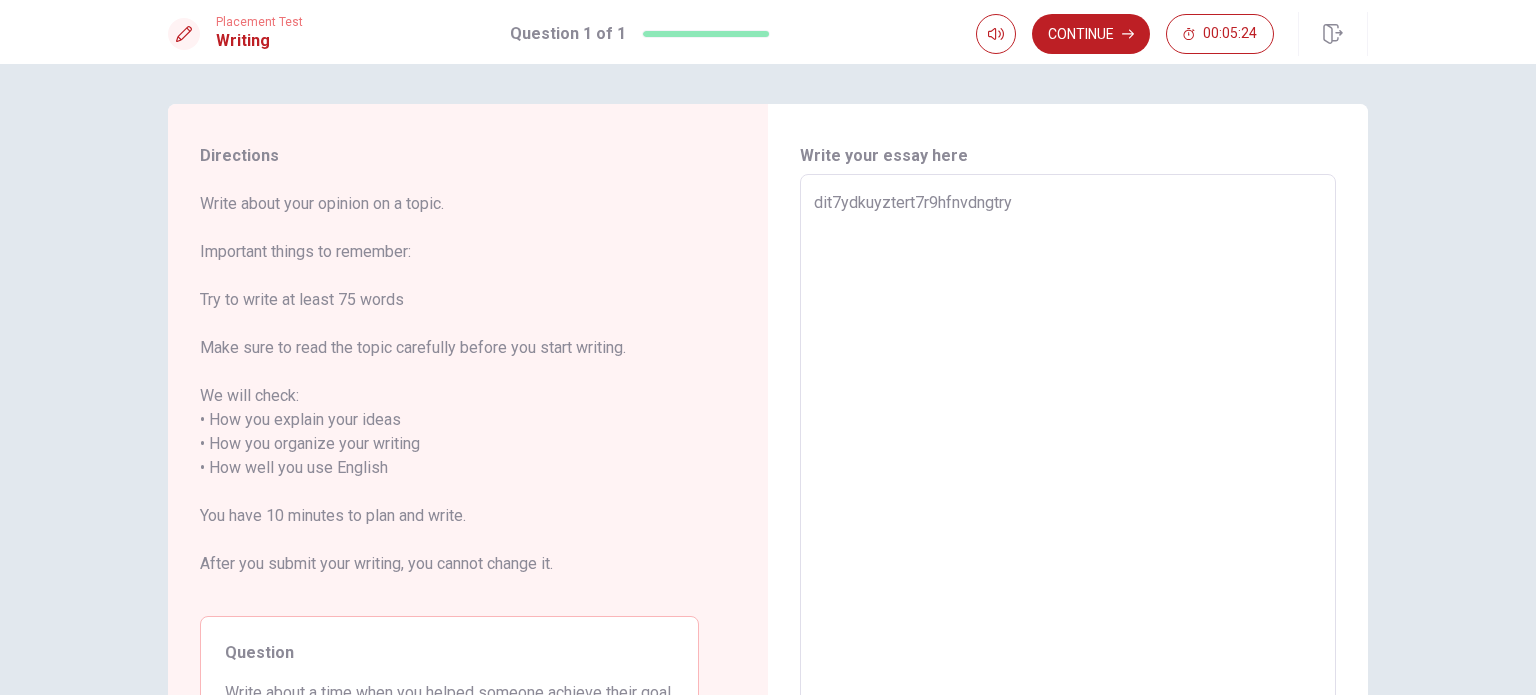type on "x" 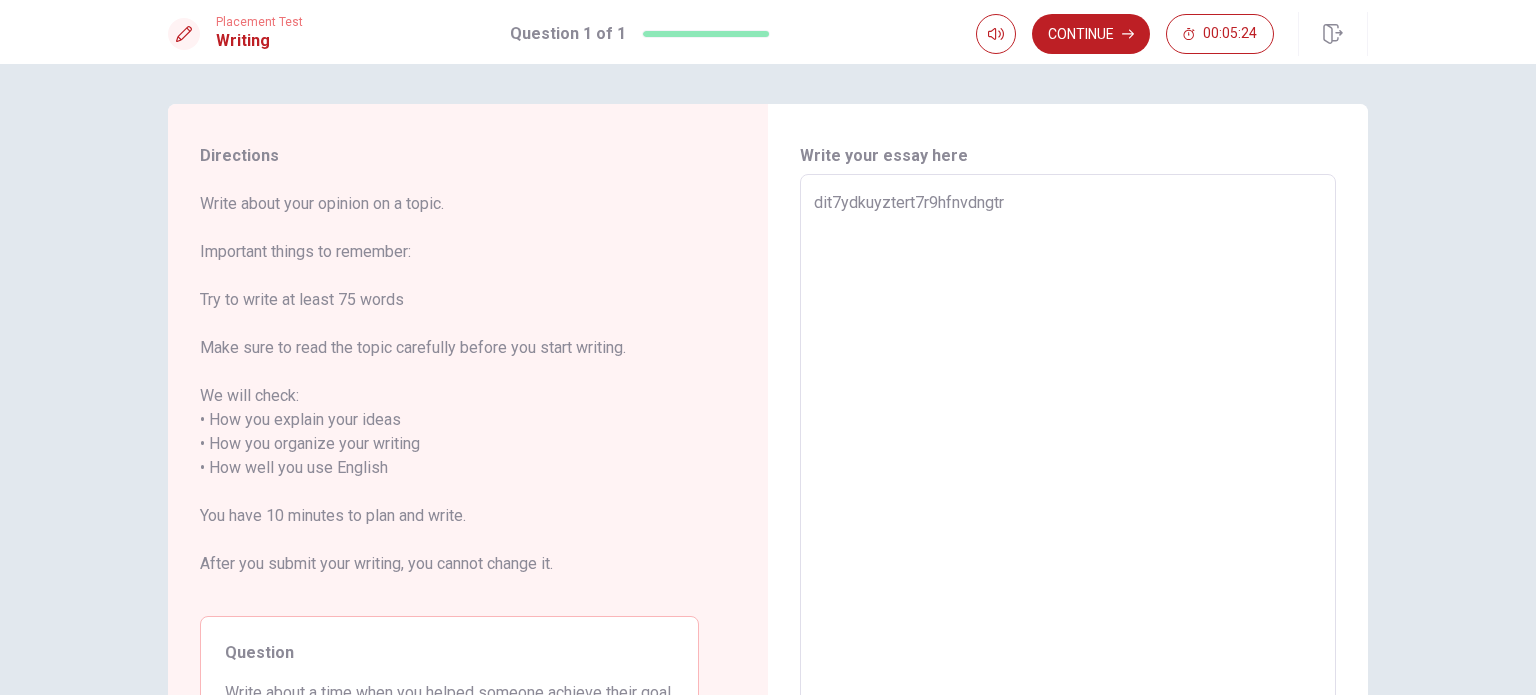 type on "x" 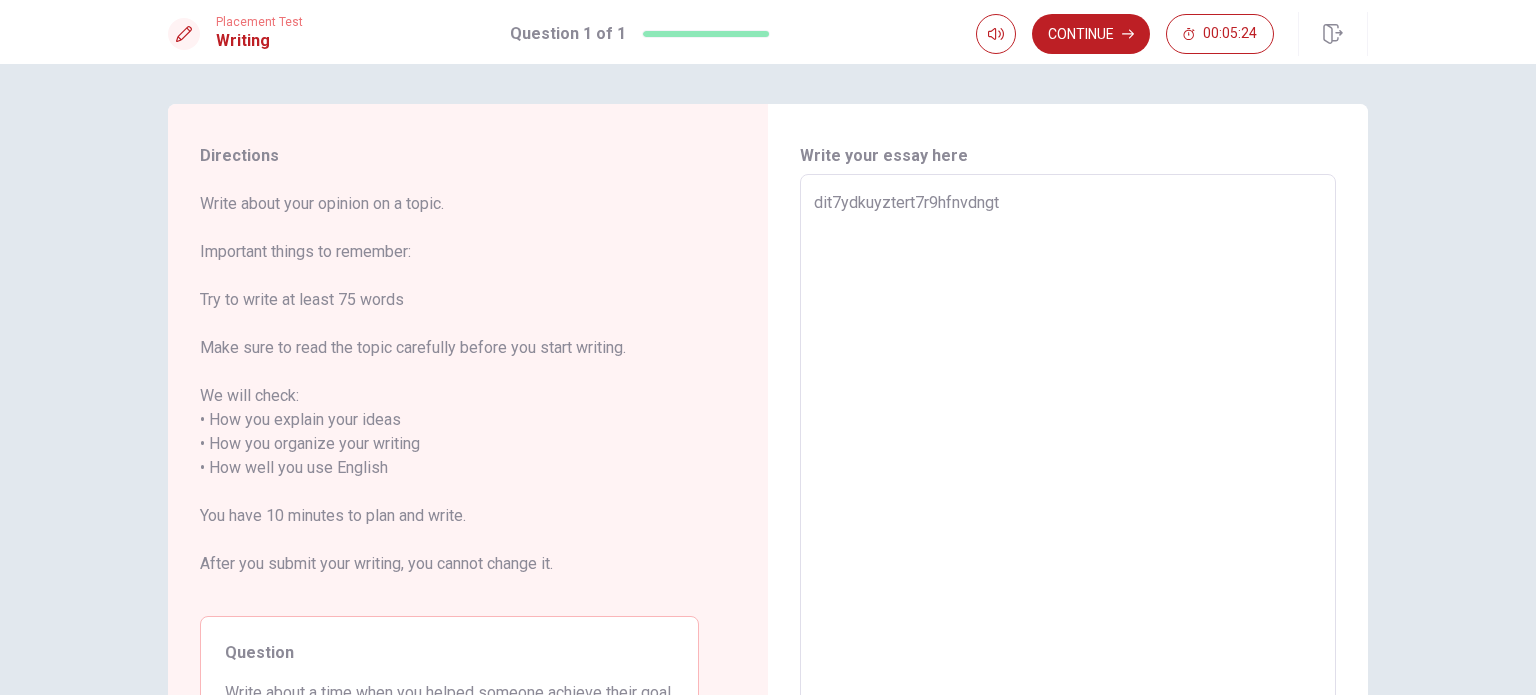 type on "dit7ydkuyztert7r9hfnvdng" 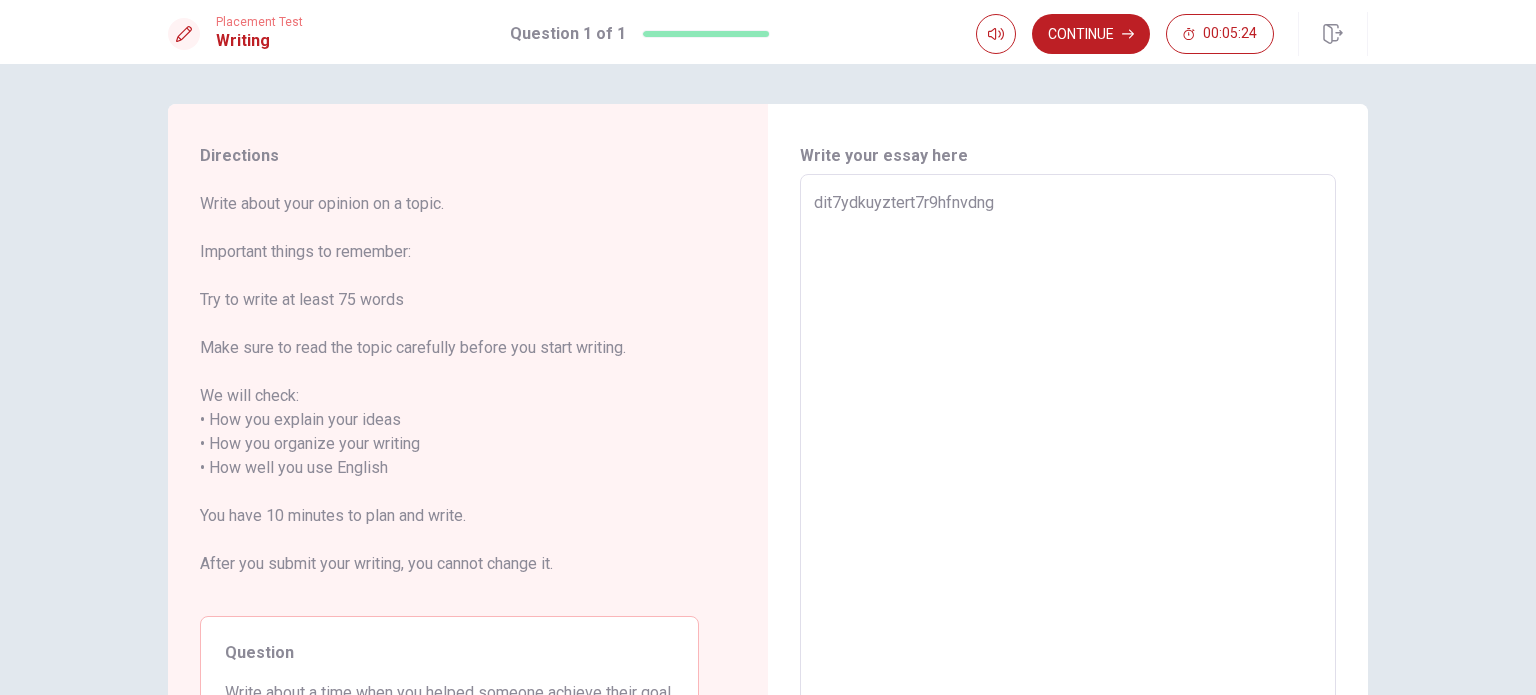 type on "dit7ydkuyztert7r9hfnvdn" 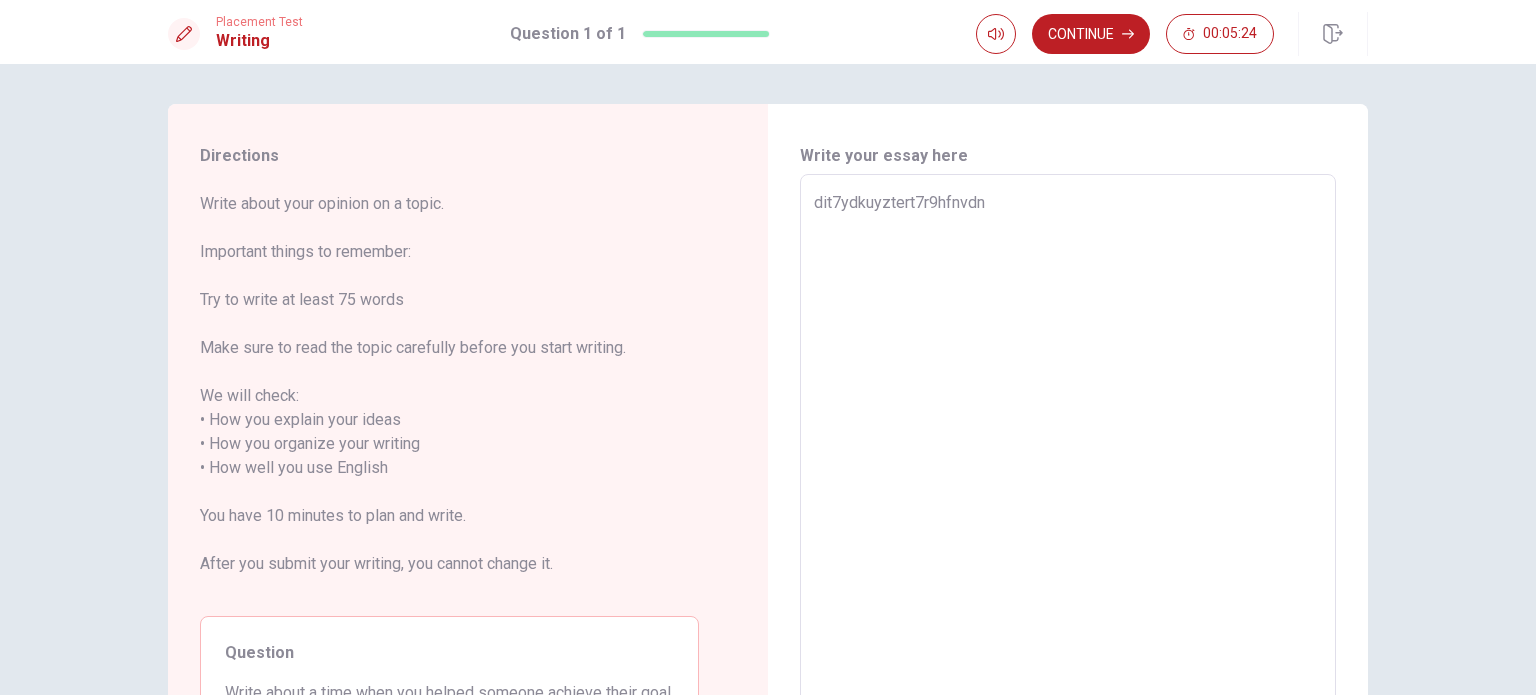 type on "dit7ydkuyztert7r9hfnvd" 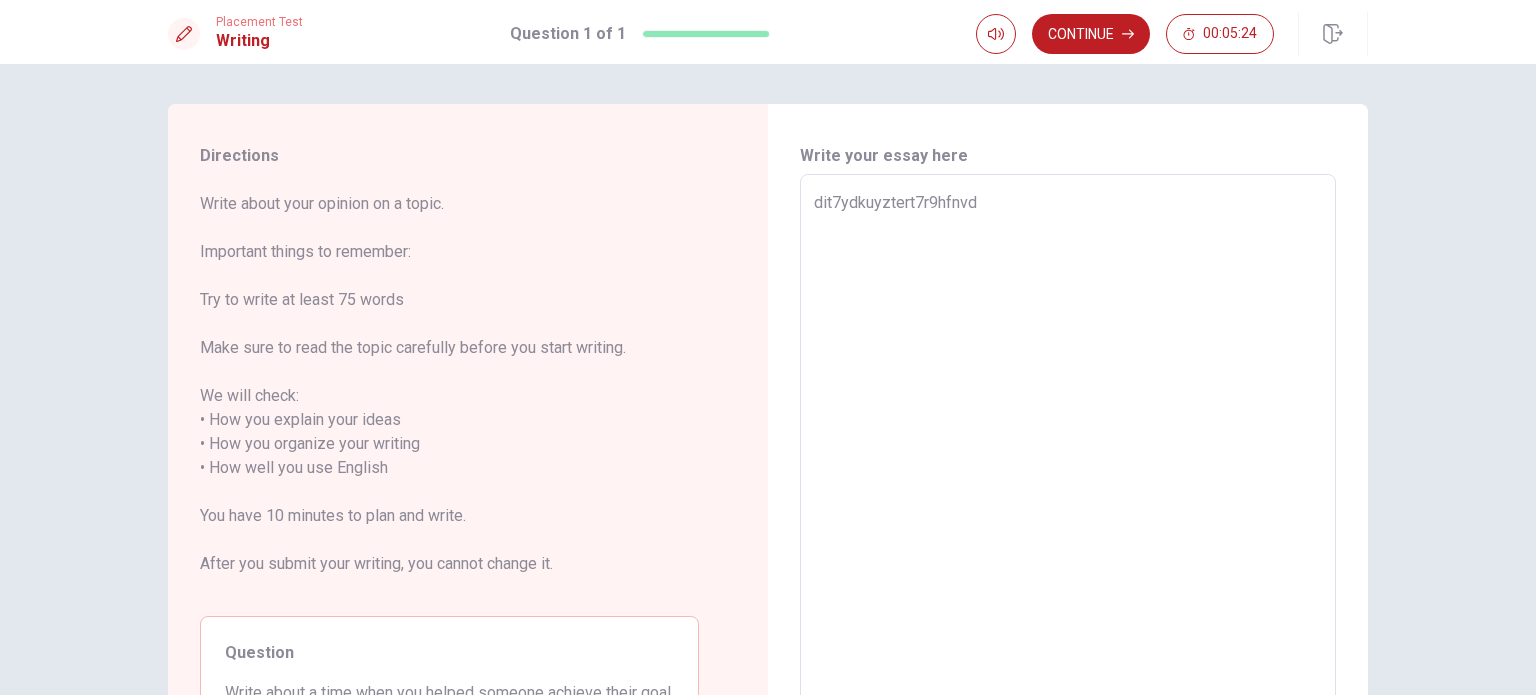 type on "dit7ydkuyztert7r9hfnv" 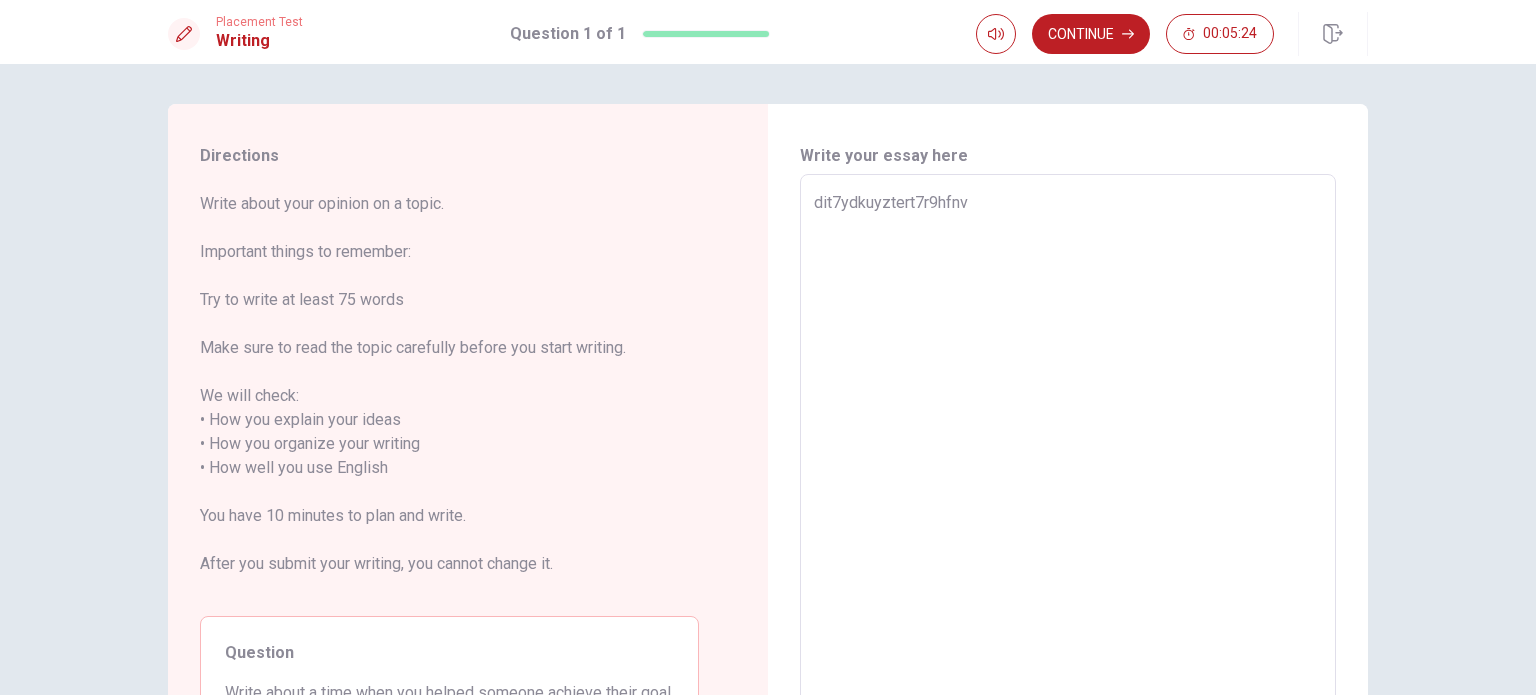 type on "dit7ydkuyztert7r9hfn" 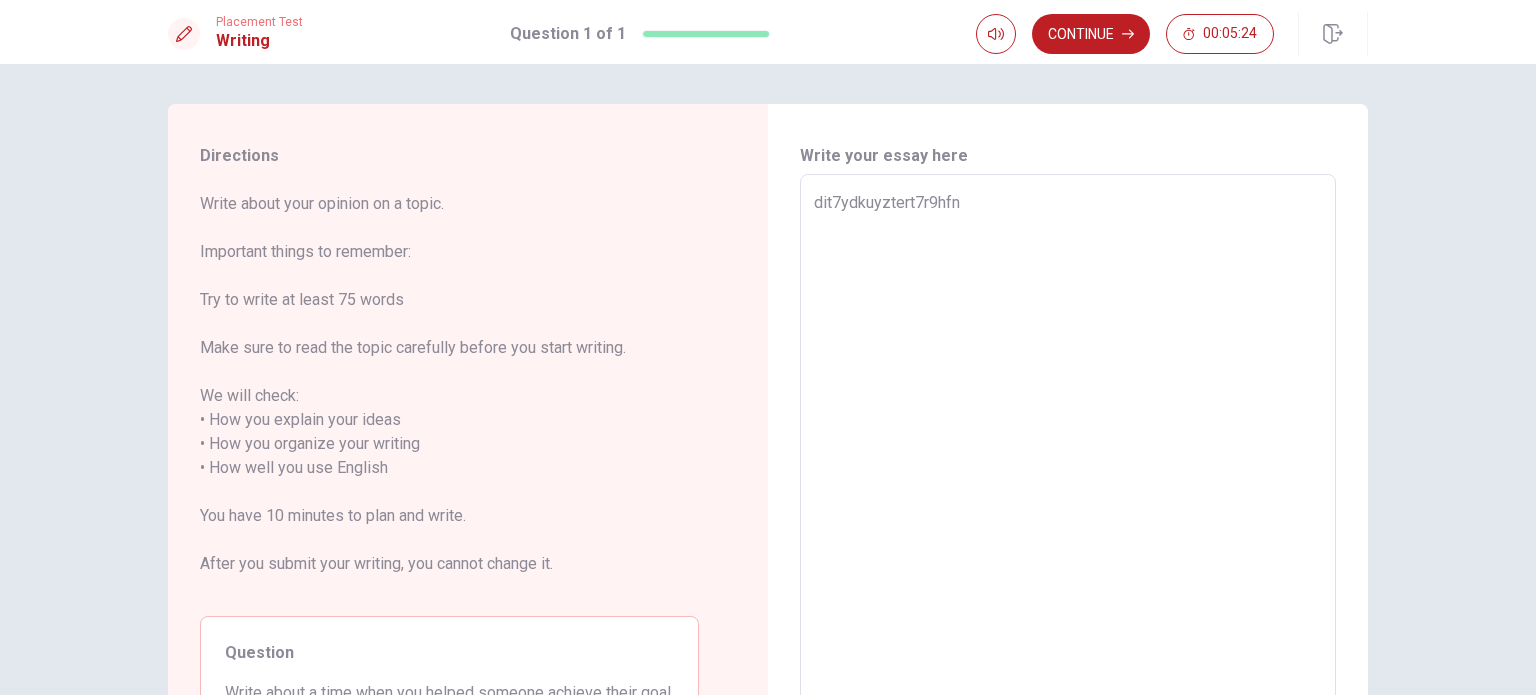 type on "x" 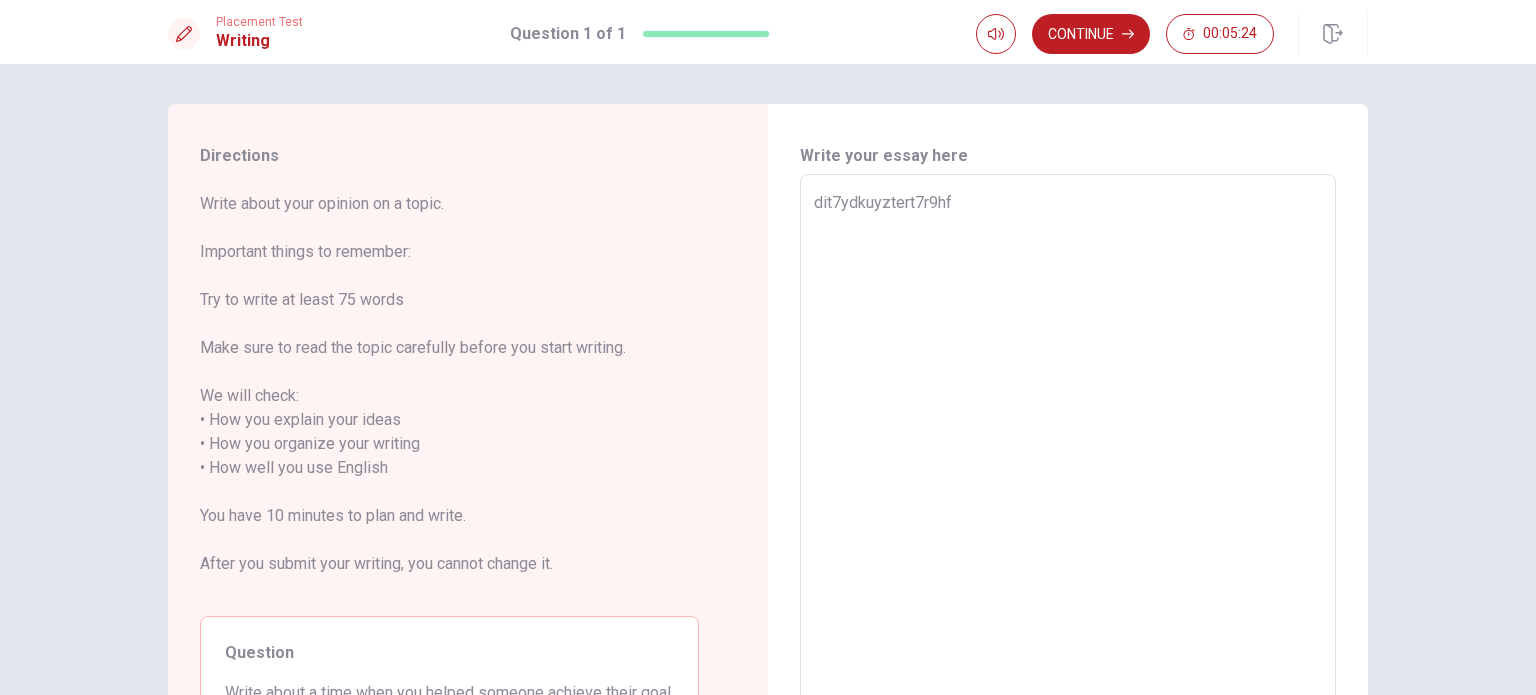 type on "x" 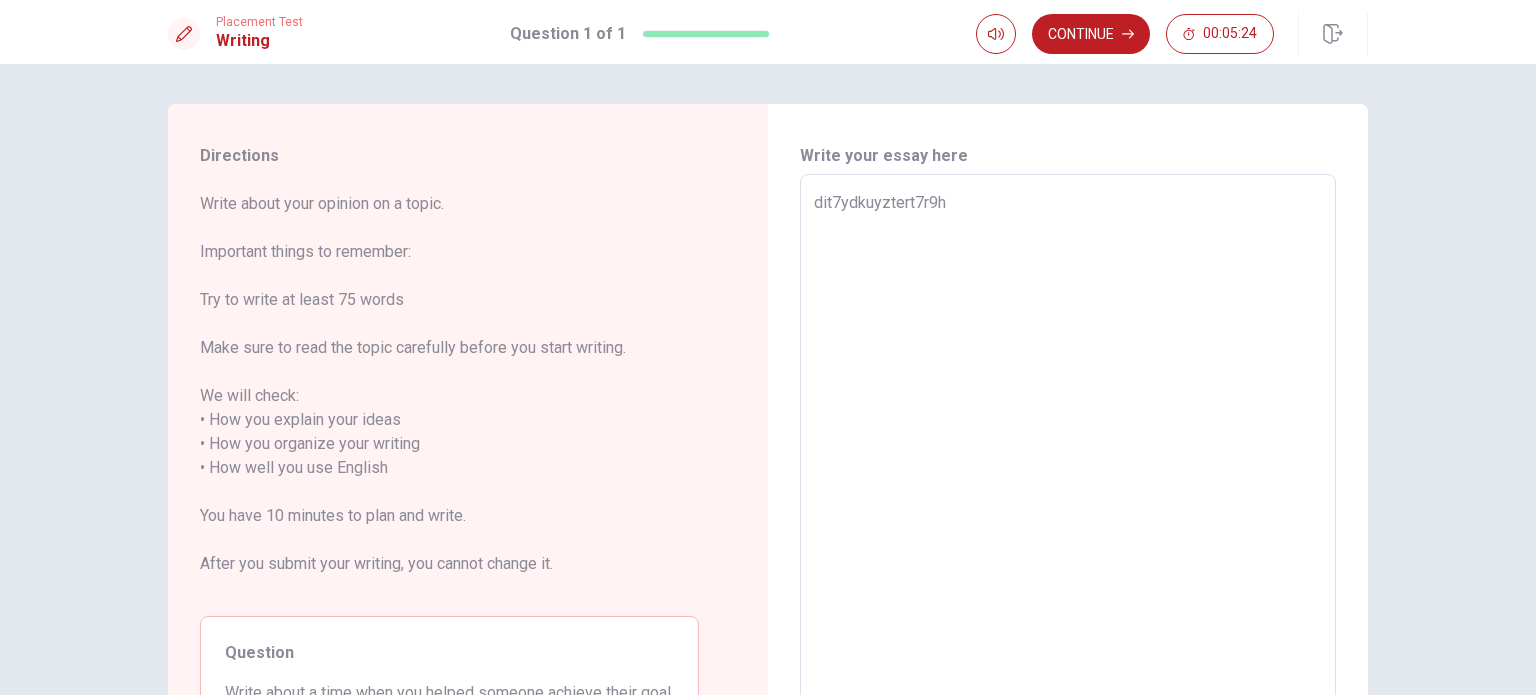type on "dit7ydkuyztert7r9" 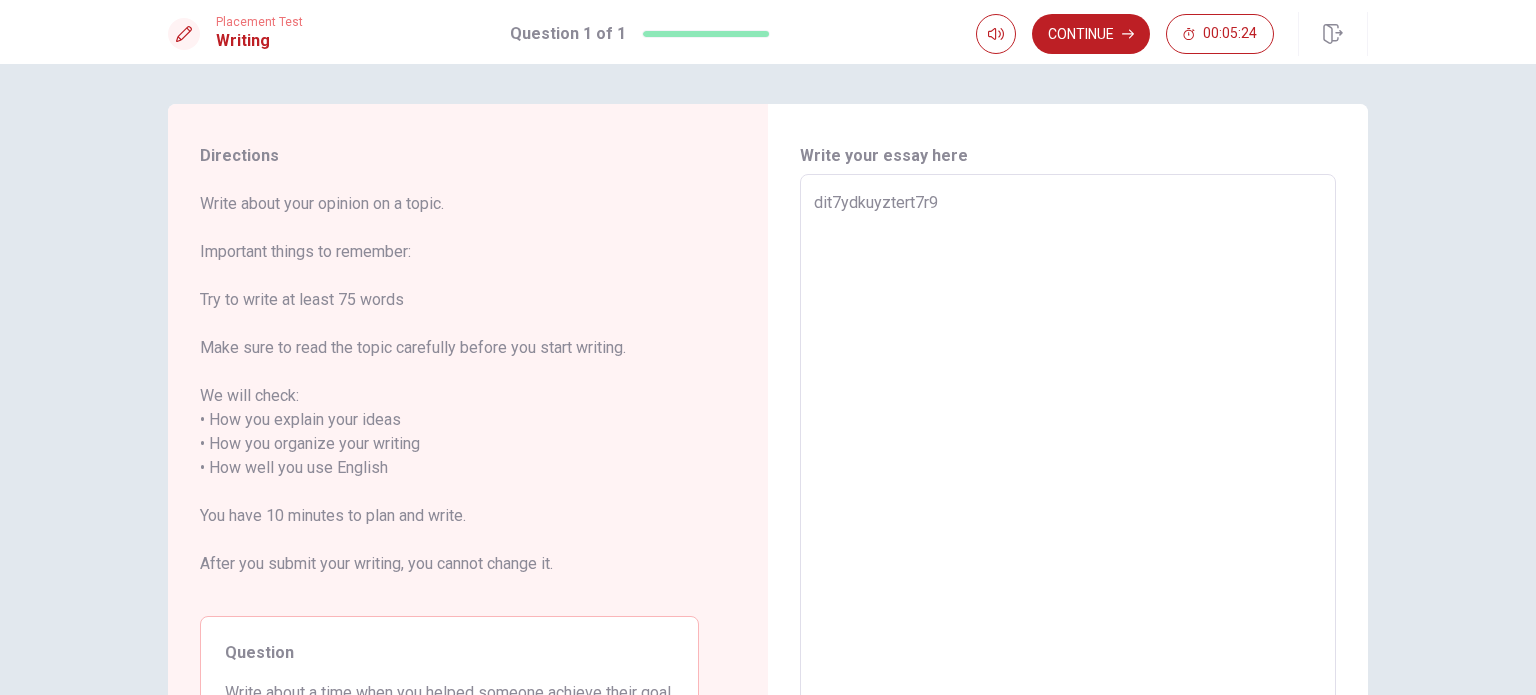 type on "x" 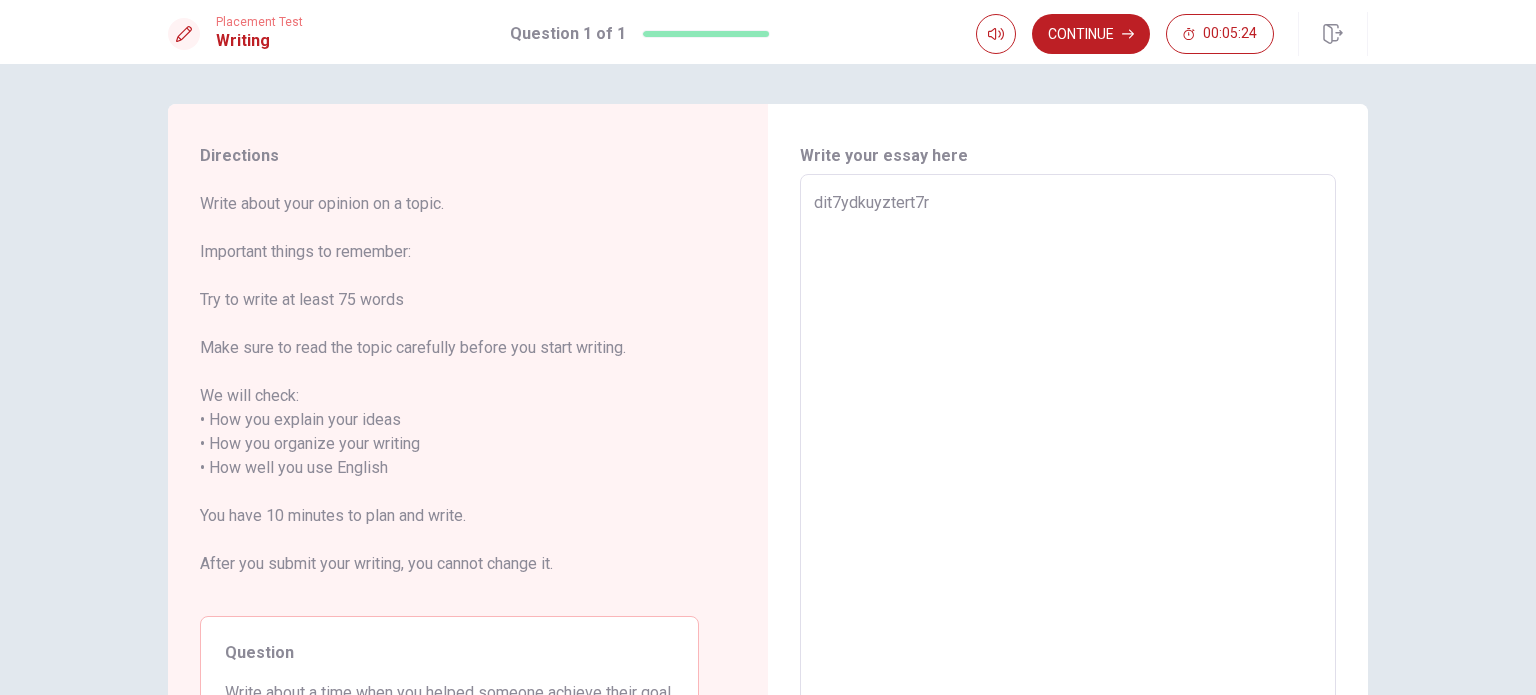 type on "dit7ydkuyztert7" 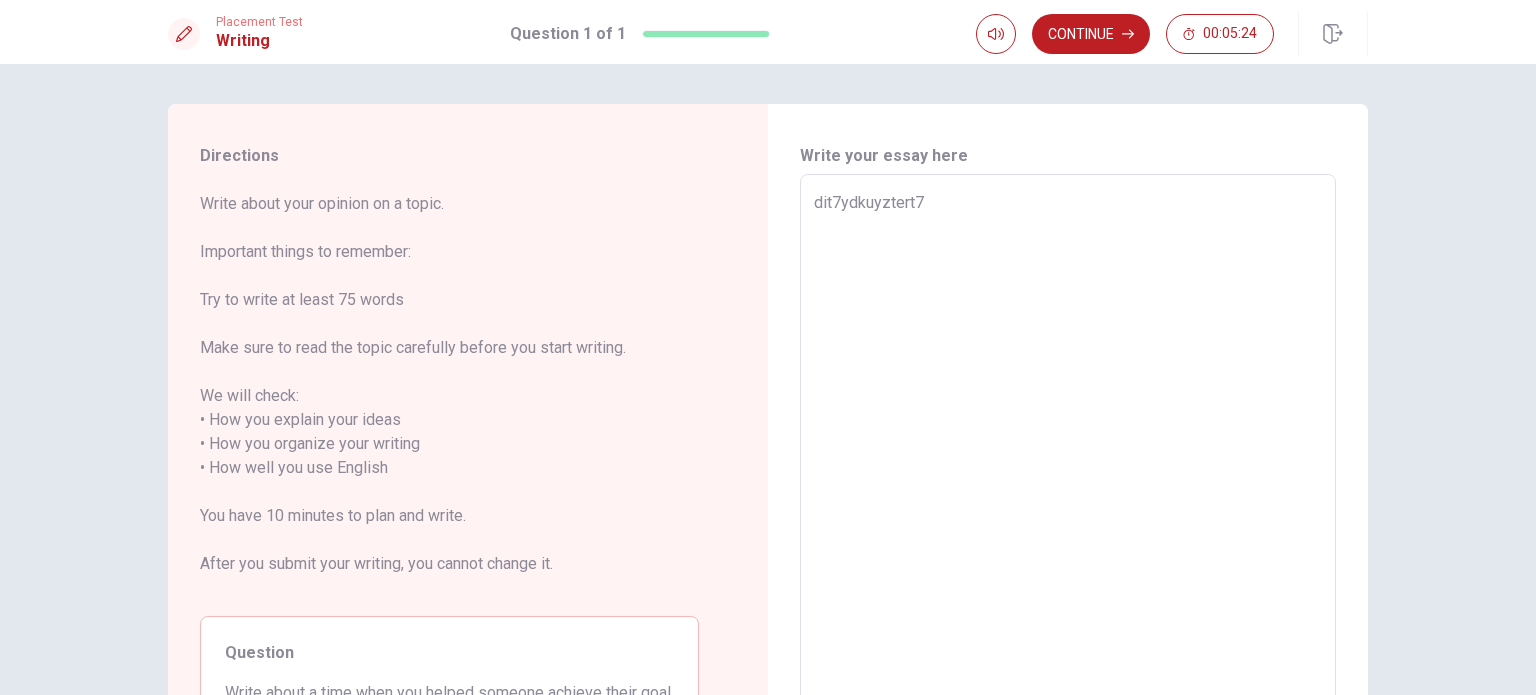 type on "x" 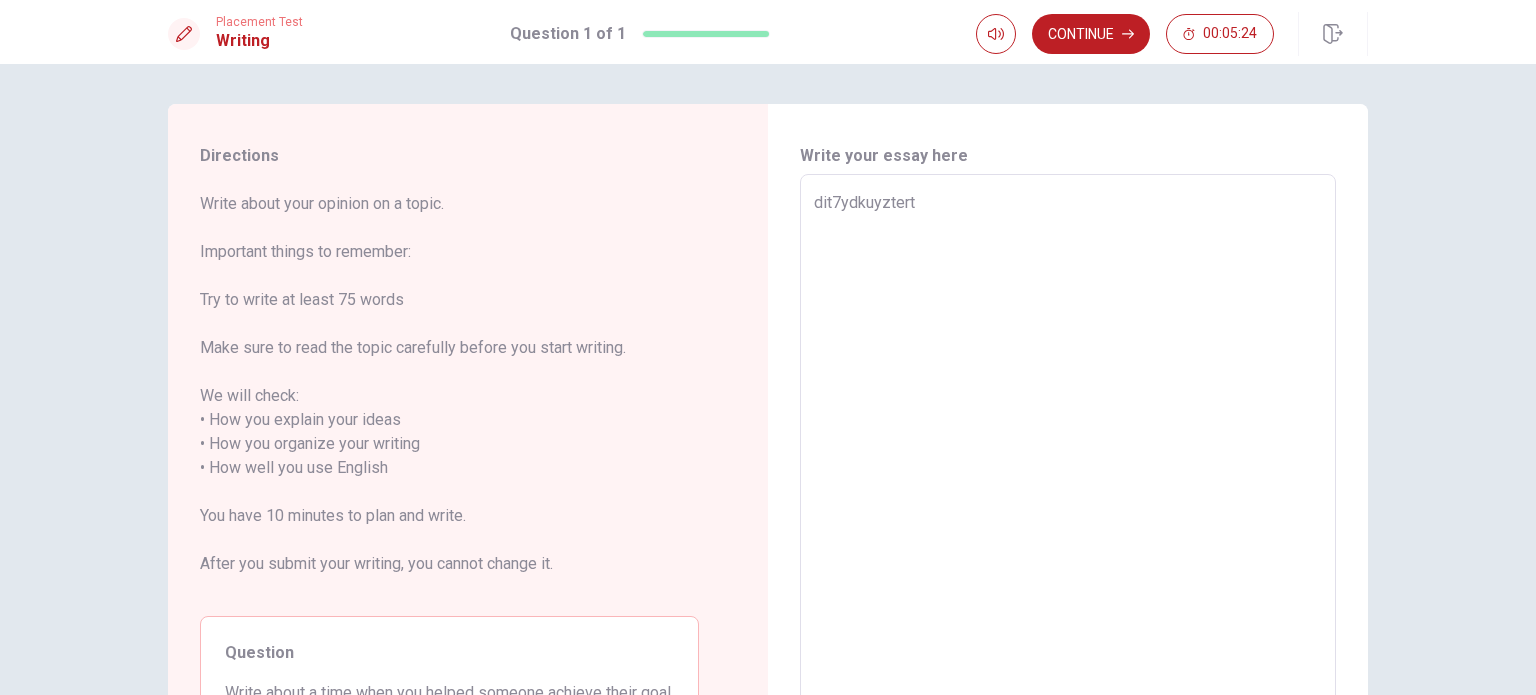 type on "x" 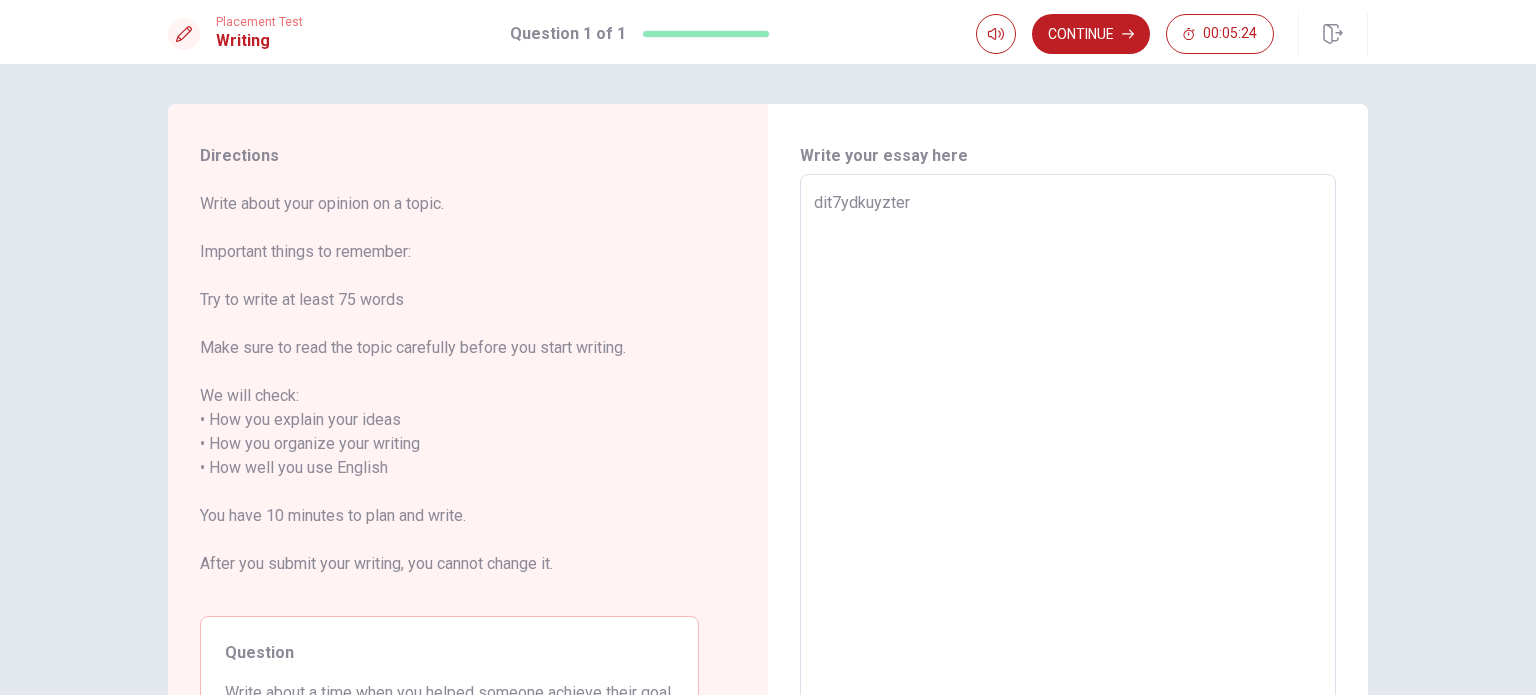type on "x" 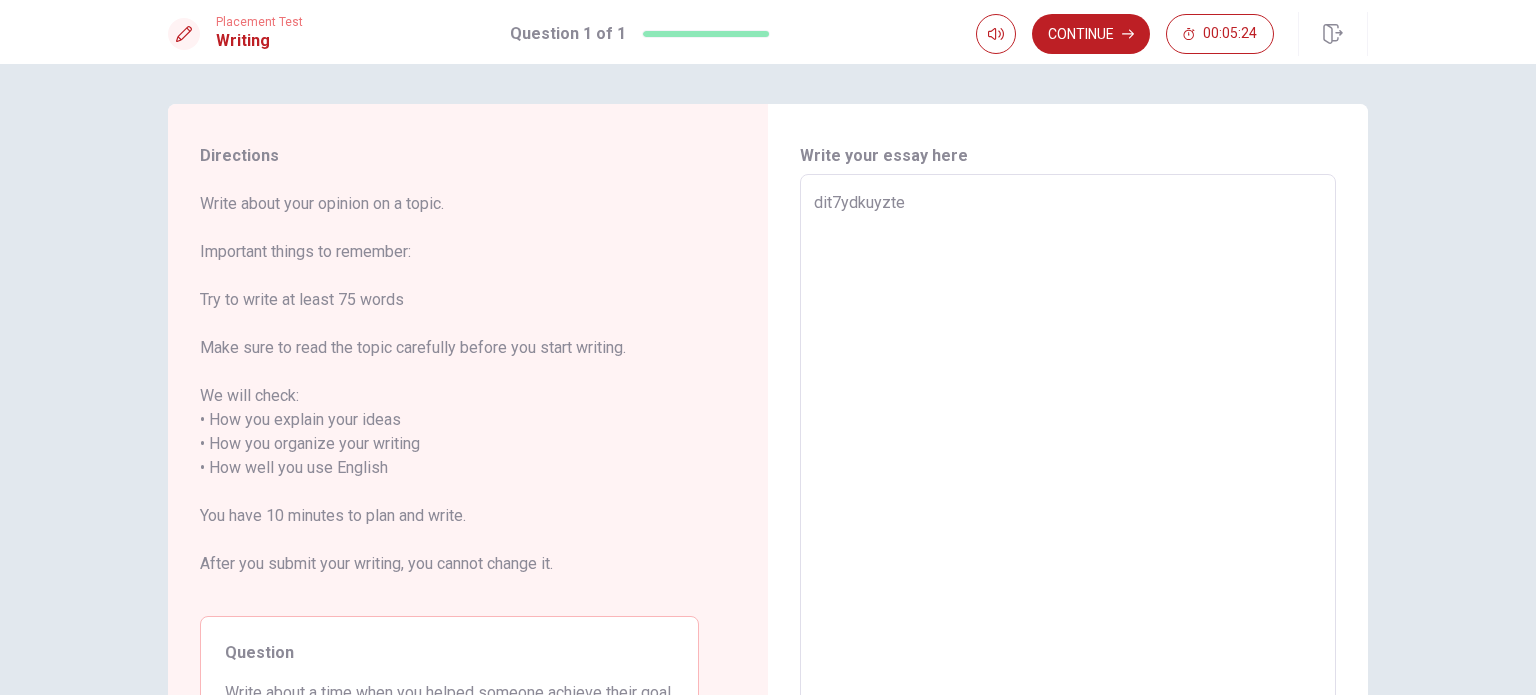 type on "x" 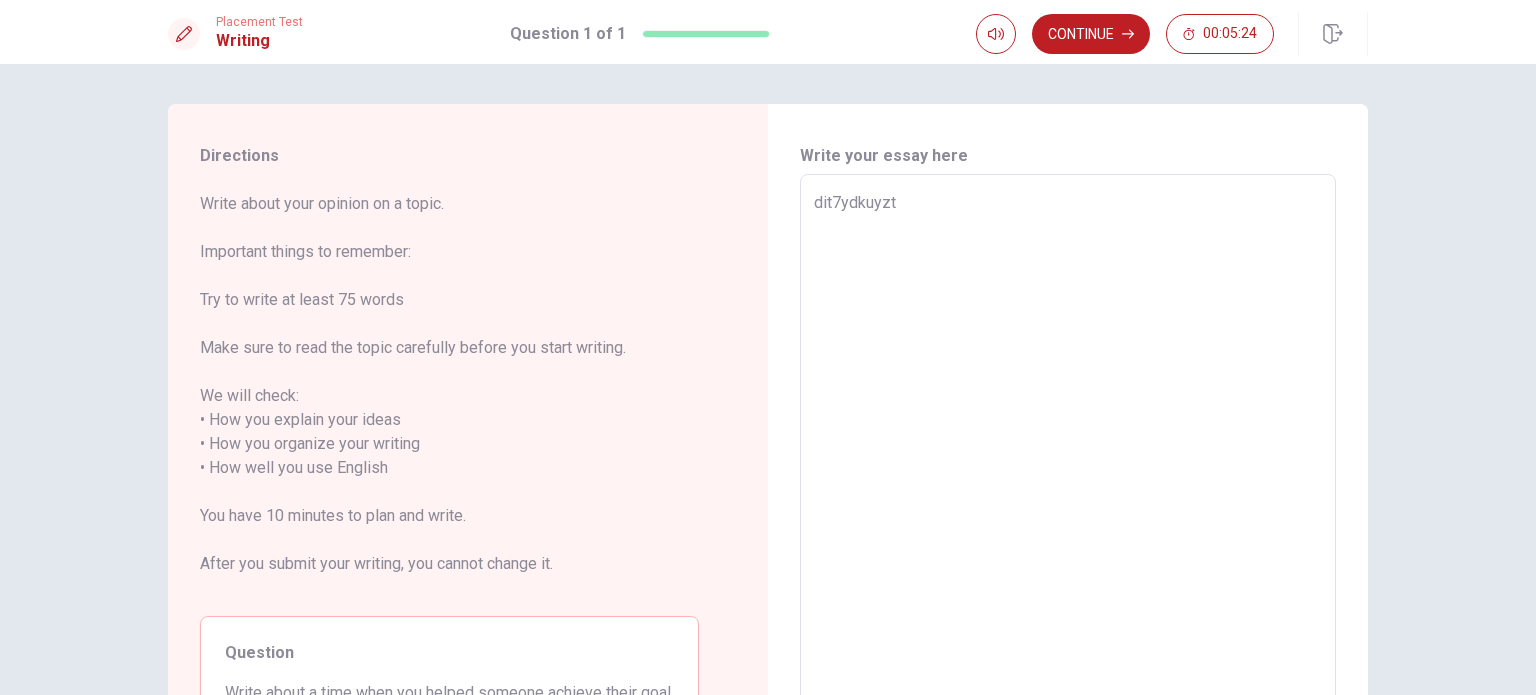 type on "x" 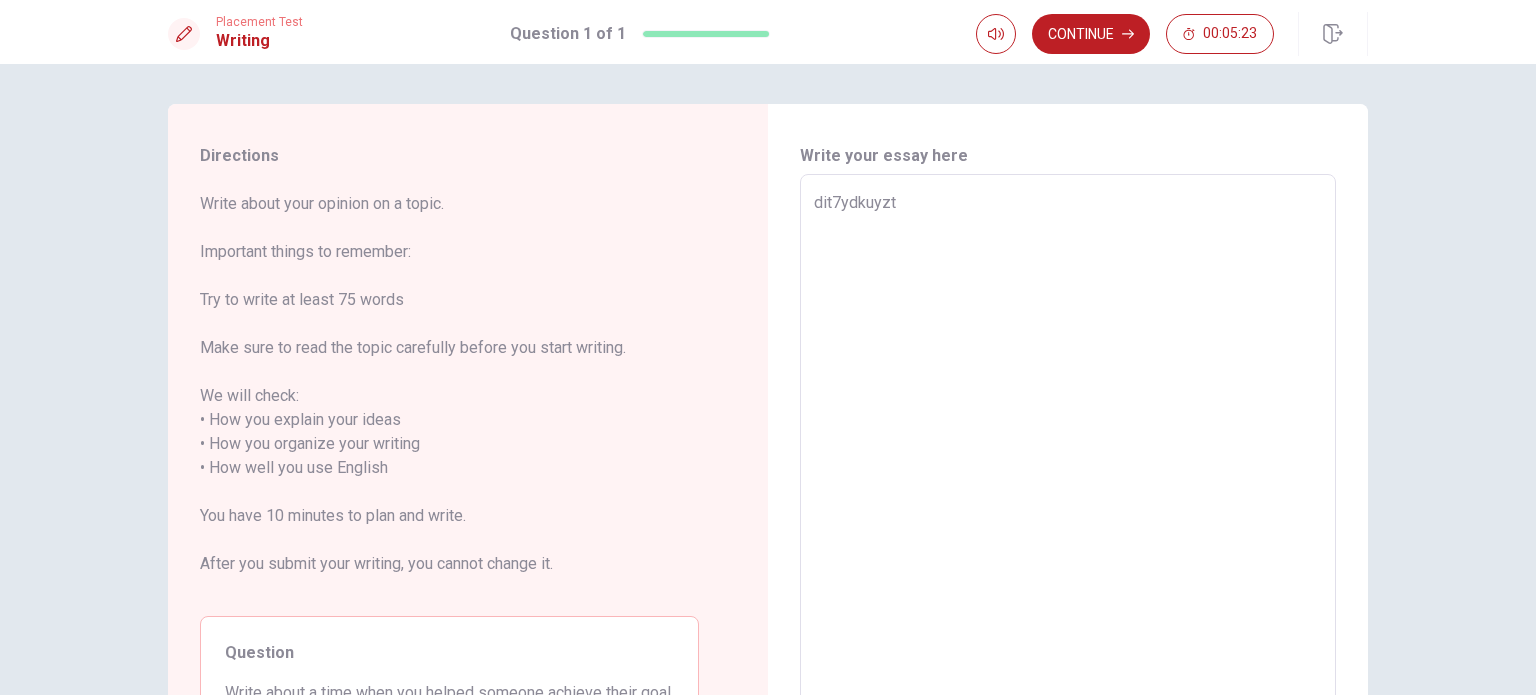type on "dit7ydkuyz" 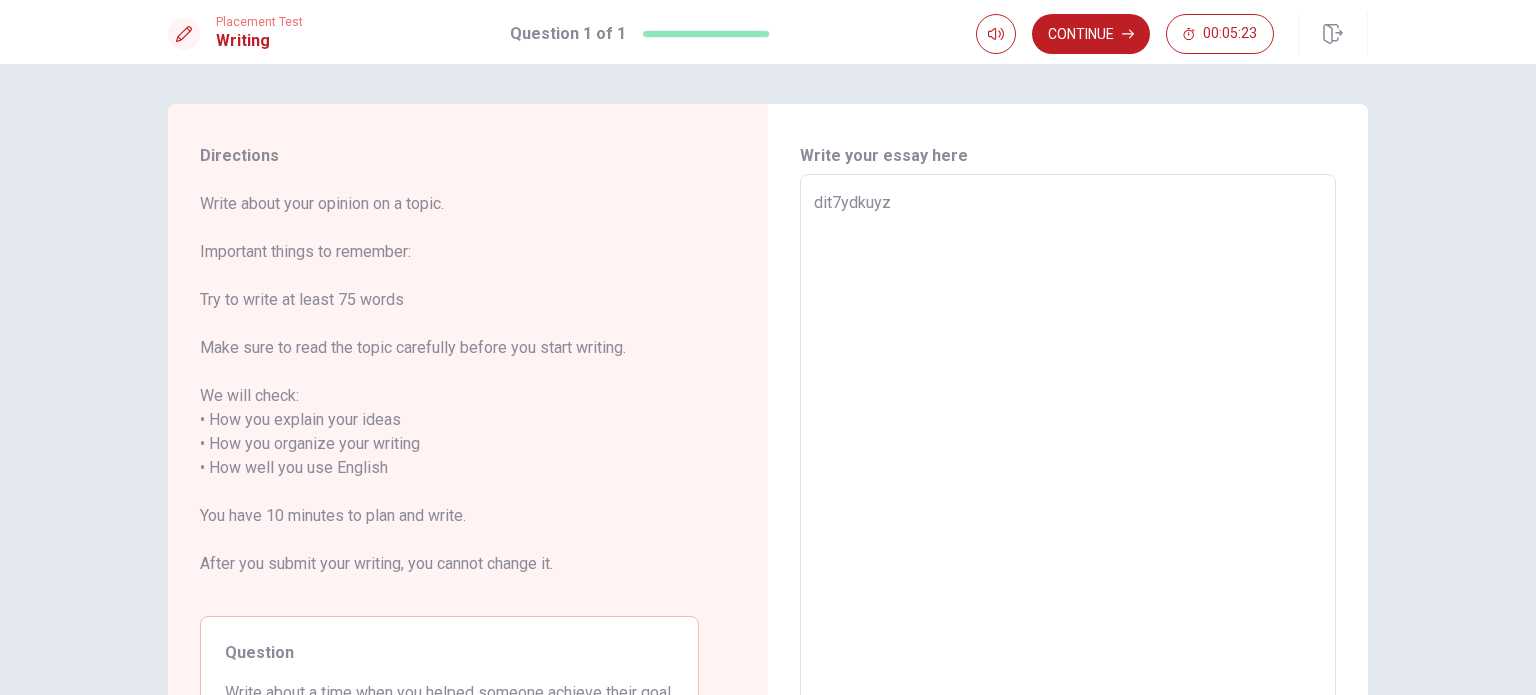 type on "x" 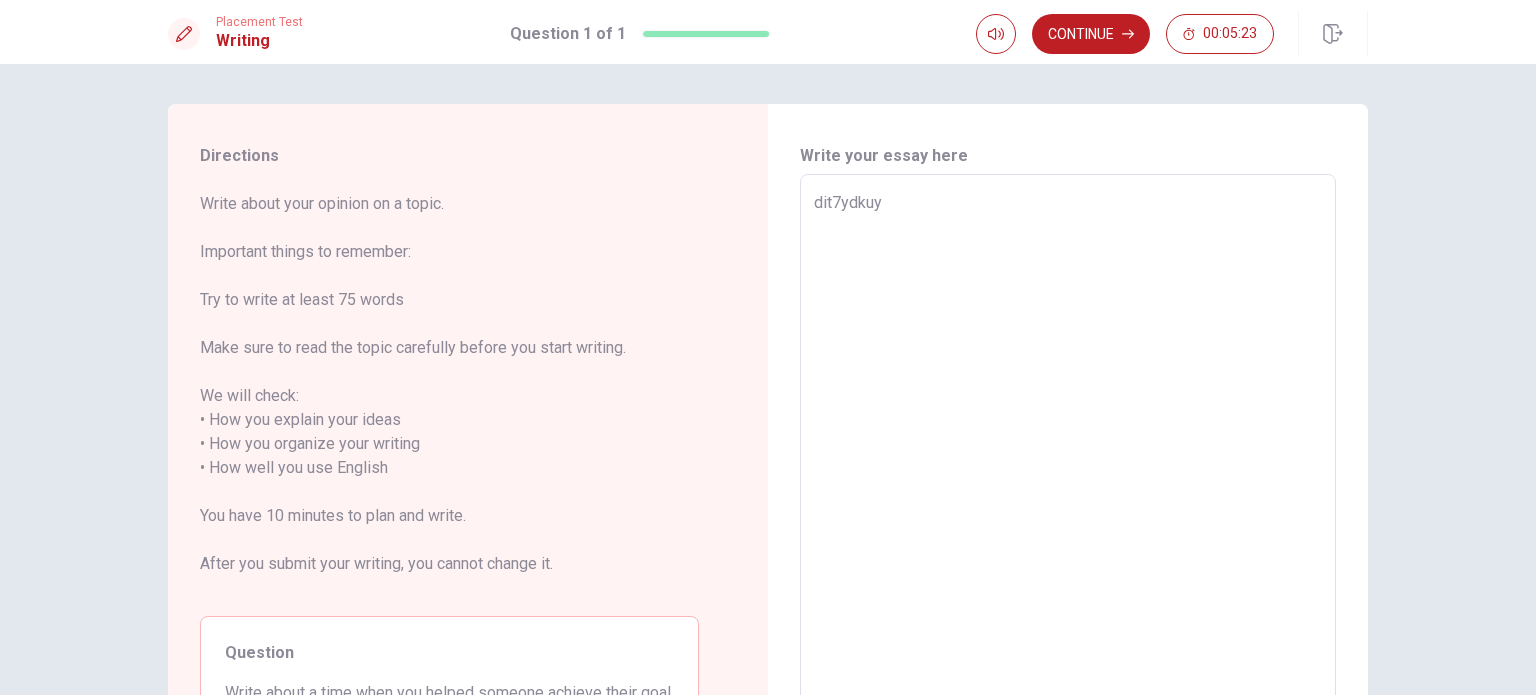 type on "x" 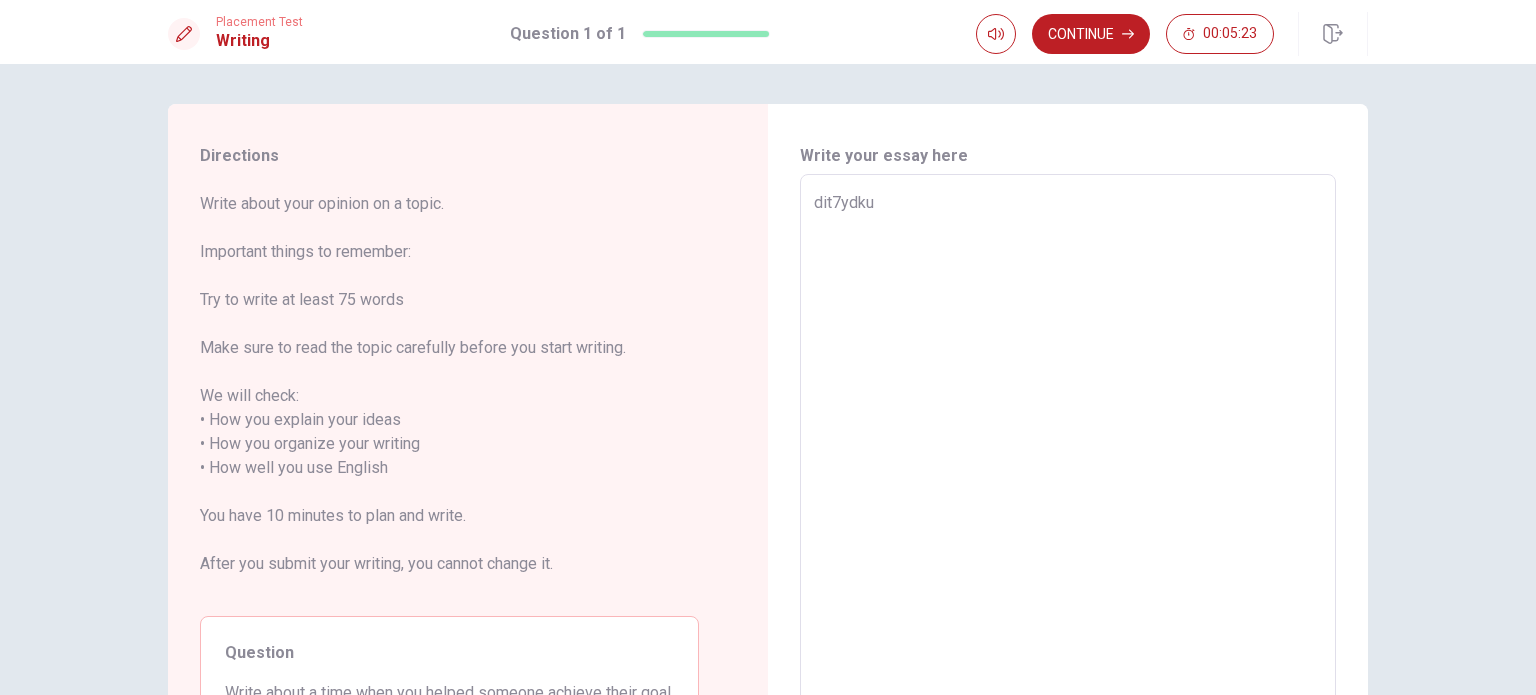 type on "x" 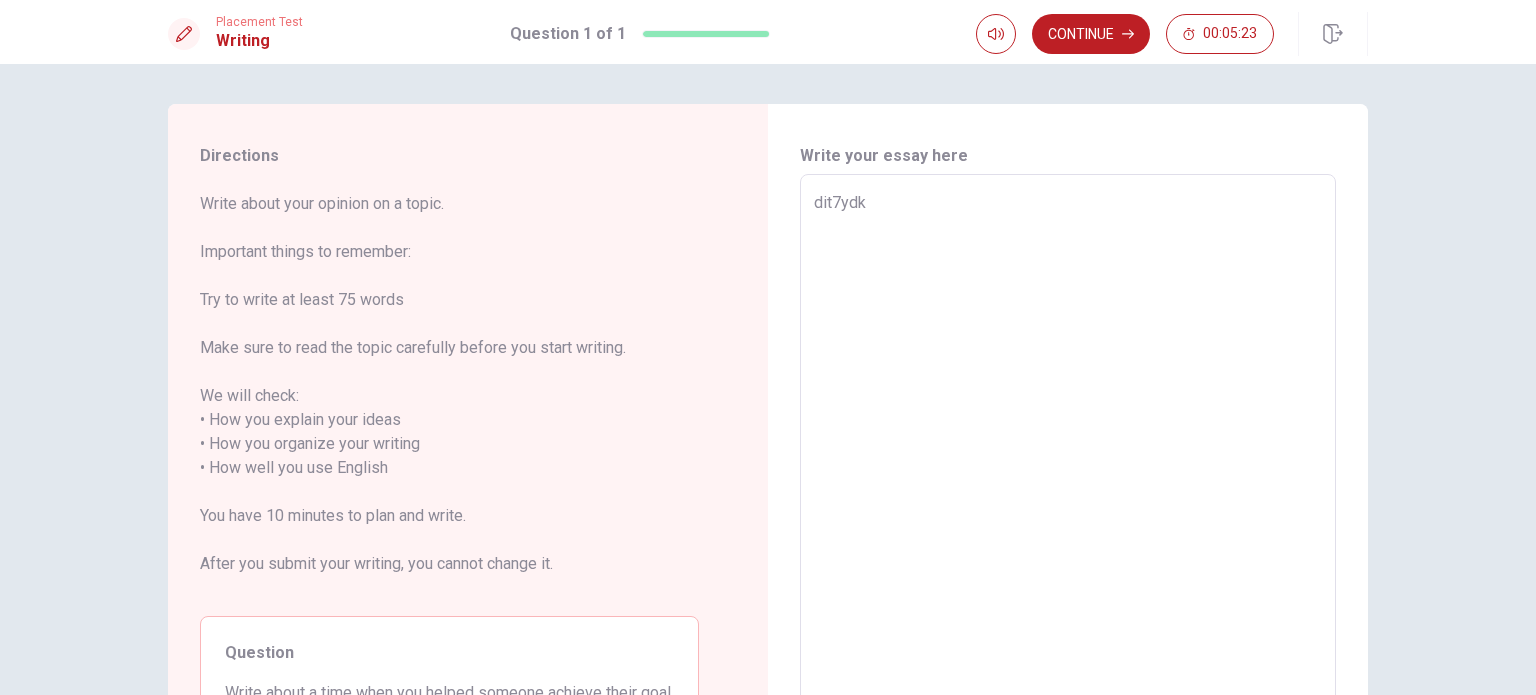 type on "x" 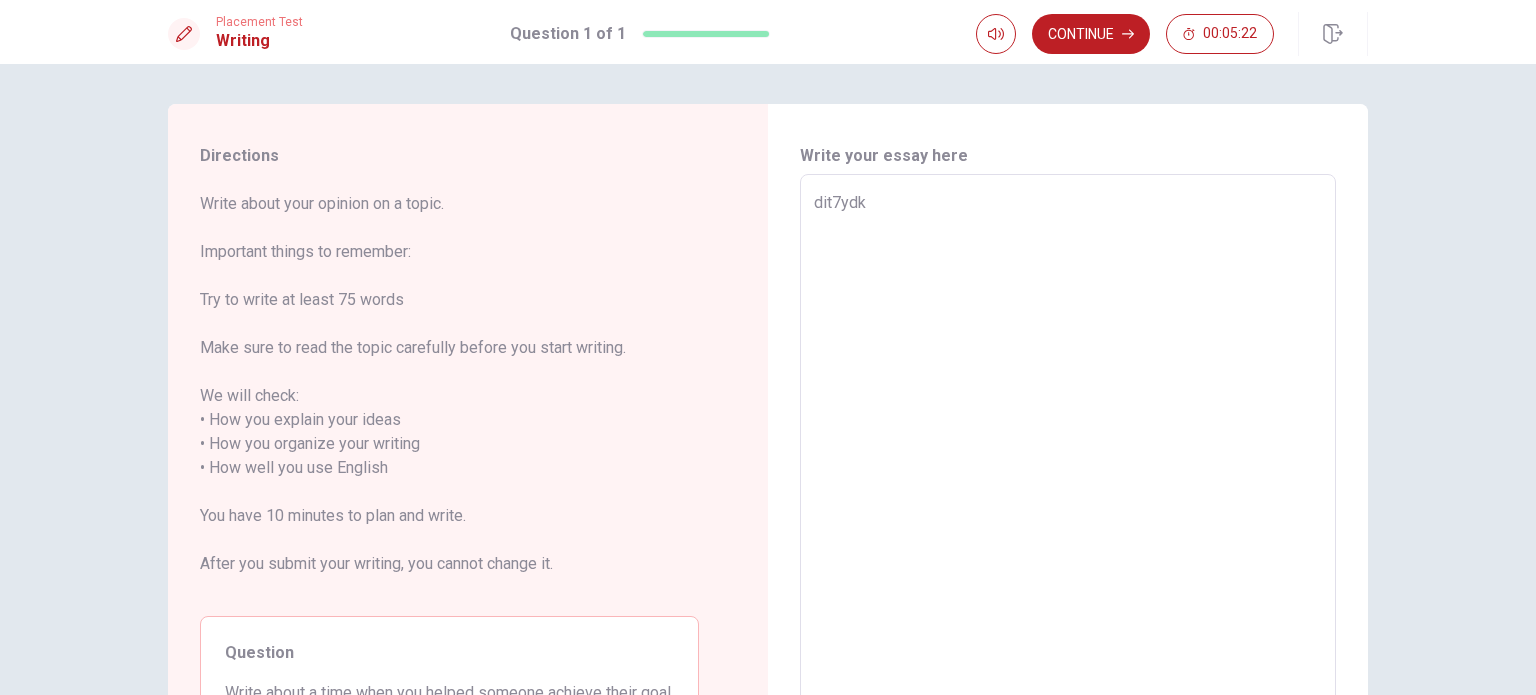 type on "dit7yd" 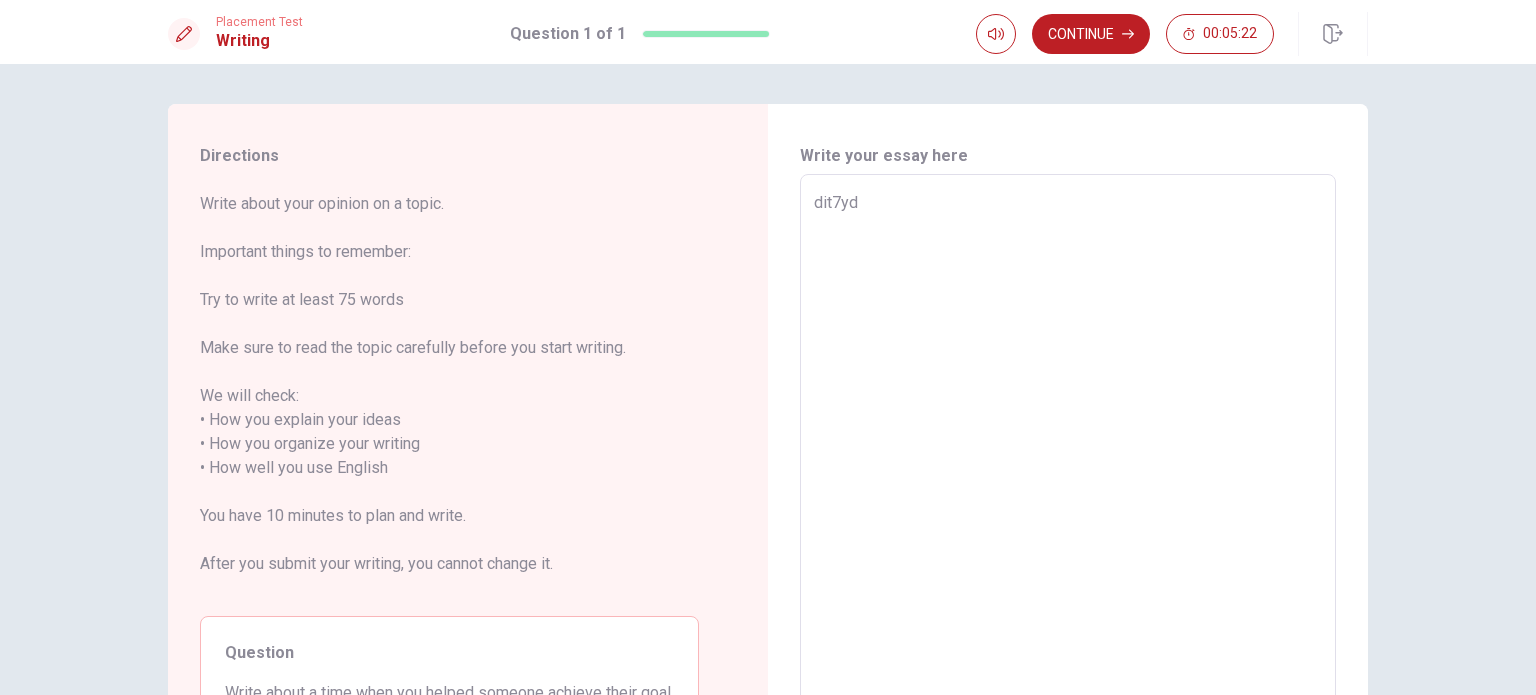 type on "x" 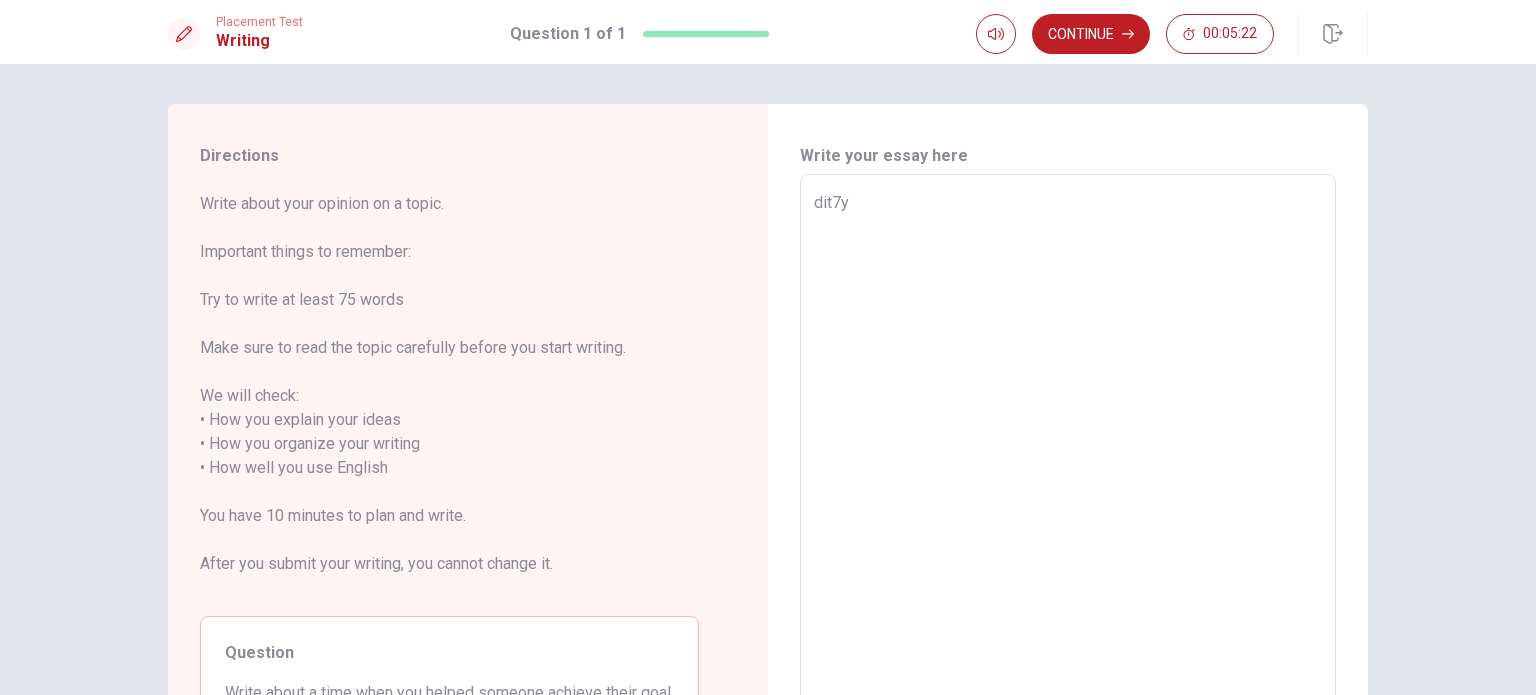 type on "x" 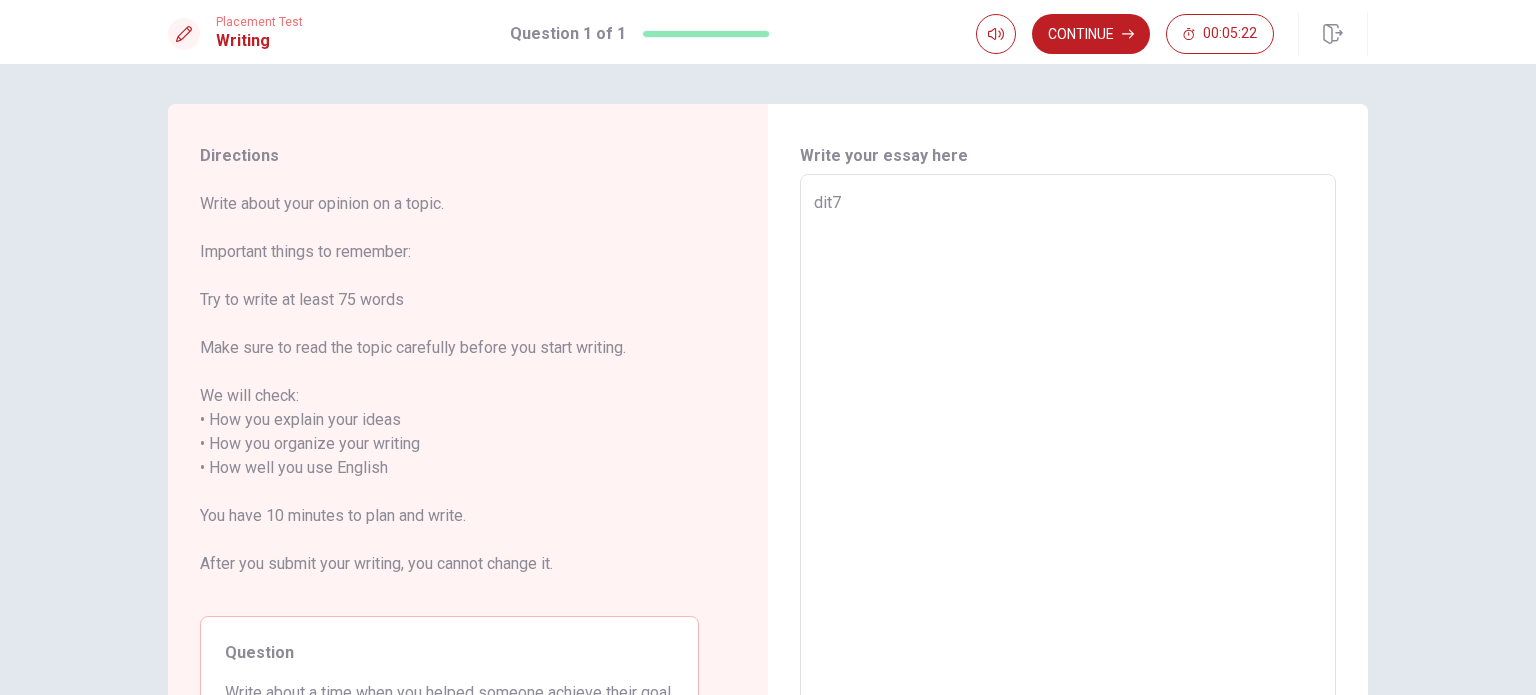 type on "x" 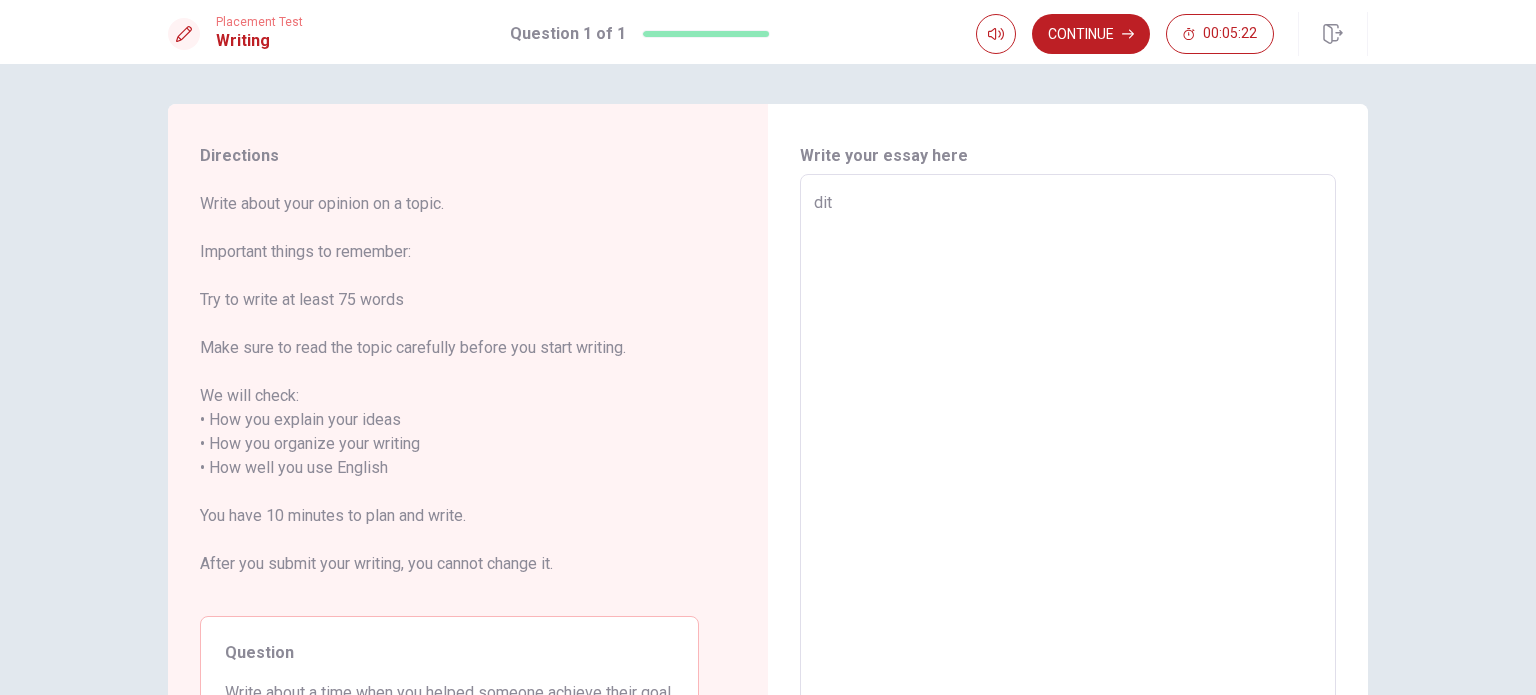 type on "x" 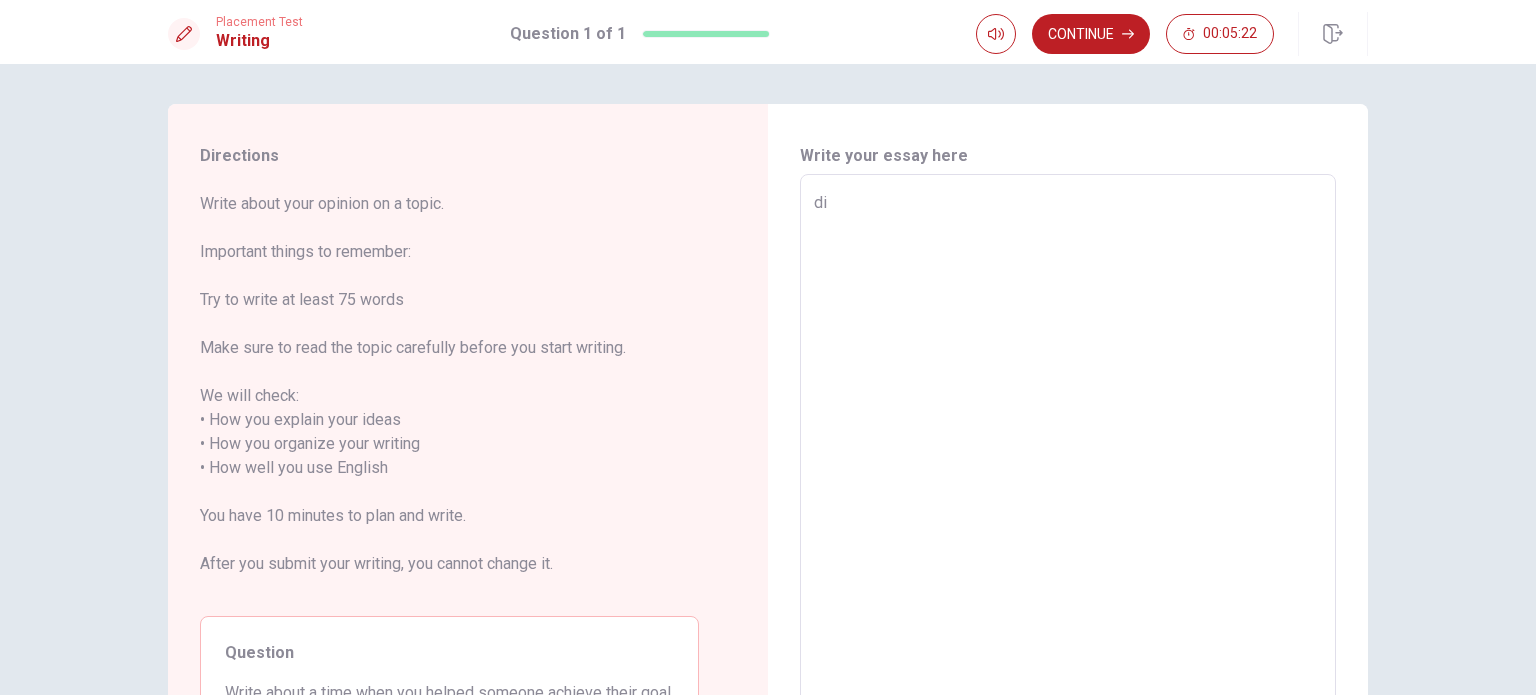 type on "x" 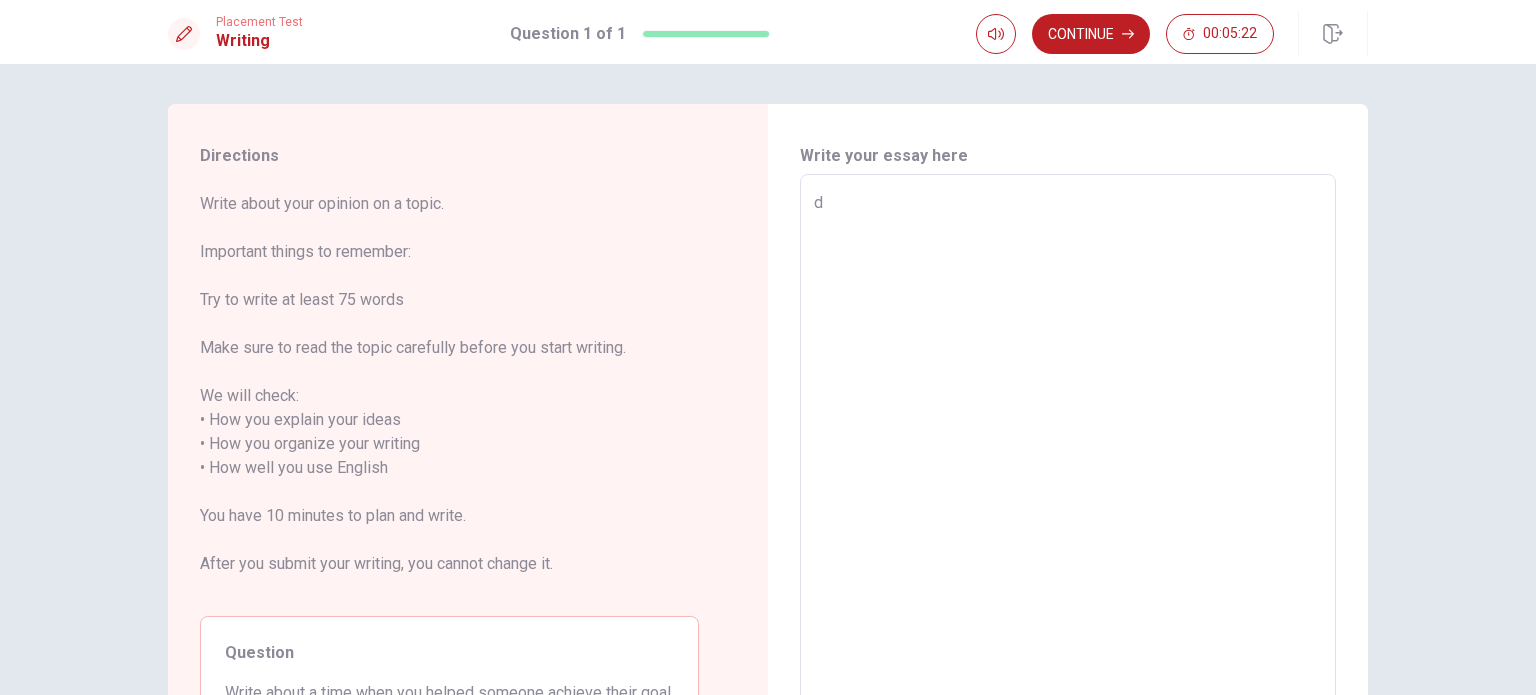 type on "x" 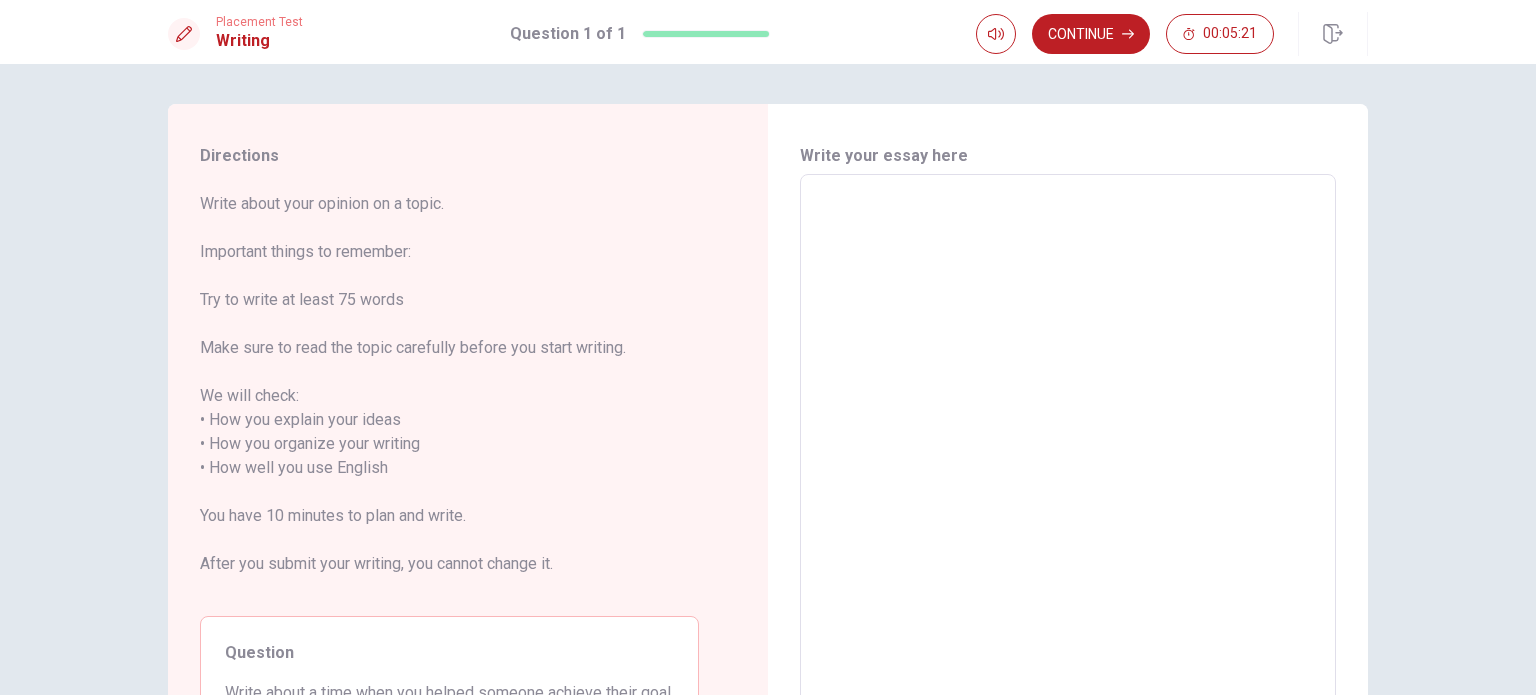 type on "\" 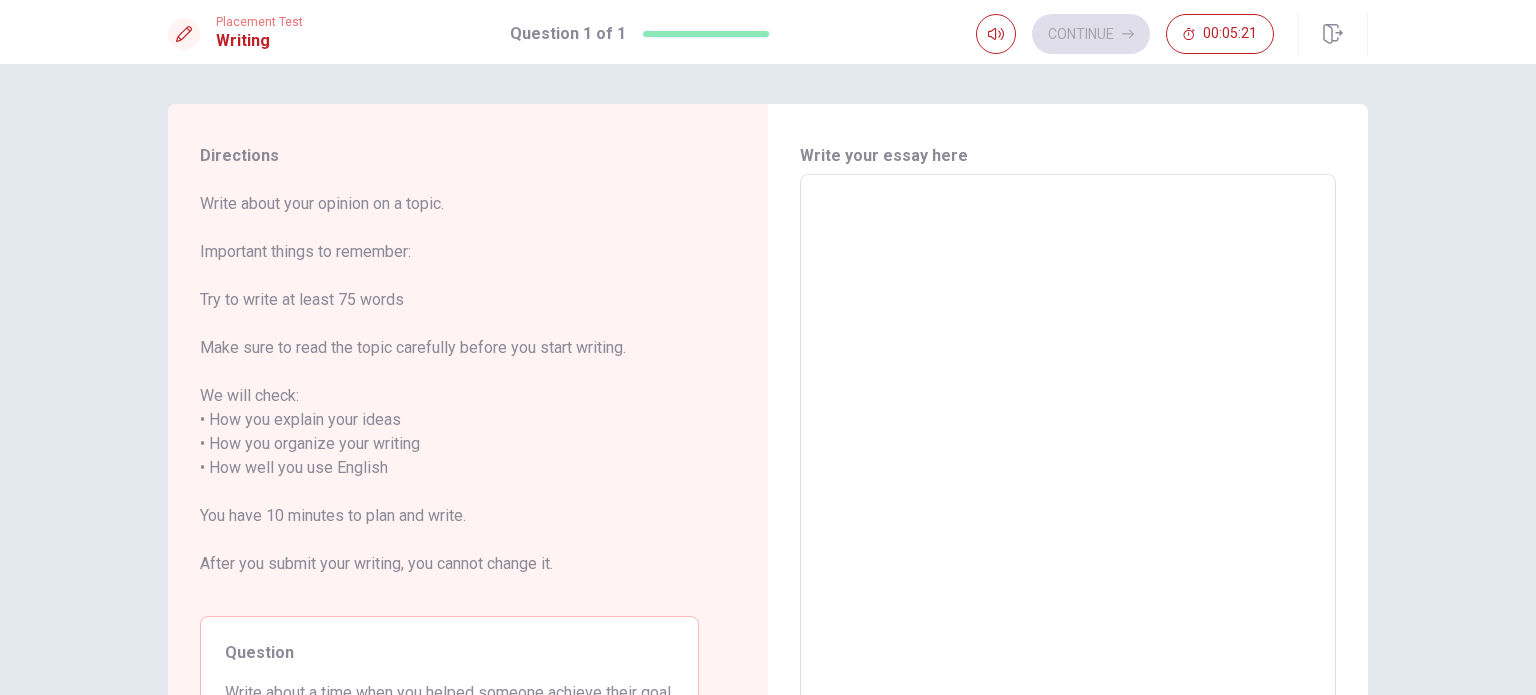 type 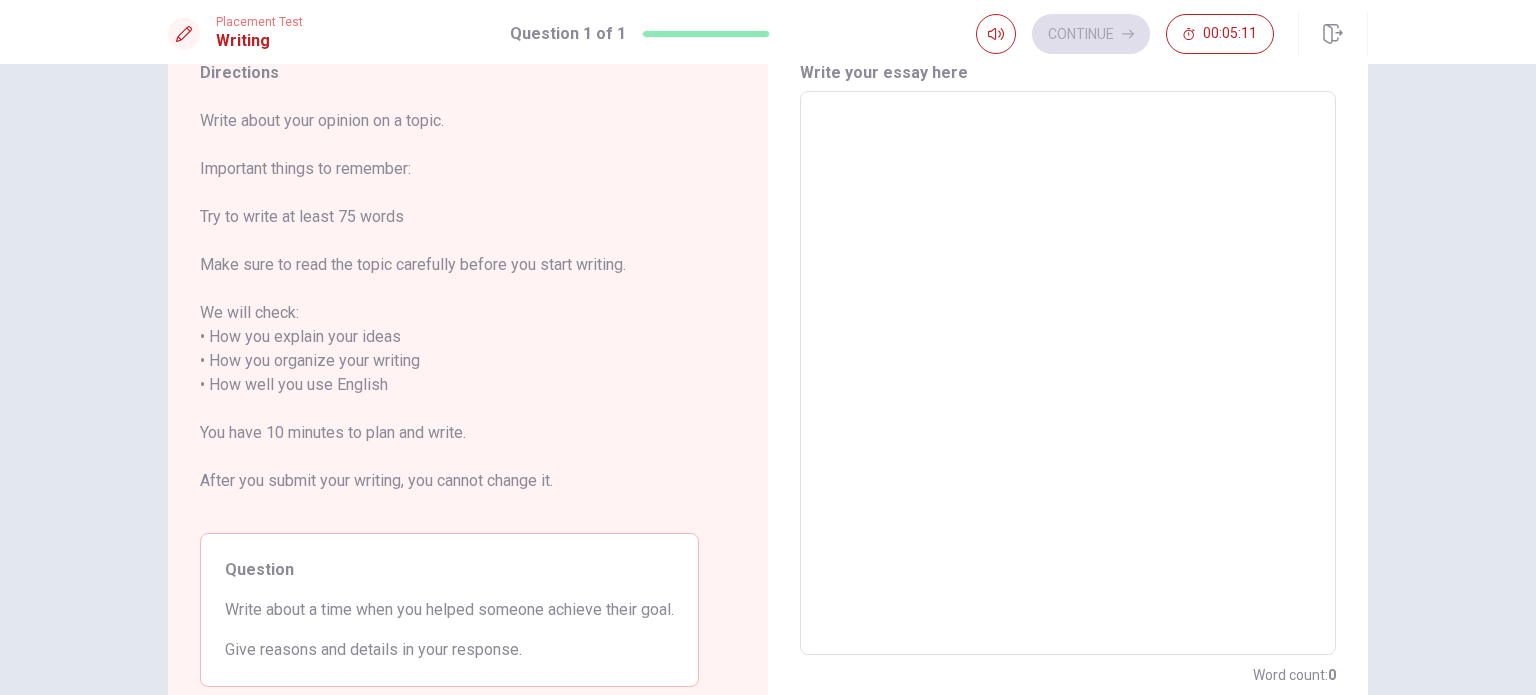 scroll, scrollTop: 83, scrollLeft: 0, axis: vertical 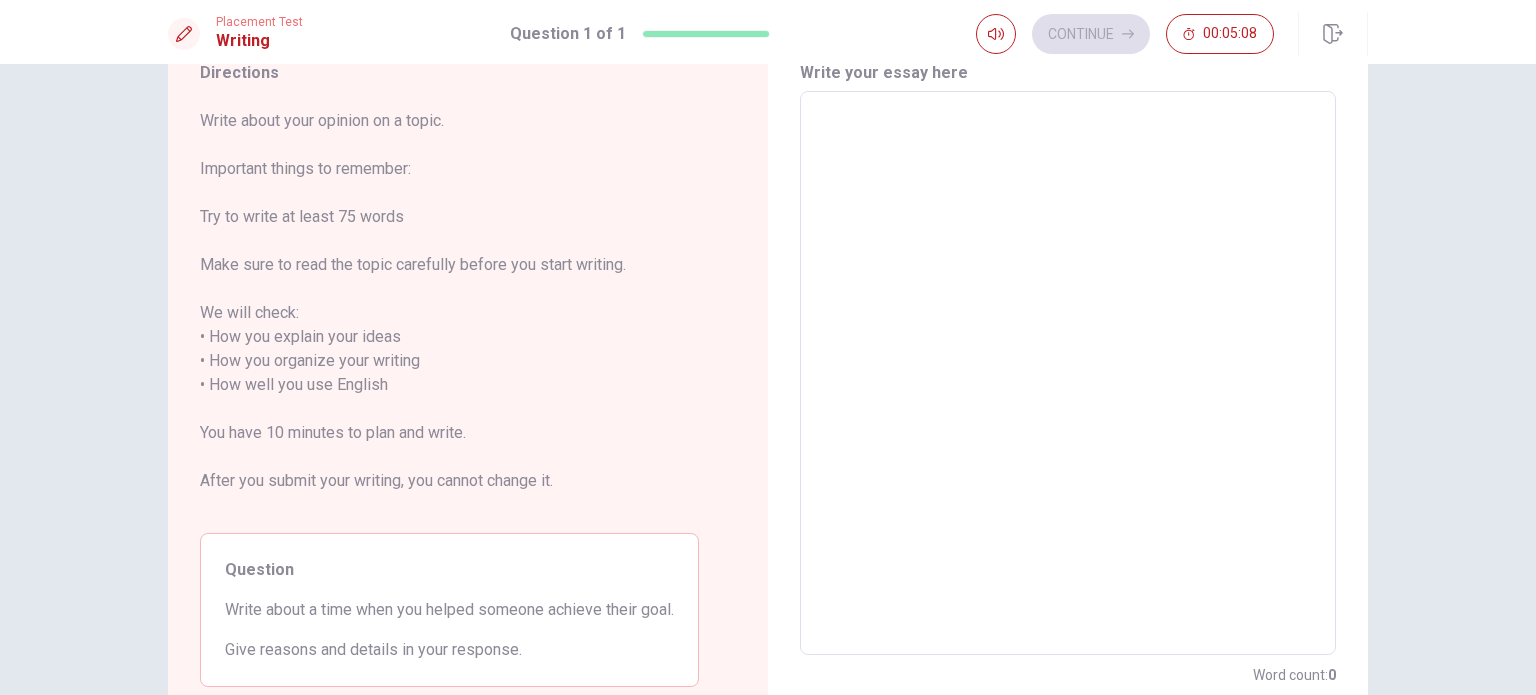click on "Directions Write about your opinion on a topic.
Important things to remember:
Try to write at least 75 words
Make sure to read the topic carefully before you start writing.
We will check:
• How you explain your ideas
• How you organize your writing
• How well you use English
You have 10 minutes to plan and write.
After you submit your writing, you cannot change it.  Question Write about a time when you helped someone achieve their goal. Give reasons and details in your response." at bounding box center [449, 374] 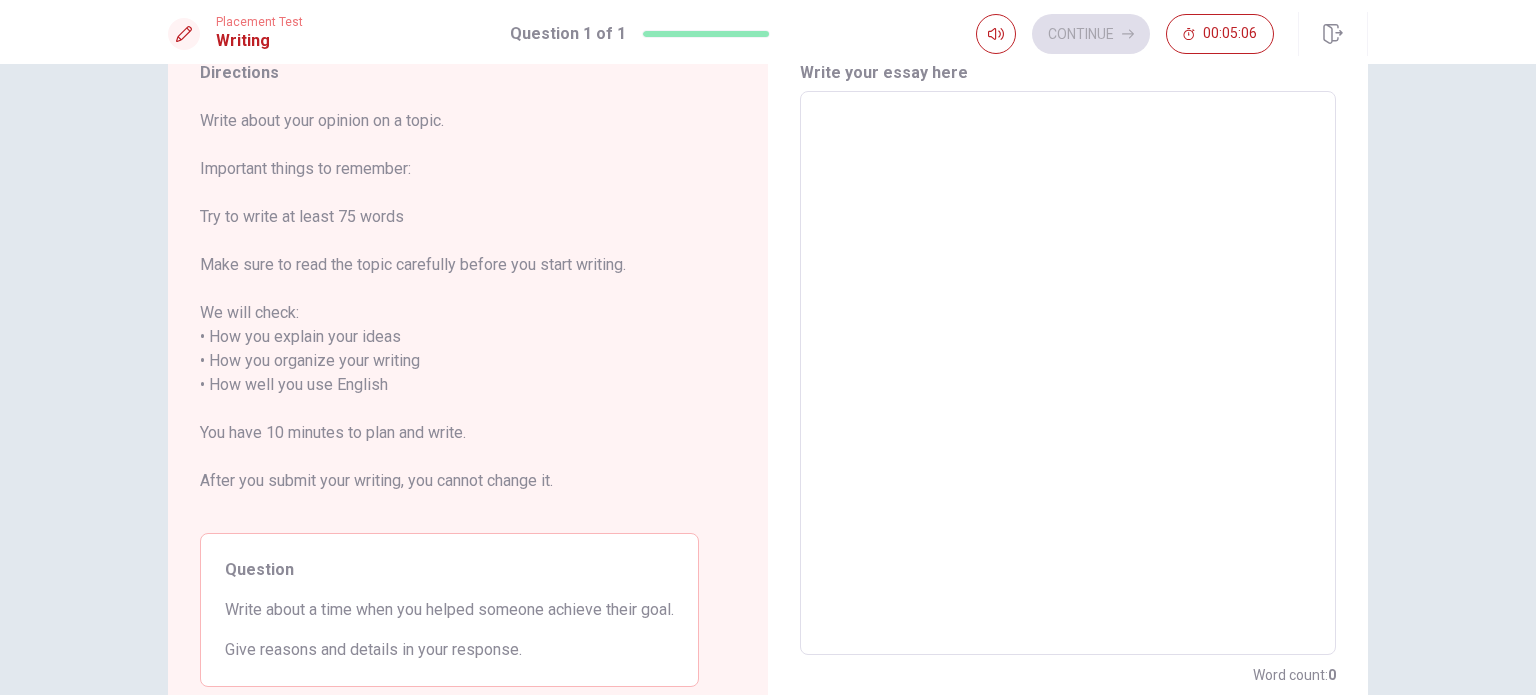 click at bounding box center (1068, 373) 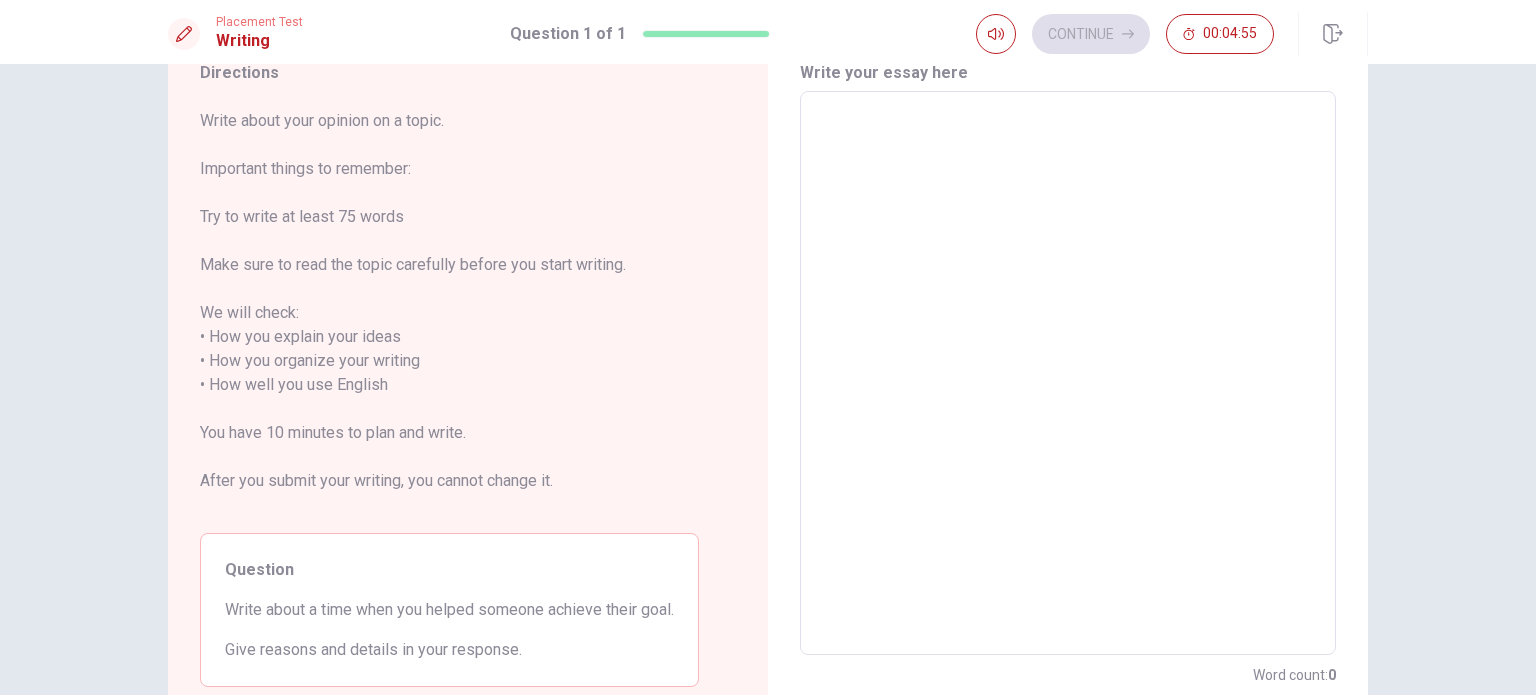 type on "i" 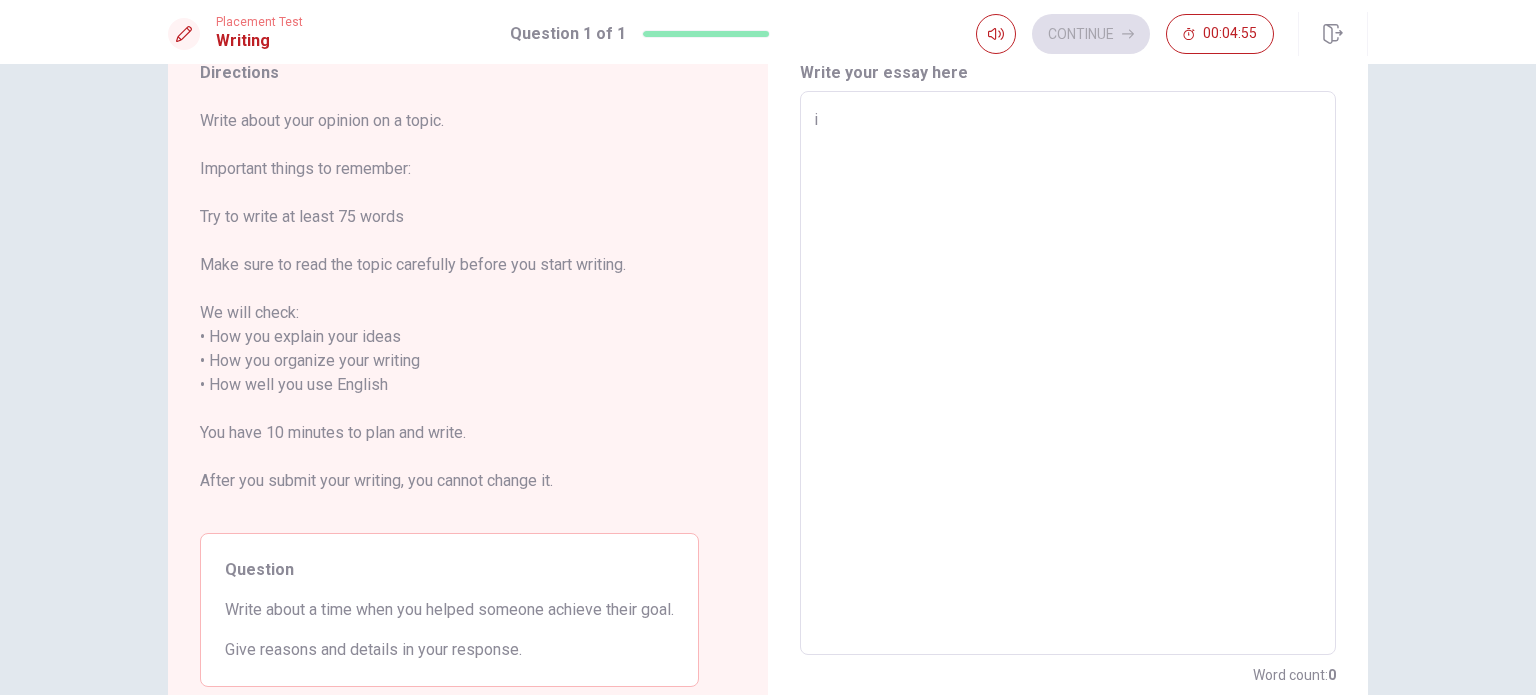 type on "x" 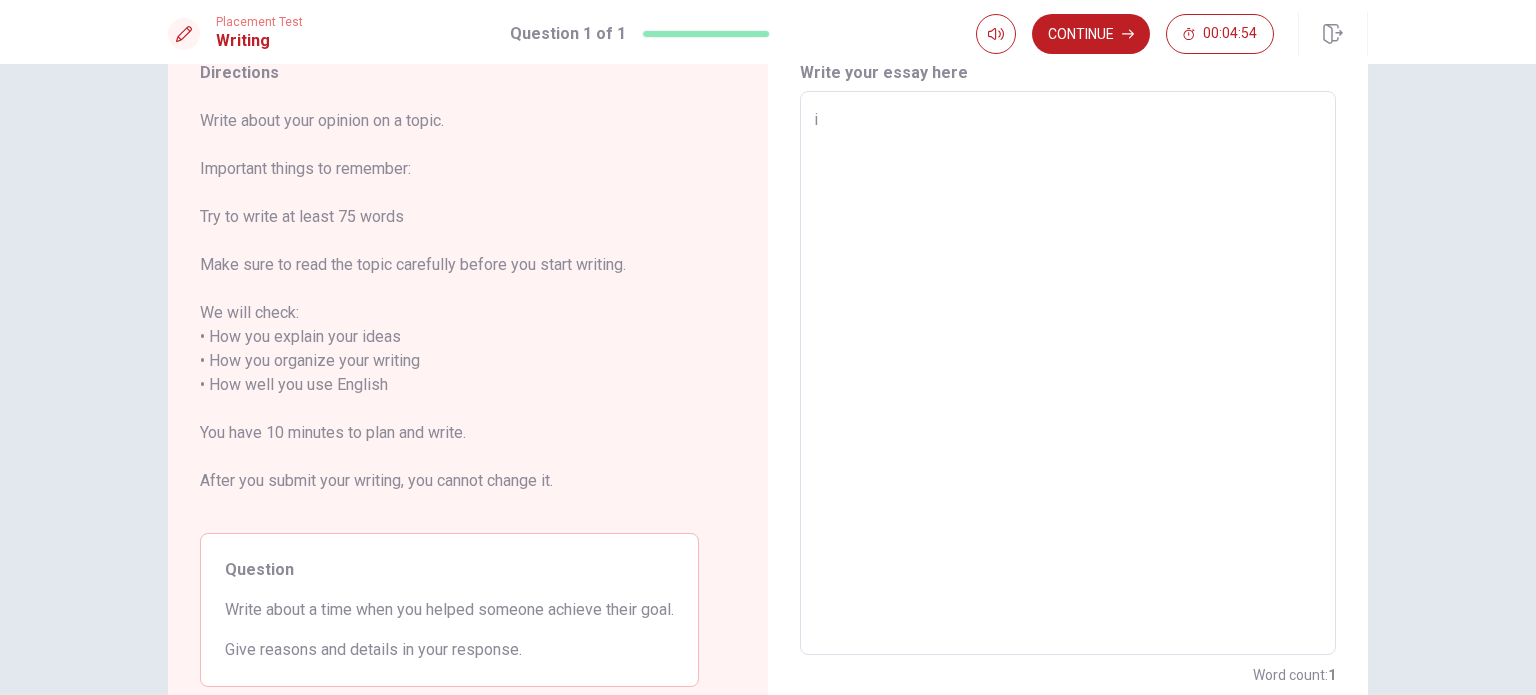 type on "i" 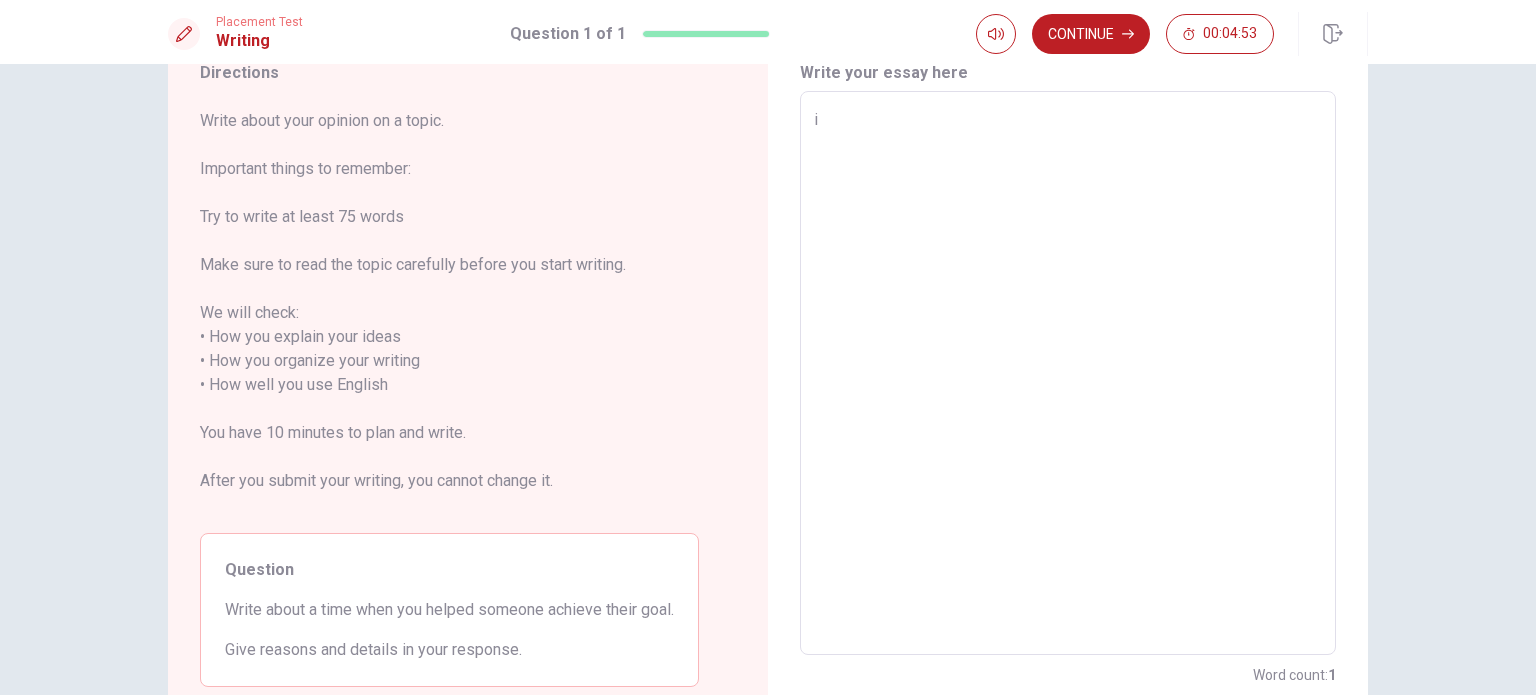 type on "x" 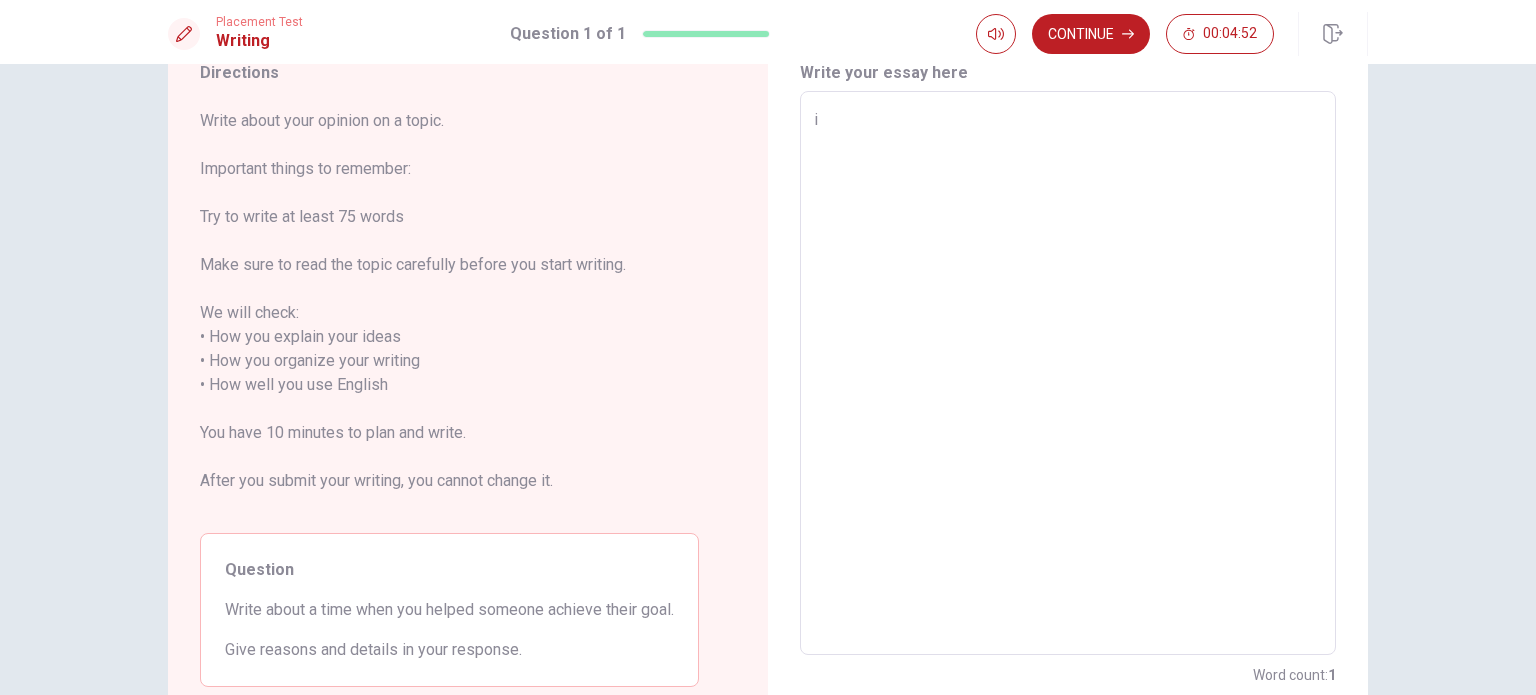 type on "i" 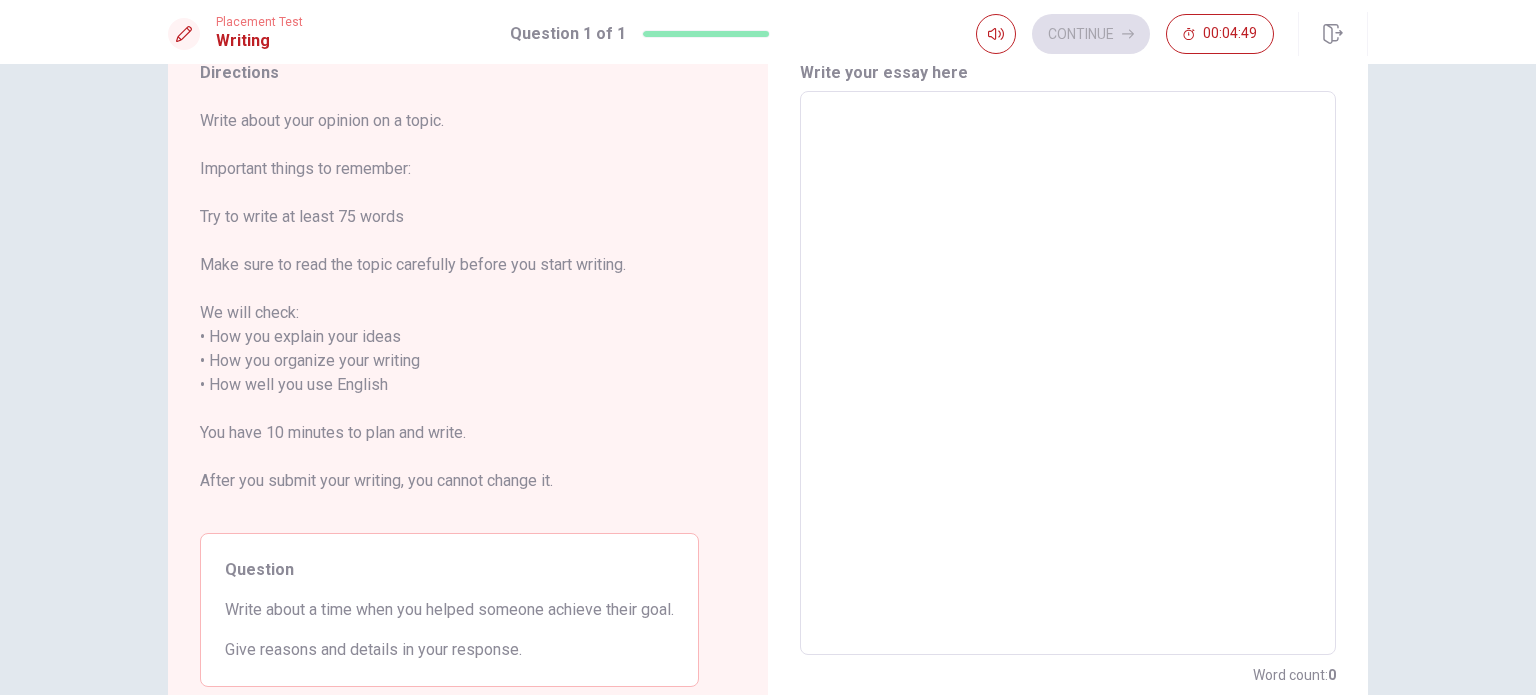 type on "I" 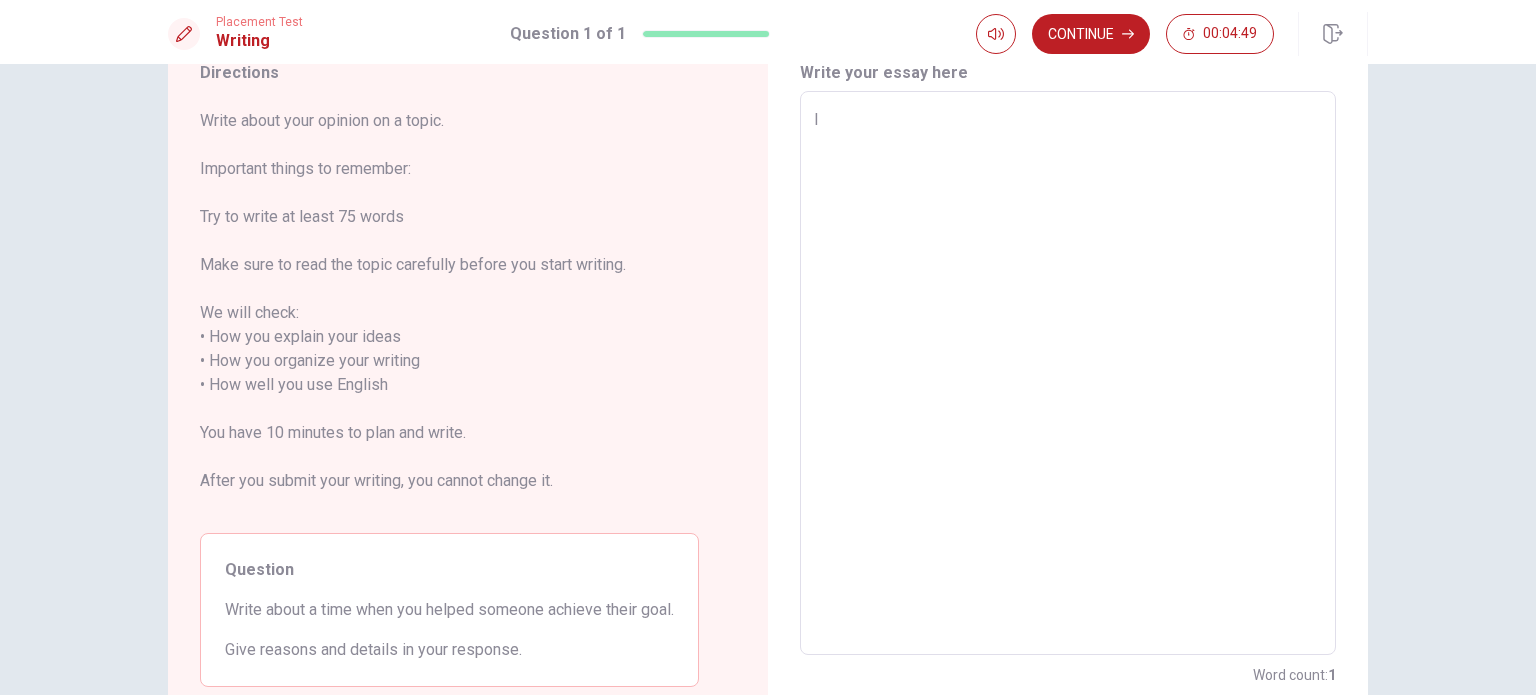 type on "x" 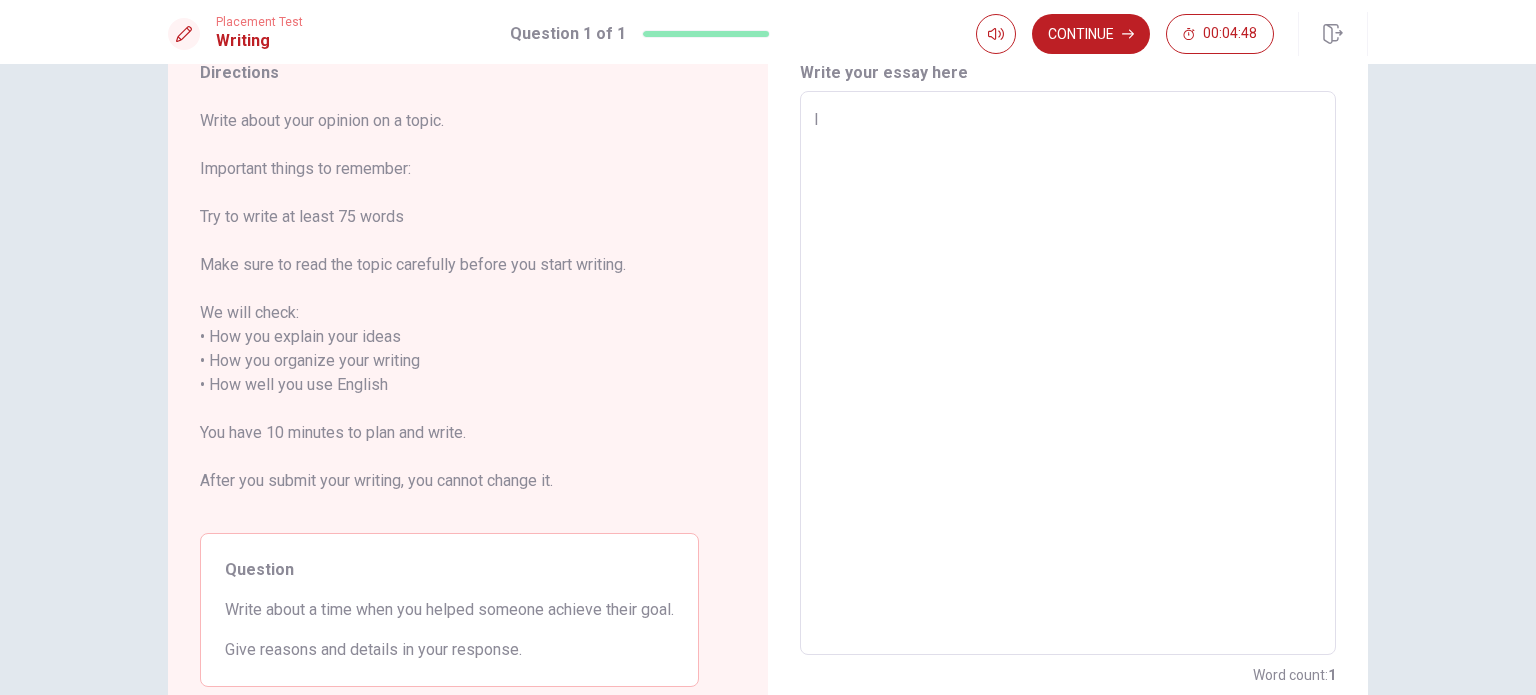 type on "I" 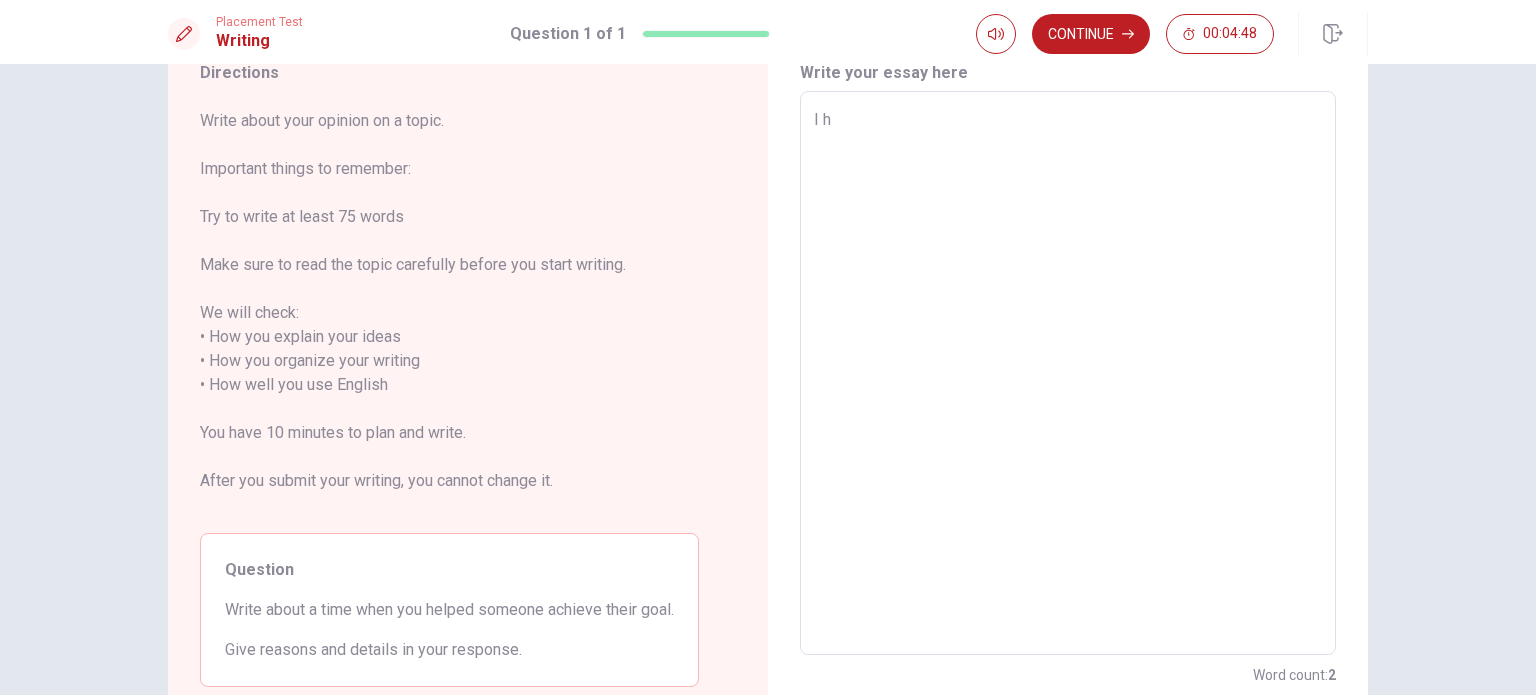 type on "x" 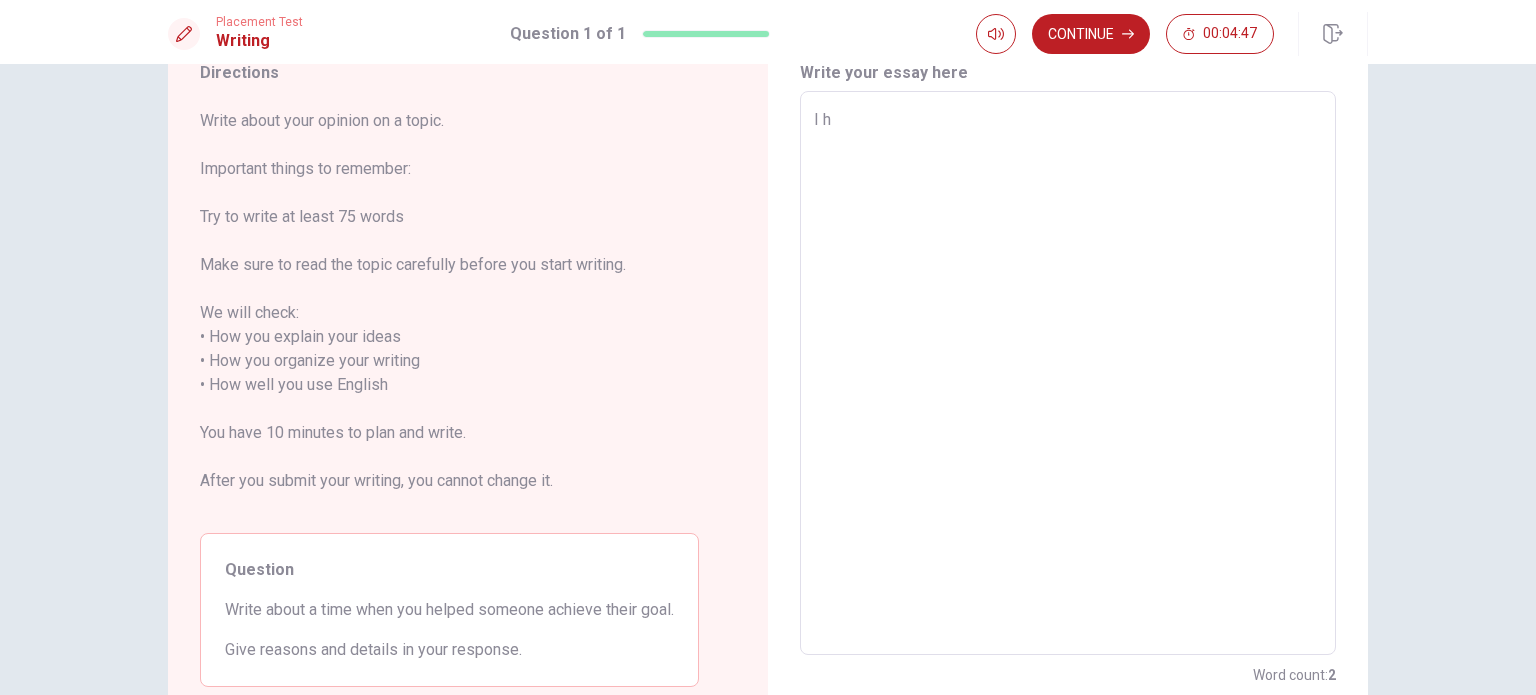 type on "I he" 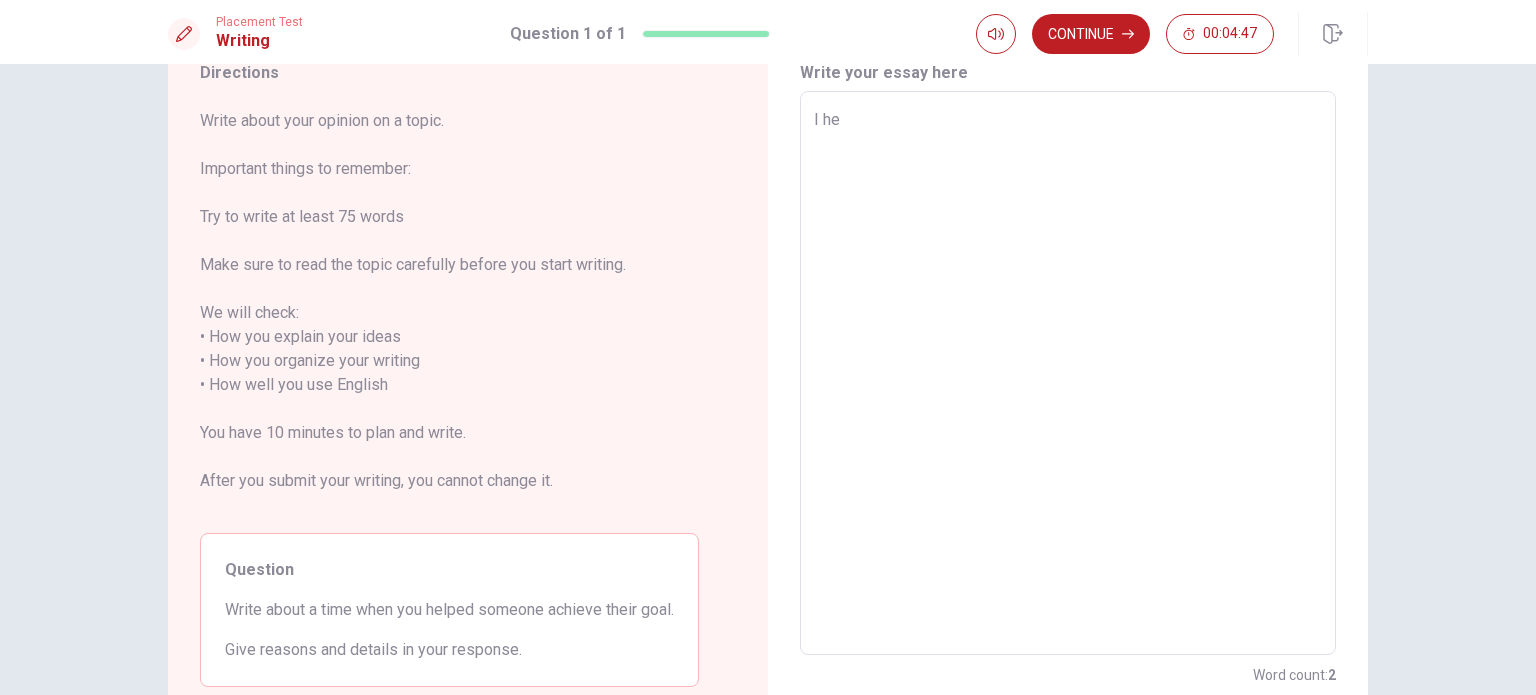 type on "x" 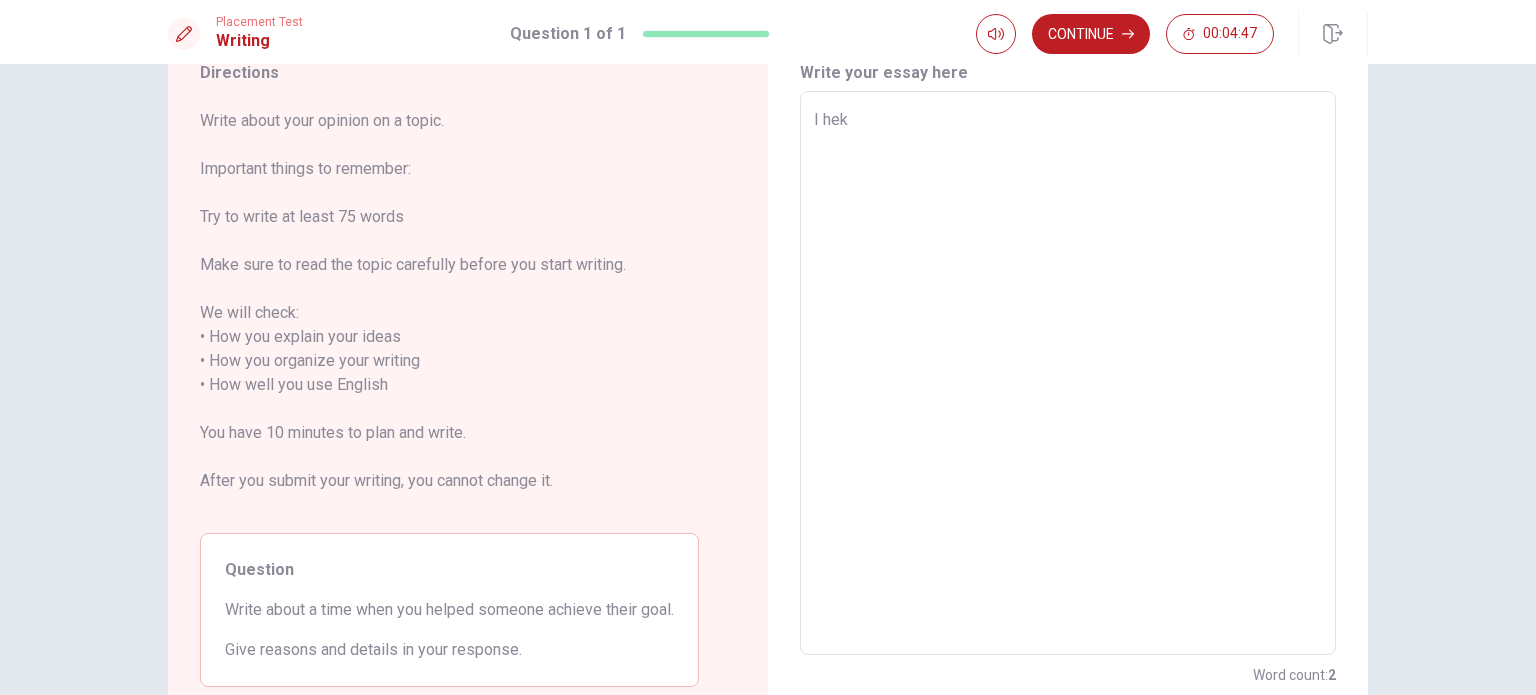 type on "x" 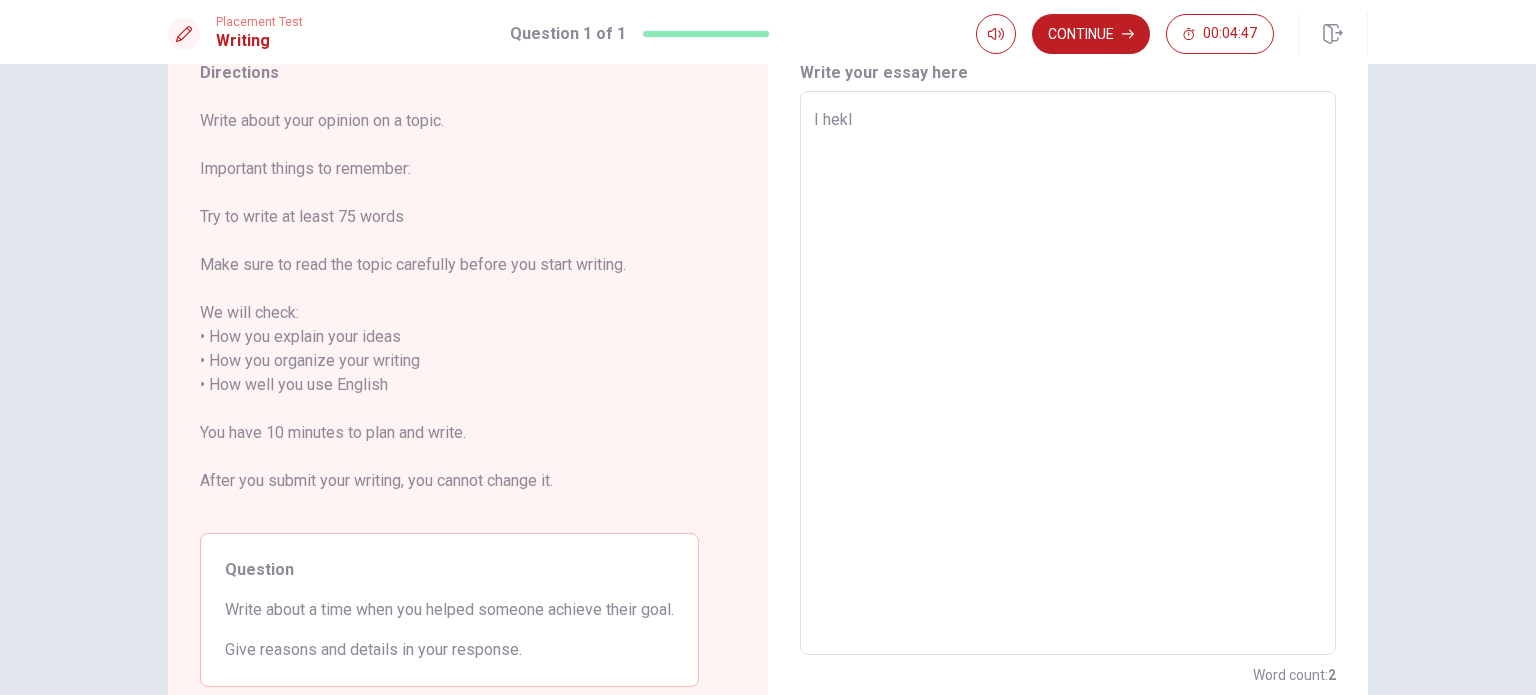 type on "x" 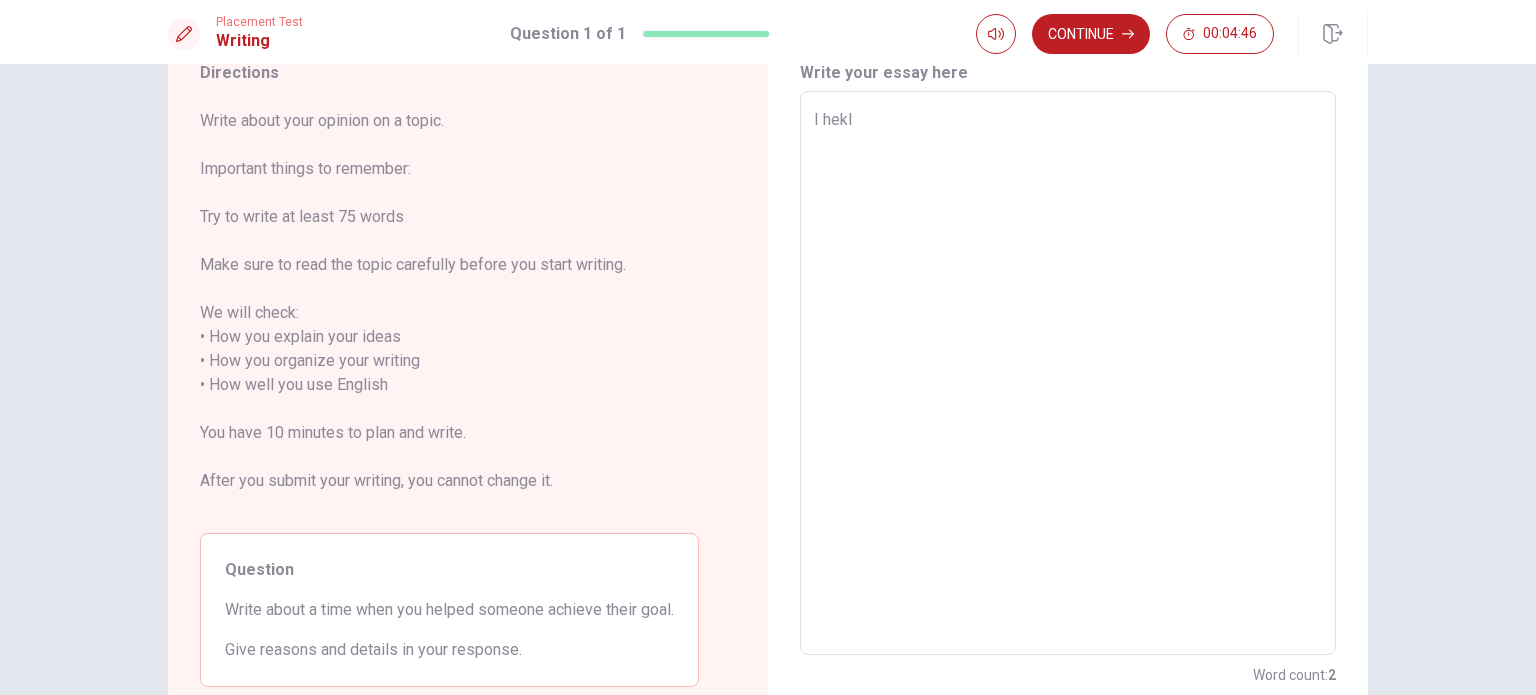type on "I heklo" 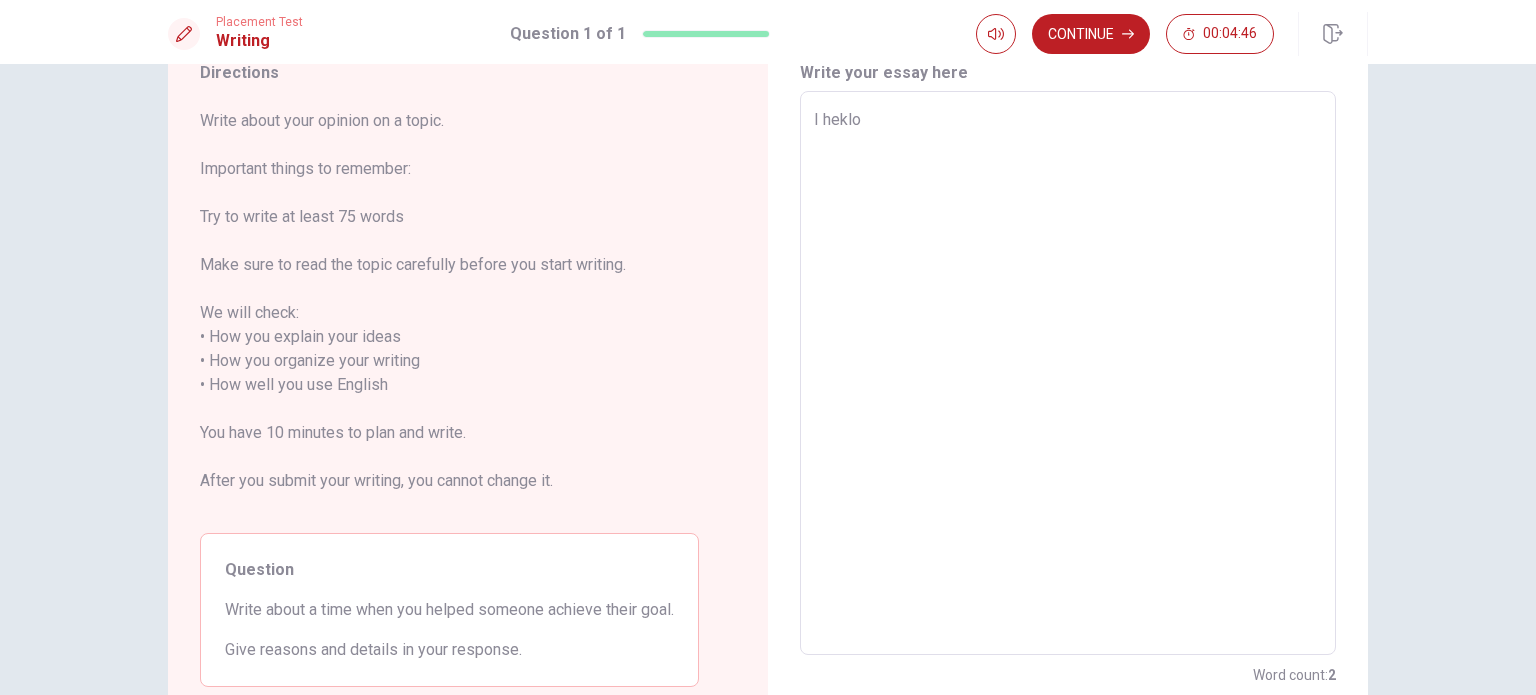 type on "x" 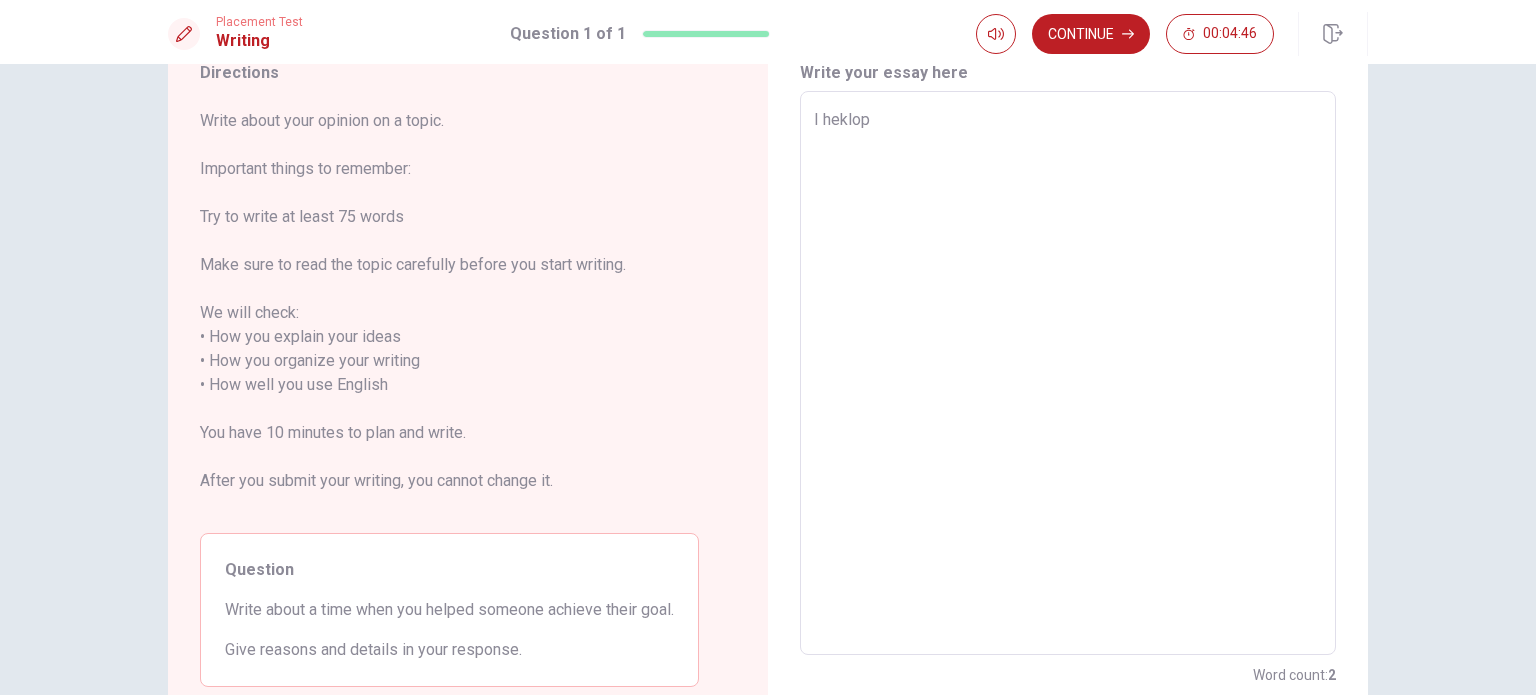 type on "I heklopo" 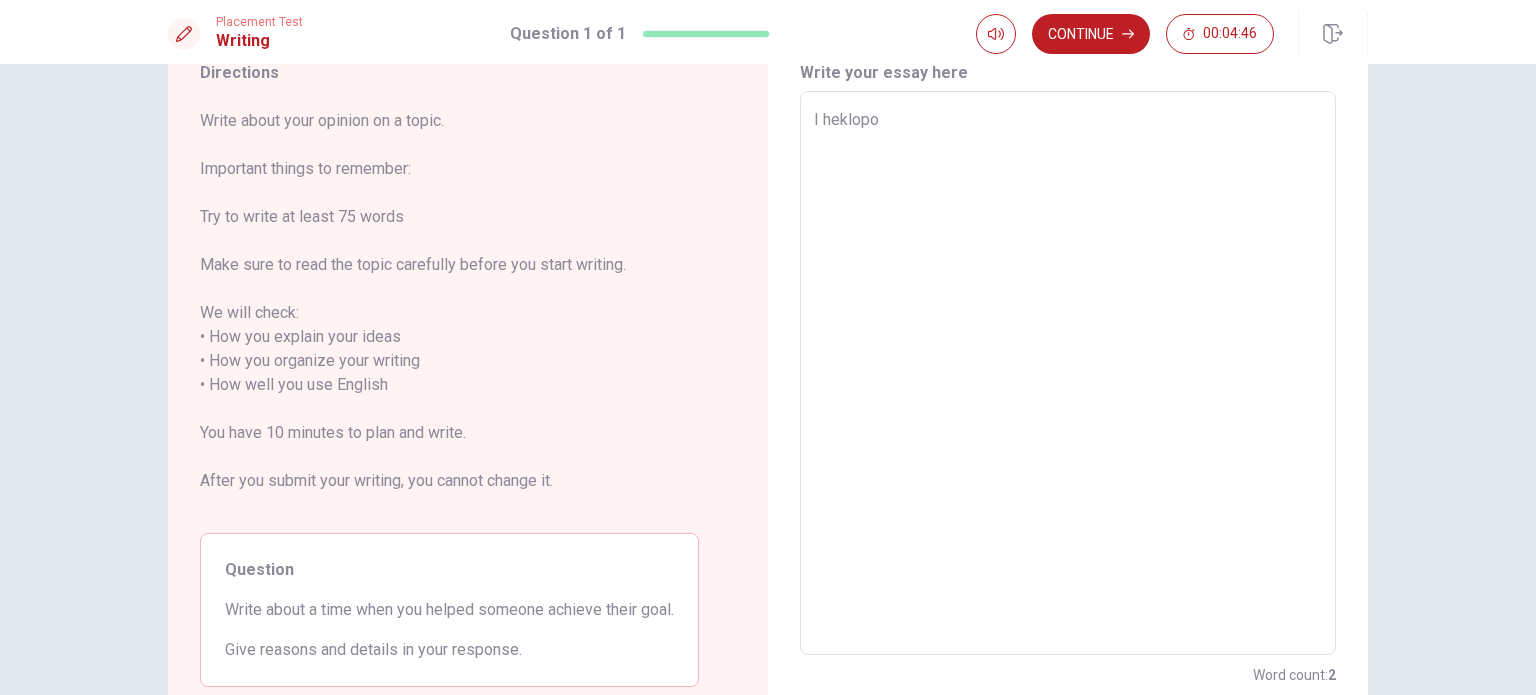 type on "x" 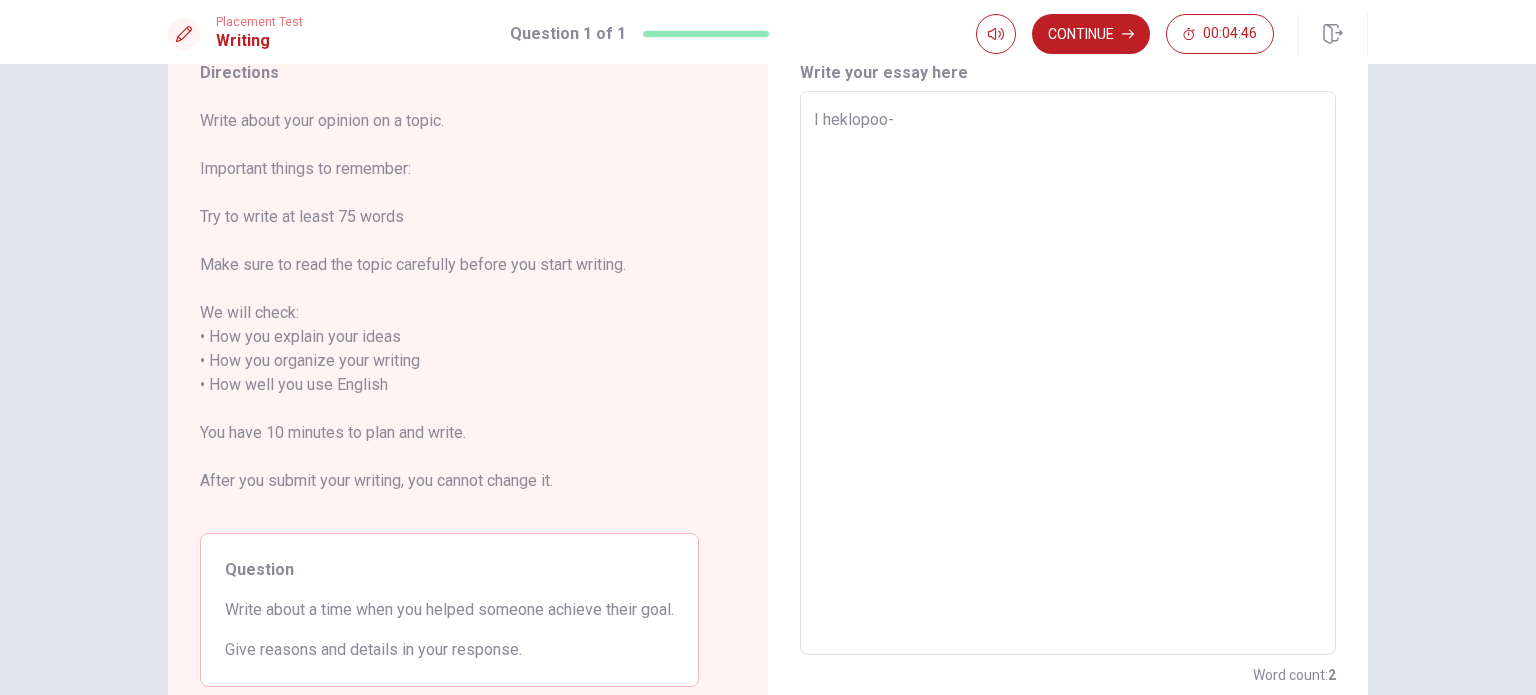 type on "I heklopoo-^" 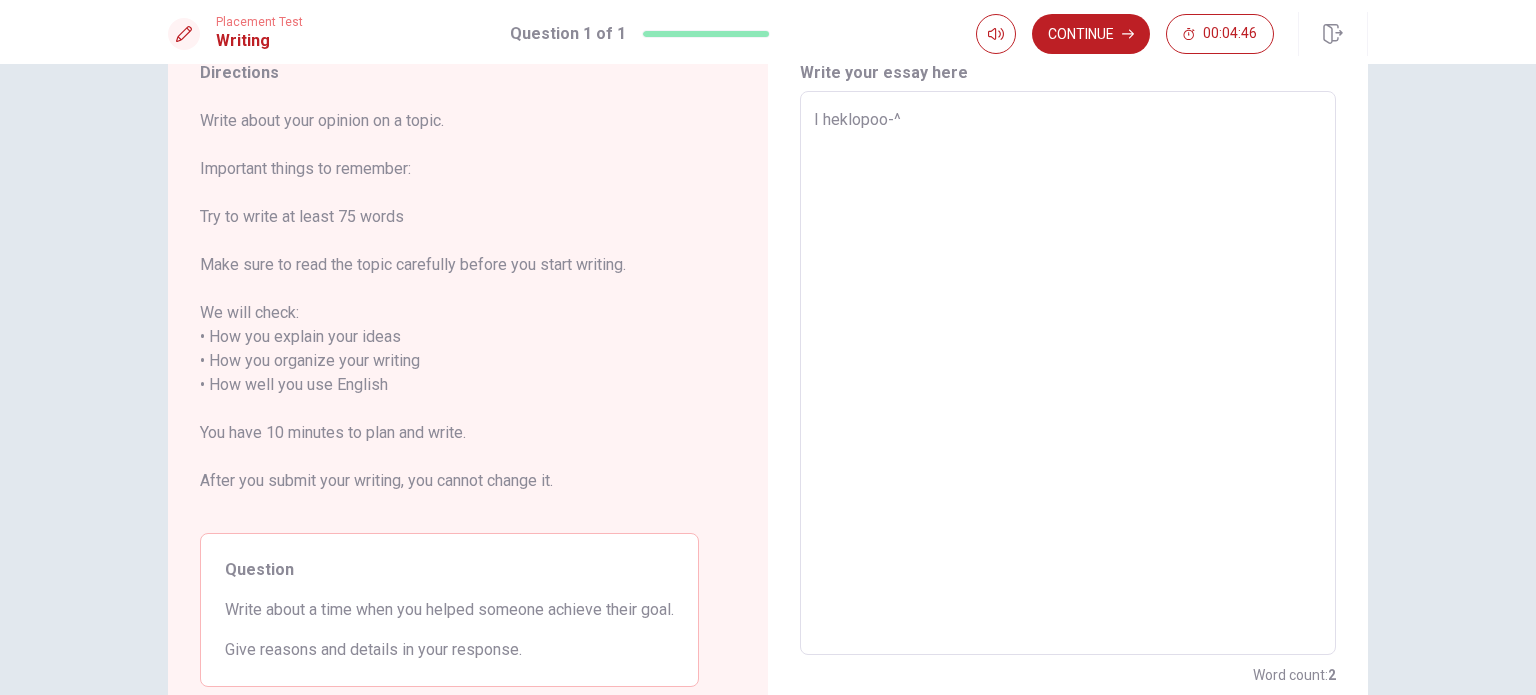 type 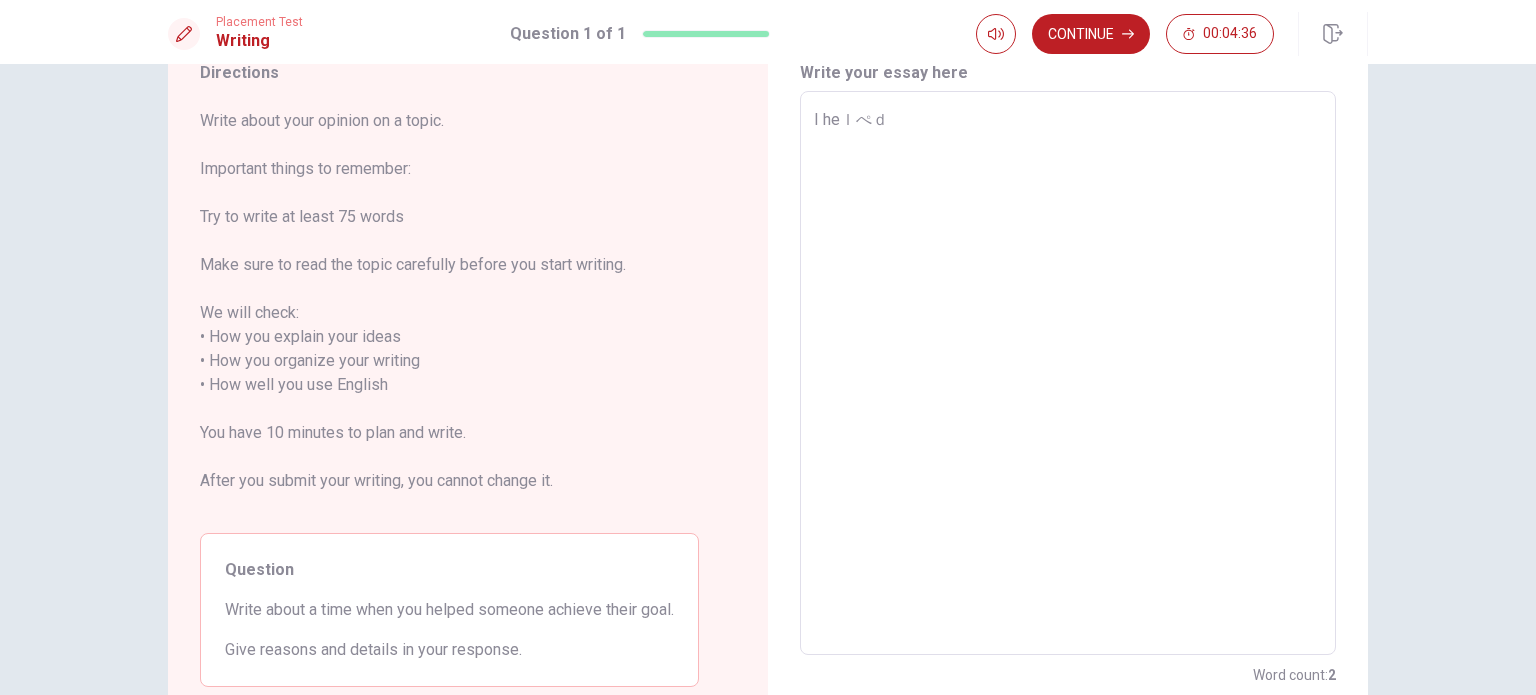 click on "I heｌぺｄ" at bounding box center [1068, 373] 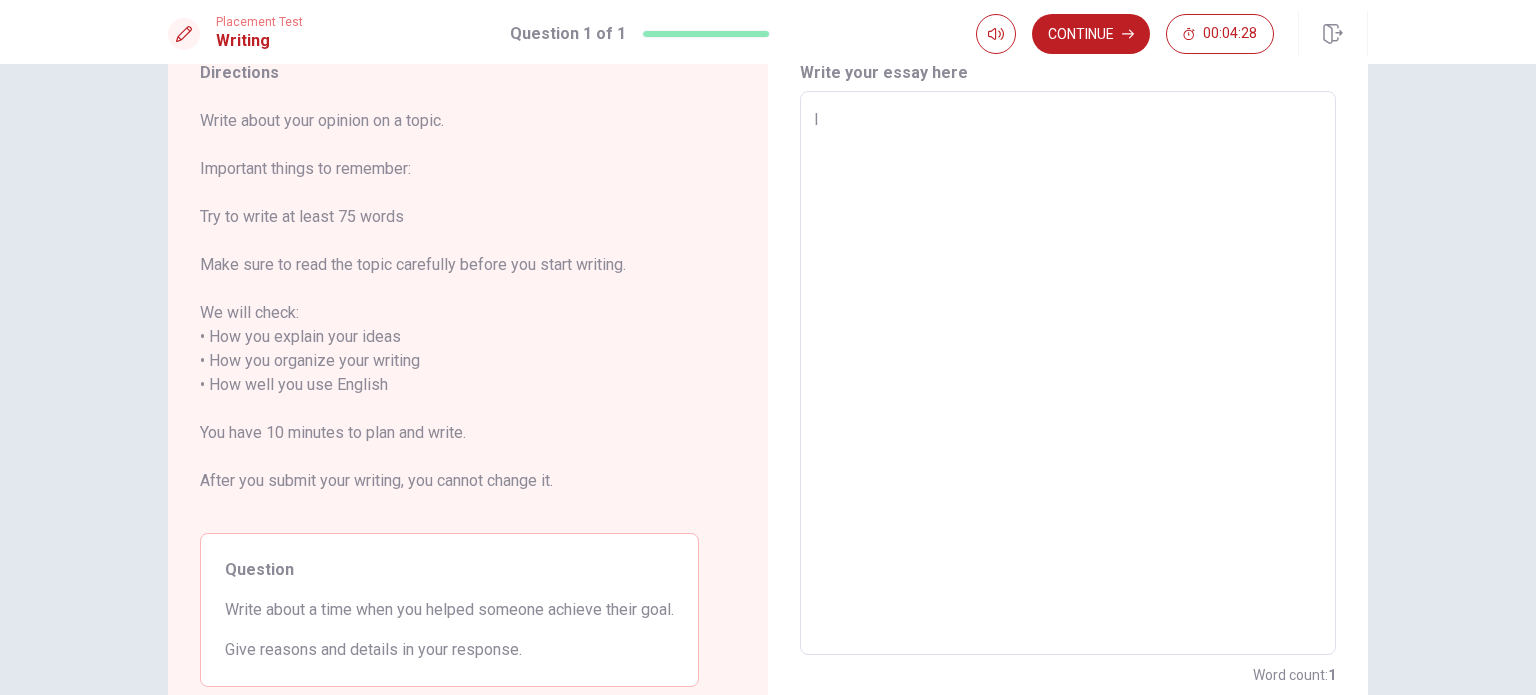 click on "I" at bounding box center (1068, 373) 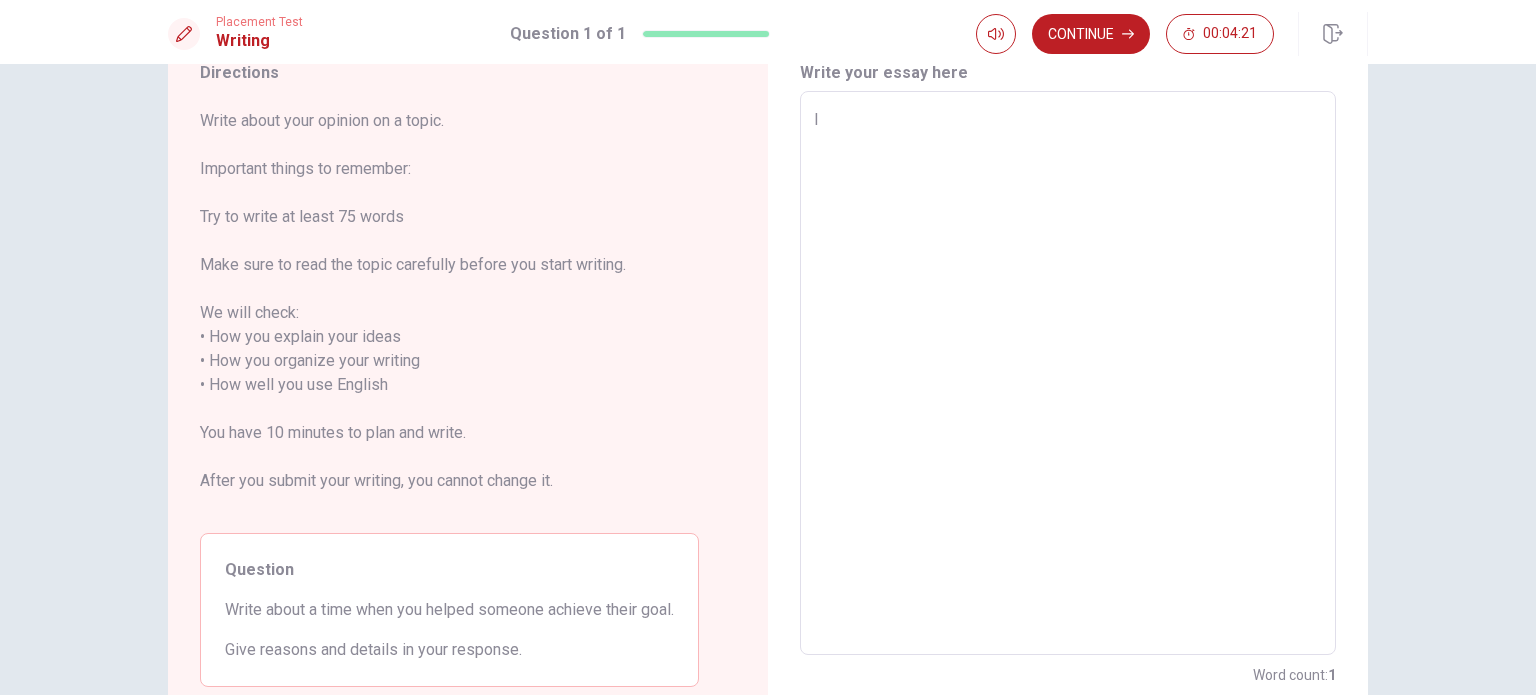 click on "I" at bounding box center [1068, 373] 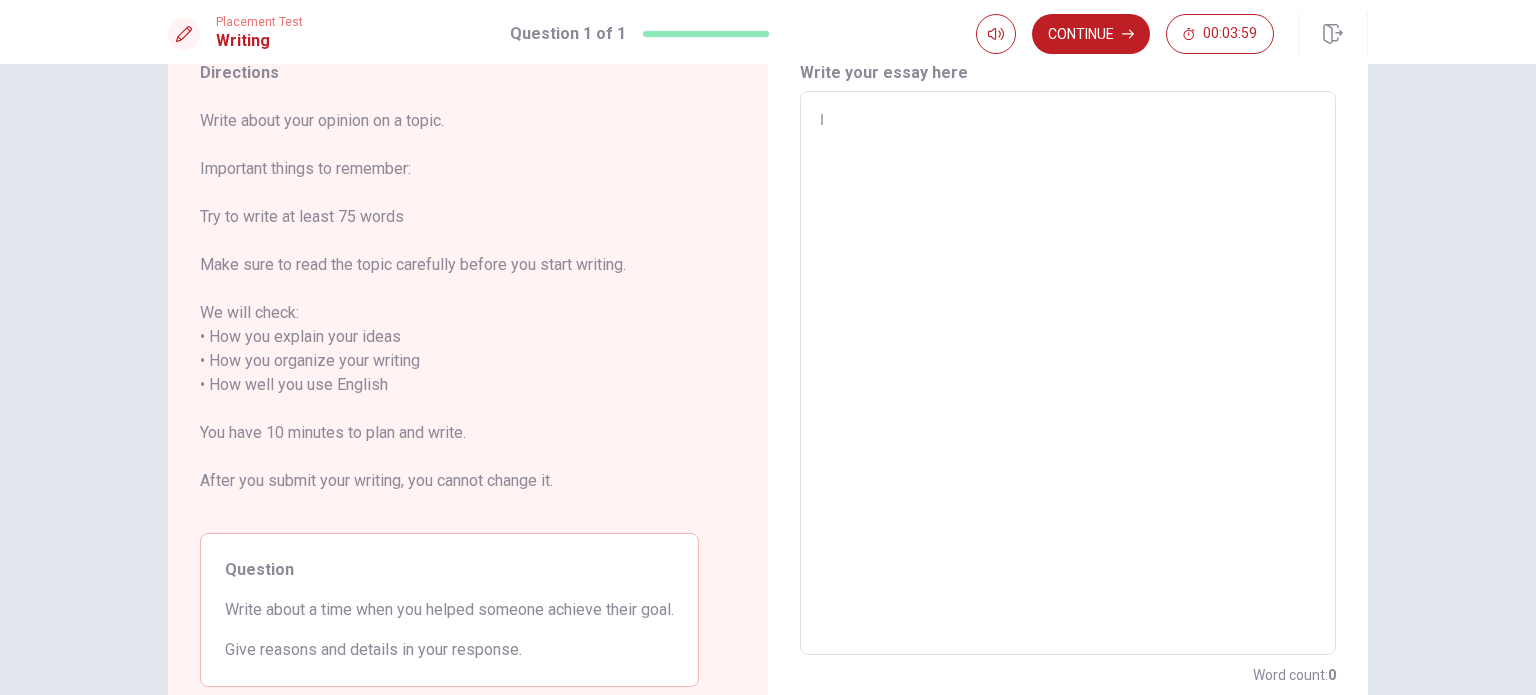 click on "Write about your opinion on a topic.
Important things to remember:
Try to write at least 75 words
Make sure to read the topic carefully before you start writing.
We will check:
• How you explain your ideas
• How you organize your writing
• How well you use English
You have 10 minutes to plan and write.
After you submit your writing, you cannot change it." at bounding box center (449, 313) 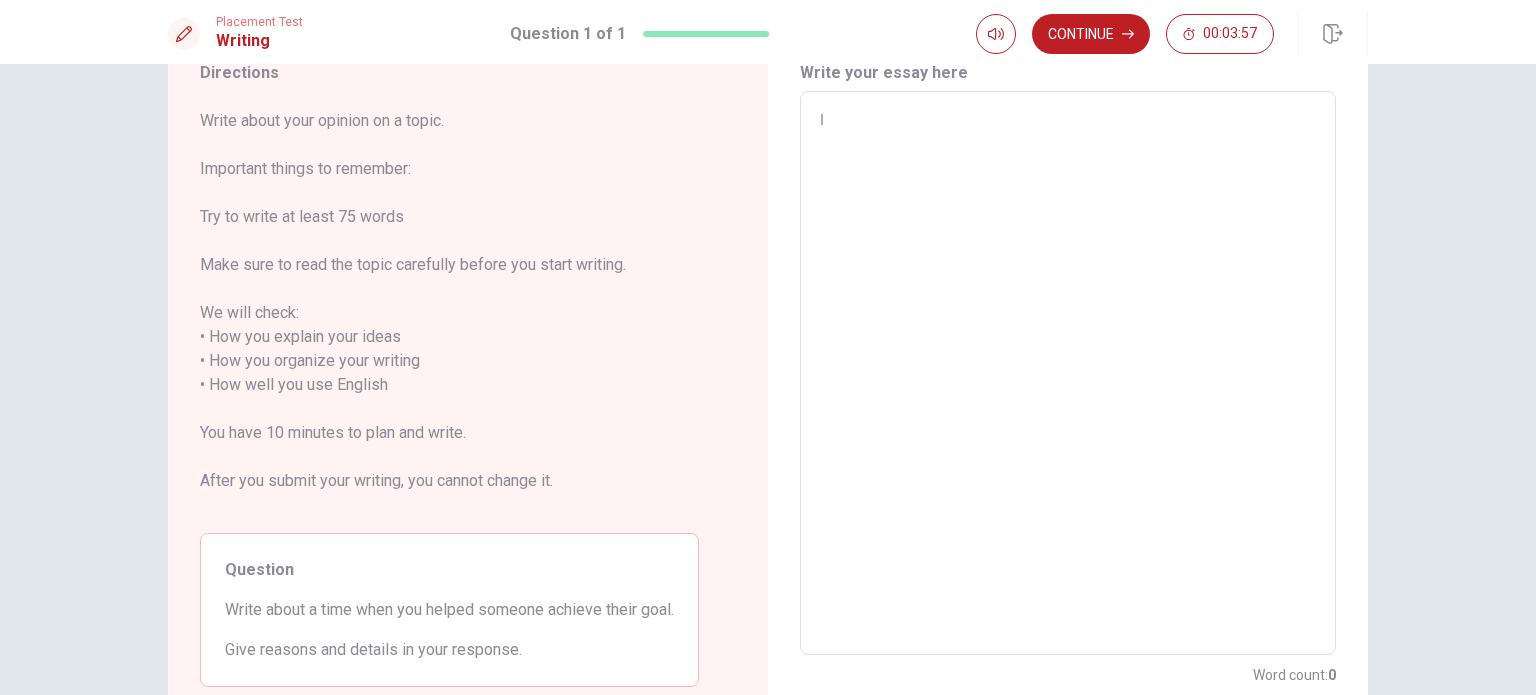 click on "Ｉ" at bounding box center [1068, 373] 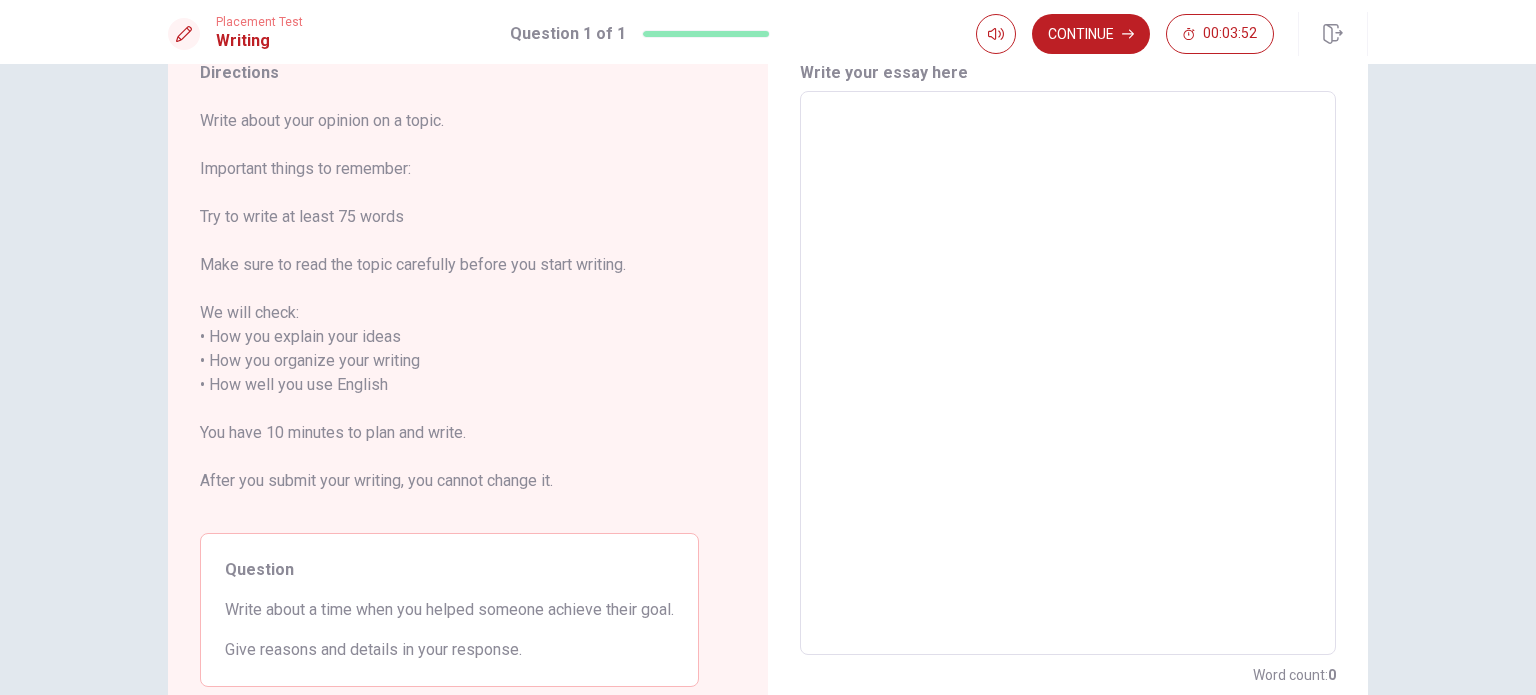 click at bounding box center (1068, 373) 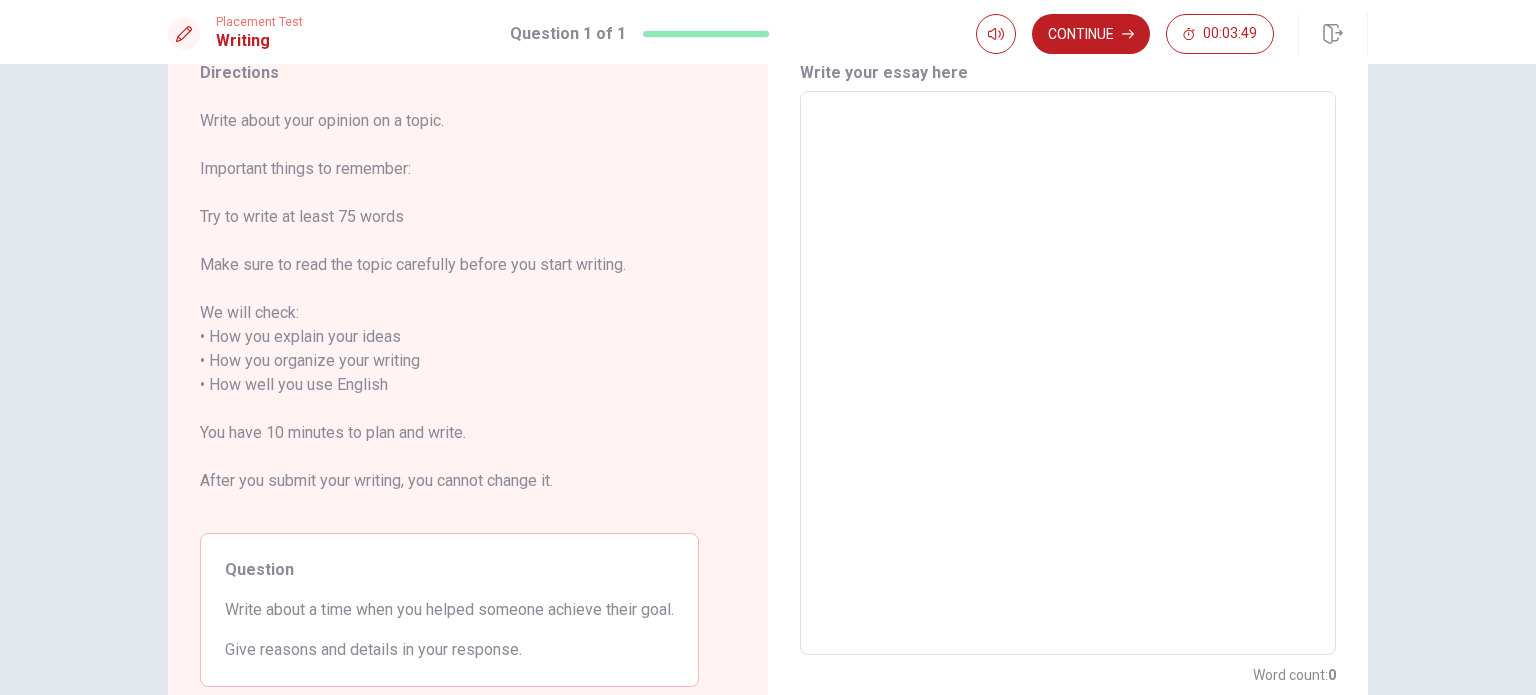 click at bounding box center (1068, 373) 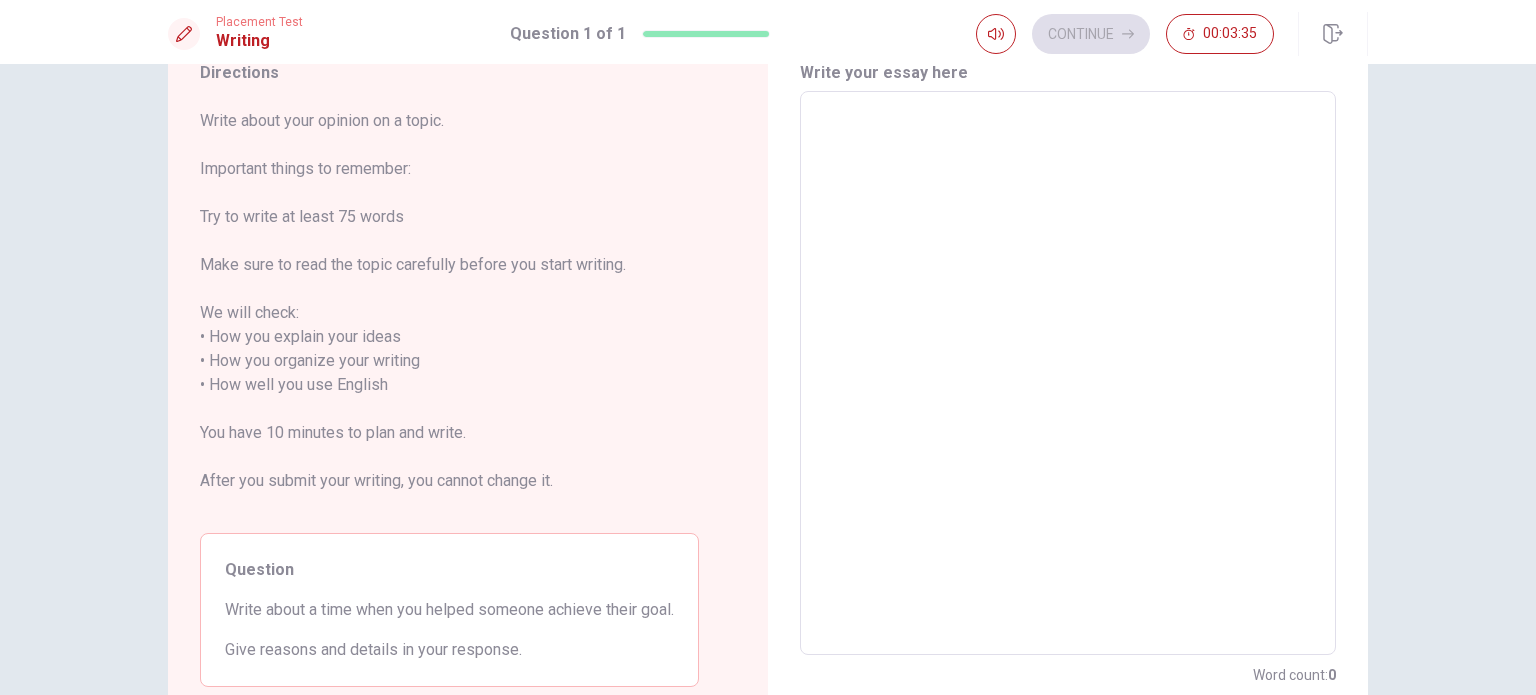 click at bounding box center (1068, 373) 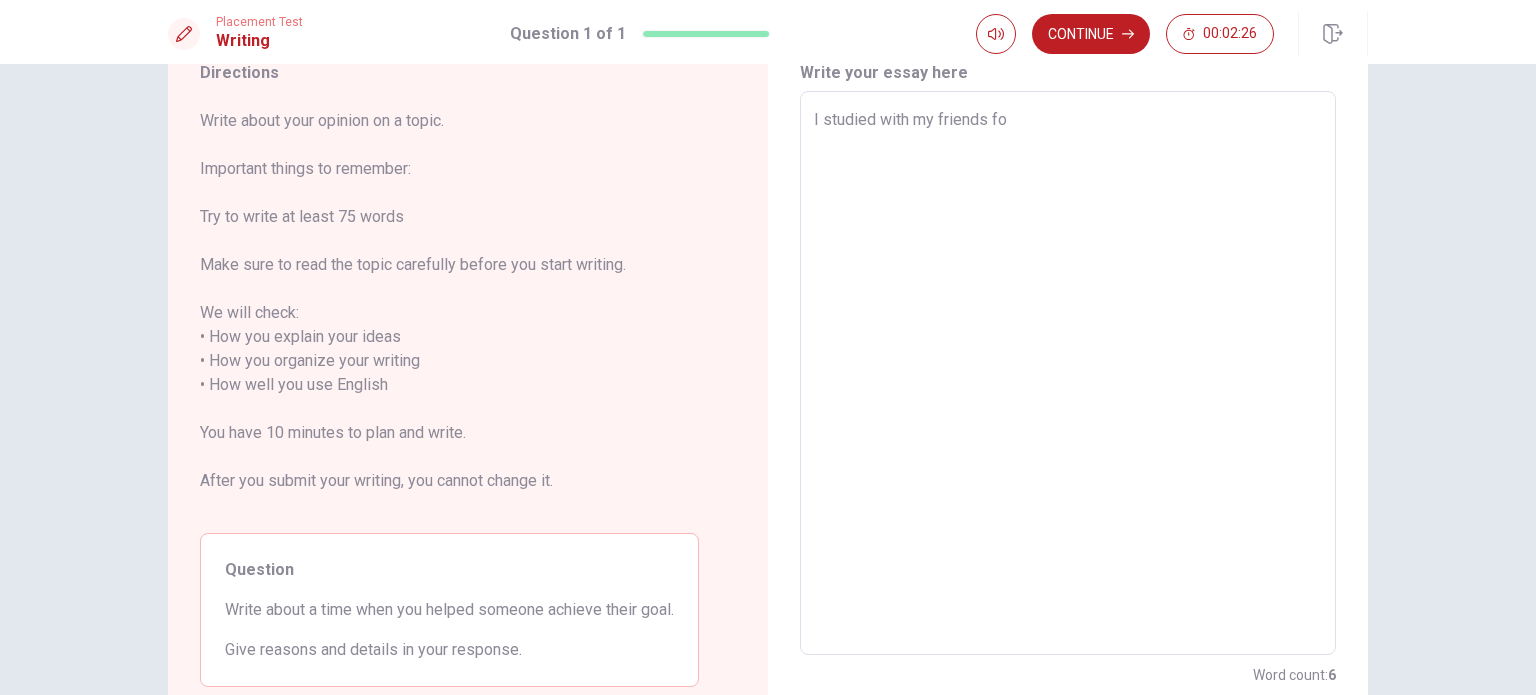 click on "I studied with my friends fo" at bounding box center [1068, 373] 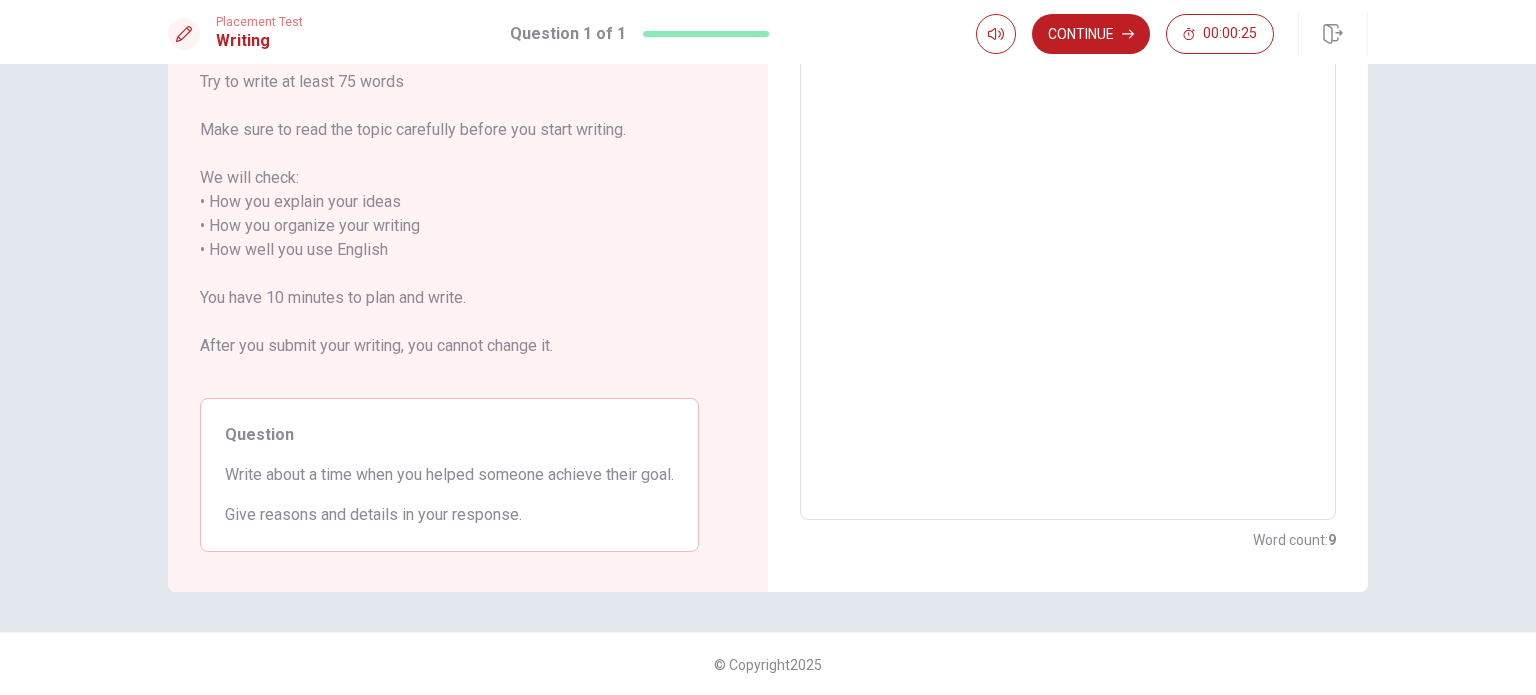 scroll, scrollTop: 0, scrollLeft: 0, axis: both 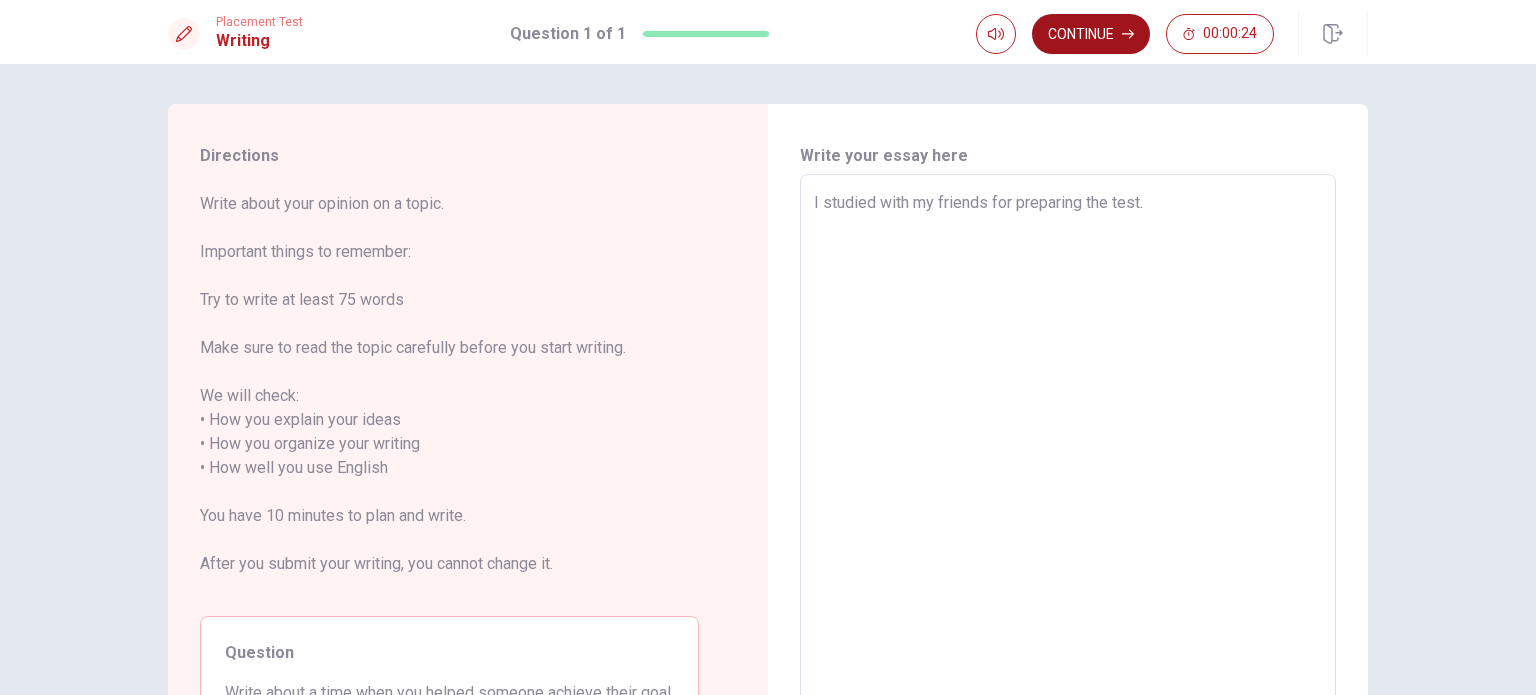 click on "Continue" at bounding box center (1091, 34) 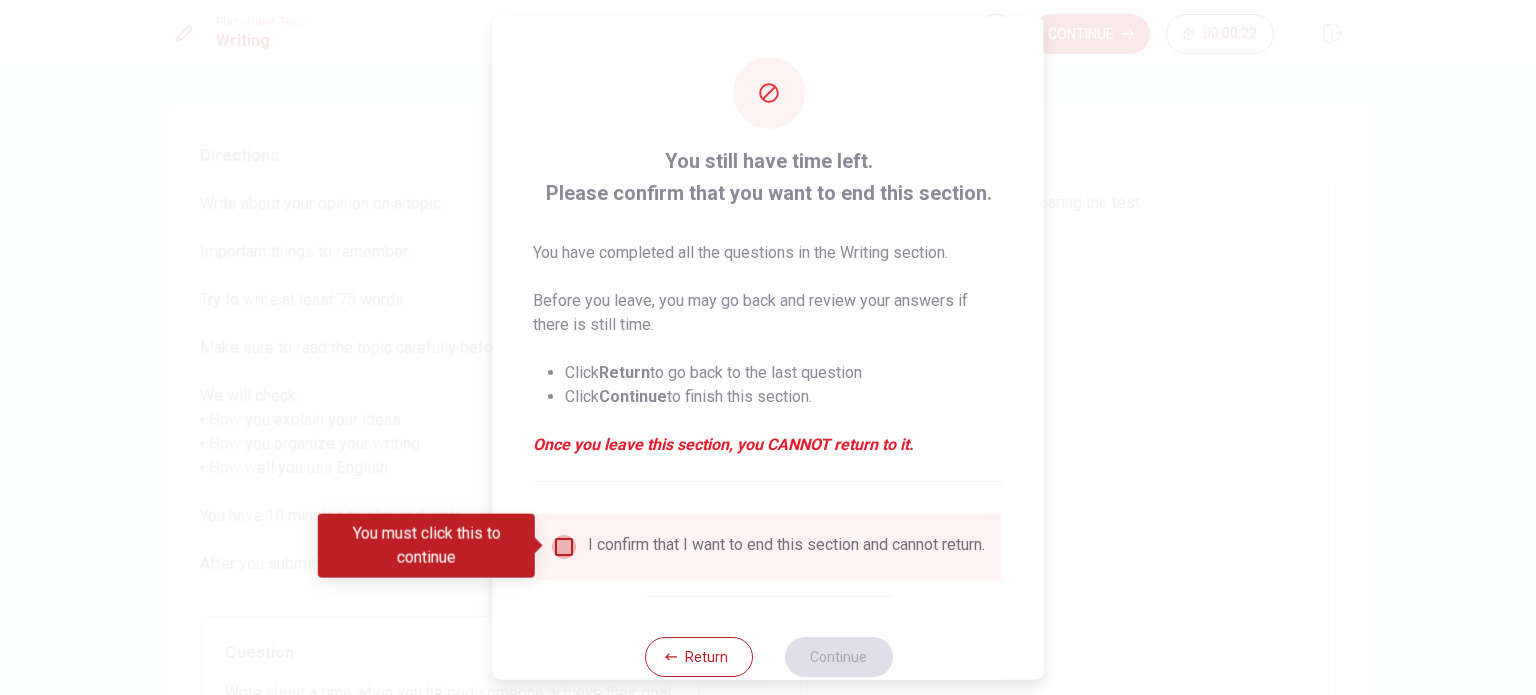 click at bounding box center [564, 546] 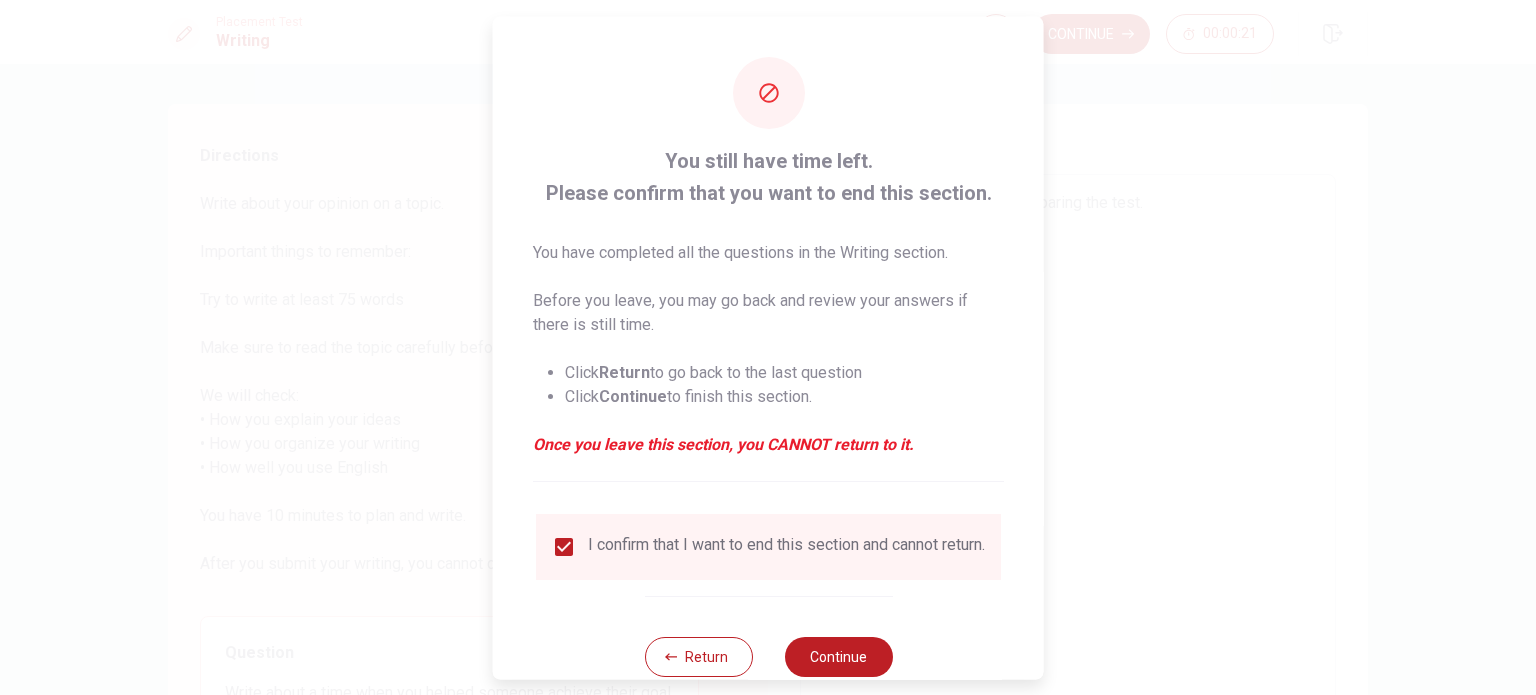 scroll, scrollTop: 50, scrollLeft: 0, axis: vertical 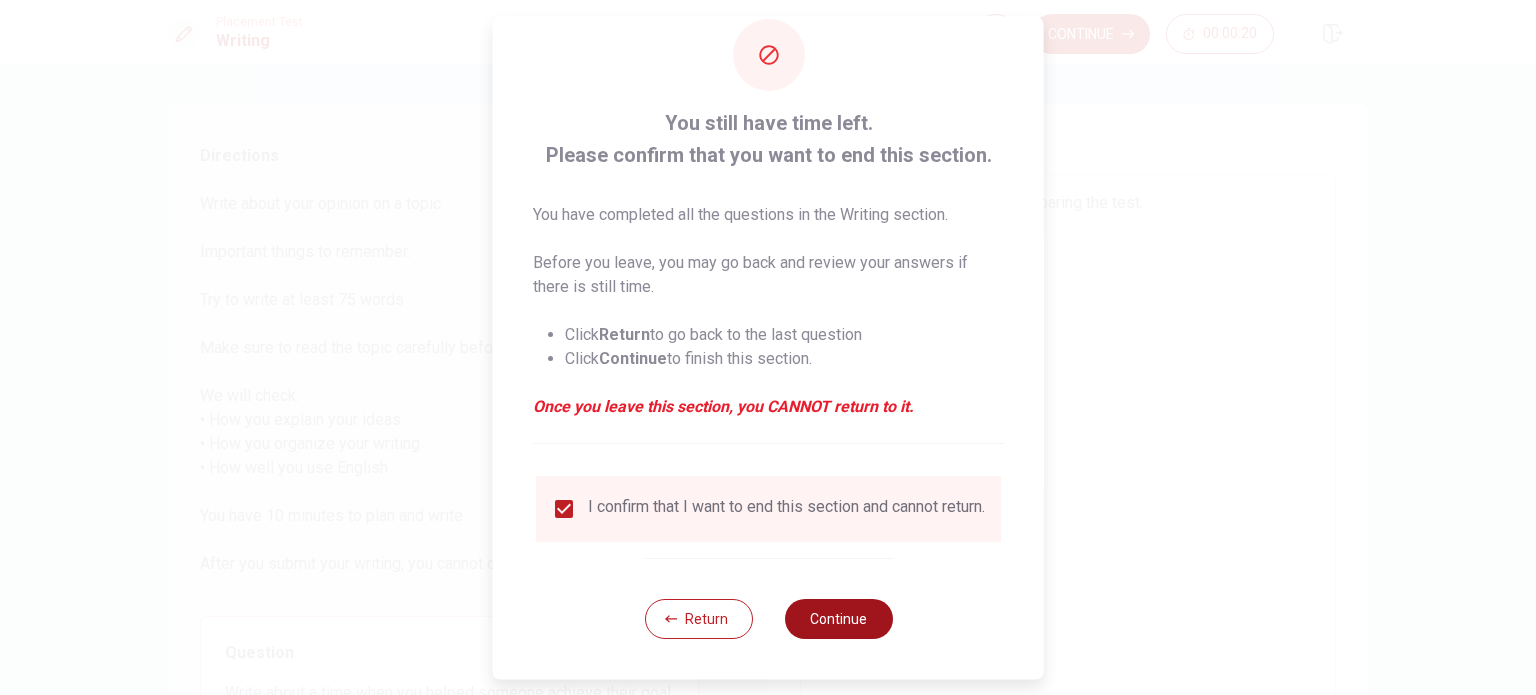 click on "Continue" at bounding box center [838, 619] 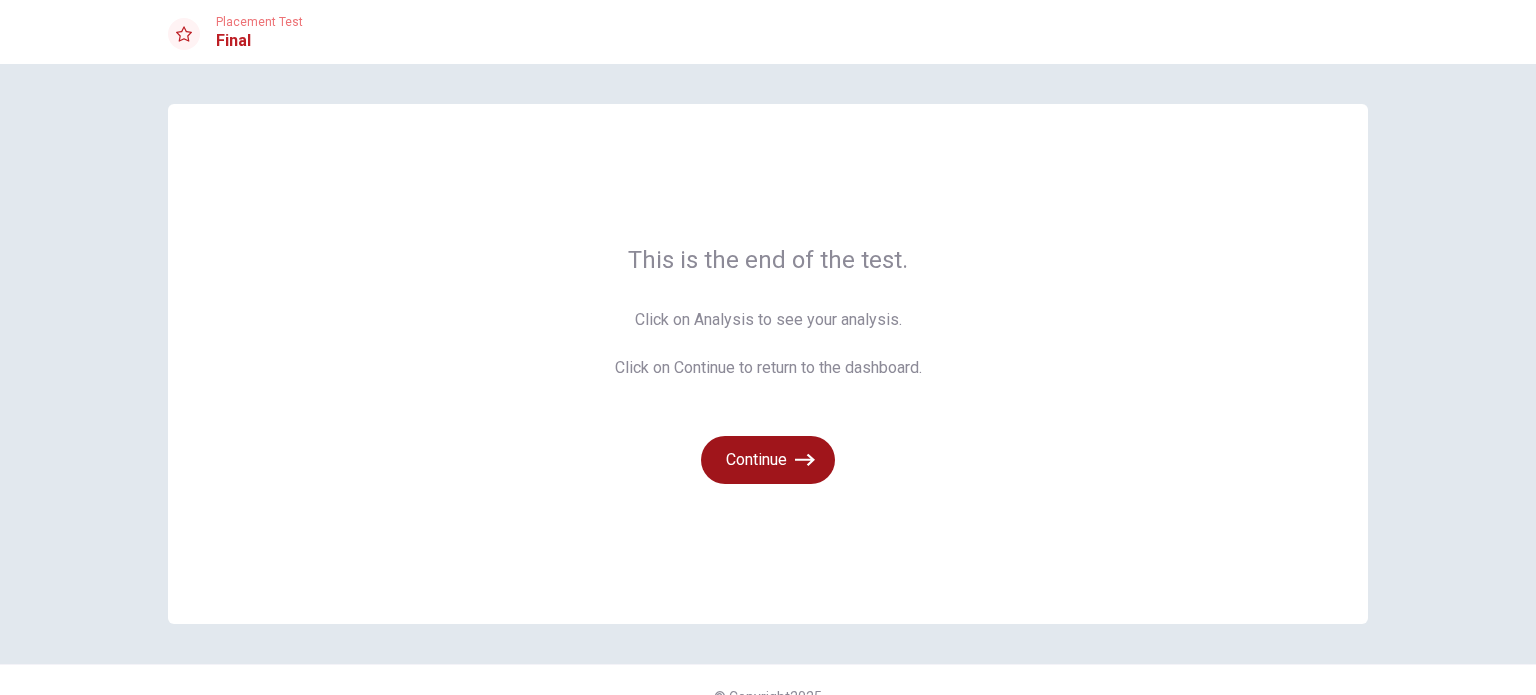 click on "Continue" at bounding box center (768, 460) 